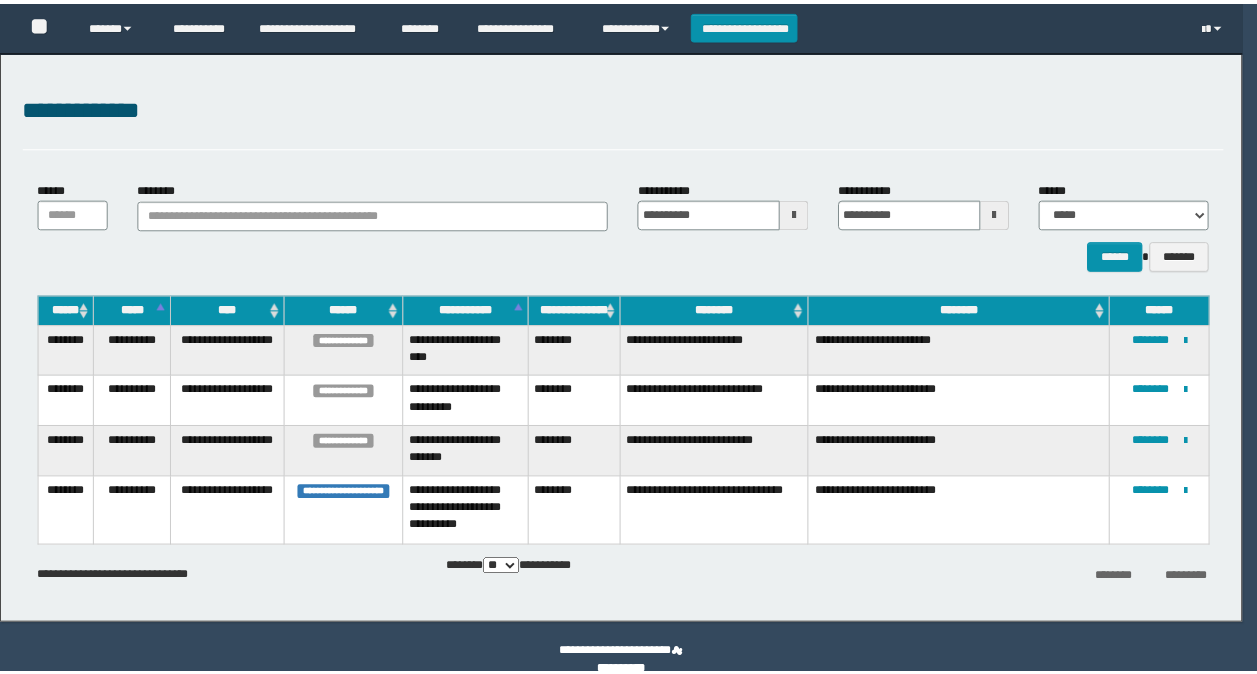 scroll, scrollTop: 0, scrollLeft: 0, axis: both 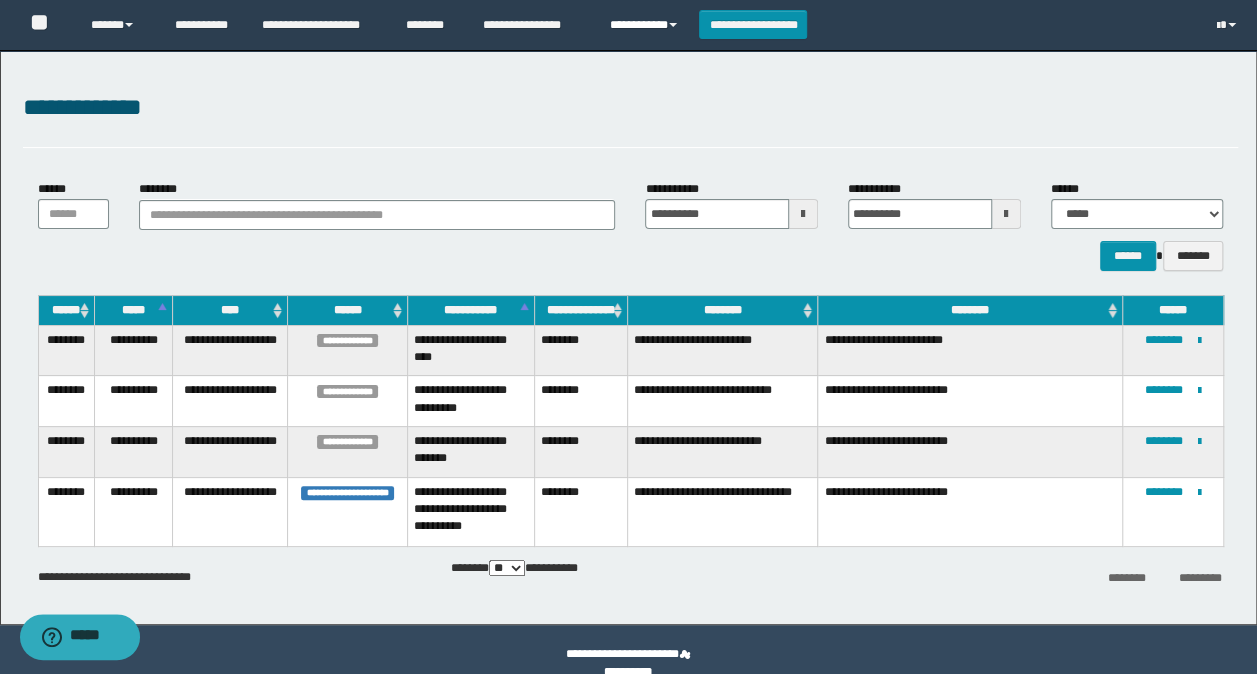 click on "**********" at bounding box center (646, 25) 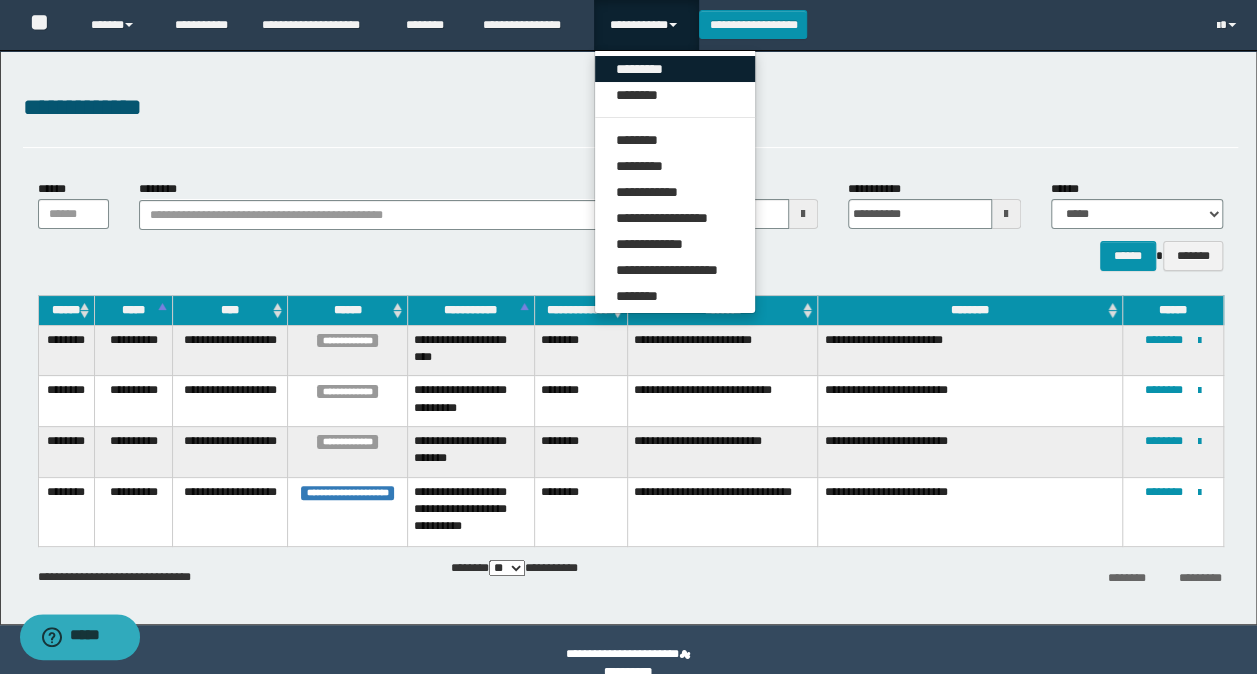 click on "*********" at bounding box center (675, 69) 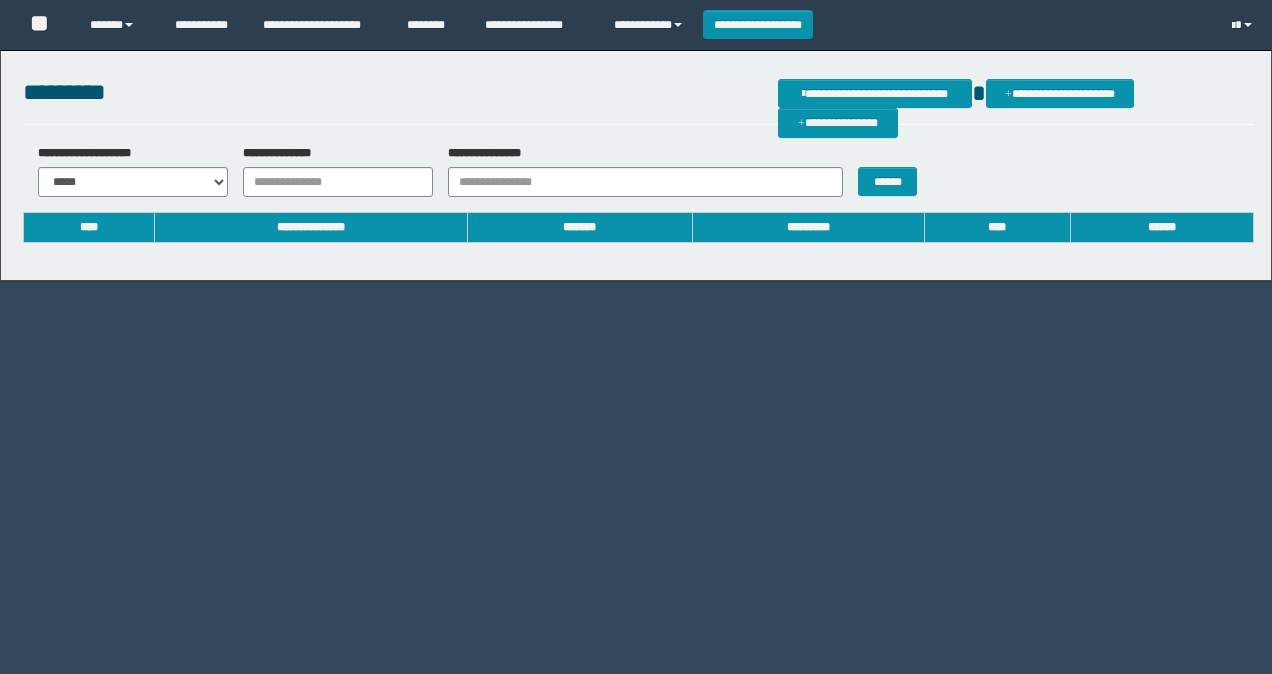 scroll, scrollTop: 0, scrollLeft: 0, axis: both 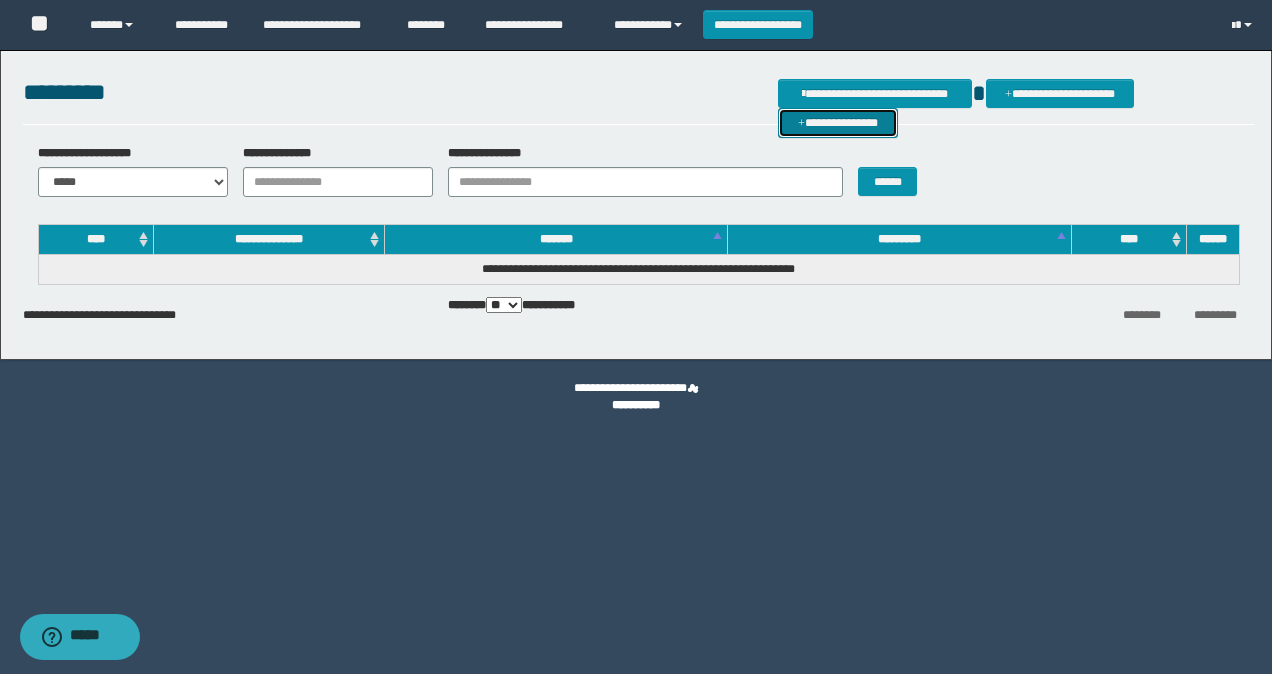 click on "**********" at bounding box center (838, 122) 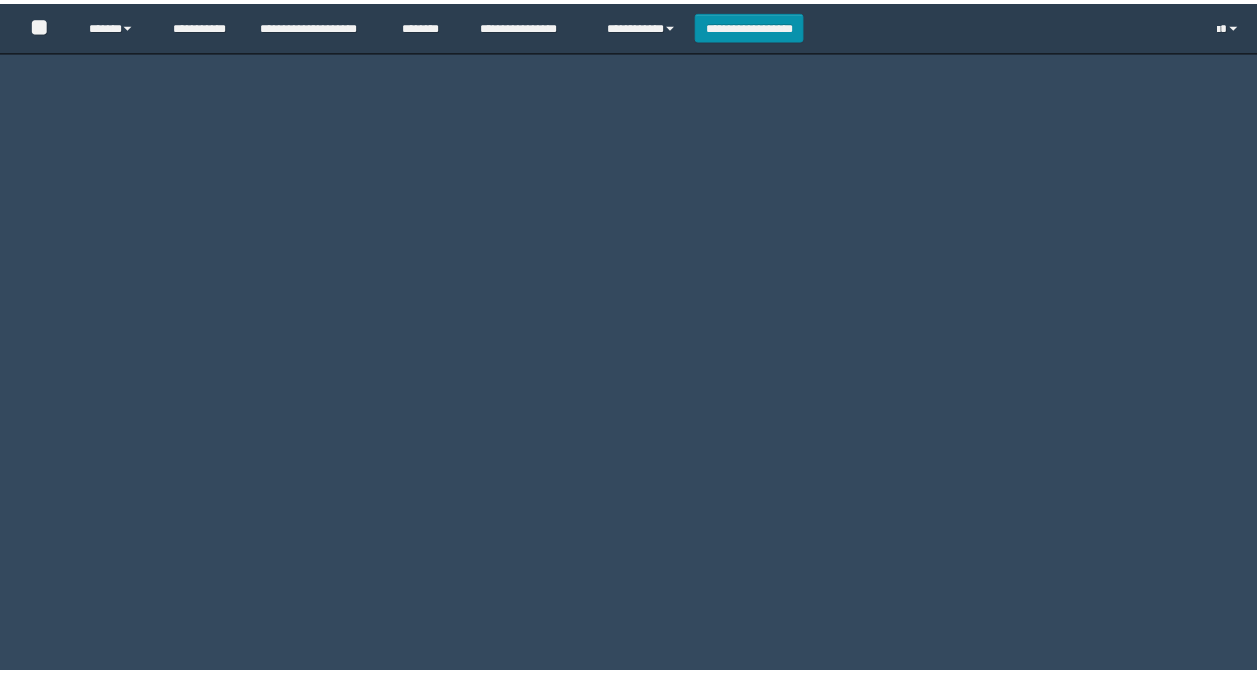 scroll, scrollTop: 0, scrollLeft: 0, axis: both 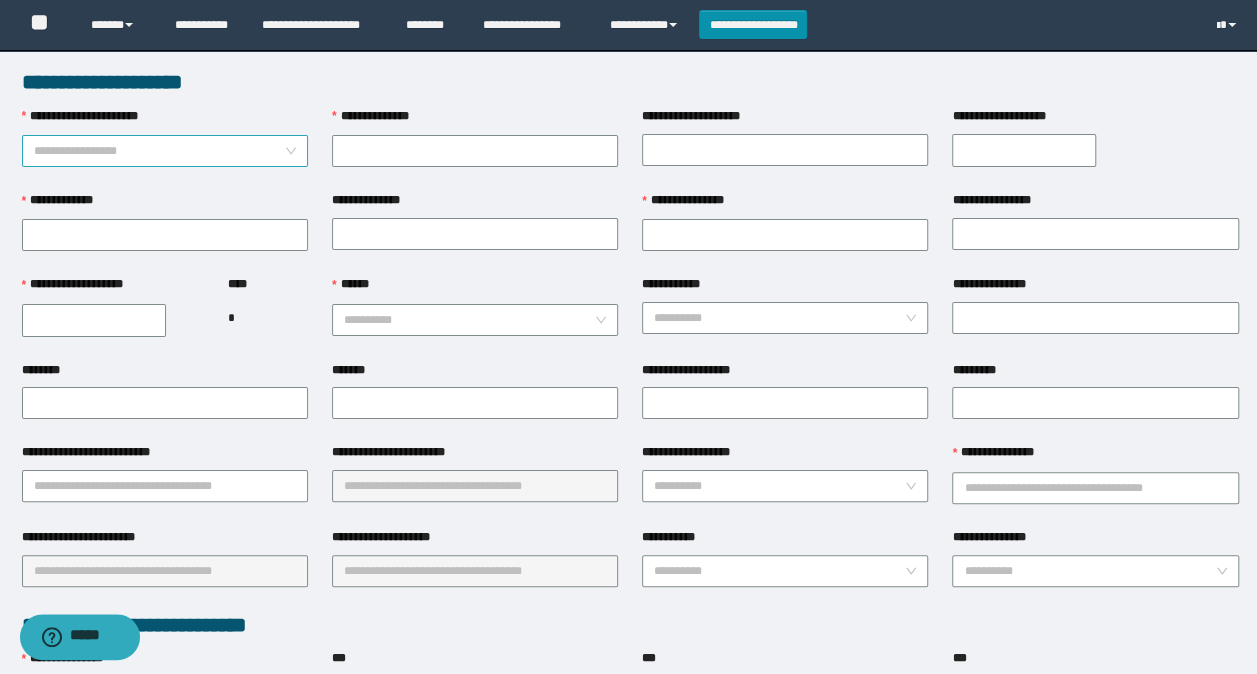 click on "**********" at bounding box center (165, 151) 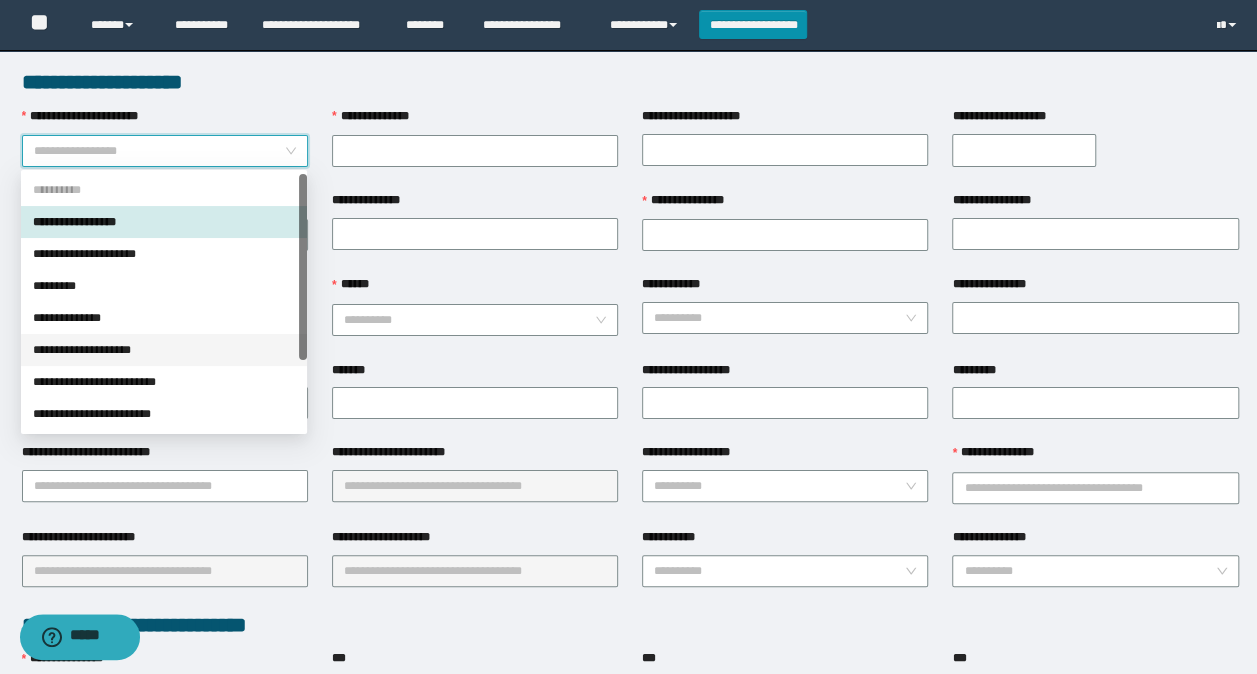 click on "**********" at bounding box center [164, 350] 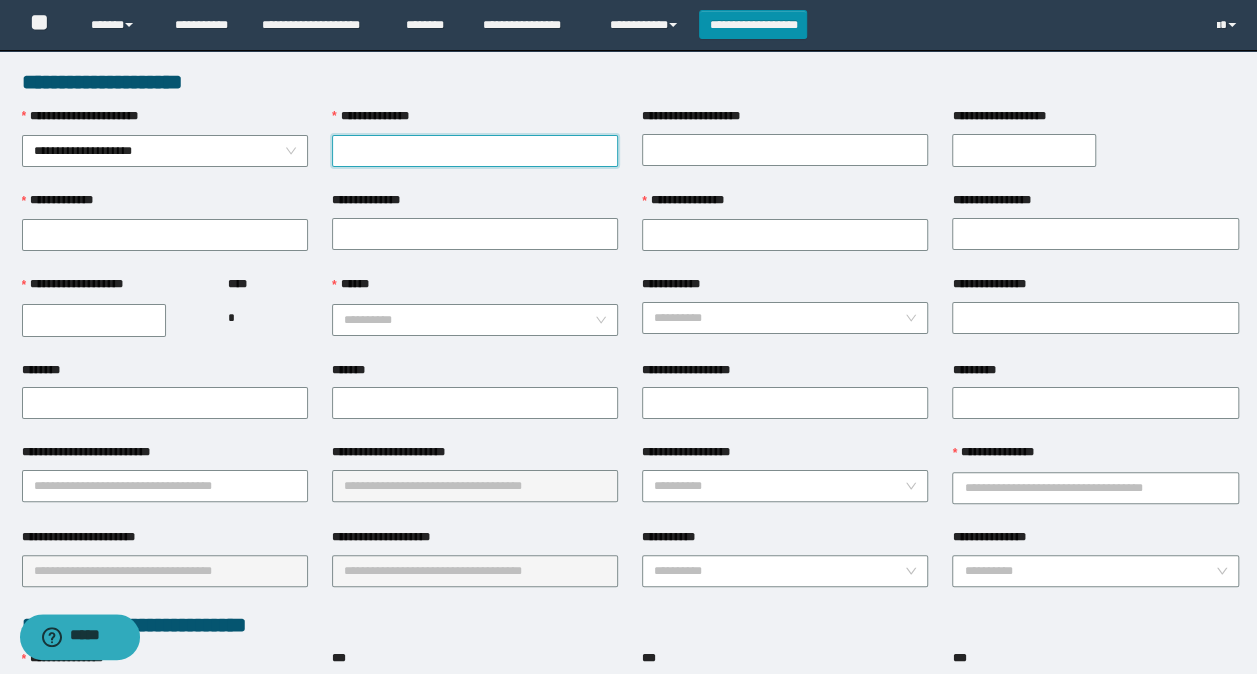 click on "**********" at bounding box center (475, 151) 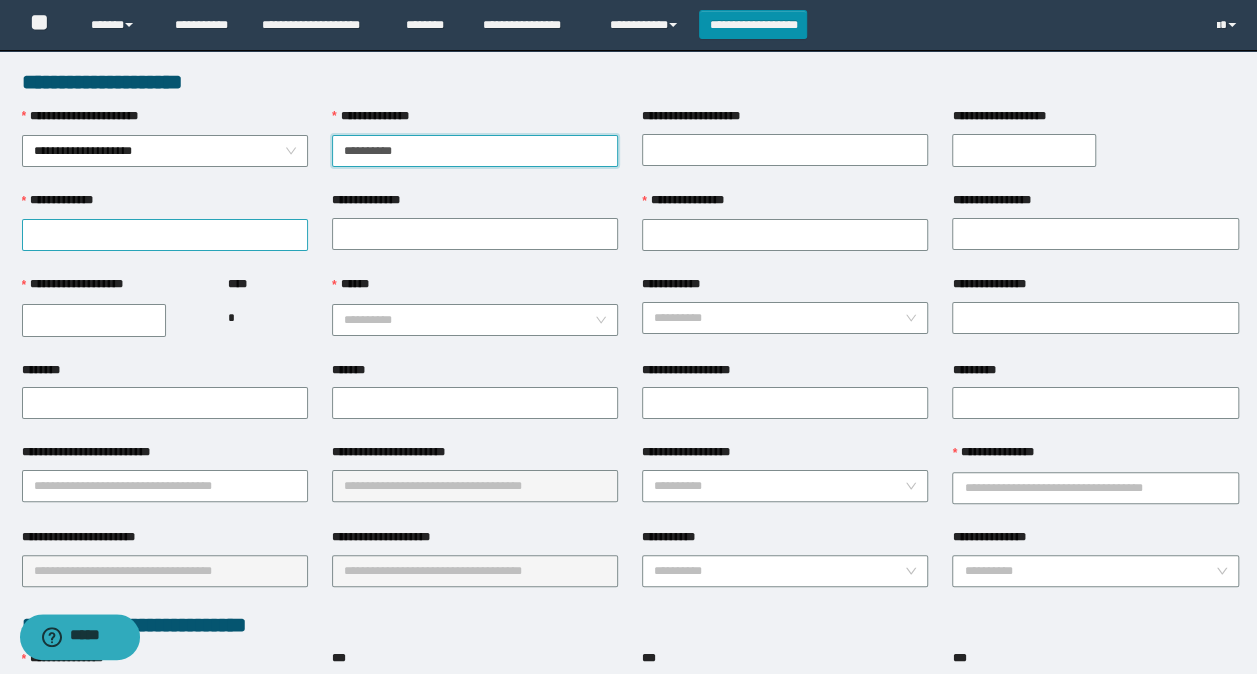 type on "**********" 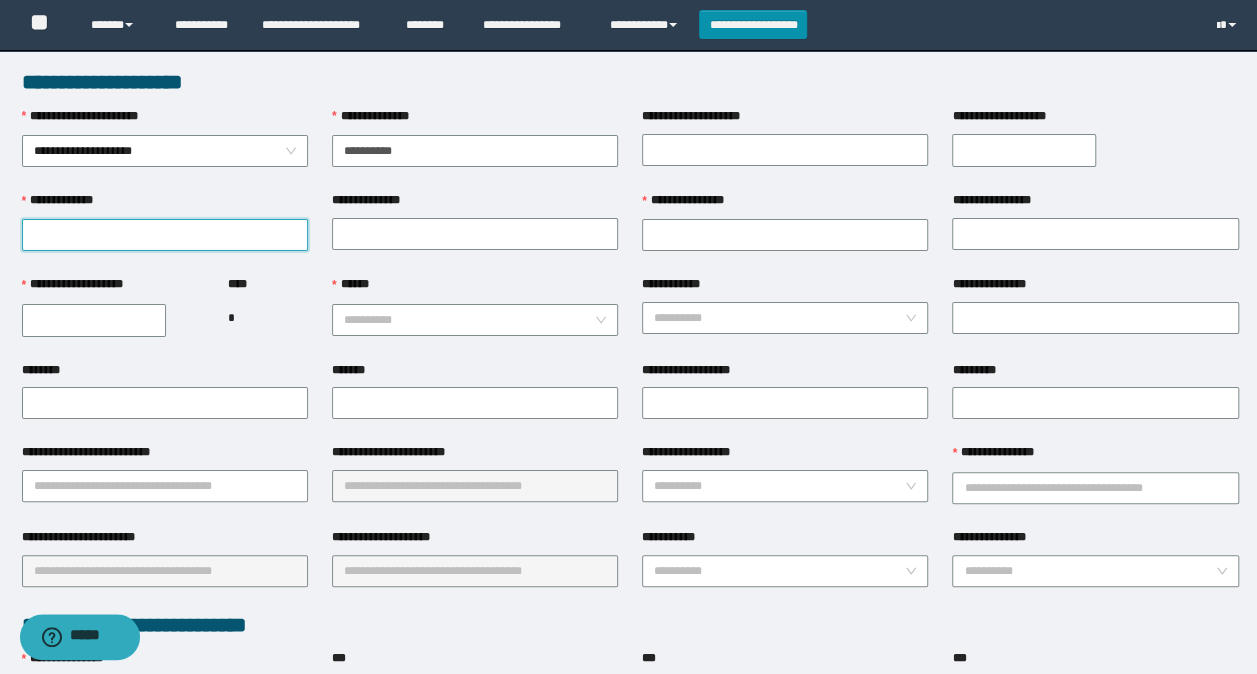 click on "**********" at bounding box center (165, 235) 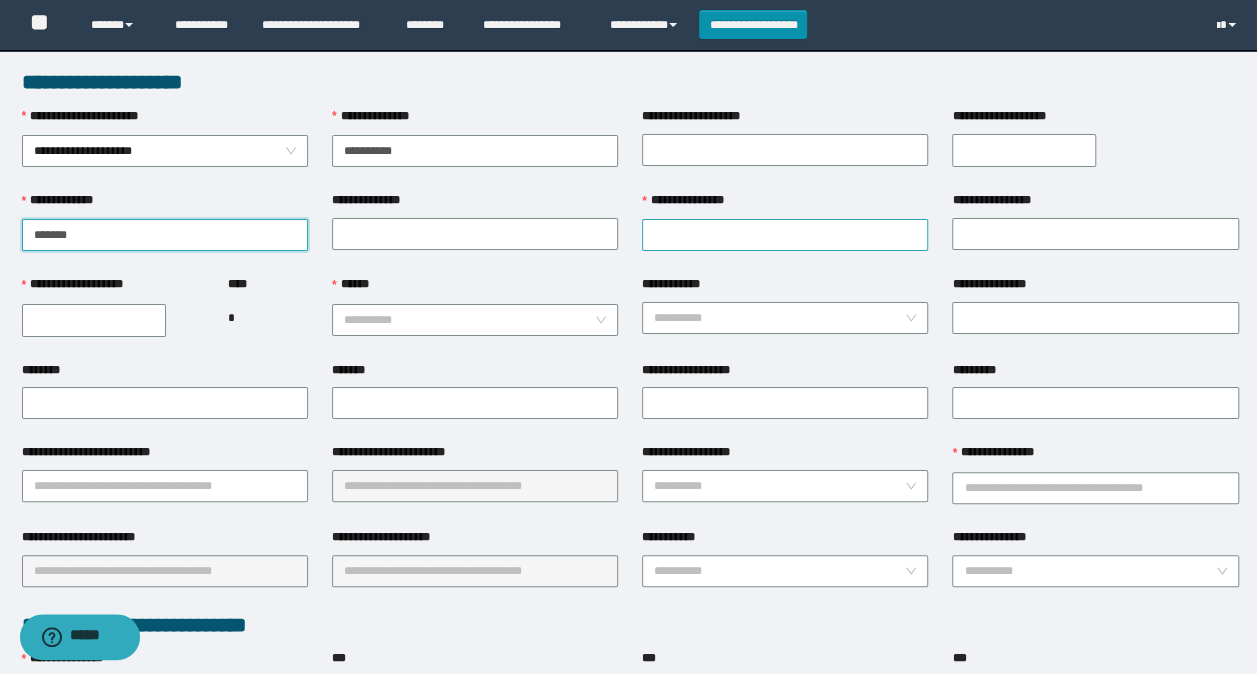 type on "*******" 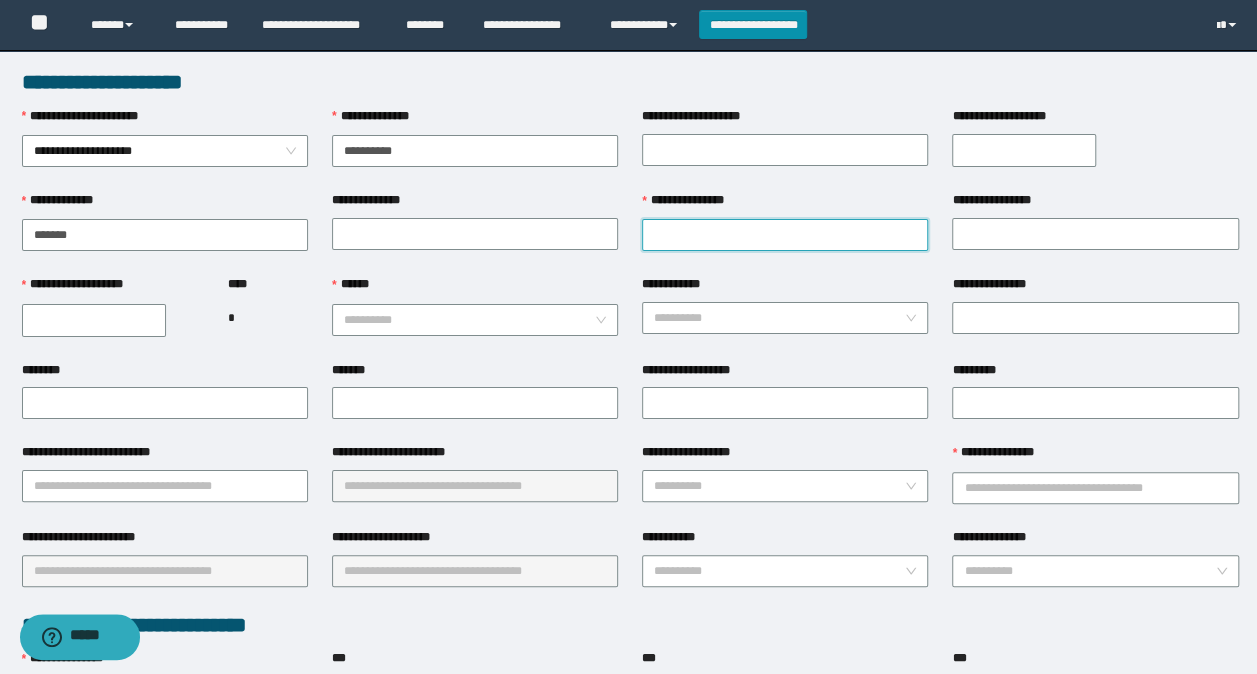 click on "**********" at bounding box center (785, 235) 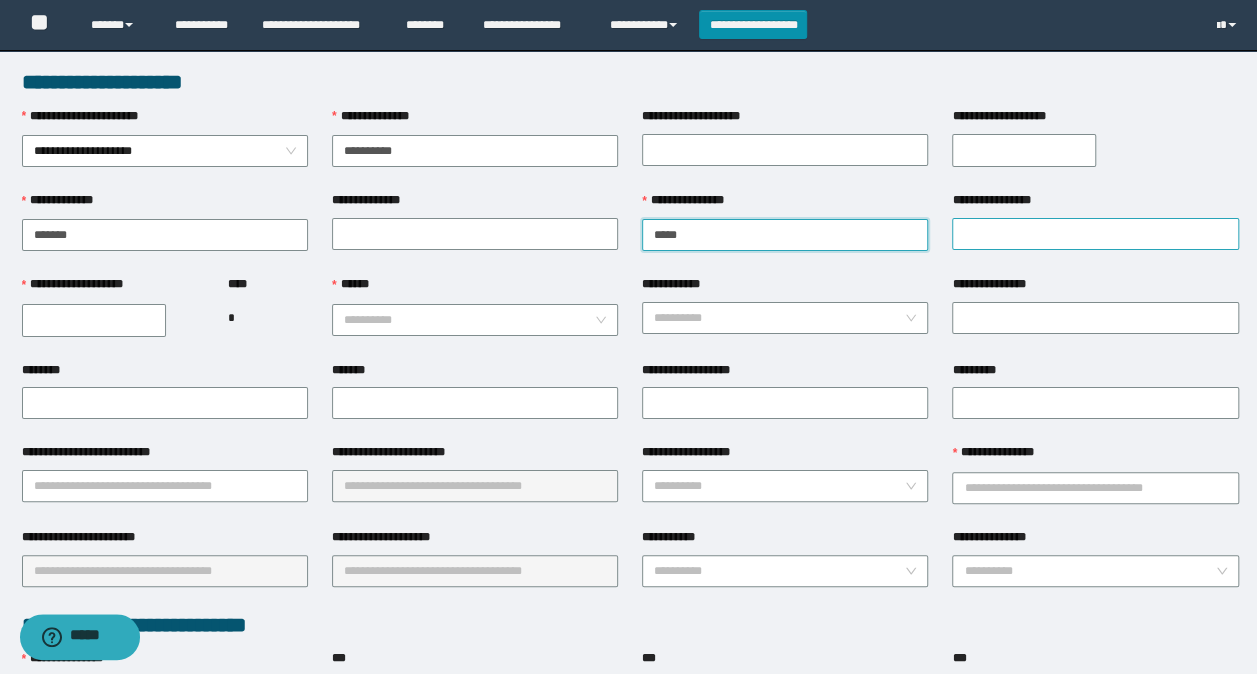 type on "*****" 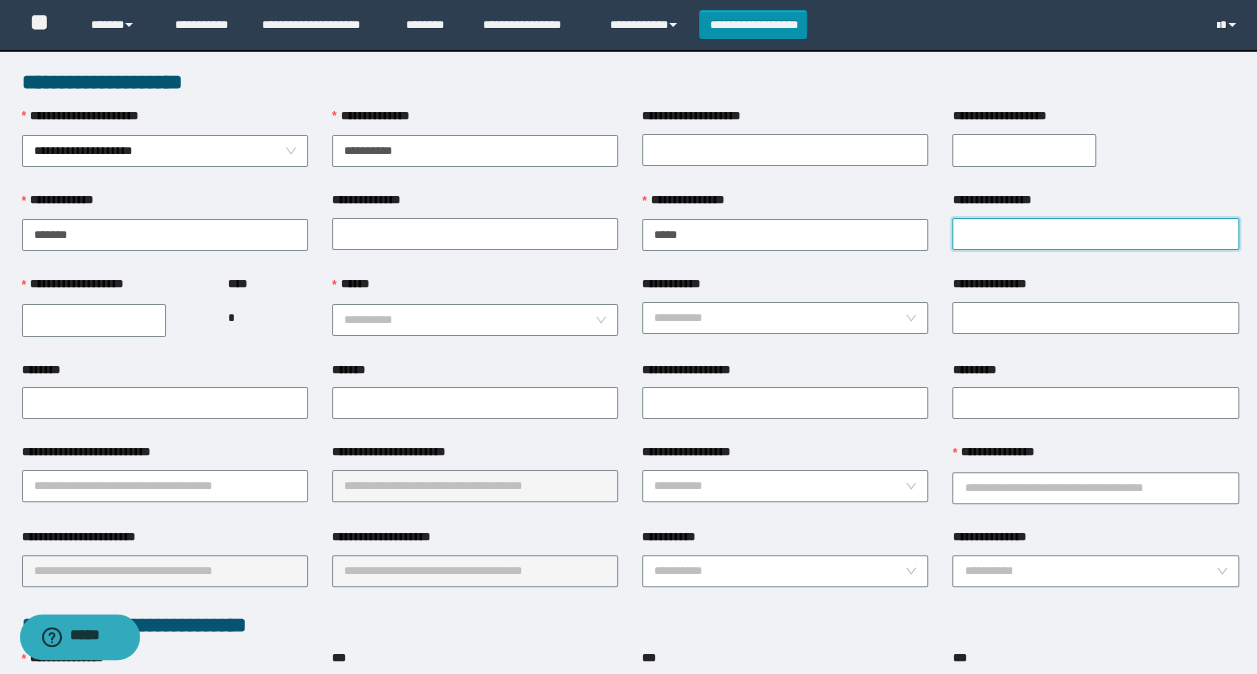 click on "**********" at bounding box center (1095, 234) 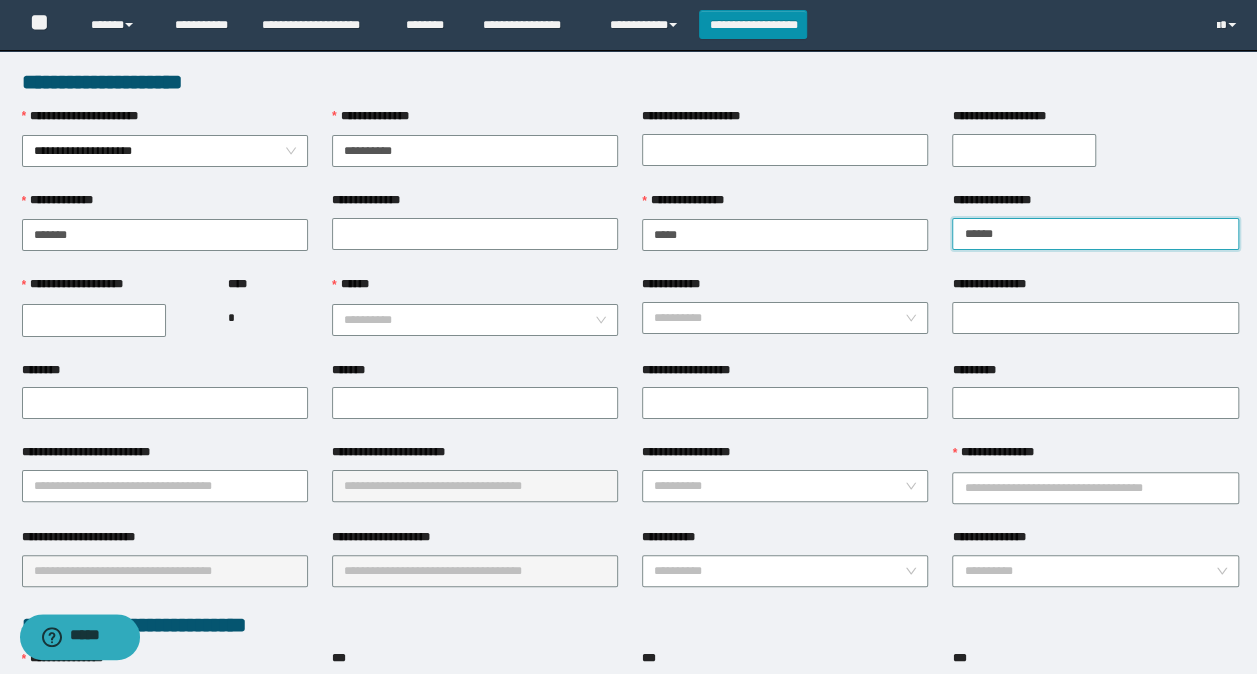 type on "******" 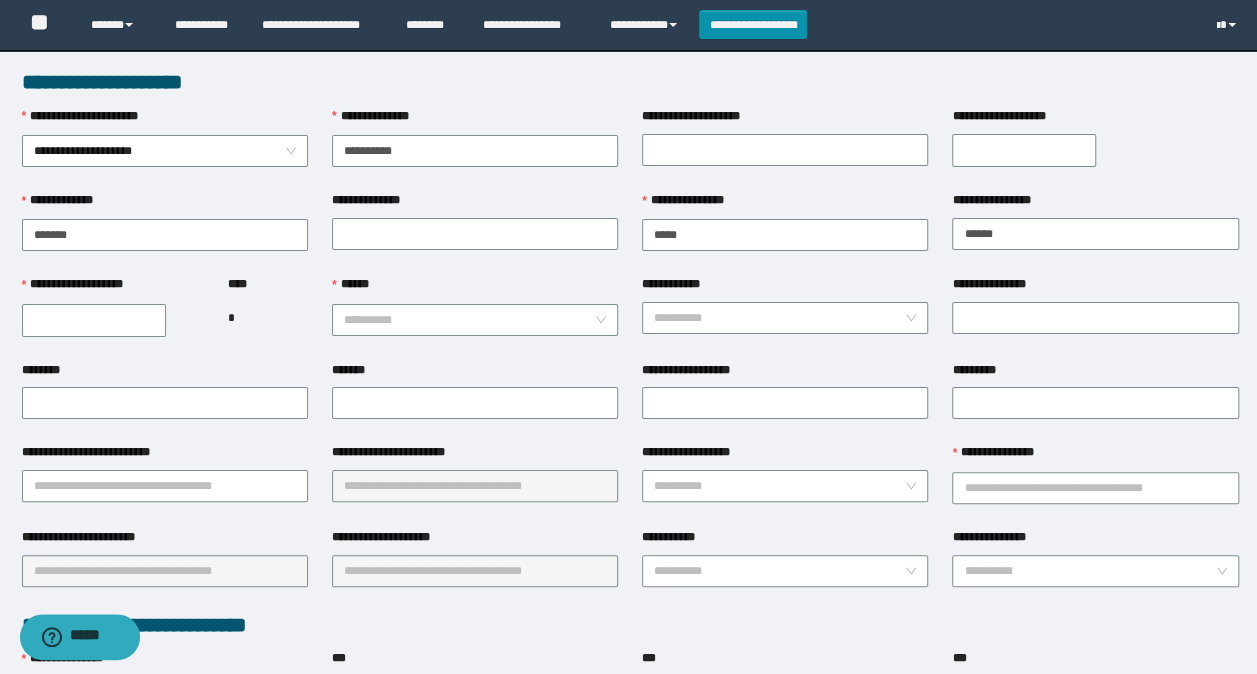 type on "**********" 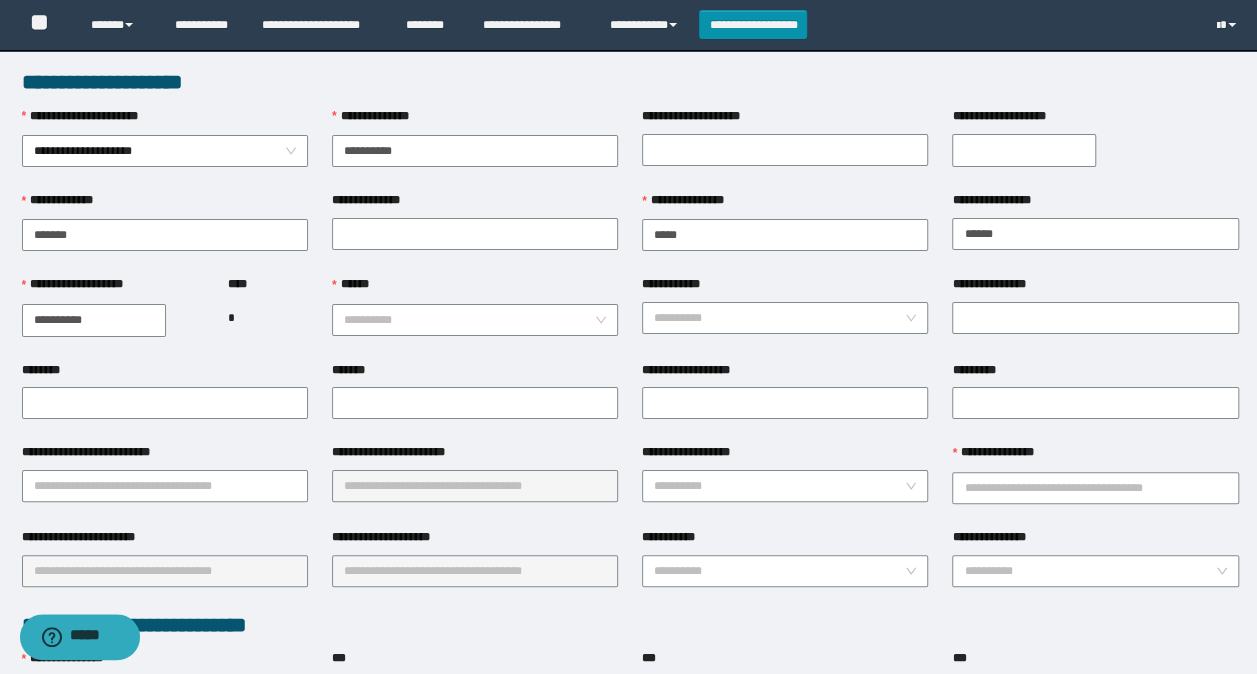 click on "**********" at bounding box center [94, 320] 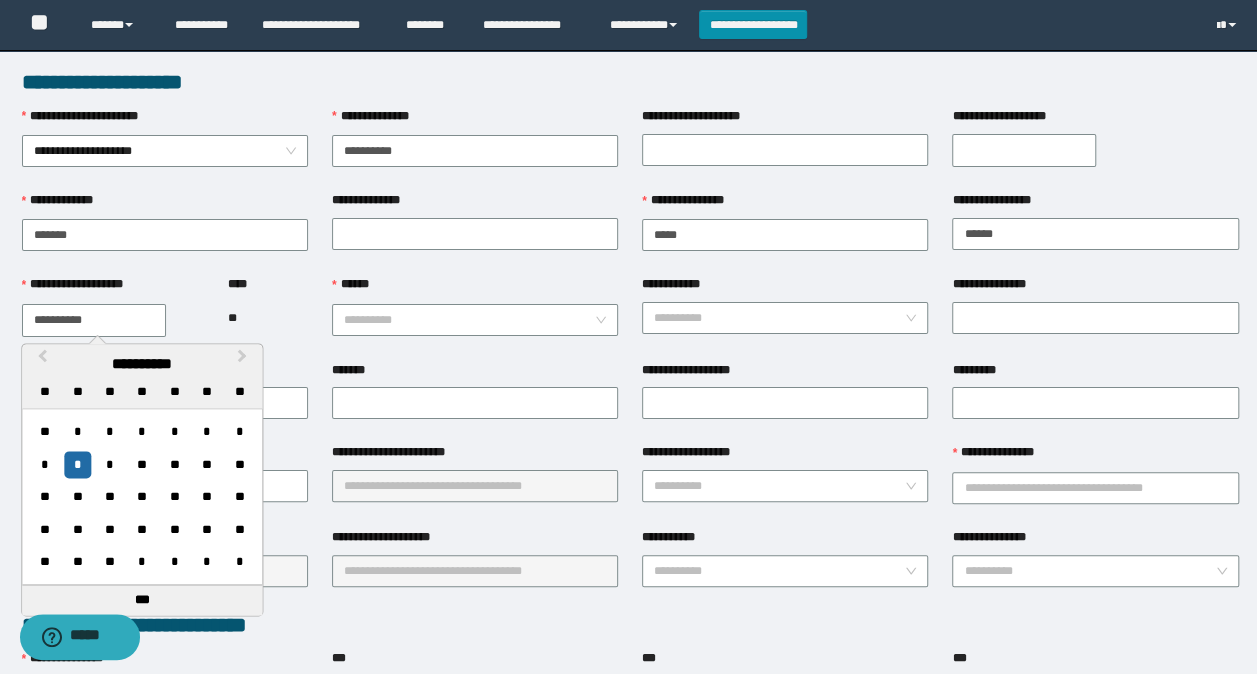 type on "**********" 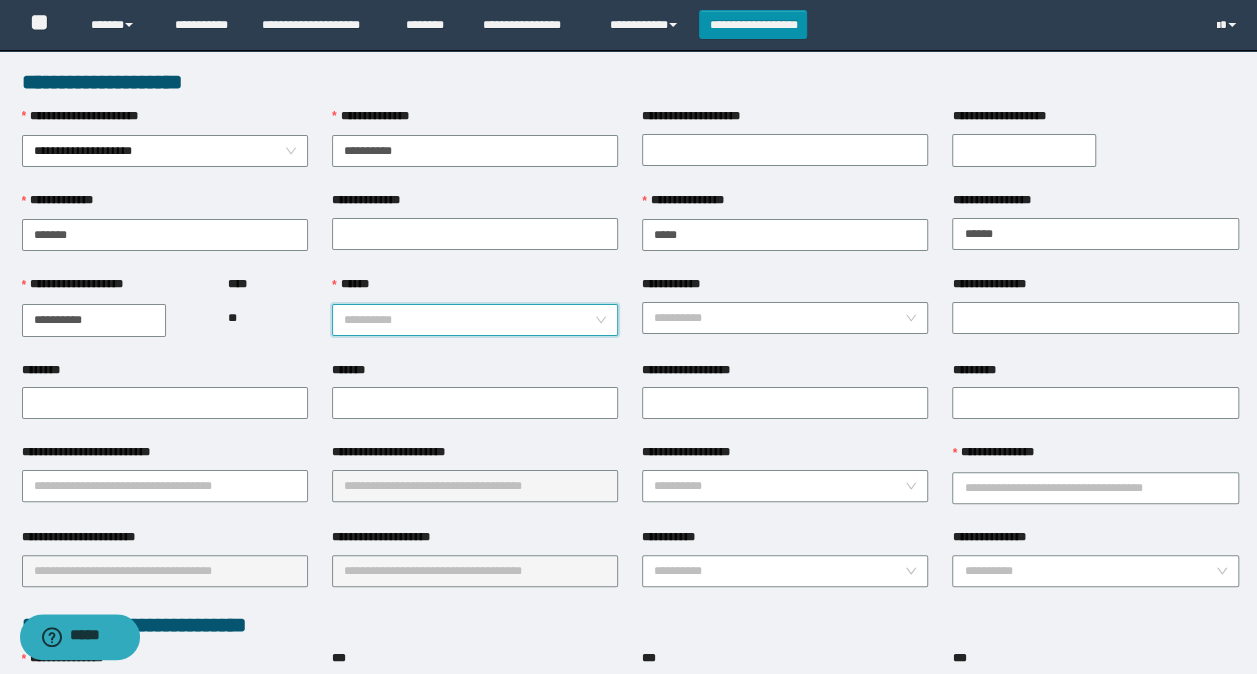 click on "******" at bounding box center [469, 320] 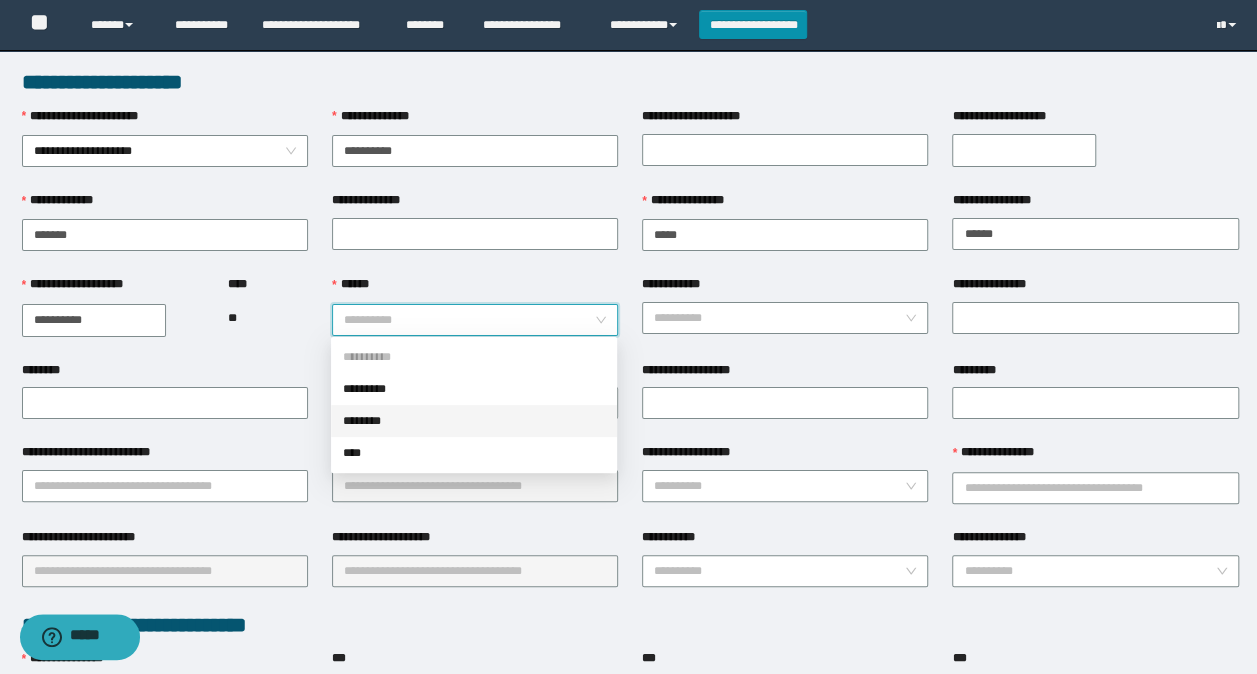 click on "********" at bounding box center [474, 421] 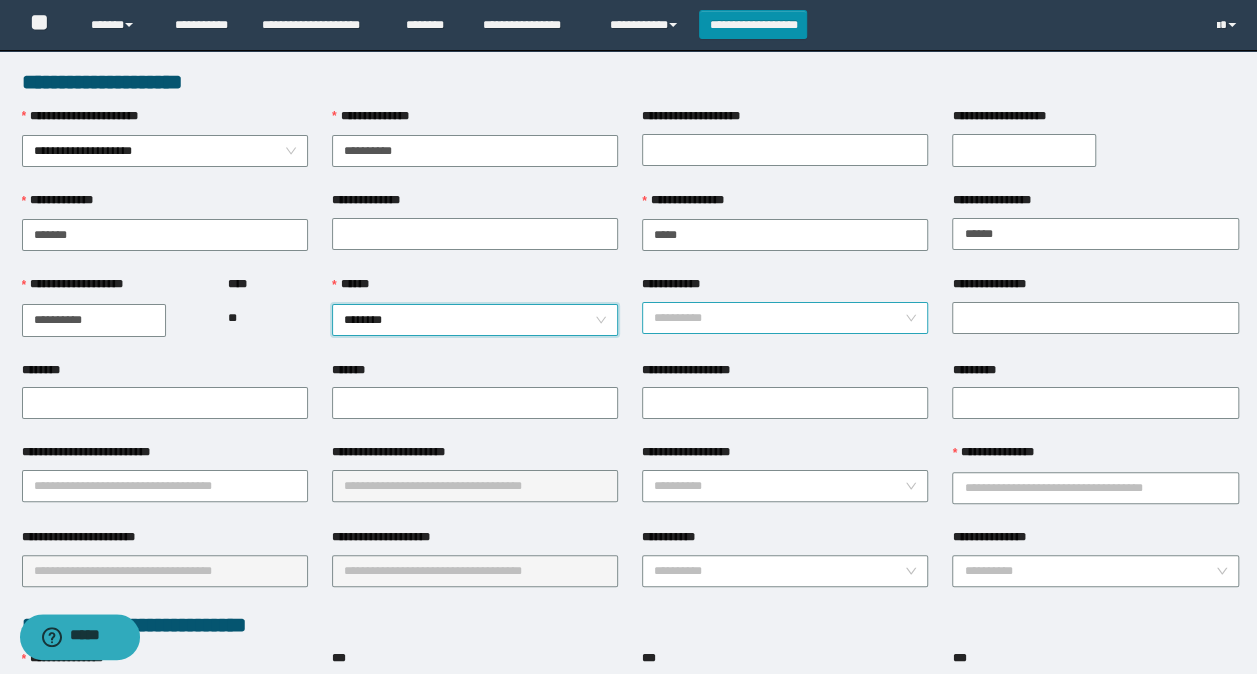 click on "**********" at bounding box center [779, 318] 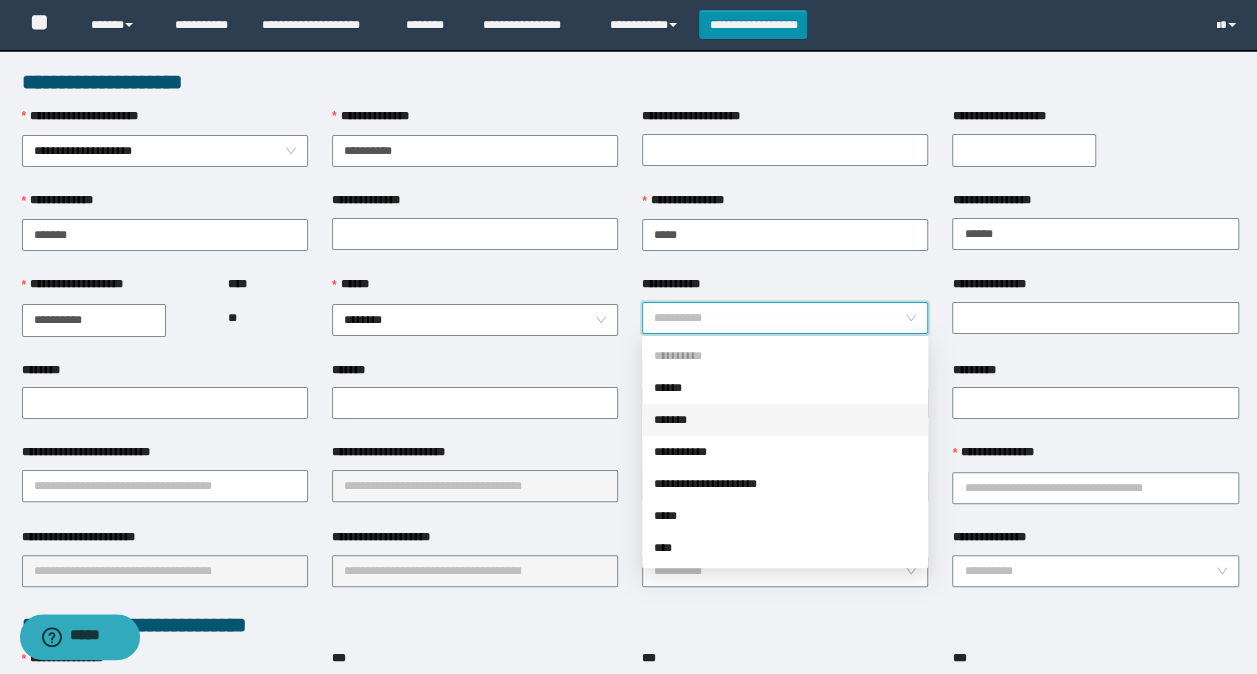 click on "*******" at bounding box center [785, 420] 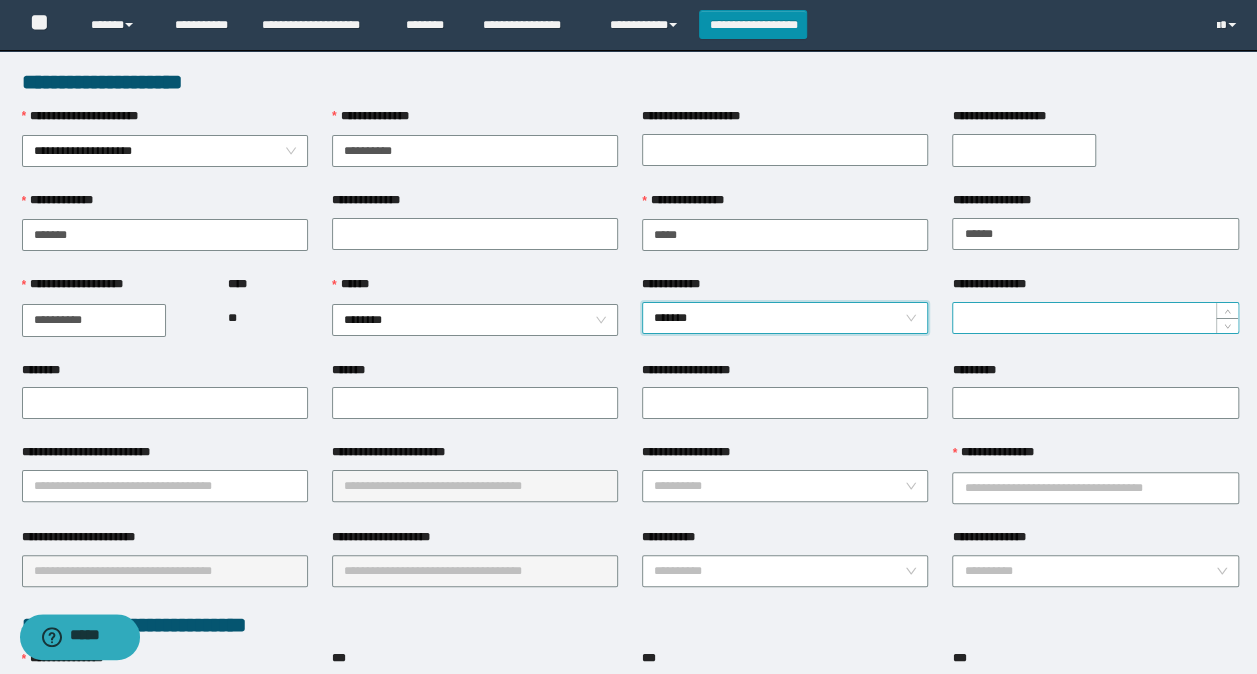 click on "**********" at bounding box center [1095, 318] 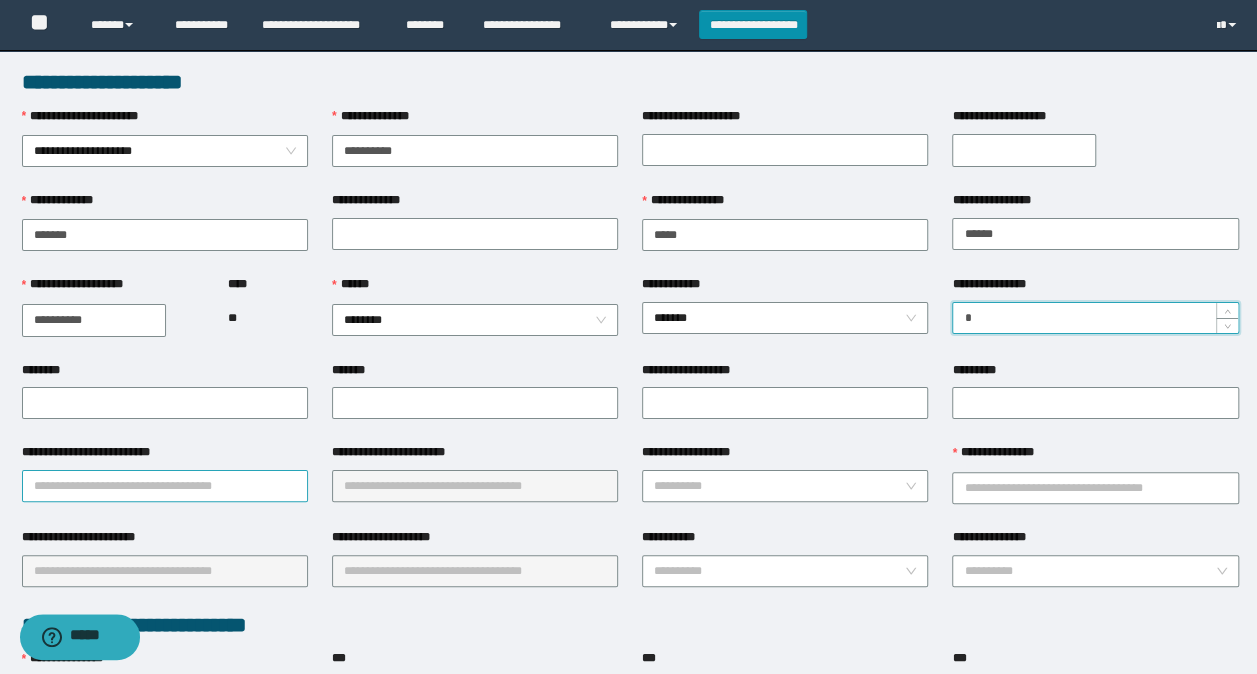 type on "*" 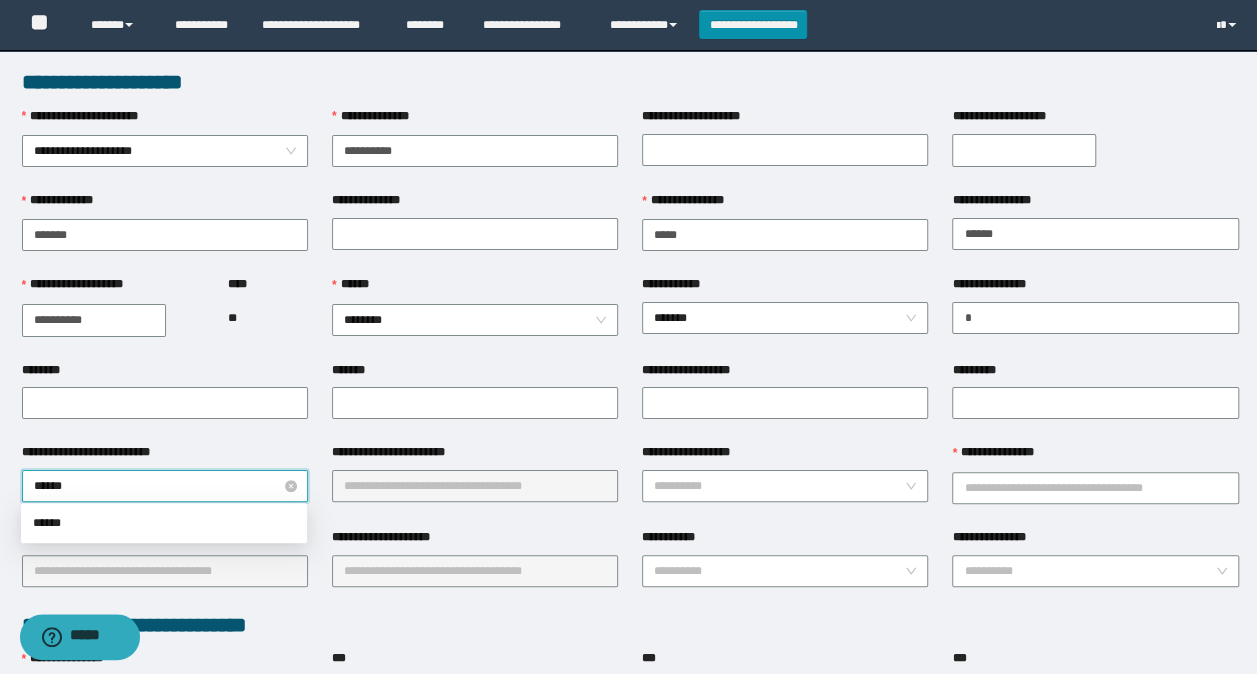 click on "******" at bounding box center [165, 486] 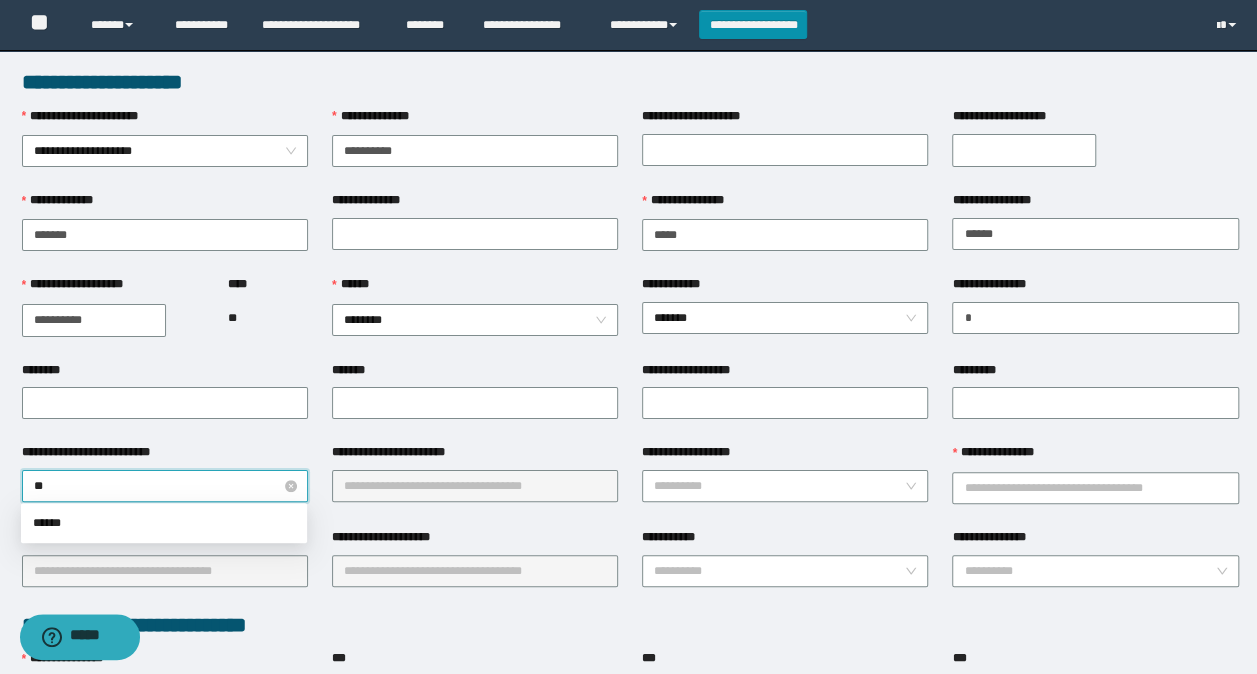 type on "*" 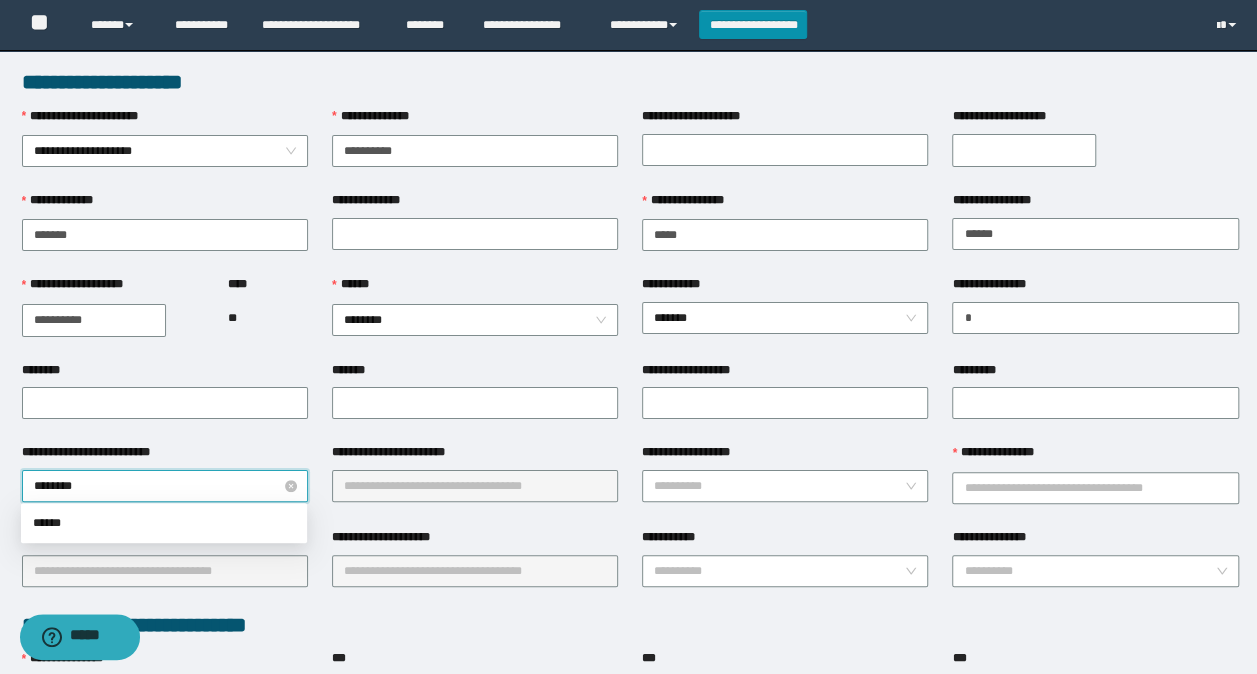 type on "*********" 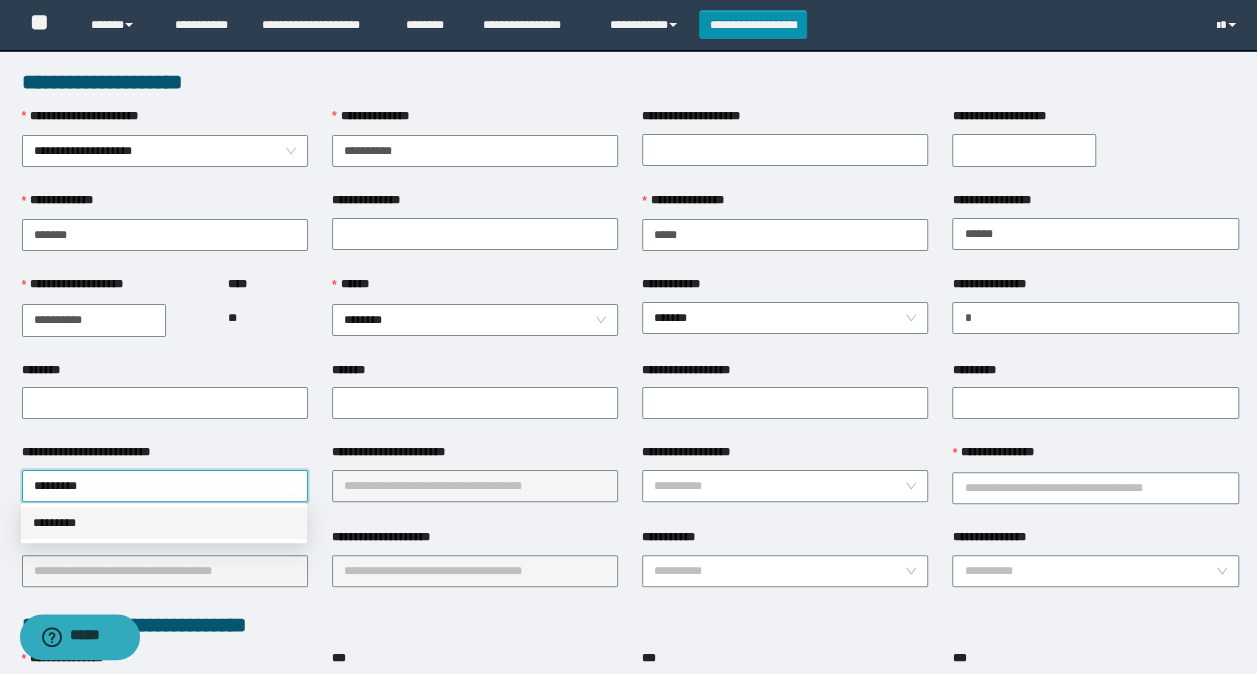 click on "*********" at bounding box center [164, 523] 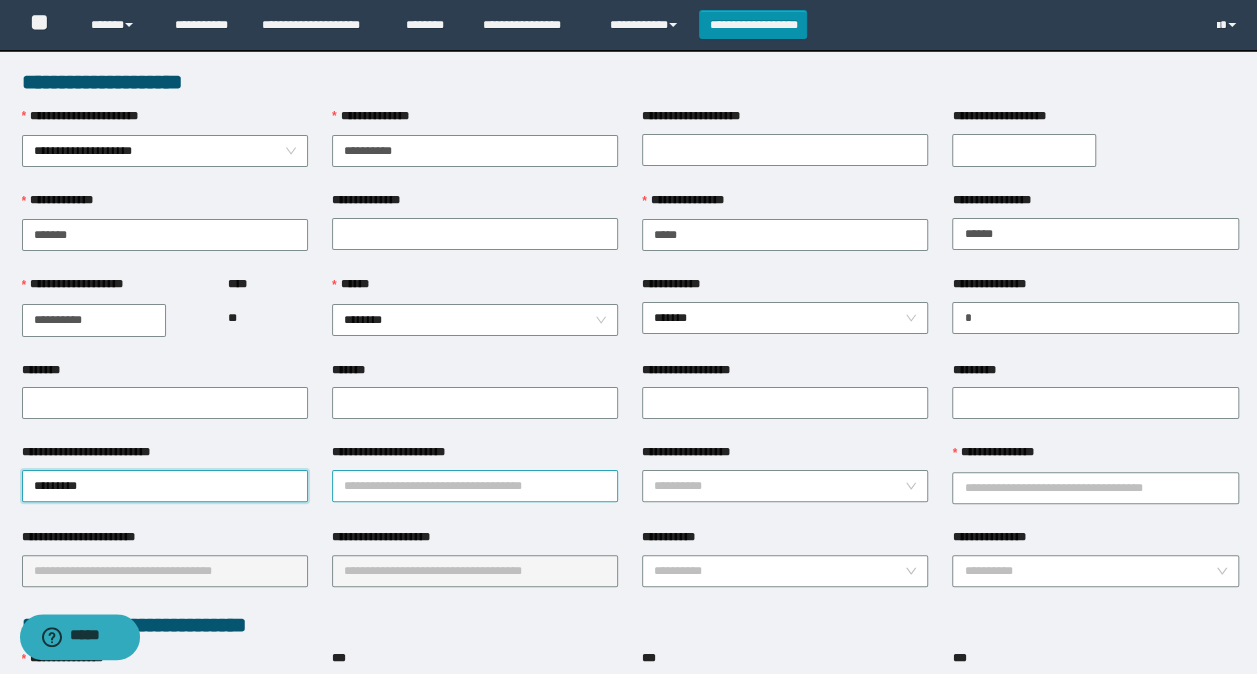 click on "**********" at bounding box center [475, 486] 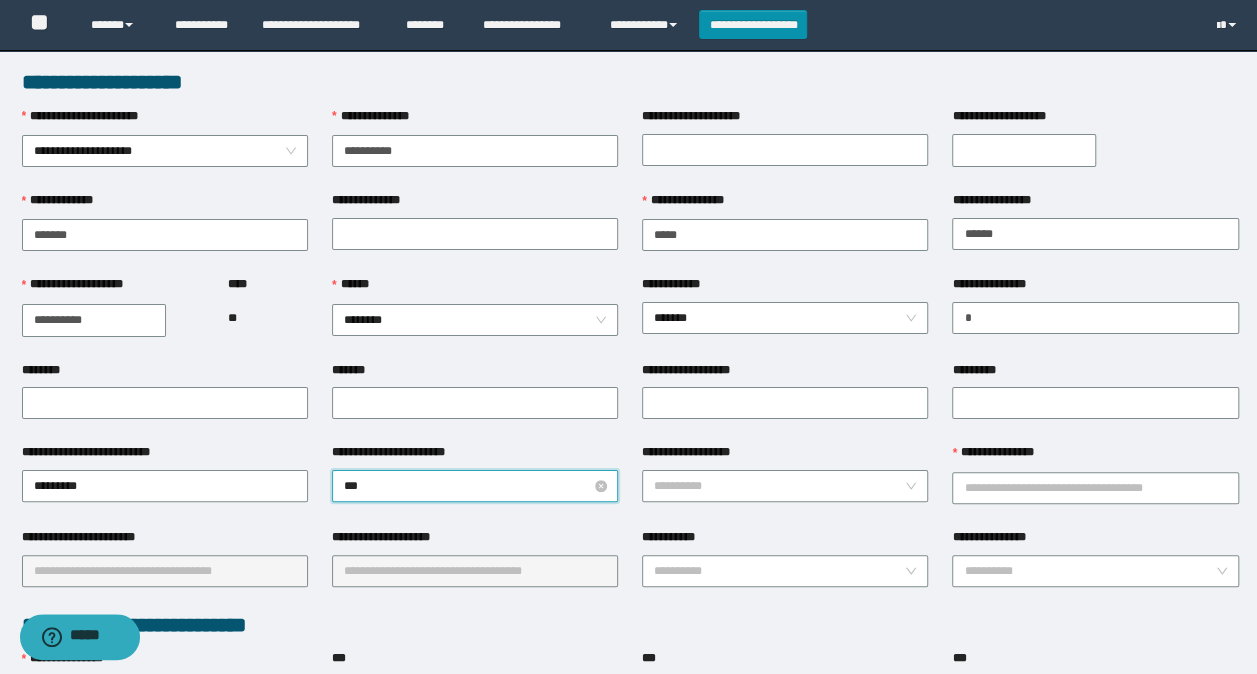 type on "****" 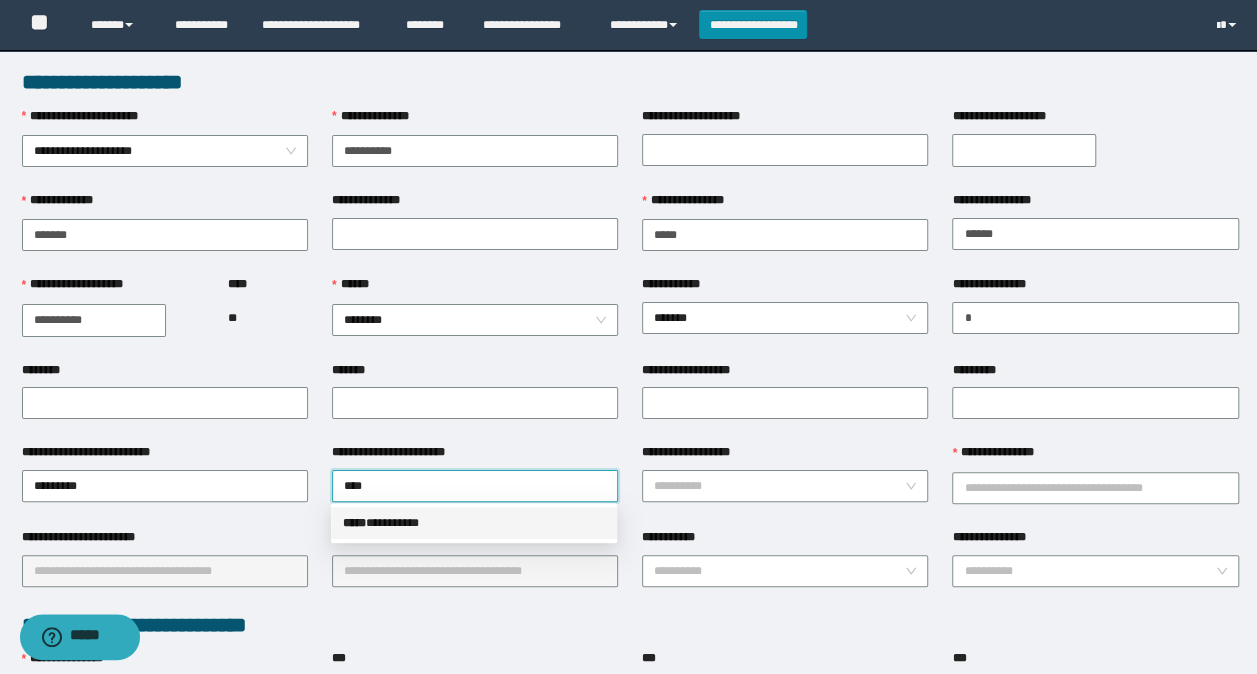 click on "***** * ********" at bounding box center [474, 523] 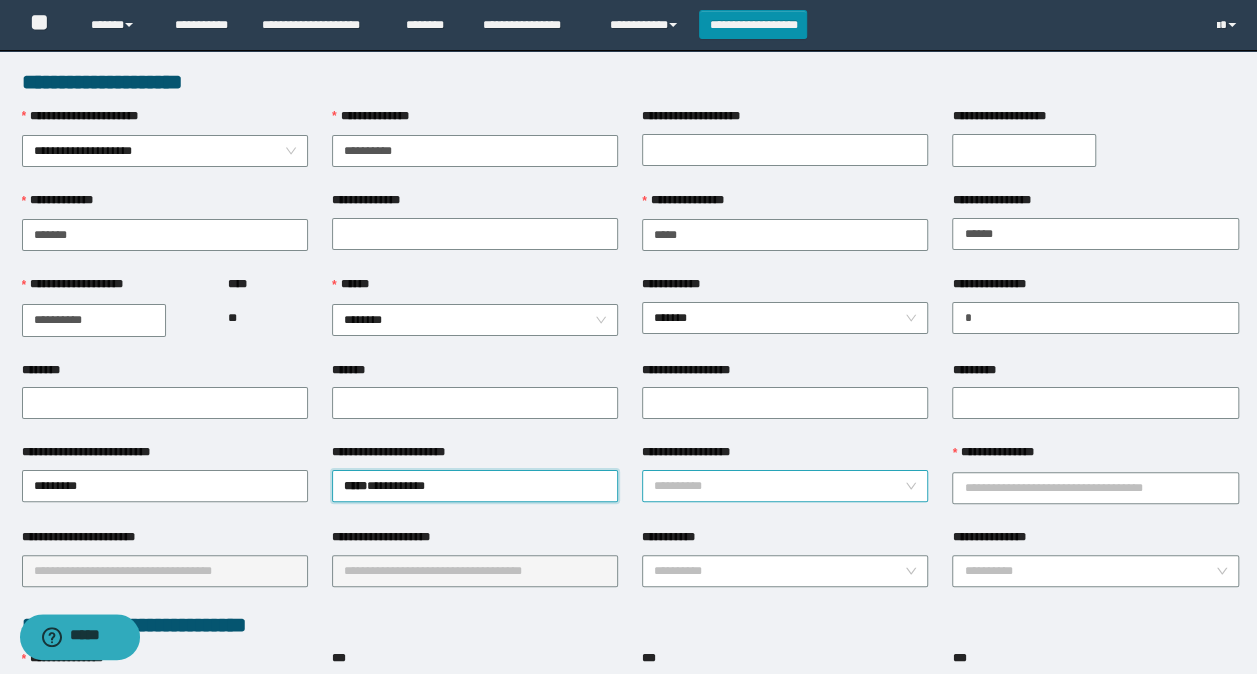click on "**********" at bounding box center [779, 486] 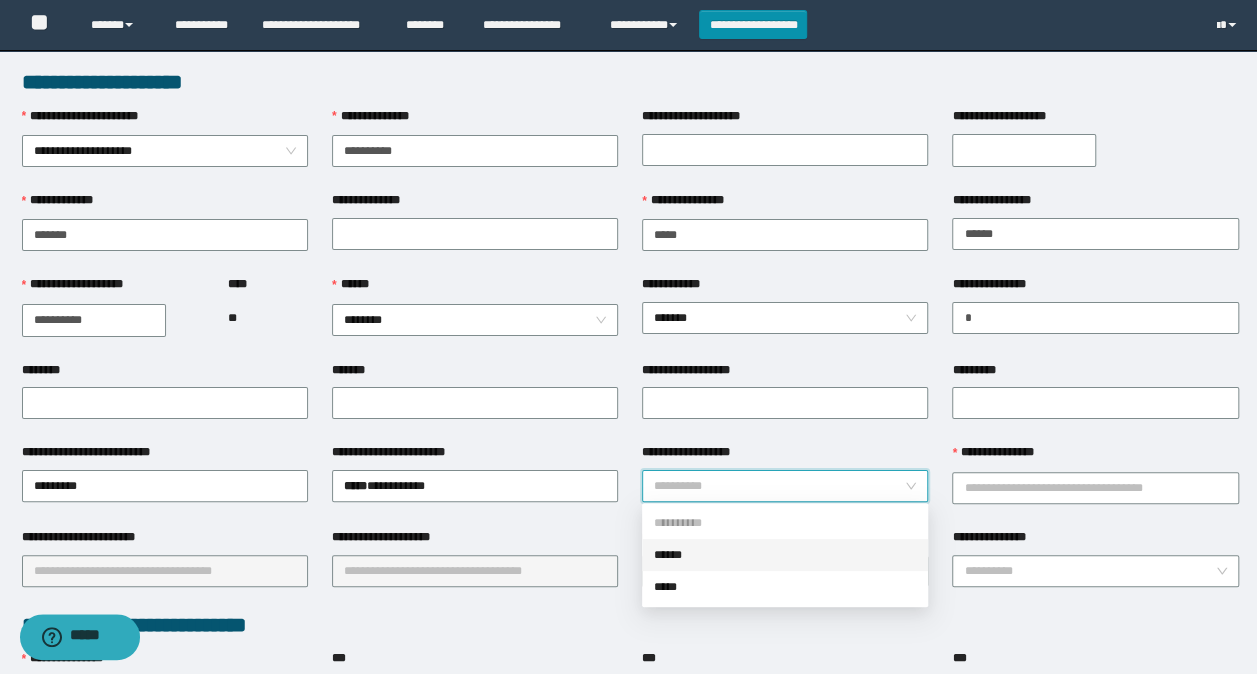 click on "******" at bounding box center (785, 555) 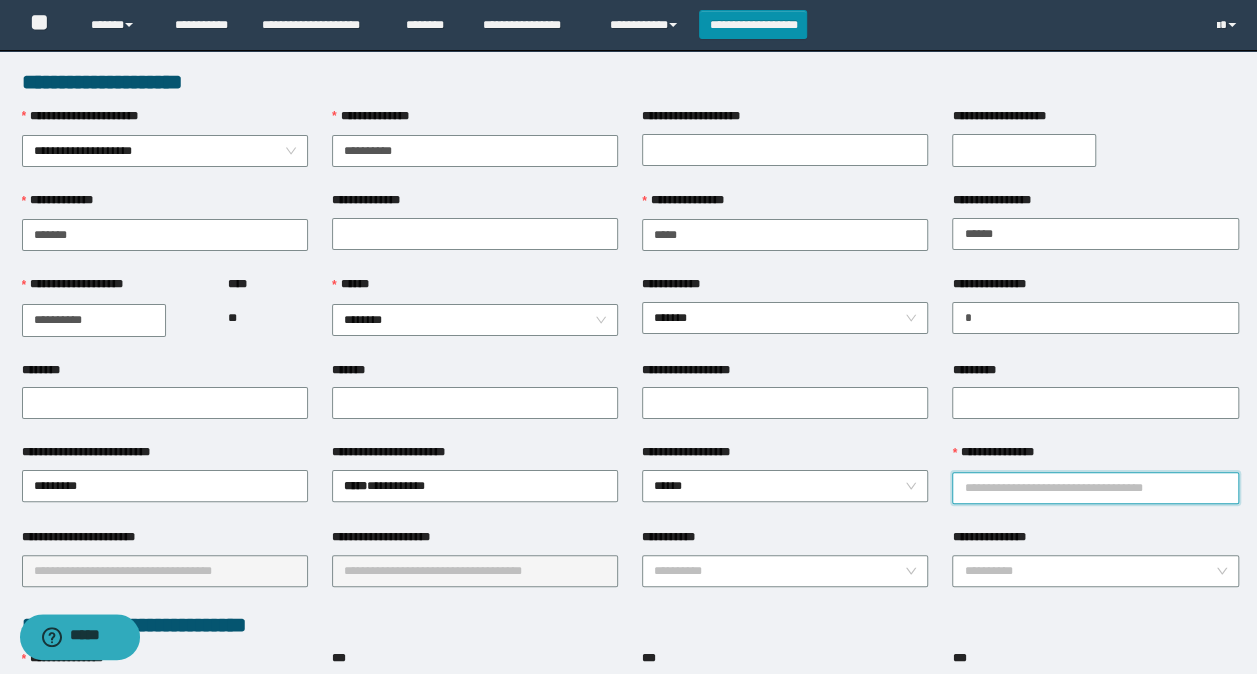 click on "**********" at bounding box center [1095, 488] 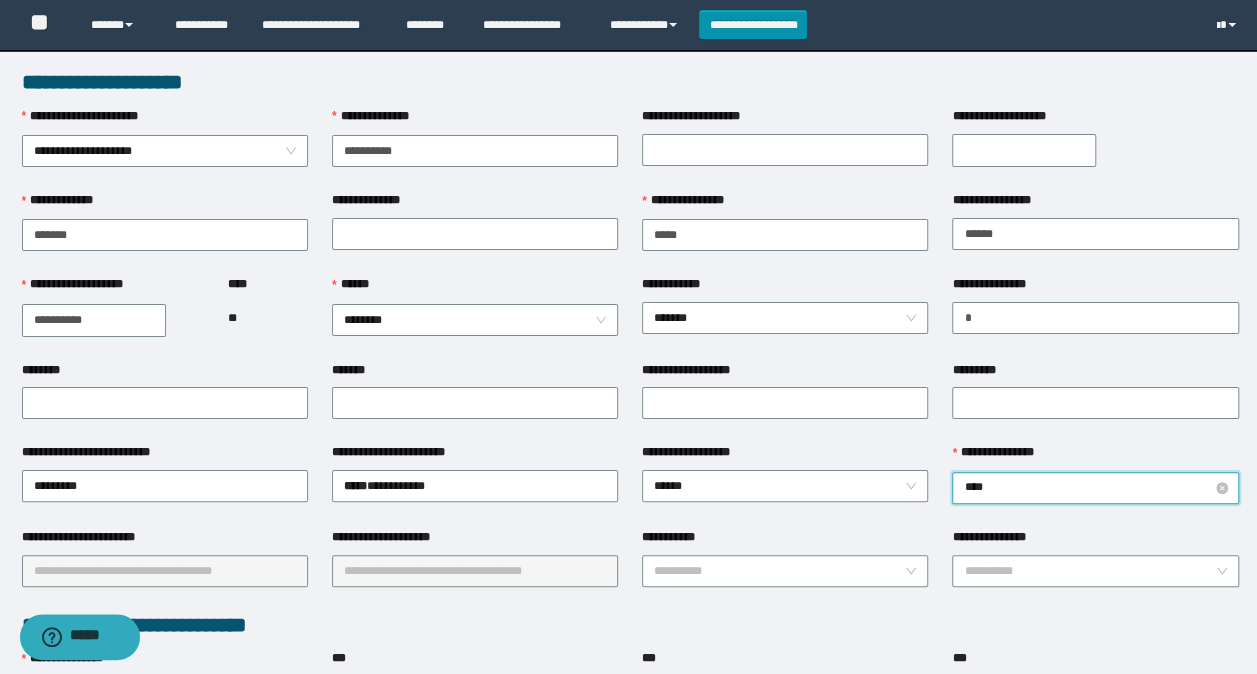 type on "*****" 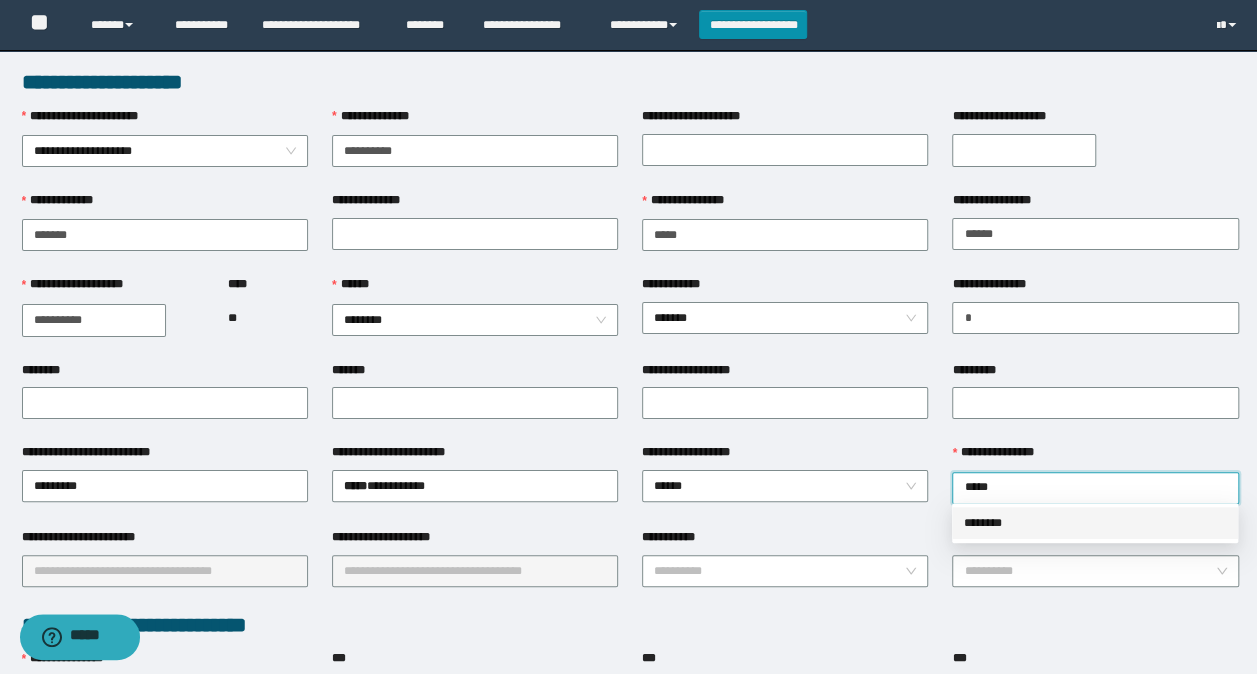 click on "********" at bounding box center (1095, 523) 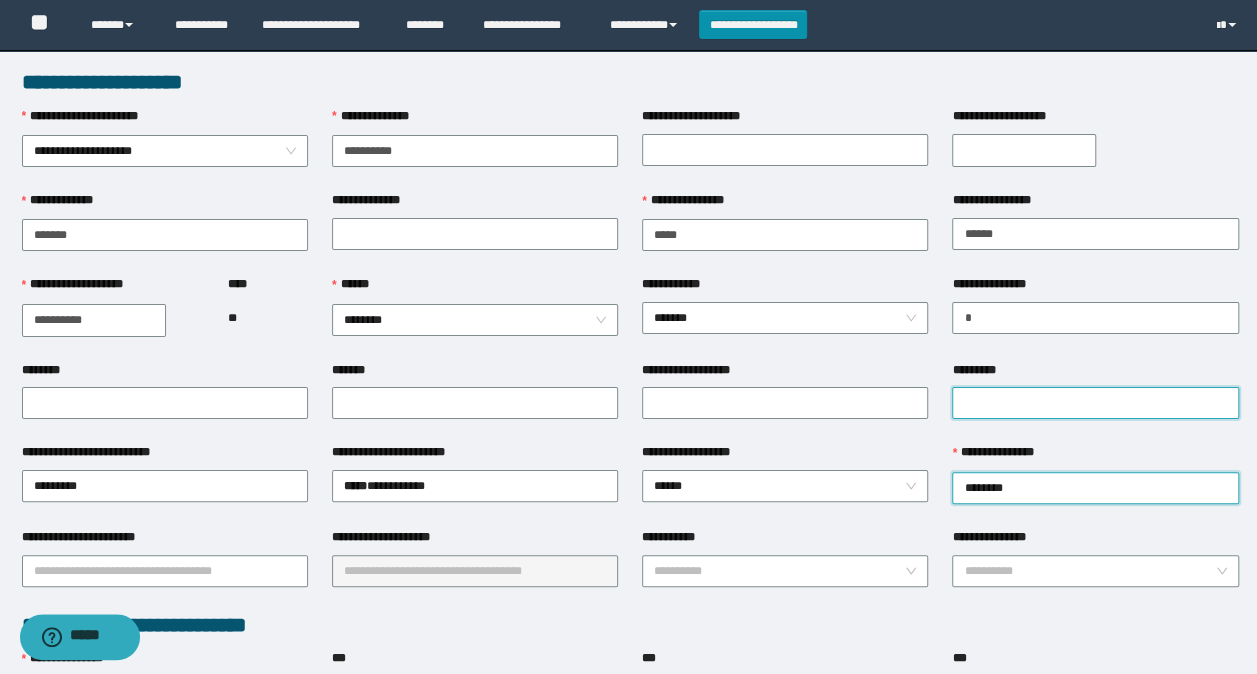 click on "*********" at bounding box center (1095, 403) 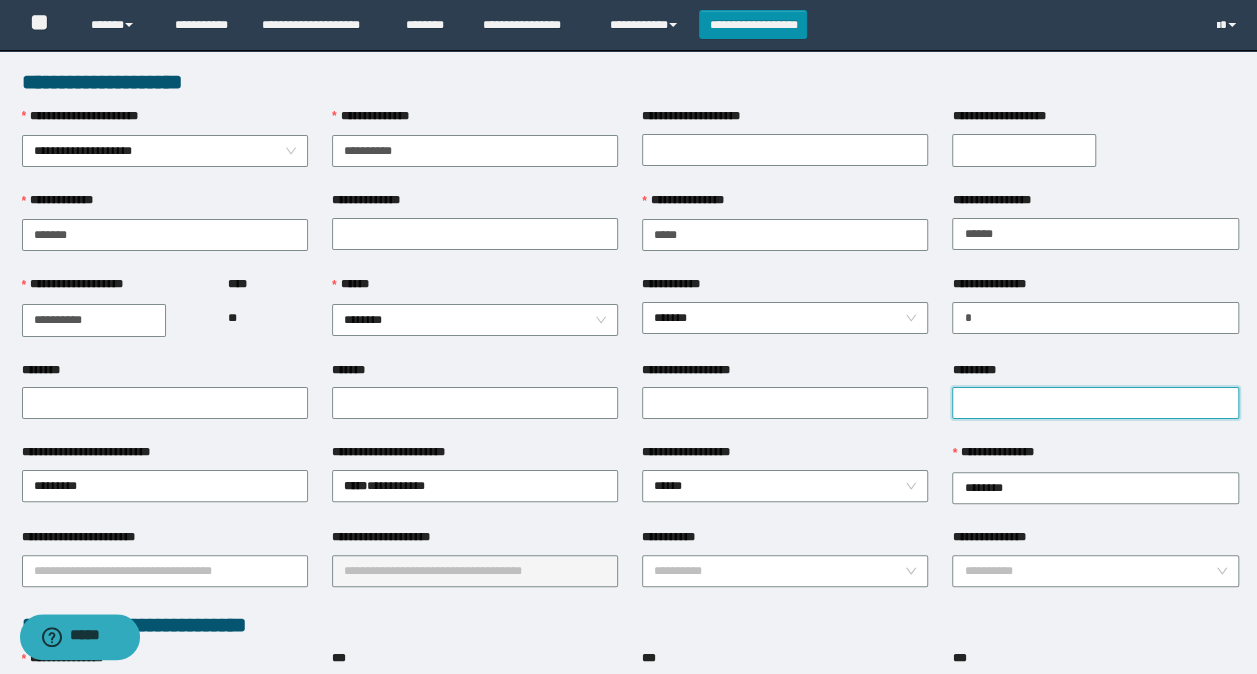 paste on "**********" 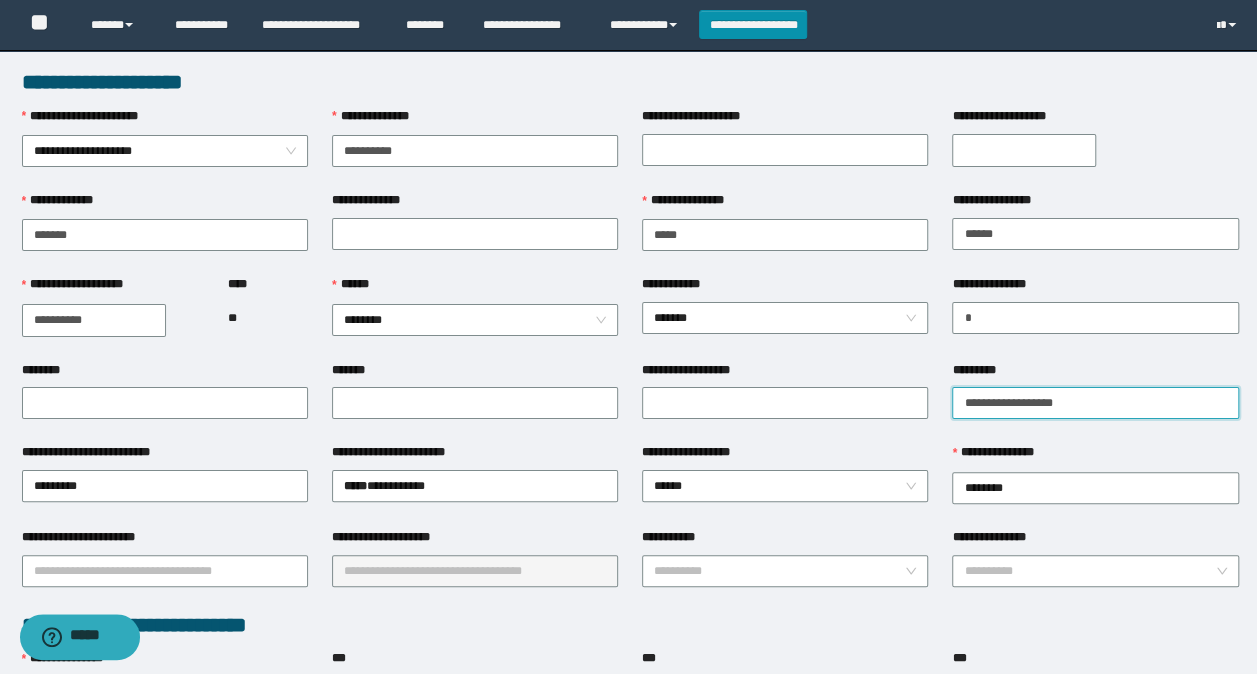 click on "**********" at bounding box center (1095, 403) 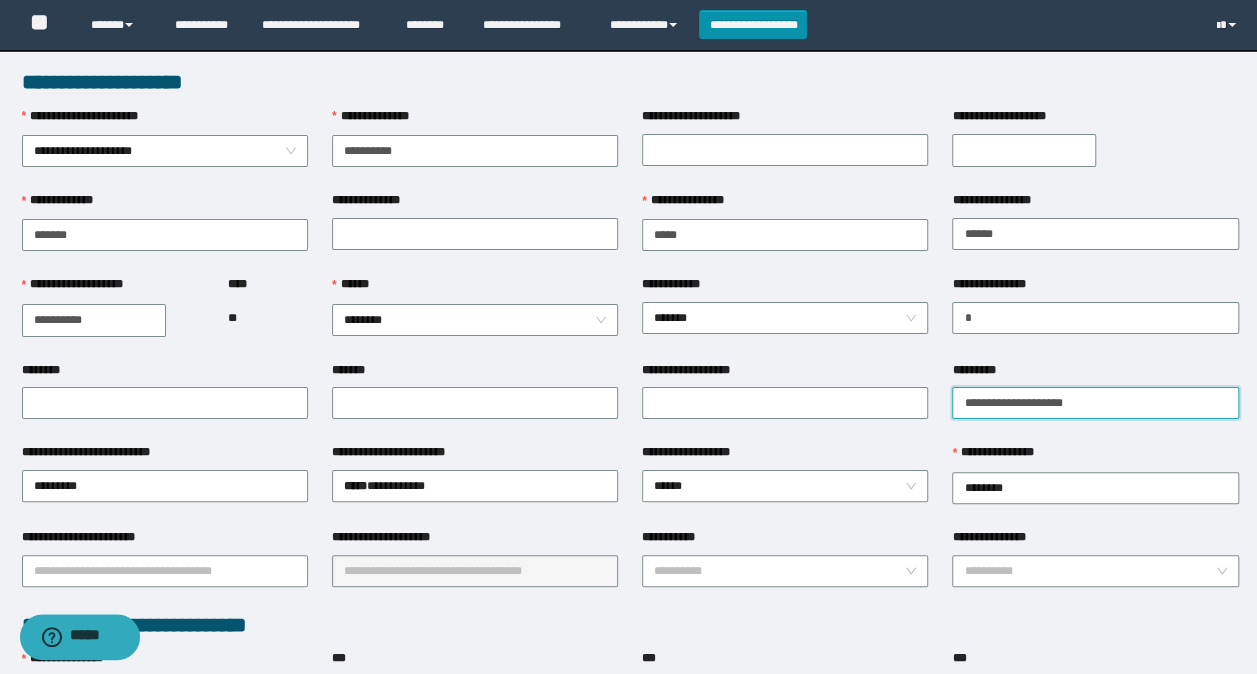 click on "**********" at bounding box center (1095, 403) 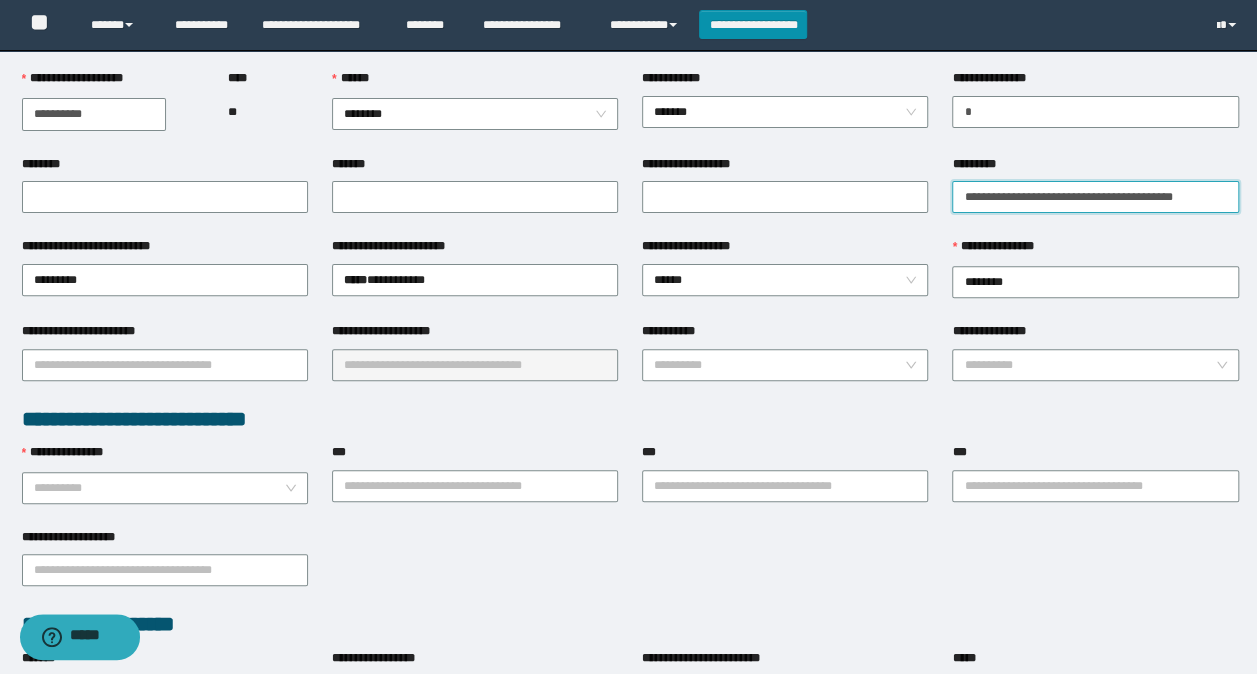 scroll, scrollTop: 300, scrollLeft: 0, axis: vertical 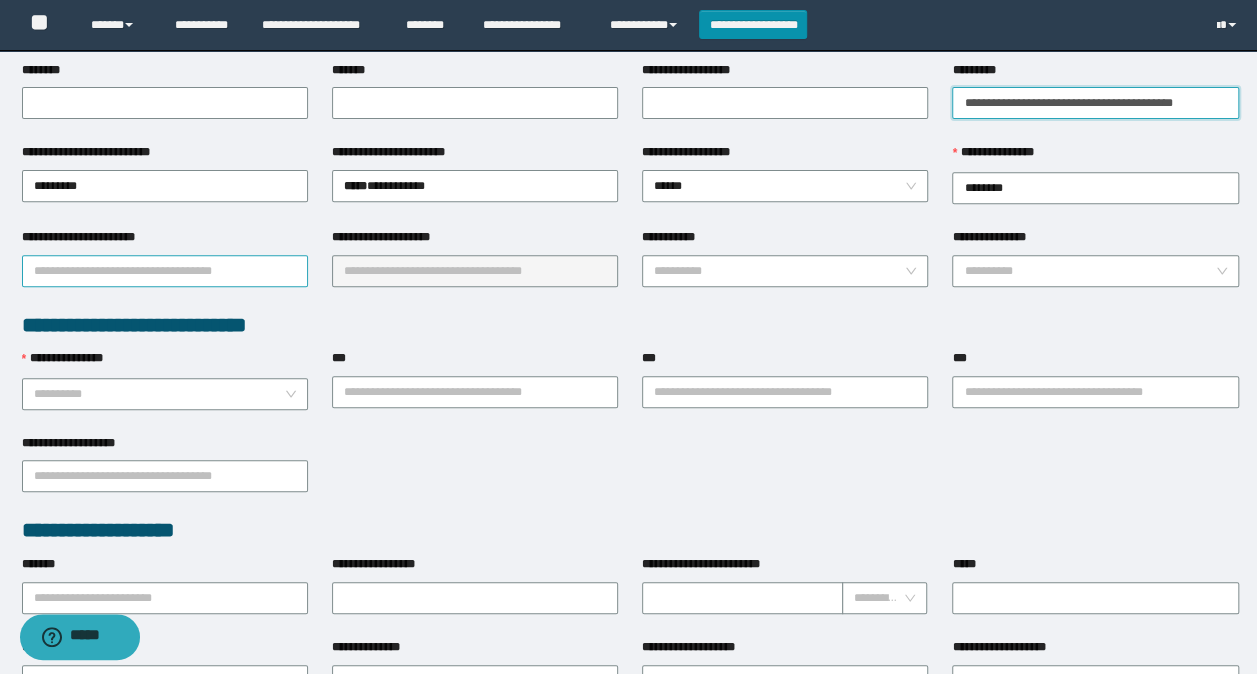 type on "**********" 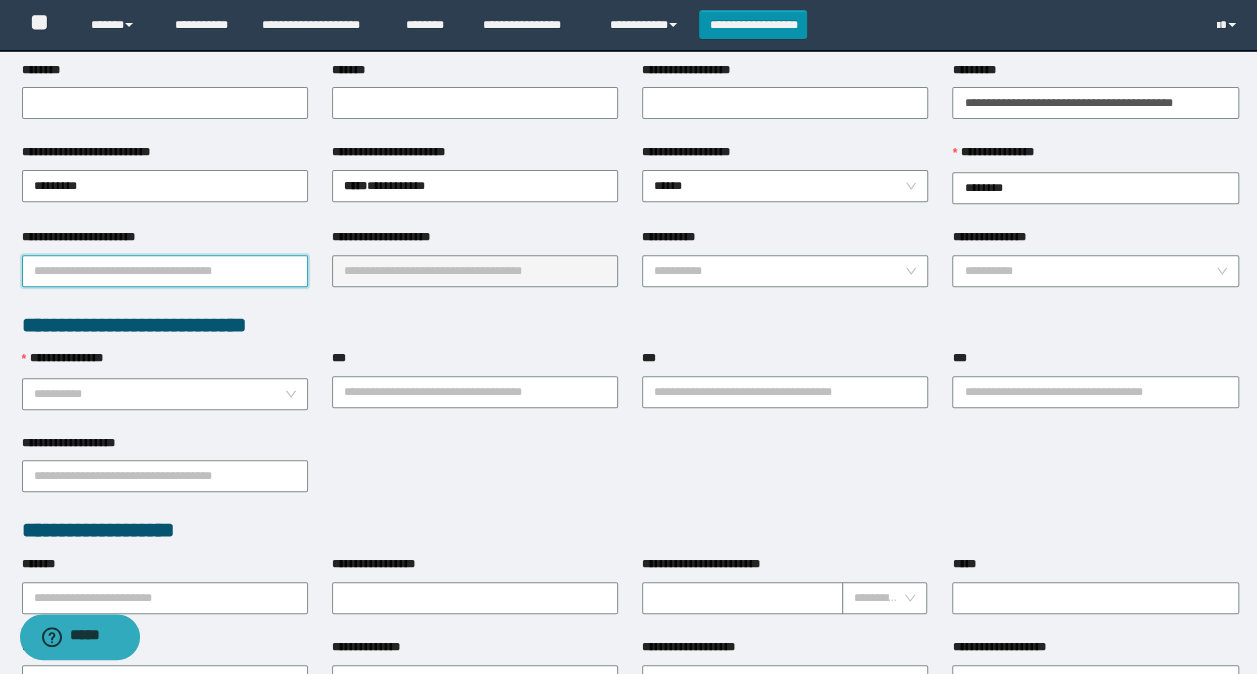 click on "**********" at bounding box center (165, 271) 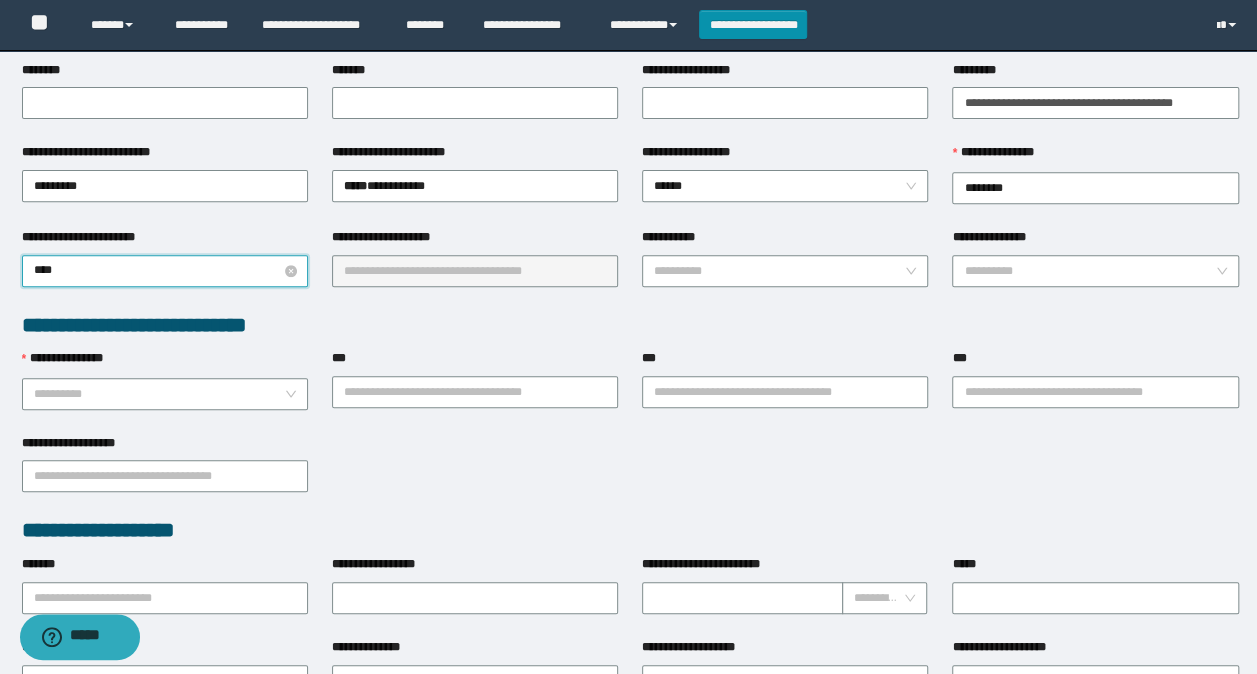 type on "*****" 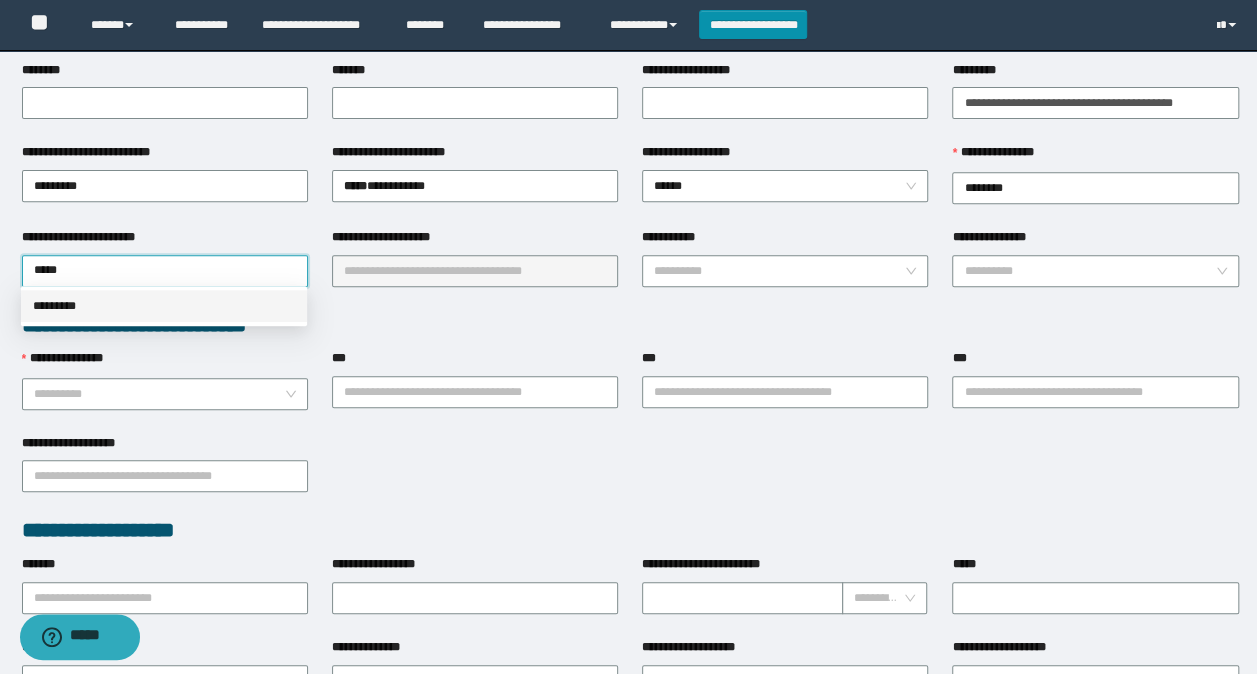 click on "*********" at bounding box center (164, 306) 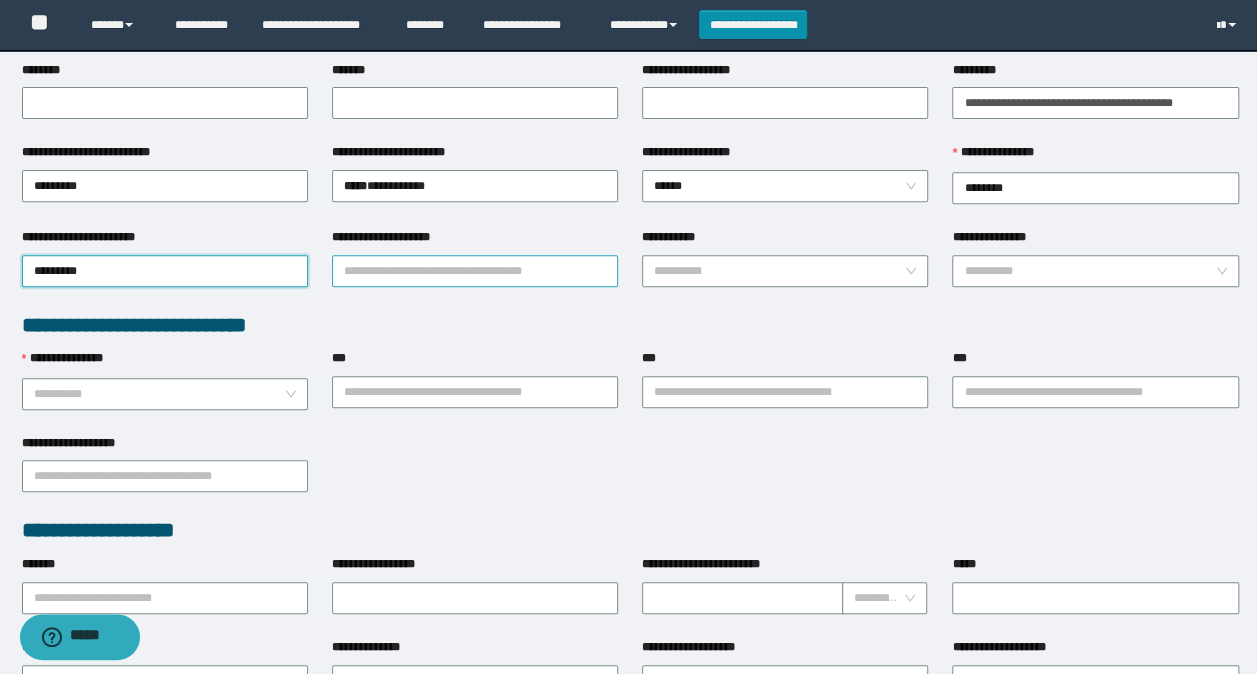 click on "**********" at bounding box center (475, 271) 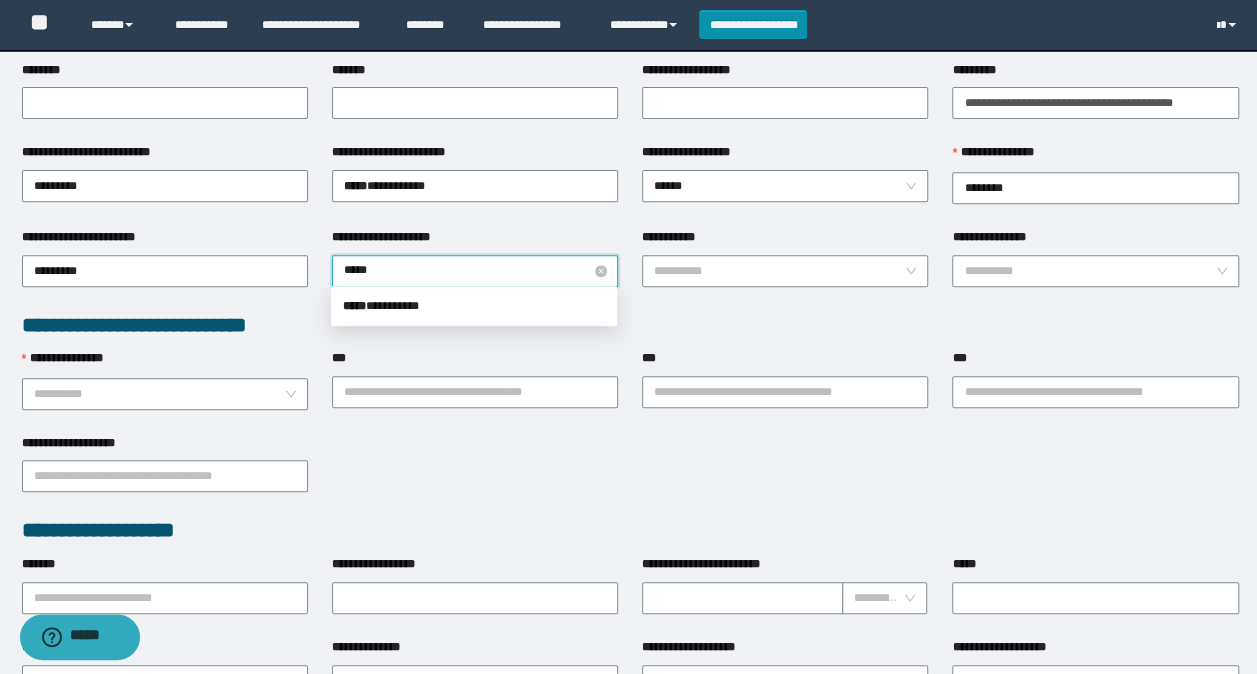 type on "******" 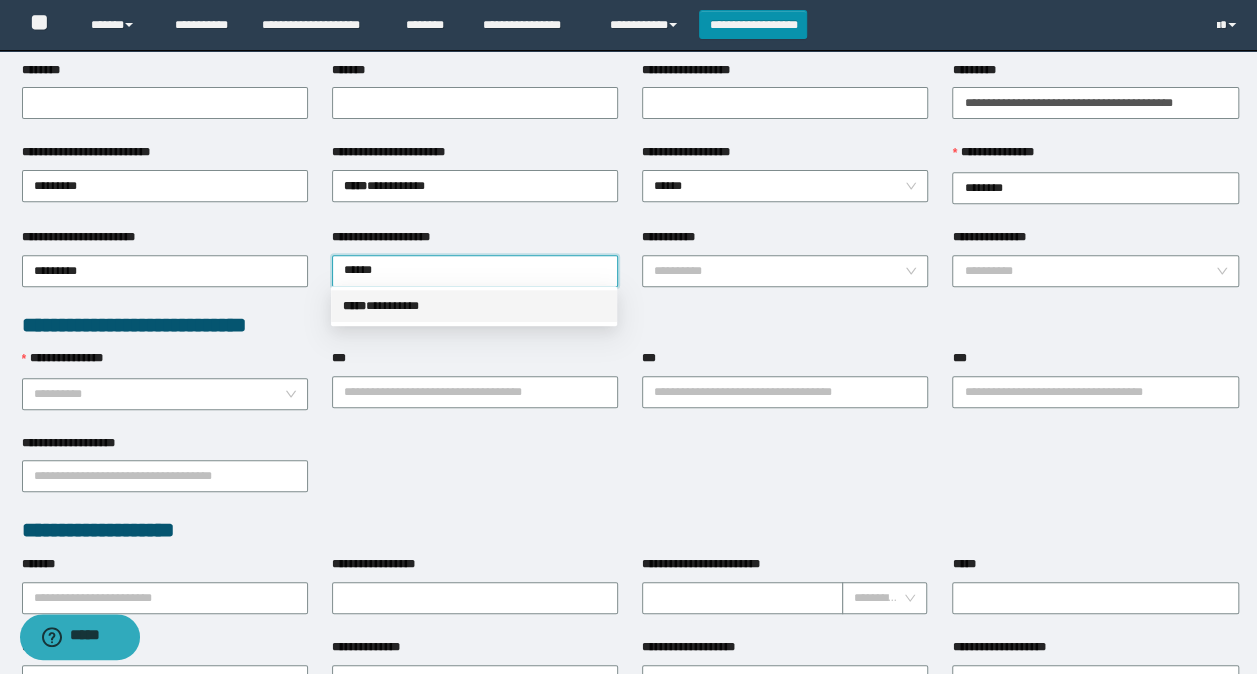 click on "***** * ********" at bounding box center [474, 306] 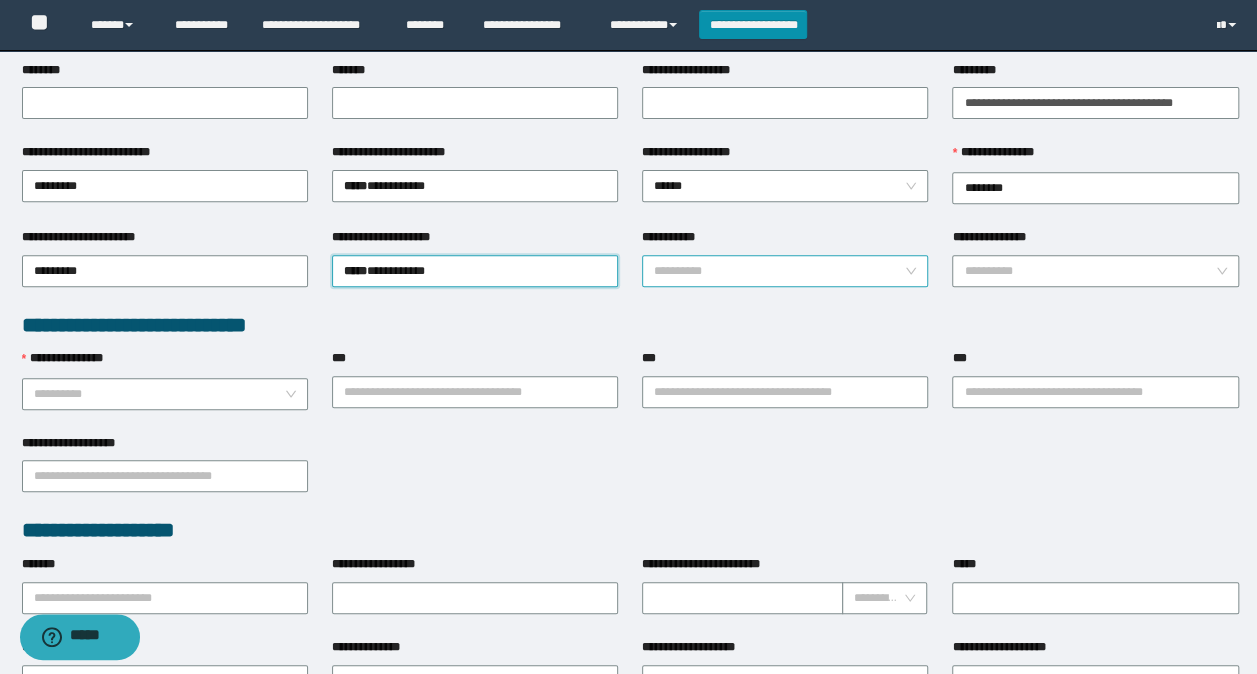 click on "**********" at bounding box center (779, 271) 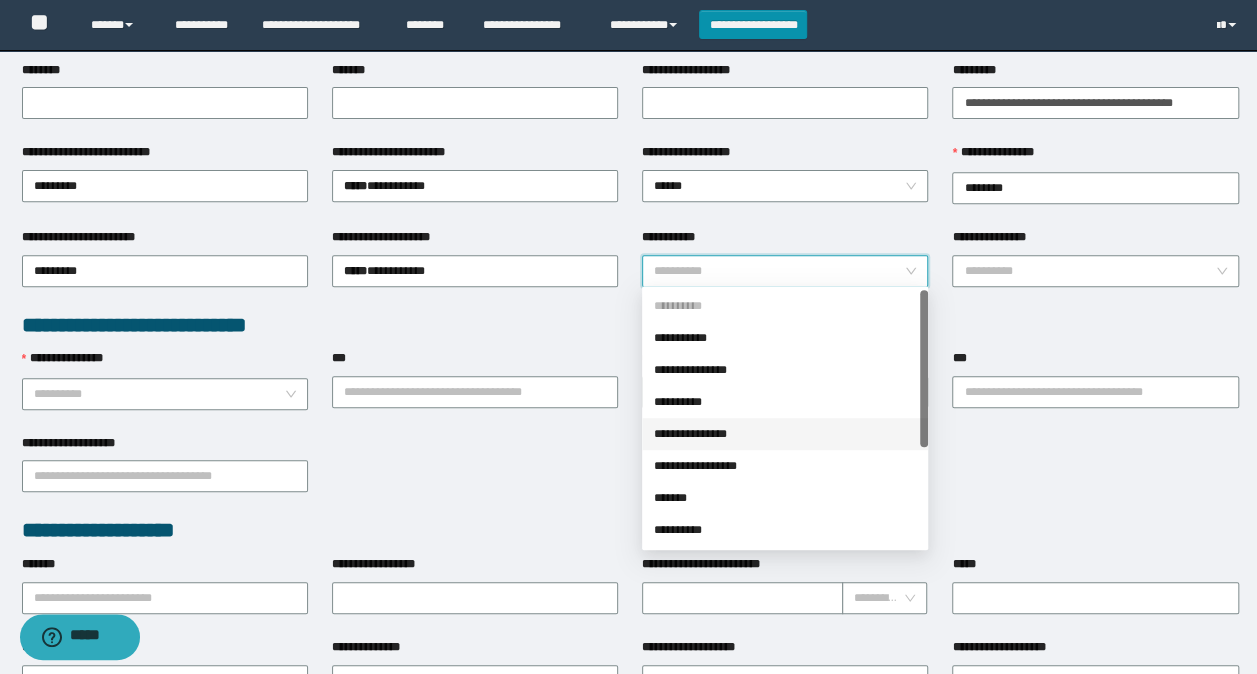 click on "**********" at bounding box center (785, 434) 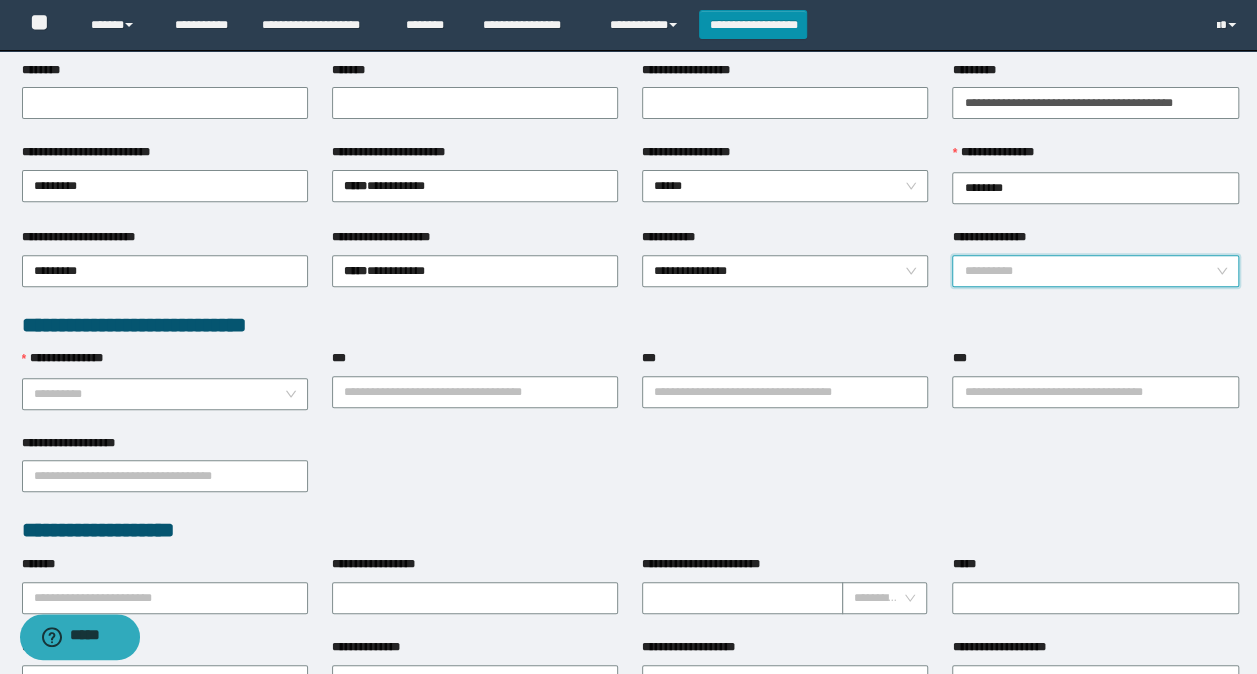 click on "**********" at bounding box center (1089, 271) 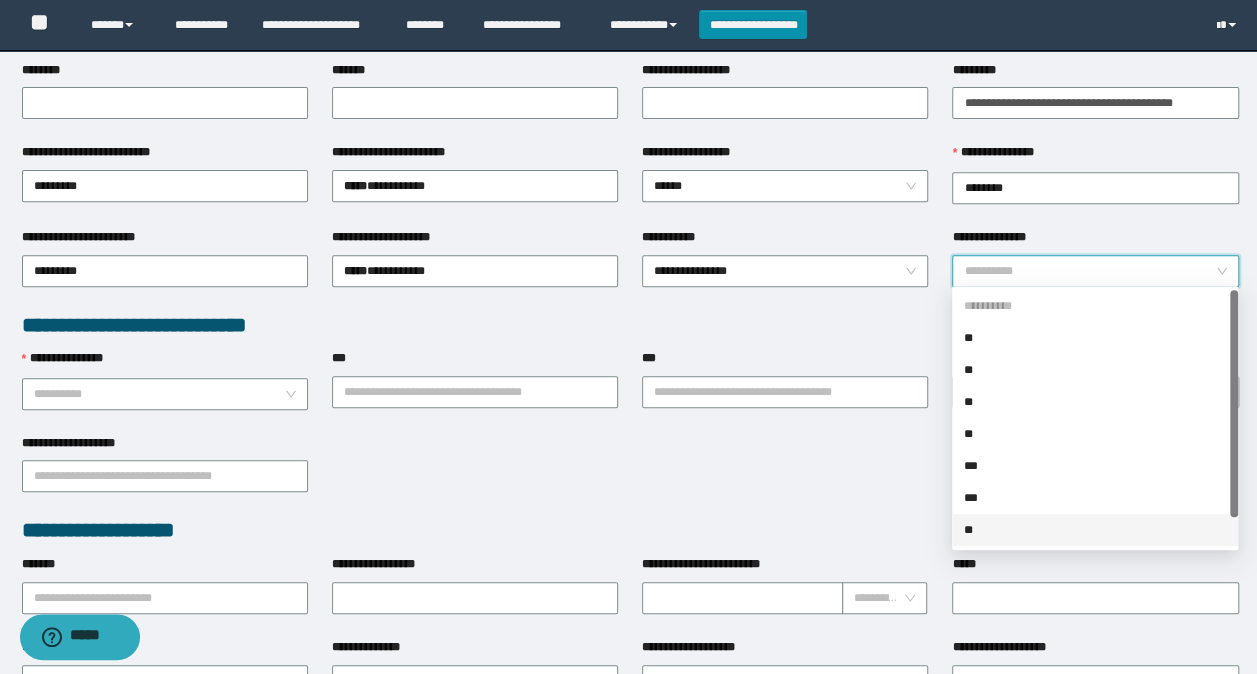 click on "**" at bounding box center [1095, 530] 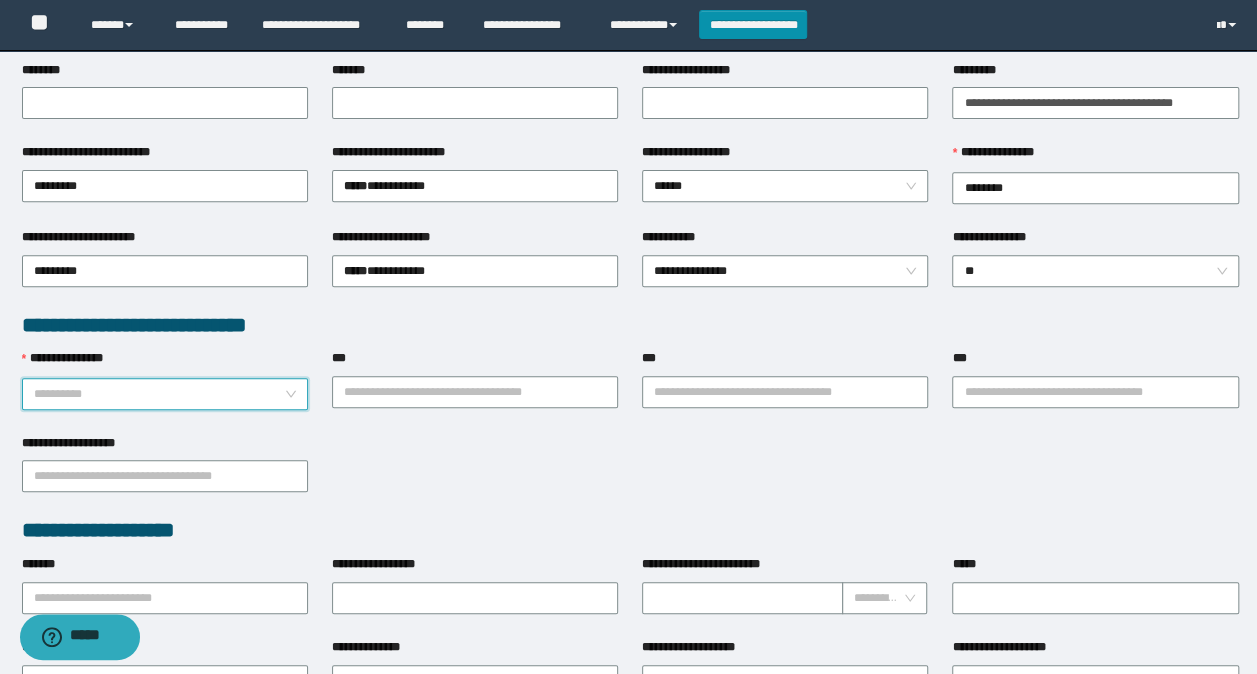 click on "**********" at bounding box center [159, 394] 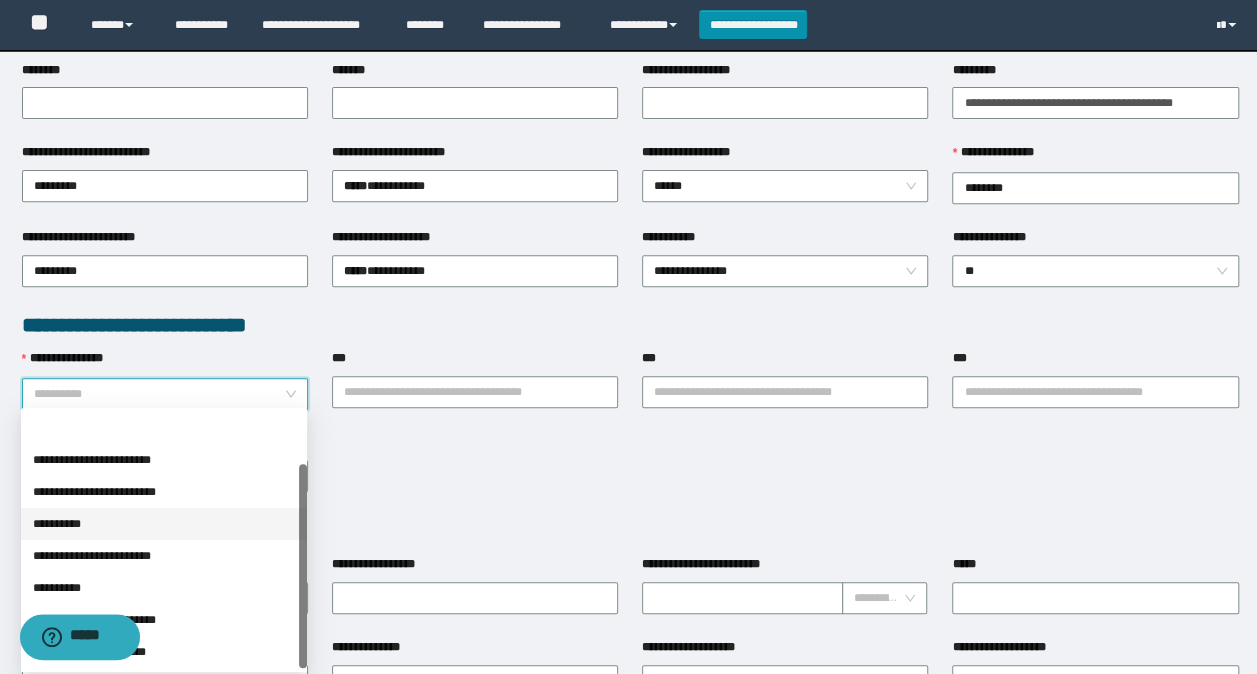 scroll, scrollTop: 64, scrollLeft: 0, axis: vertical 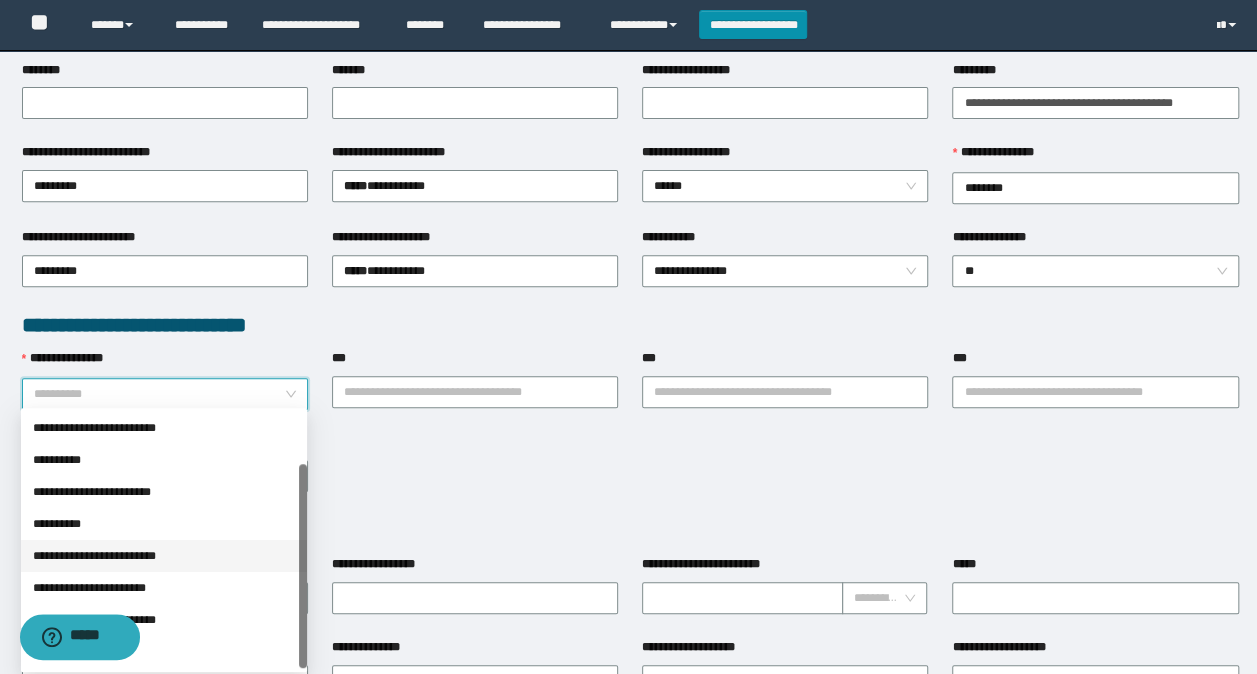 click on "**********" at bounding box center (164, 556) 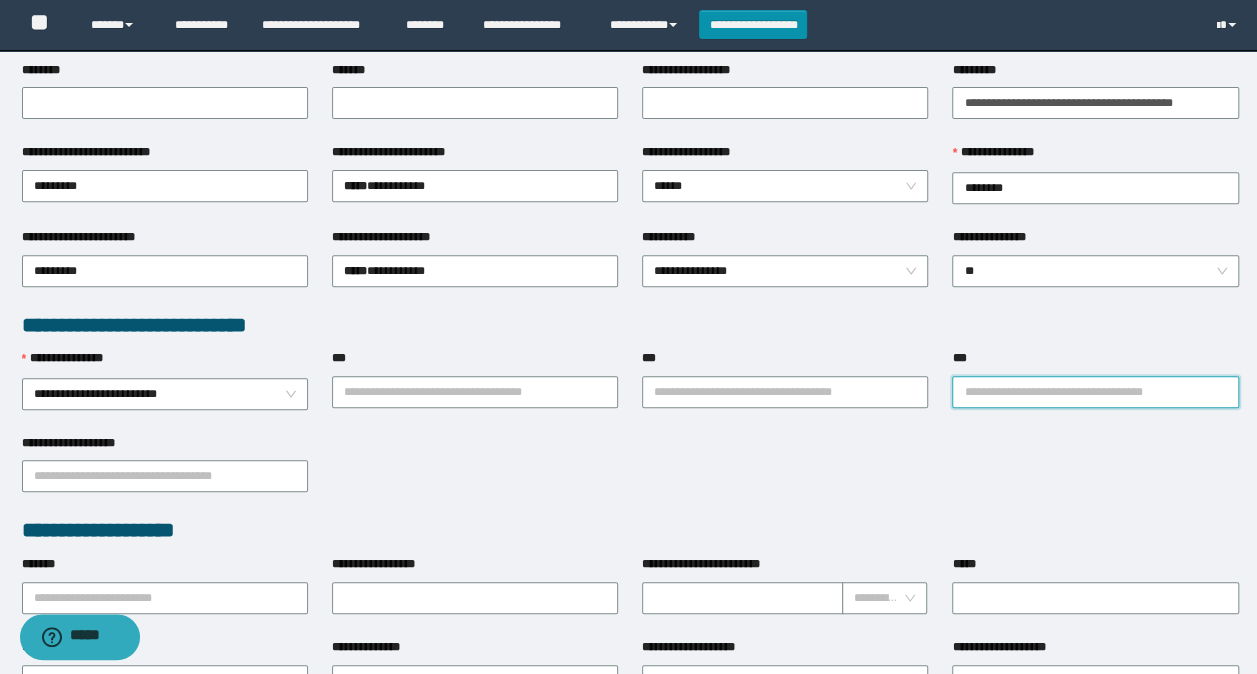 click on "***" at bounding box center (1095, 392) 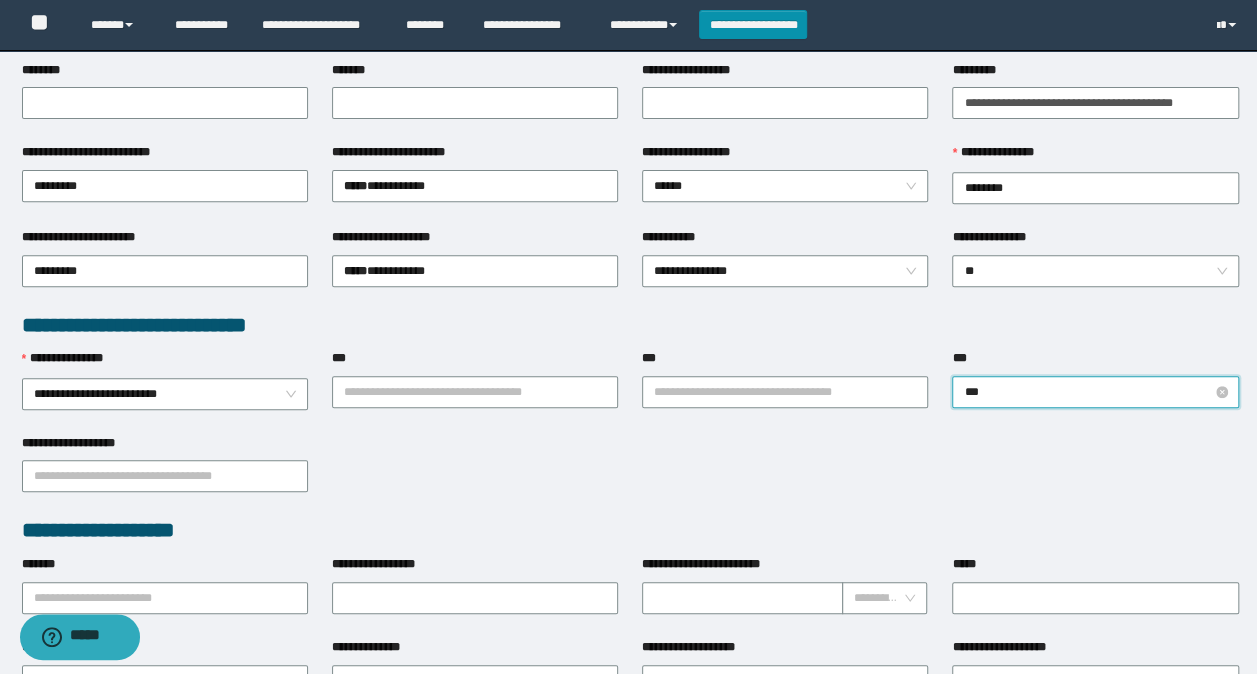 type on "****" 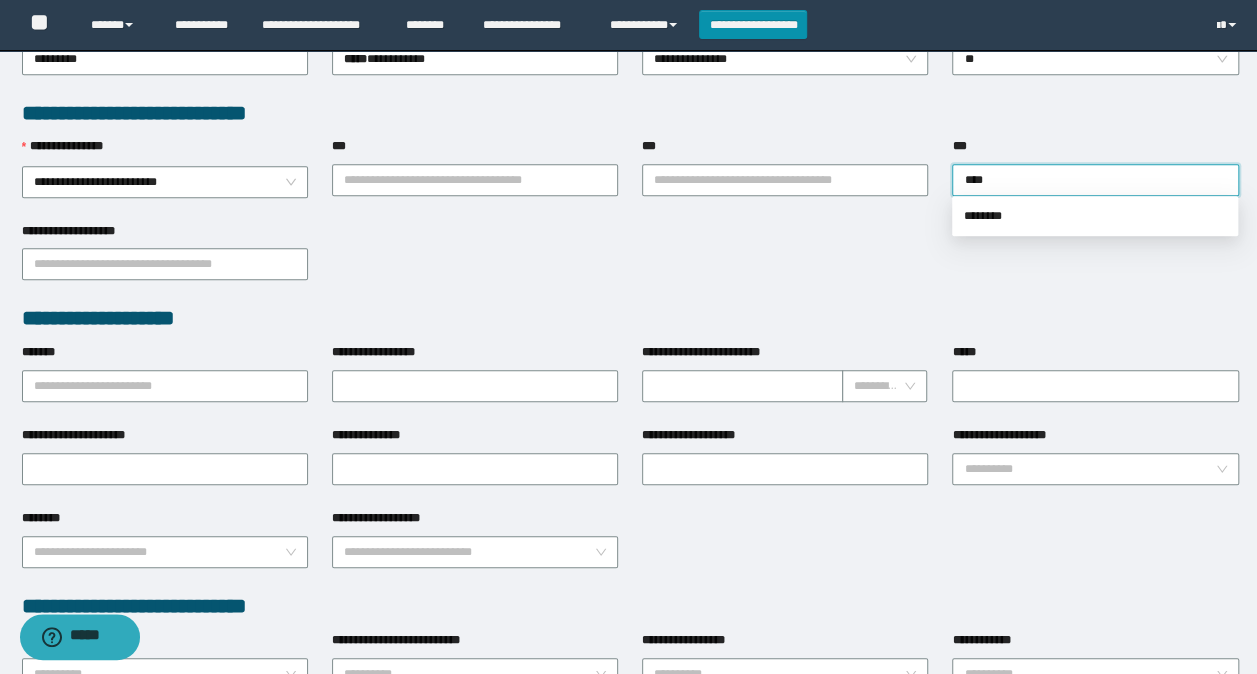 scroll, scrollTop: 600, scrollLeft: 0, axis: vertical 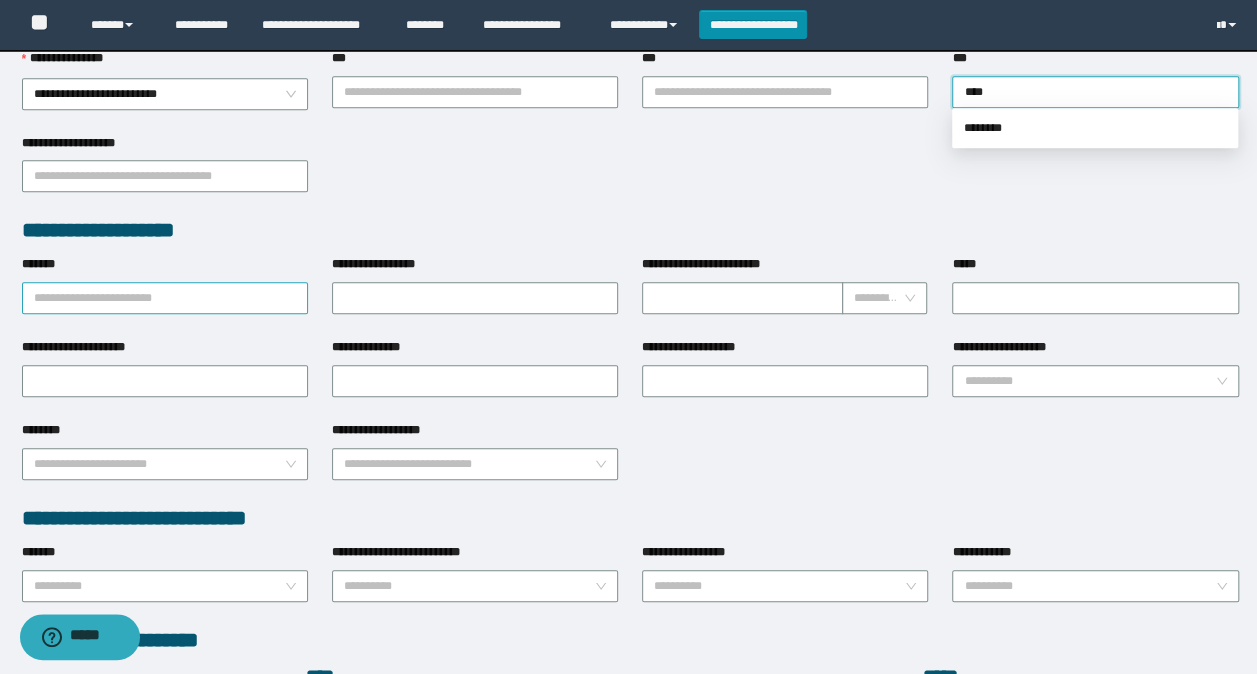 type 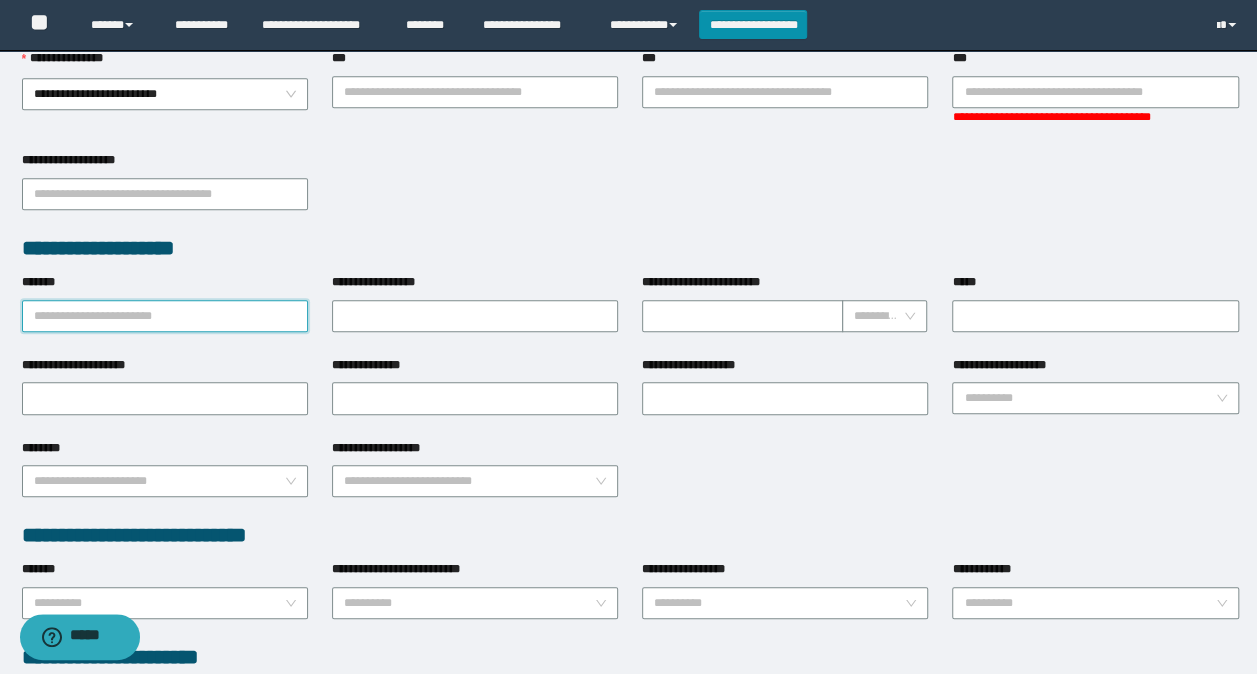 click on "*******" at bounding box center [165, 316] 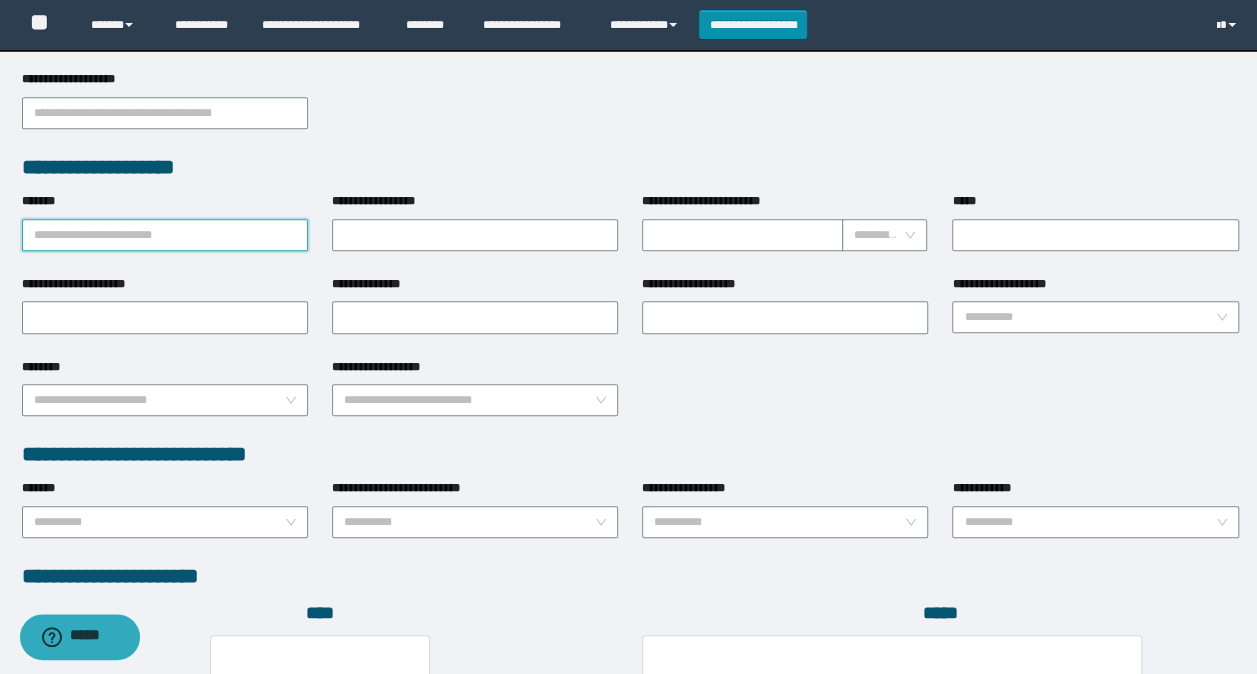 scroll, scrollTop: 700, scrollLeft: 0, axis: vertical 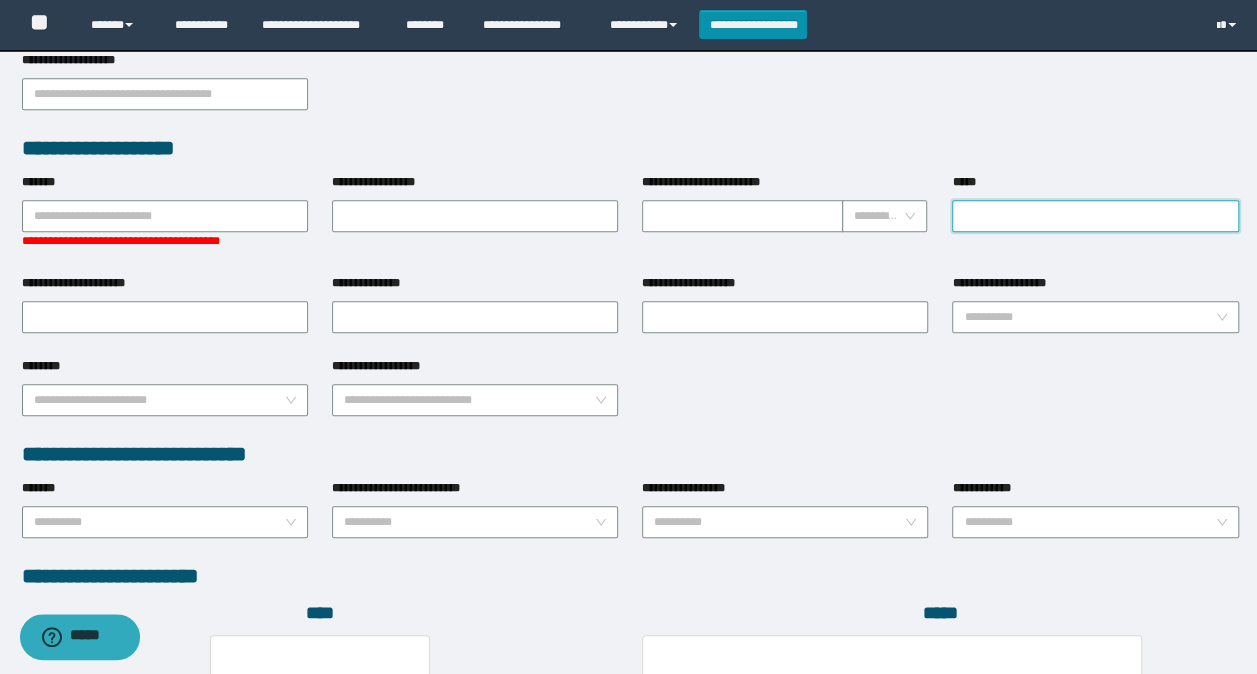 drag, startPoint x: 994, startPoint y: 211, endPoint x: 986, endPoint y: 219, distance: 11.313708 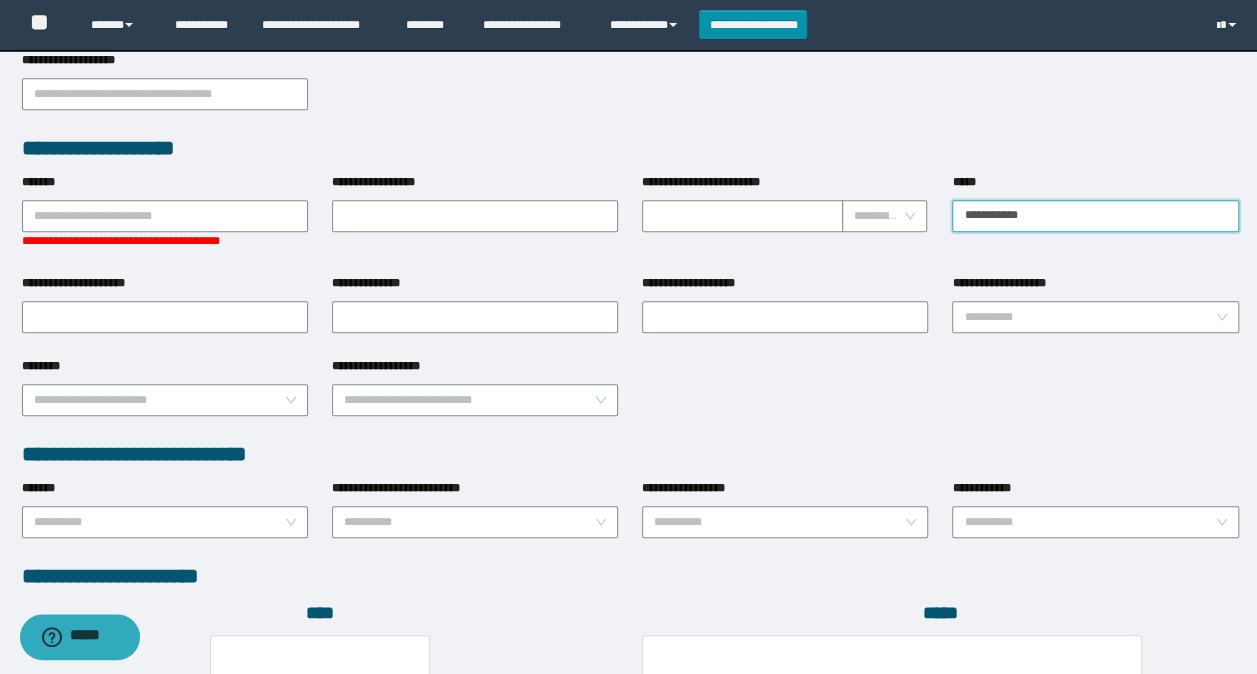 drag, startPoint x: 1044, startPoint y: 200, endPoint x: 945, endPoint y: 202, distance: 99.0202 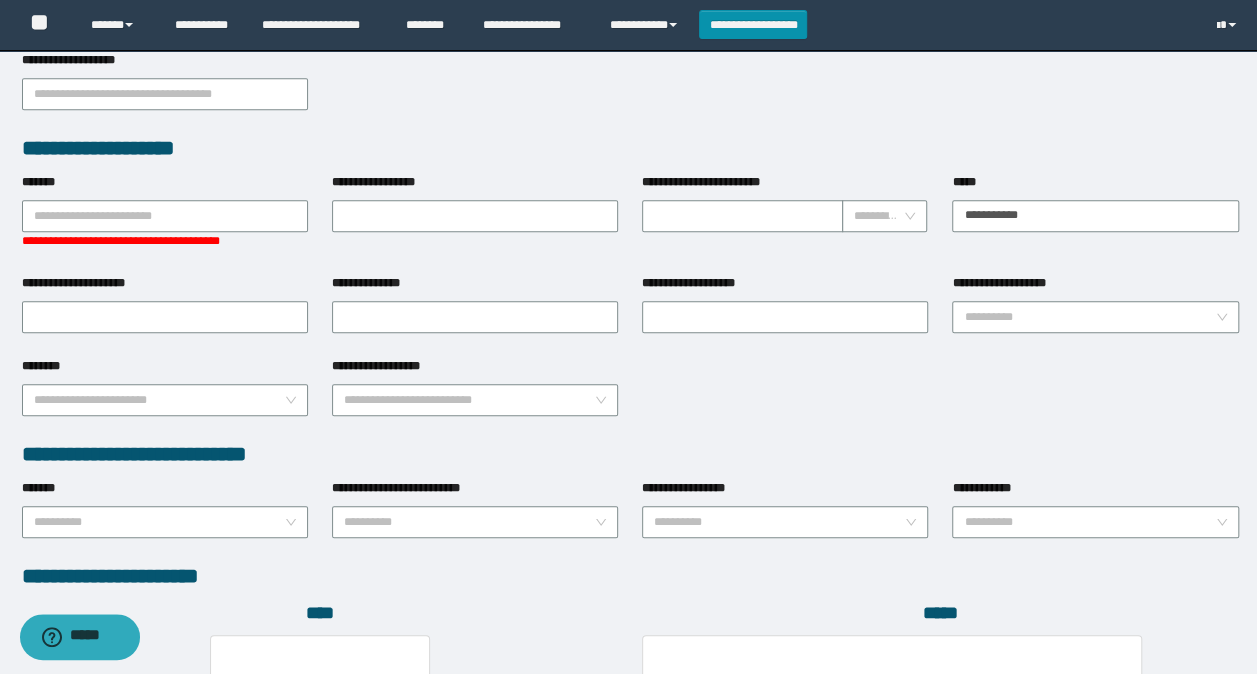 drag, startPoint x: 936, startPoint y: 214, endPoint x: 871, endPoint y: 243, distance: 71.17584 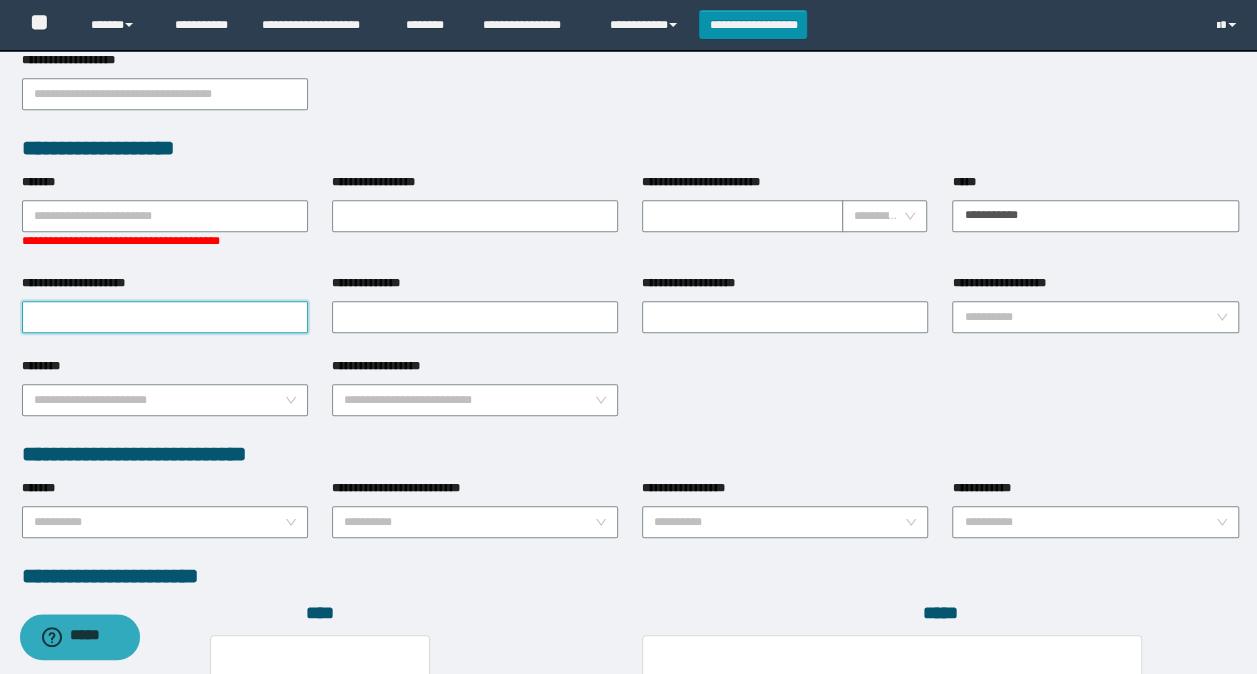 click on "**********" at bounding box center [165, 317] 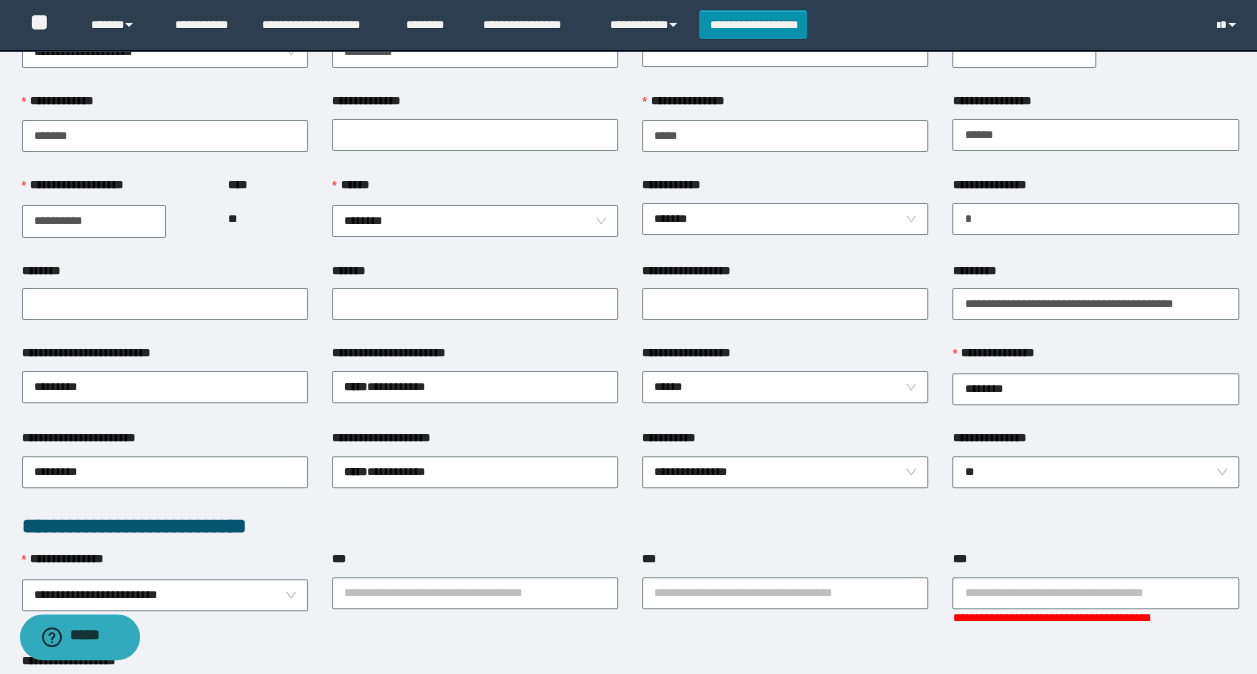scroll, scrollTop: 0, scrollLeft: 0, axis: both 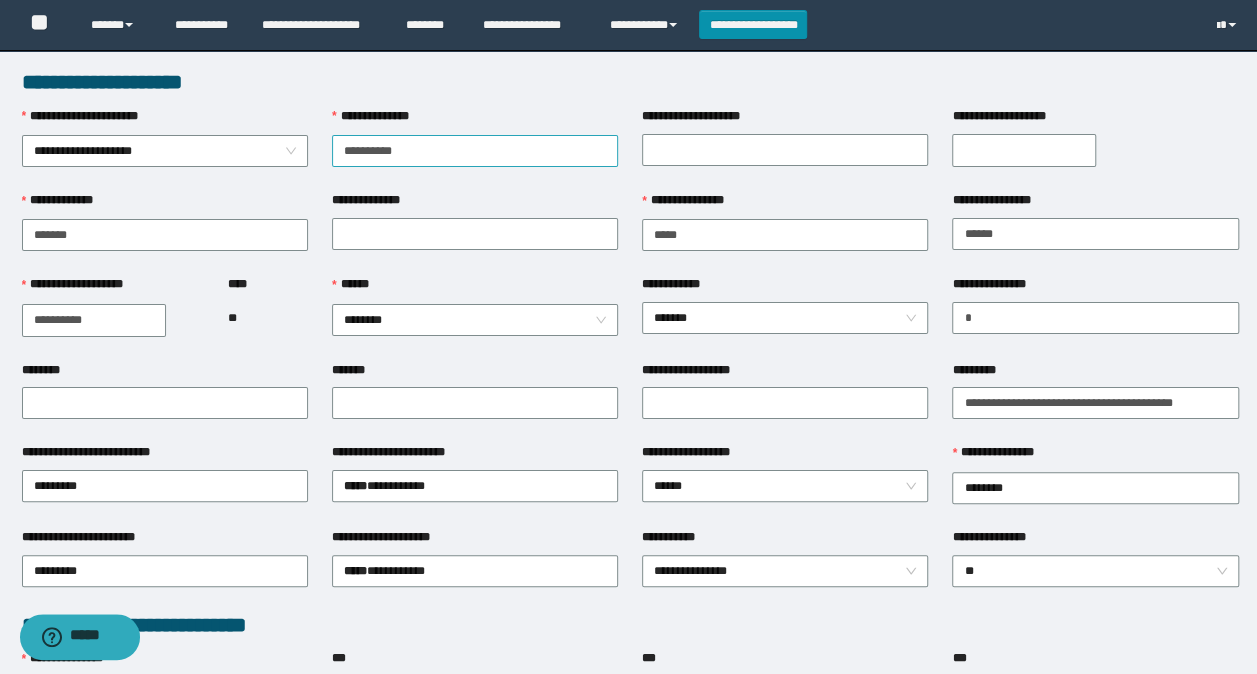 type on "**********" 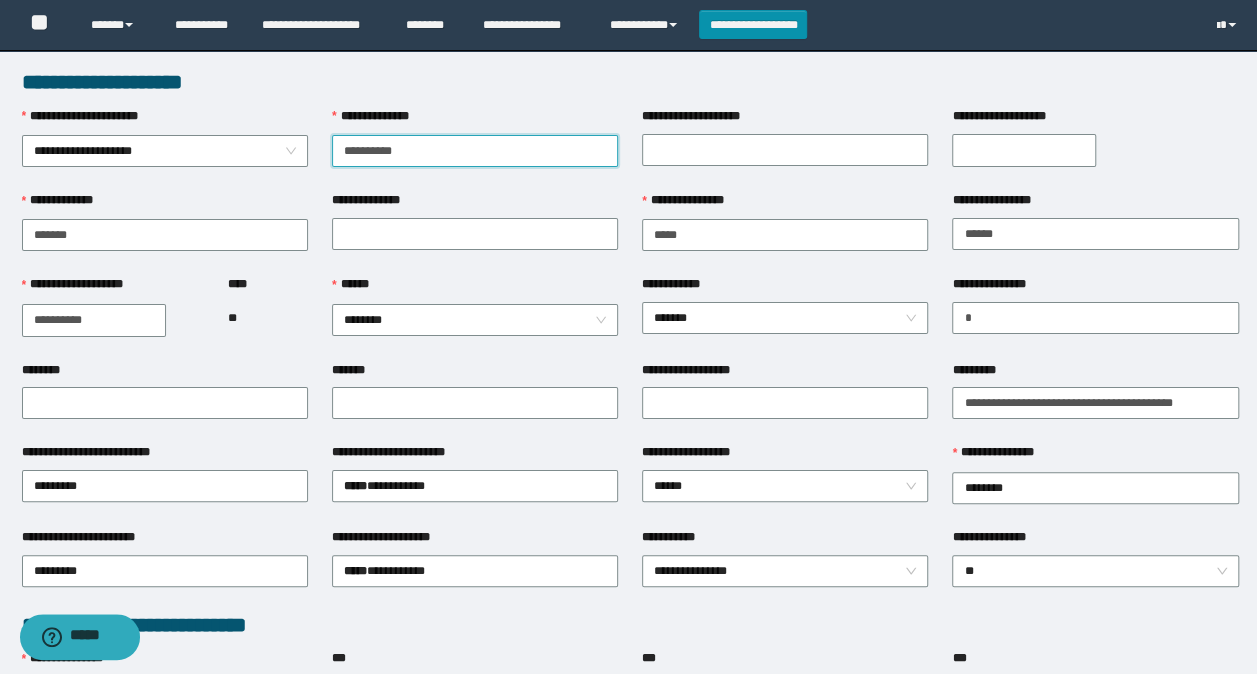 drag, startPoint x: 431, startPoint y: 145, endPoint x: 318, endPoint y: 145, distance: 113 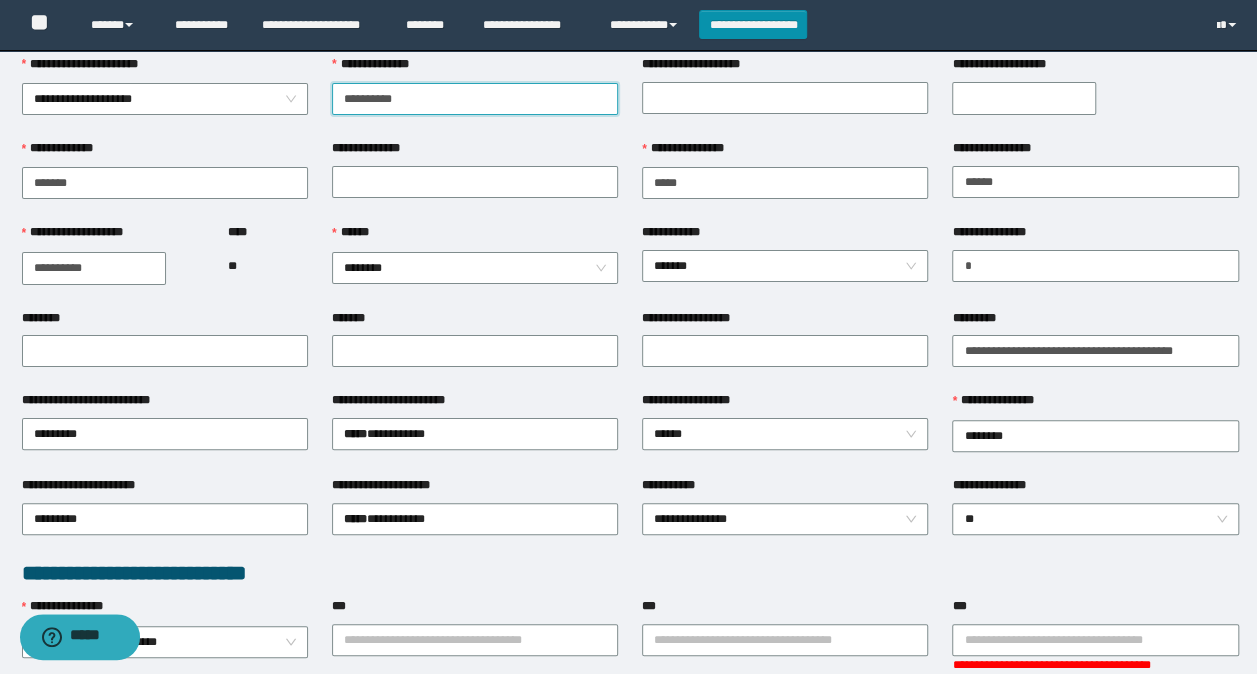 scroll, scrollTop: 0, scrollLeft: 0, axis: both 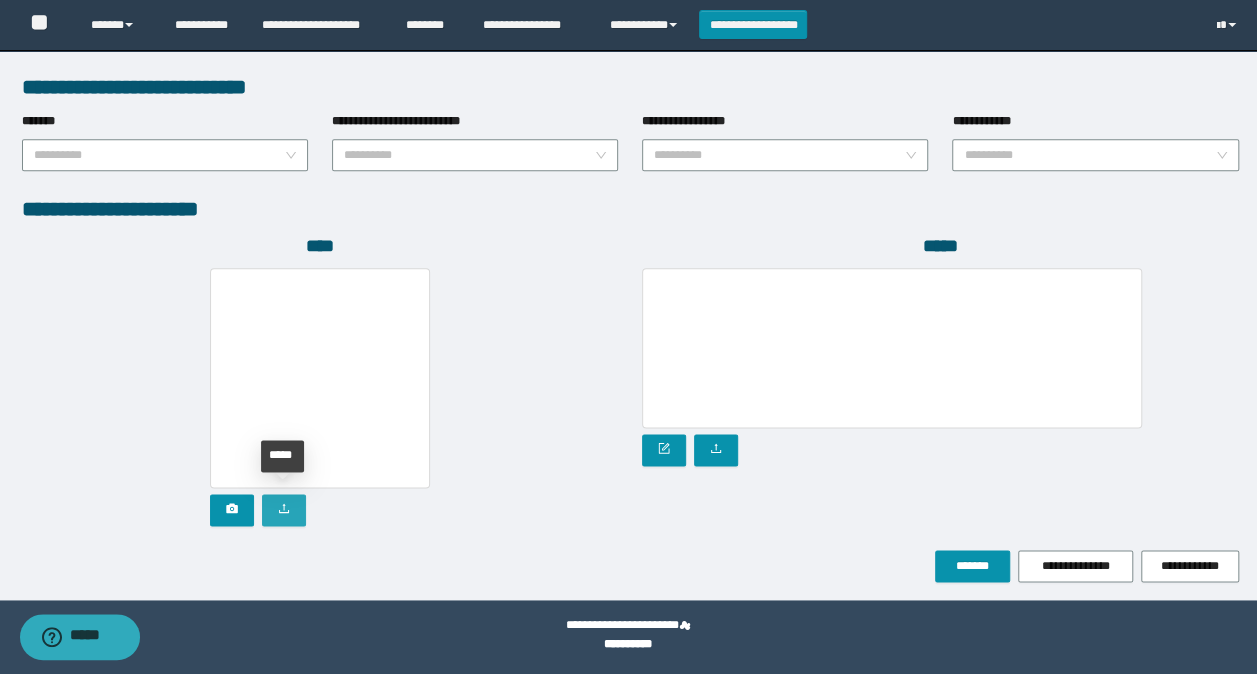 click at bounding box center [284, 510] 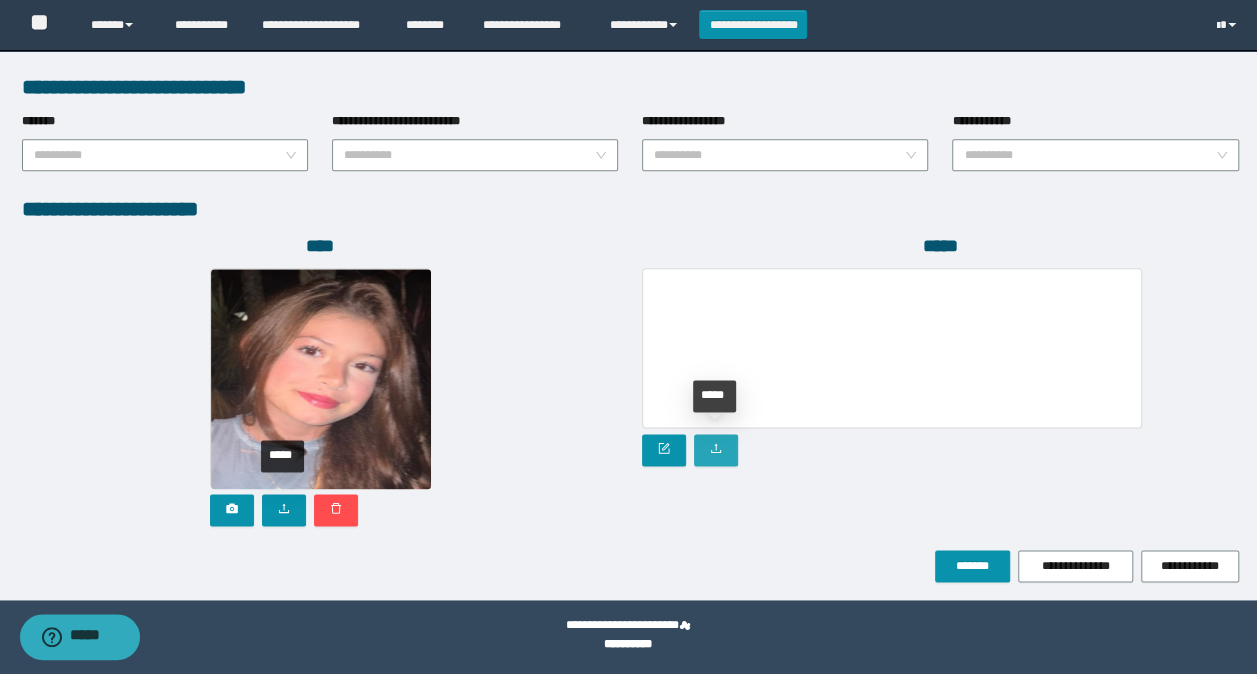 click 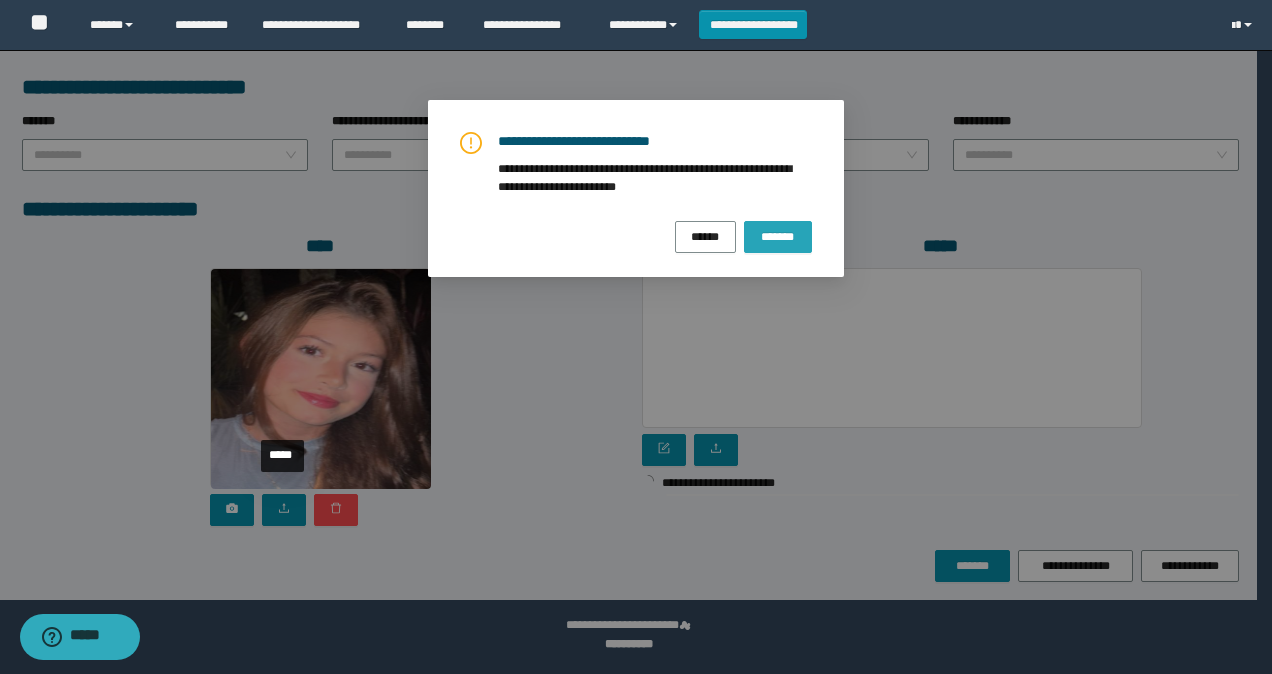 click on "*******" at bounding box center (778, 236) 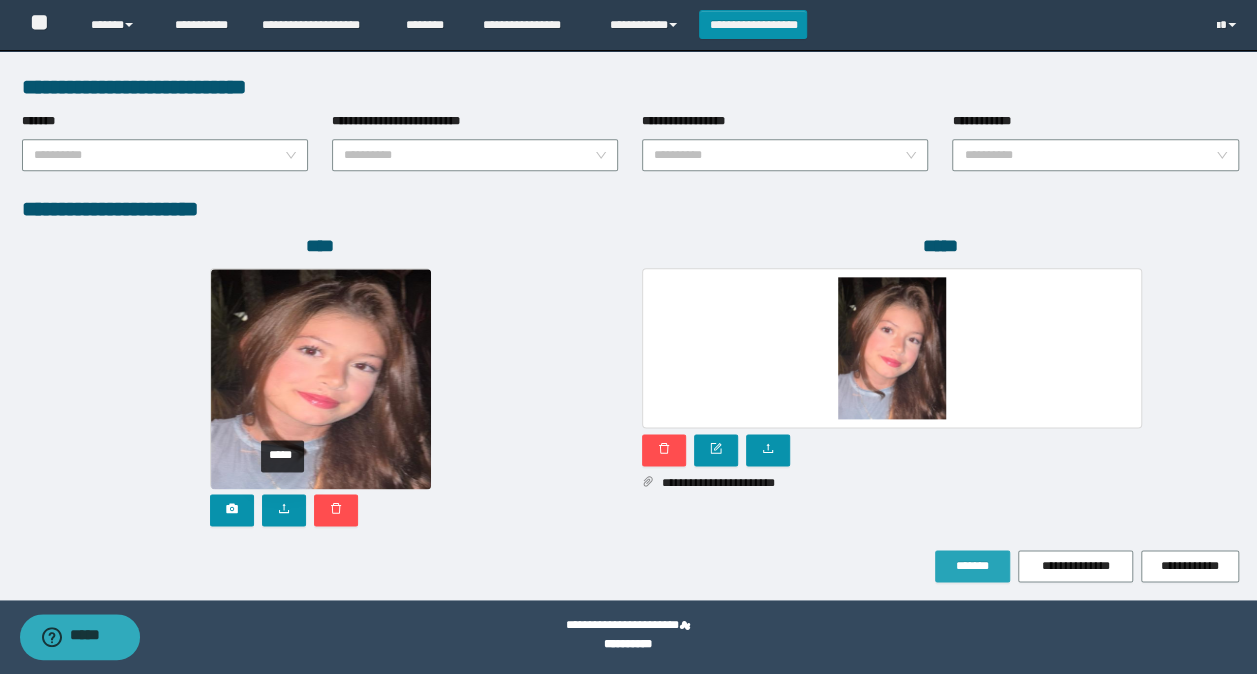 click on "*******" at bounding box center [972, 566] 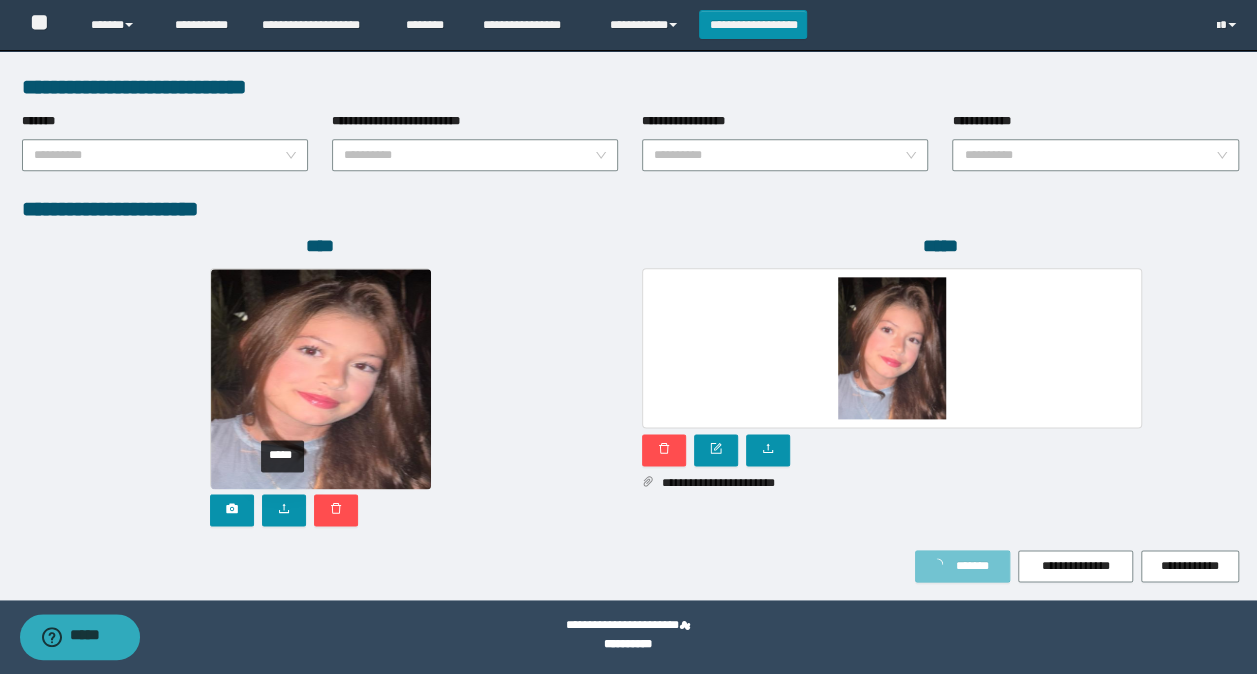 type 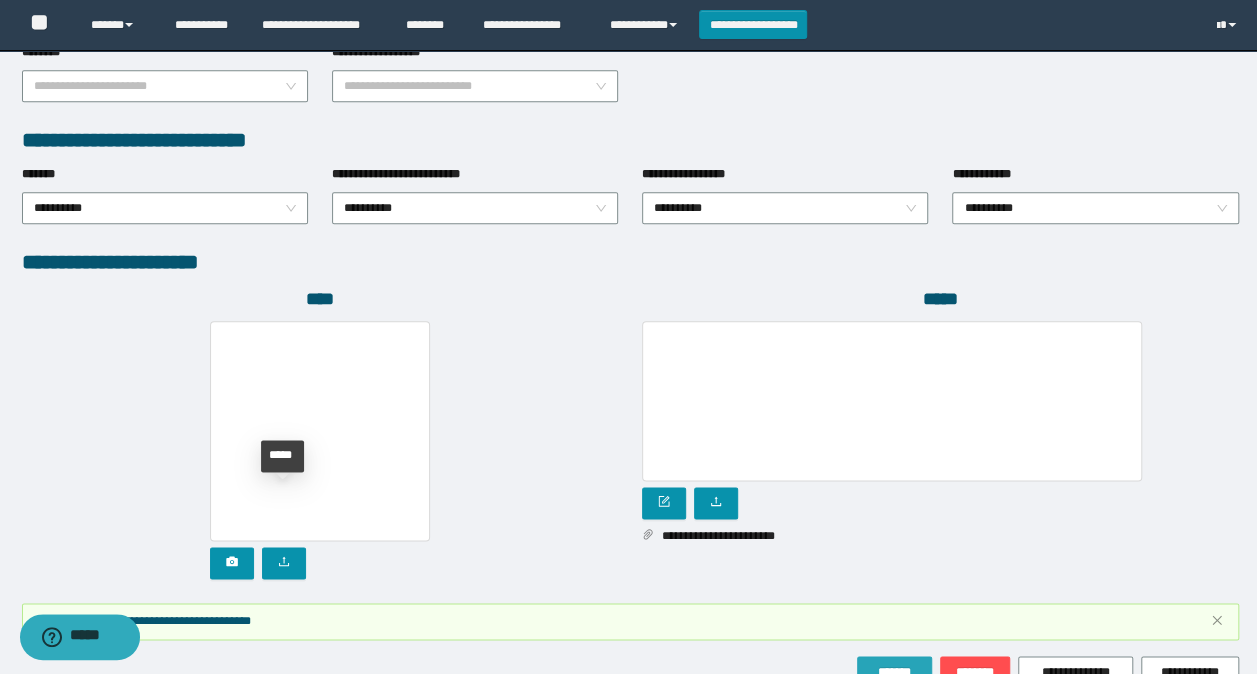 scroll, scrollTop: 1119, scrollLeft: 0, axis: vertical 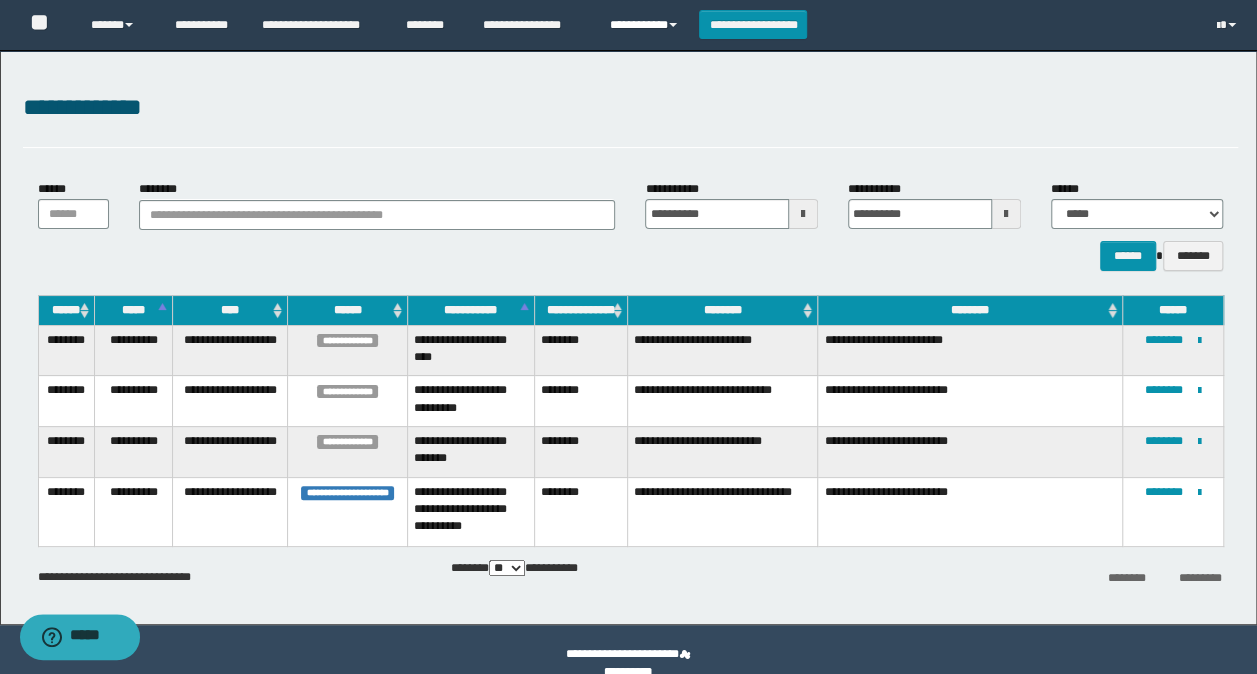 click on "**********" at bounding box center (646, 25) 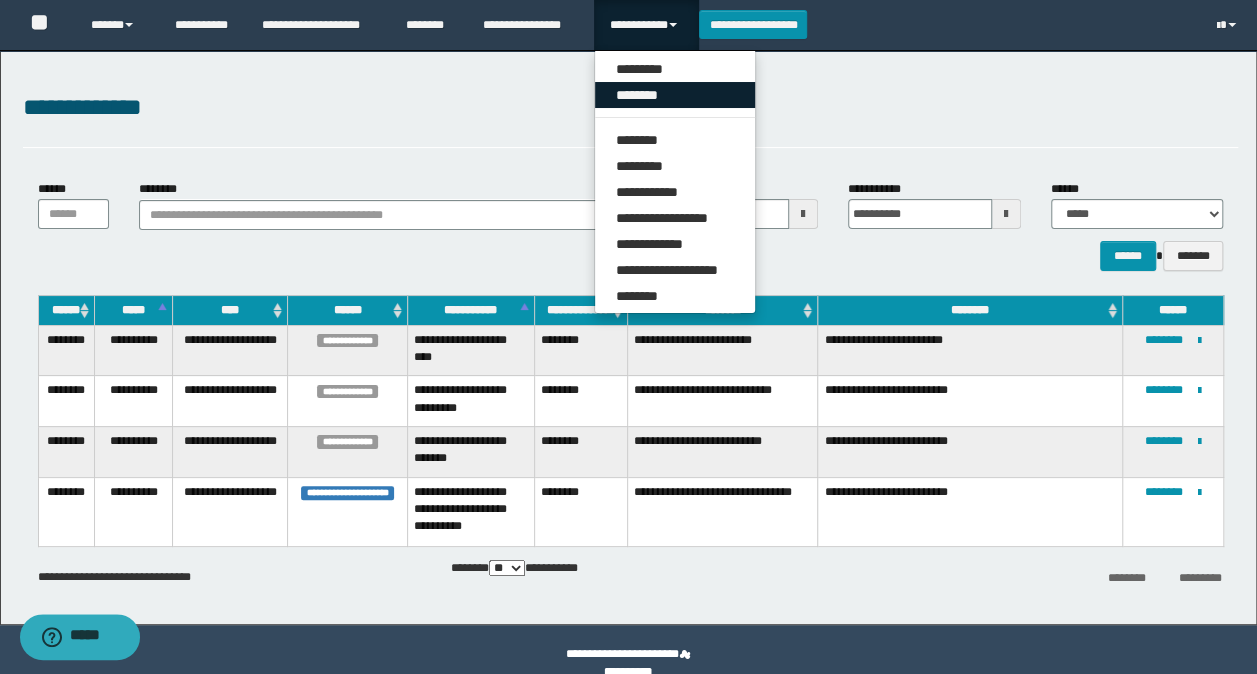 click on "********" at bounding box center (675, 95) 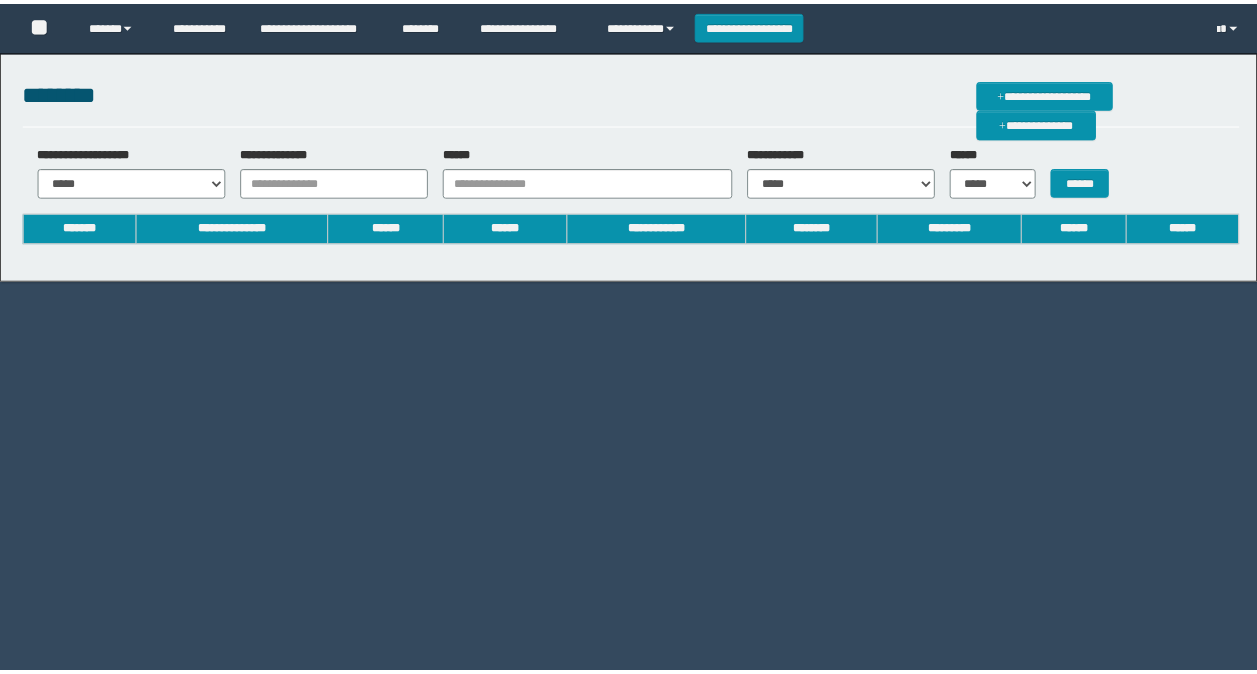 scroll, scrollTop: 0, scrollLeft: 0, axis: both 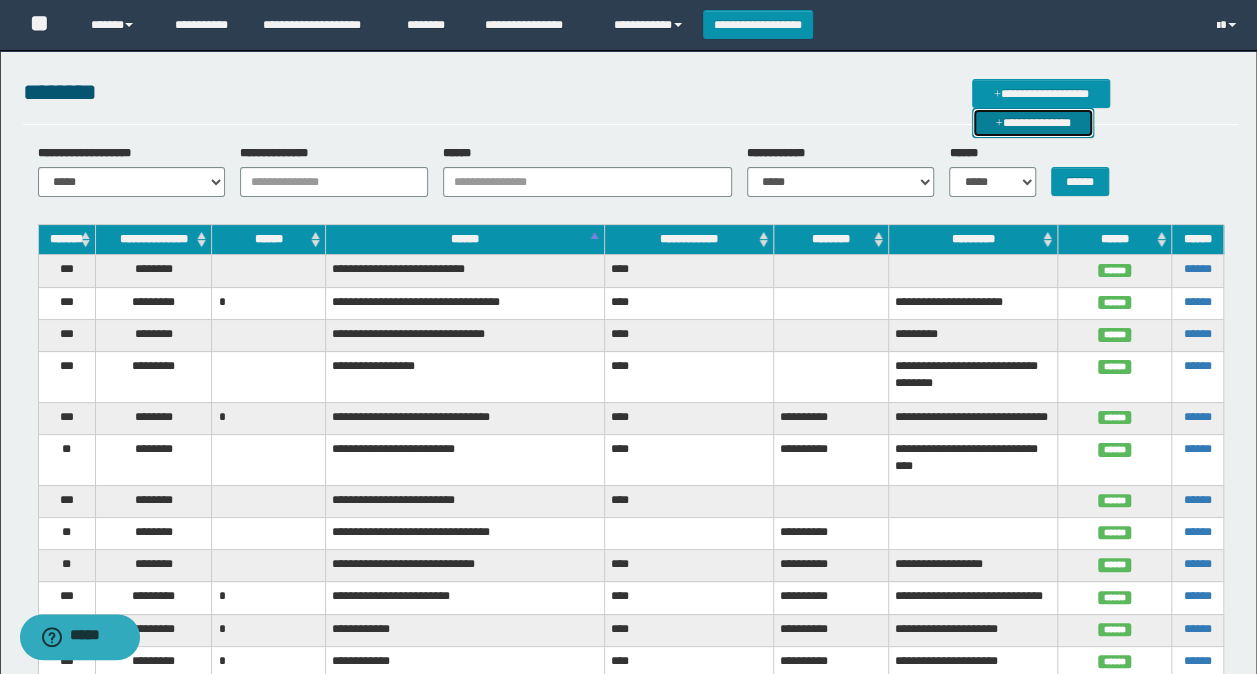 click on "**********" at bounding box center [1032, 122] 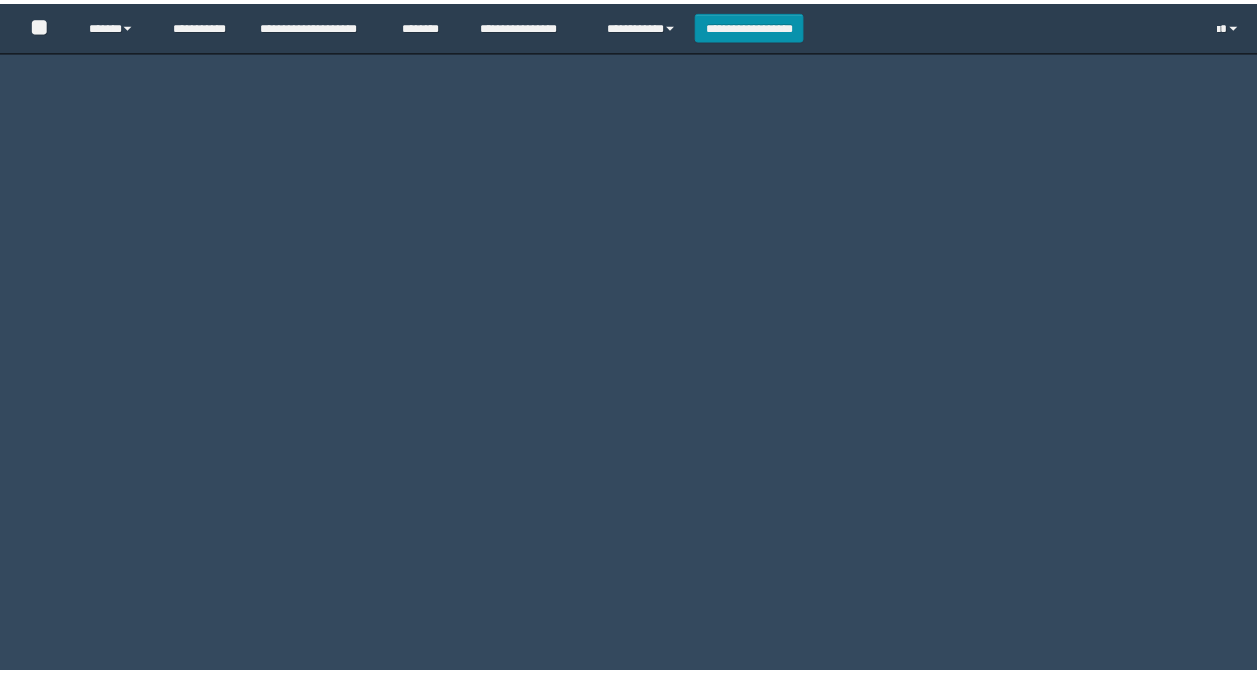 scroll, scrollTop: 0, scrollLeft: 0, axis: both 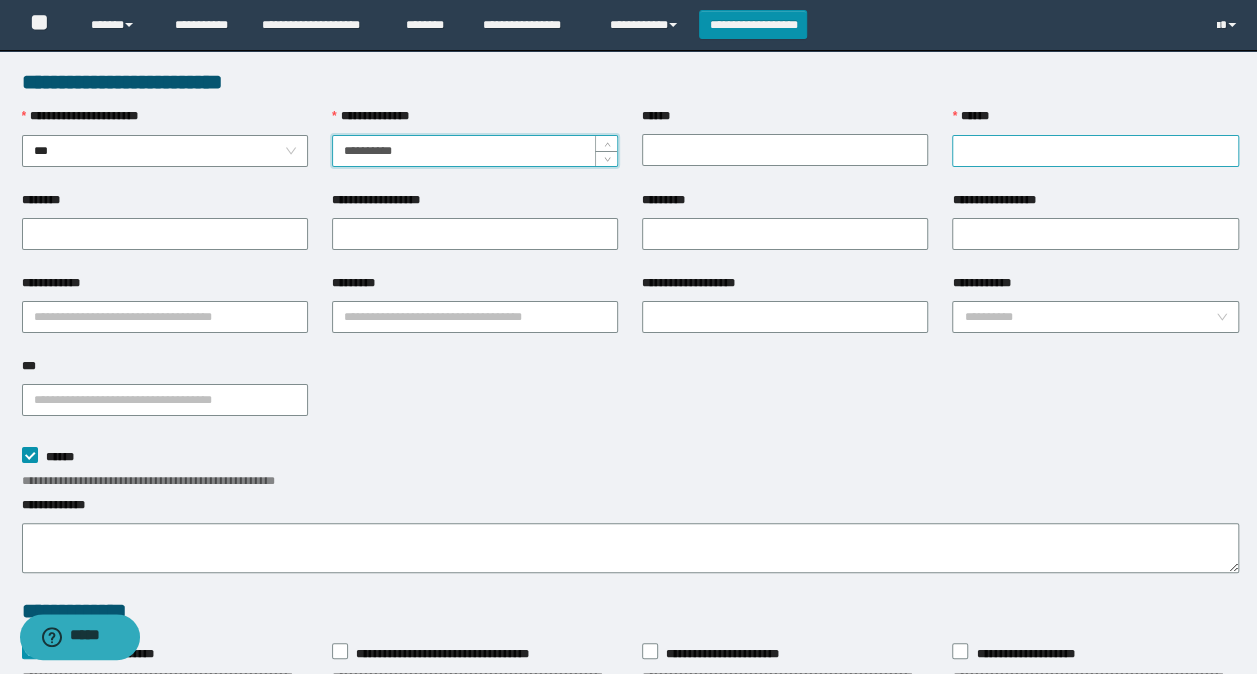 type on "**********" 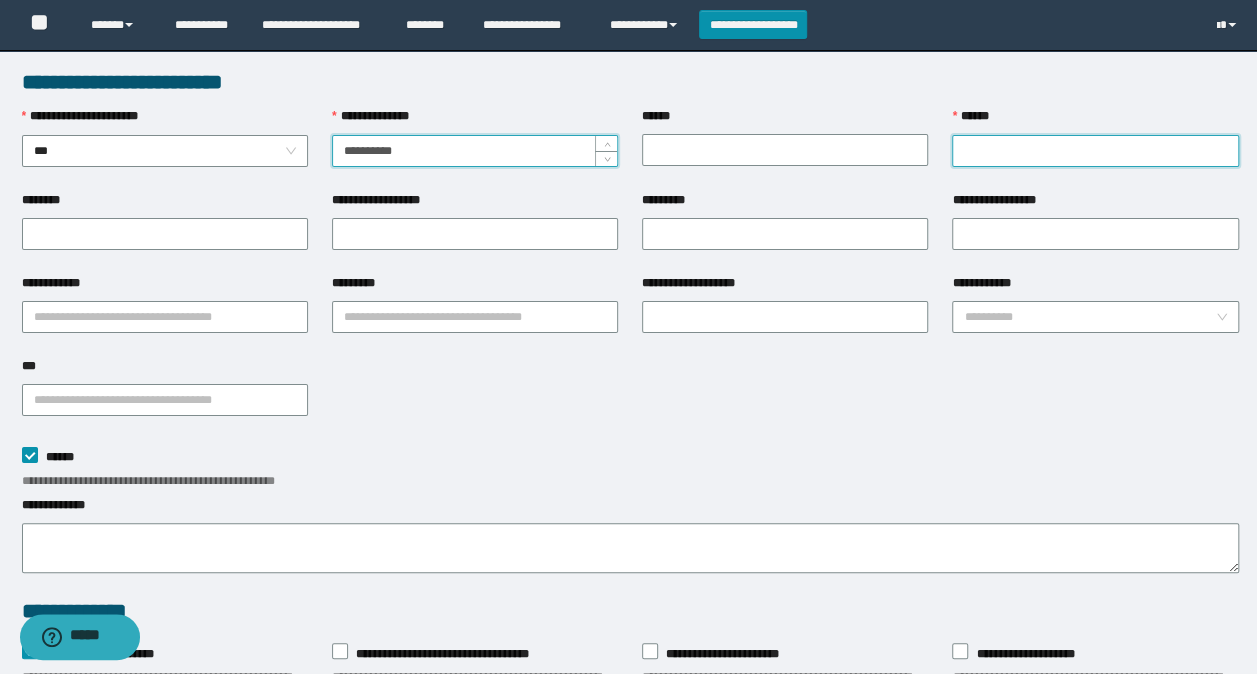 click on "******" at bounding box center [1095, 151] 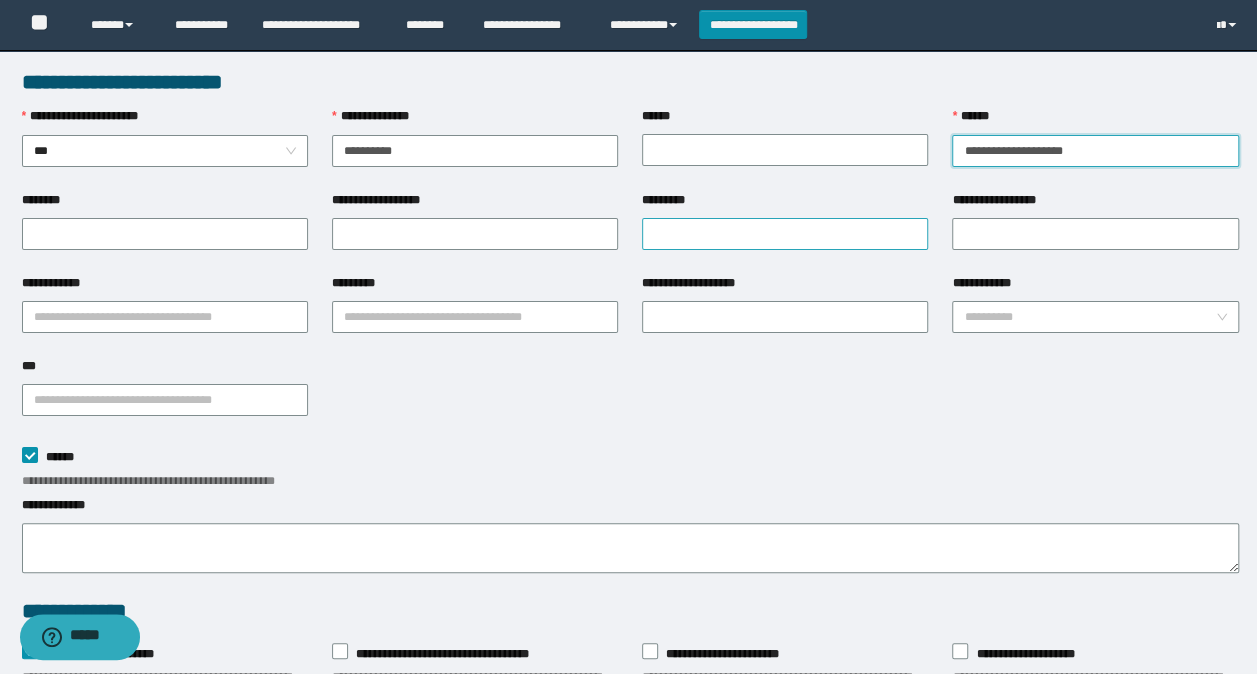 type on "**********" 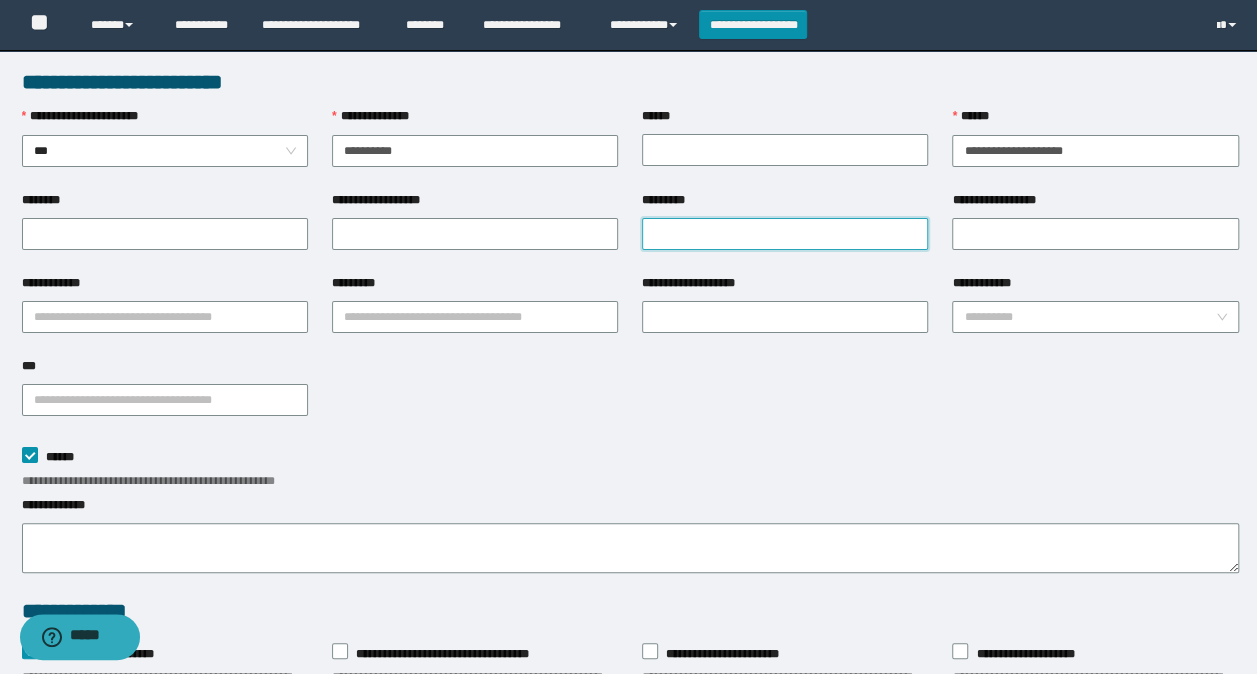 click on "*********" at bounding box center [785, 234] 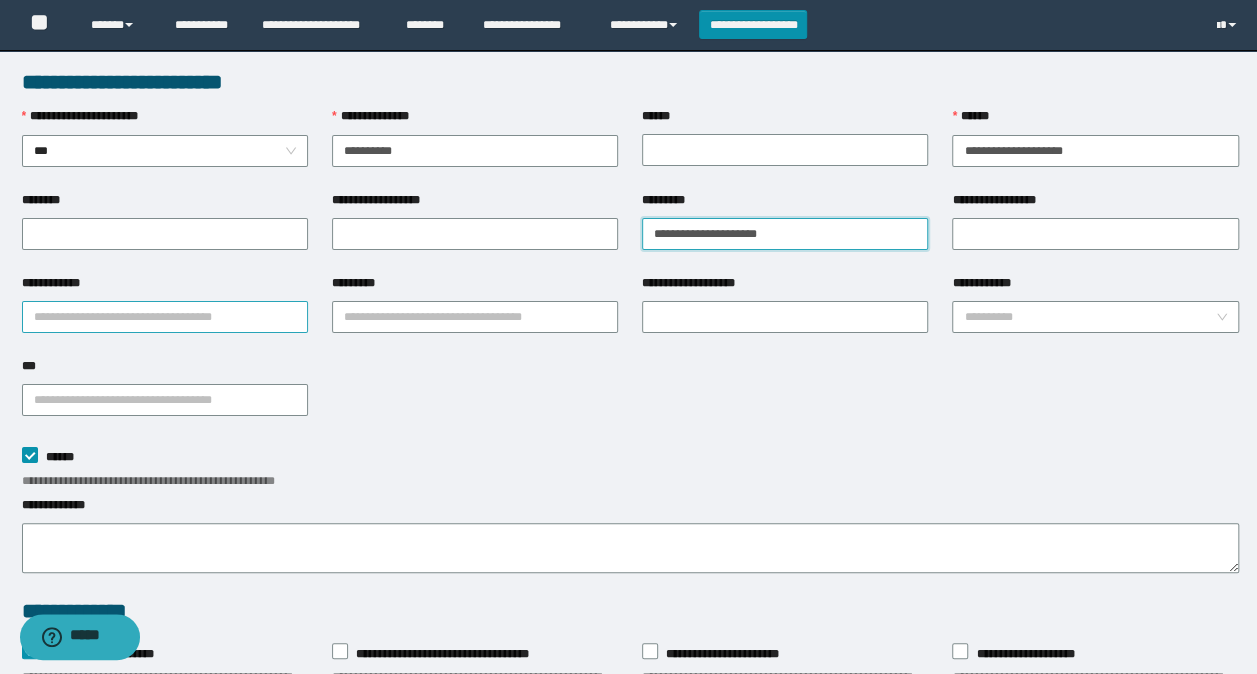 type on "**********" 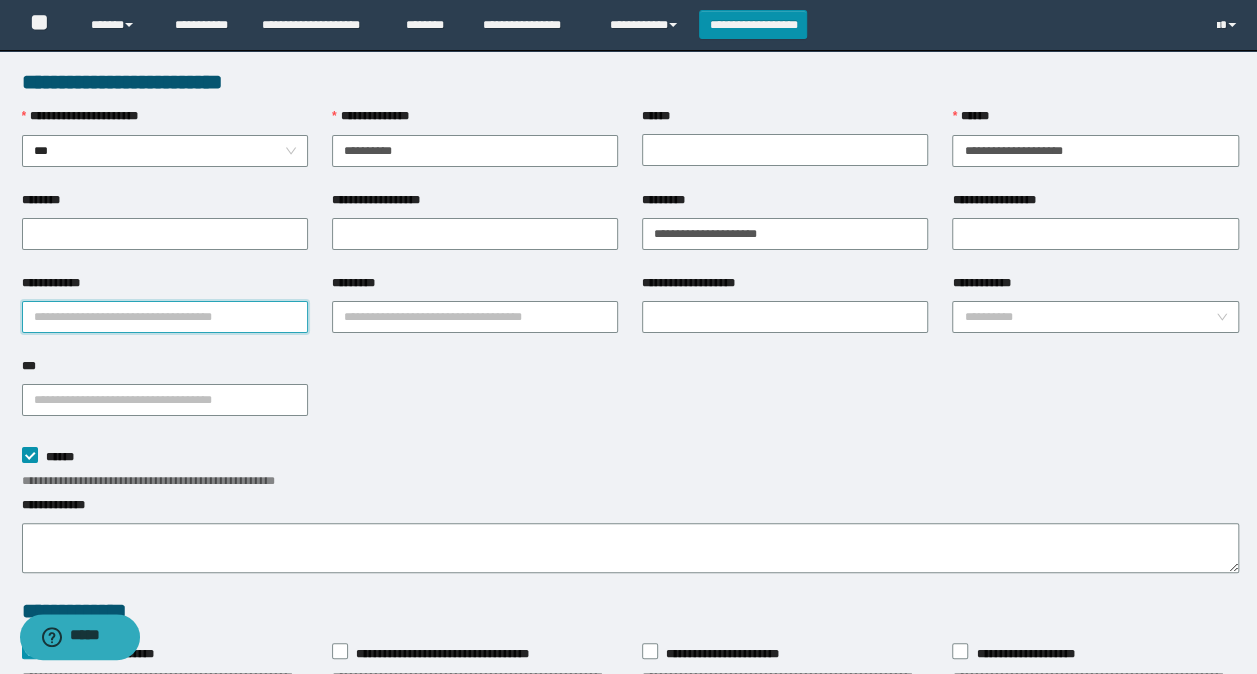 click on "**********" at bounding box center [165, 317] 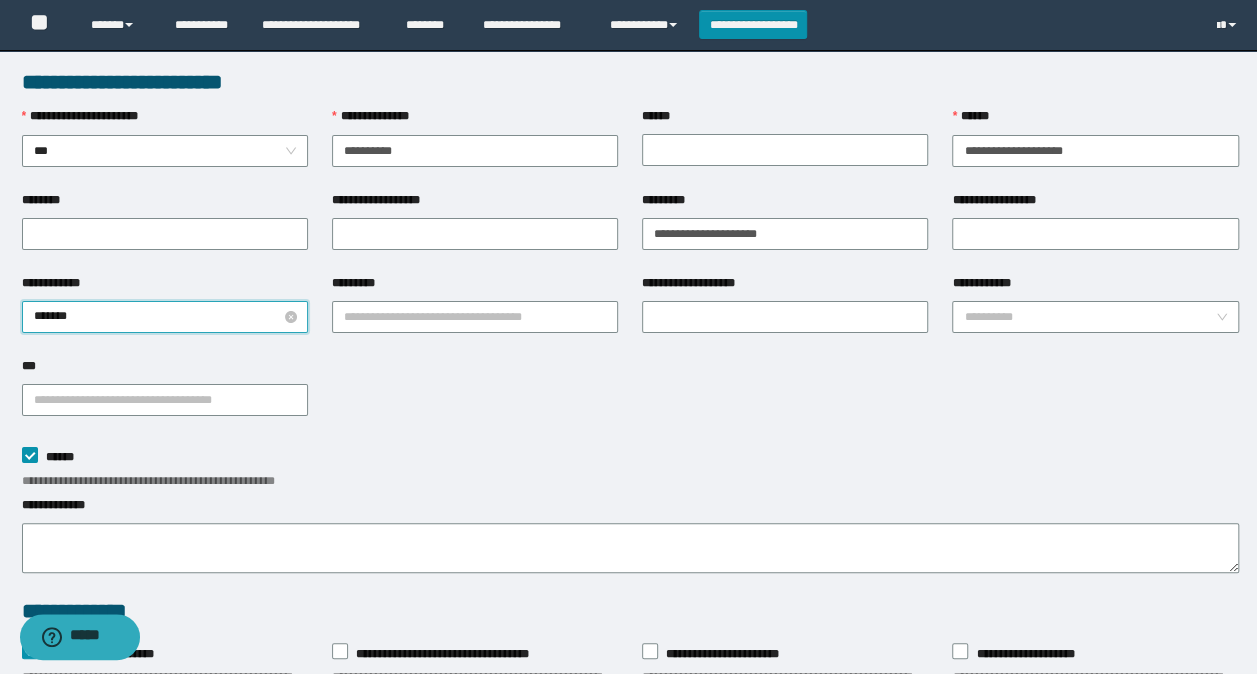 type on "********" 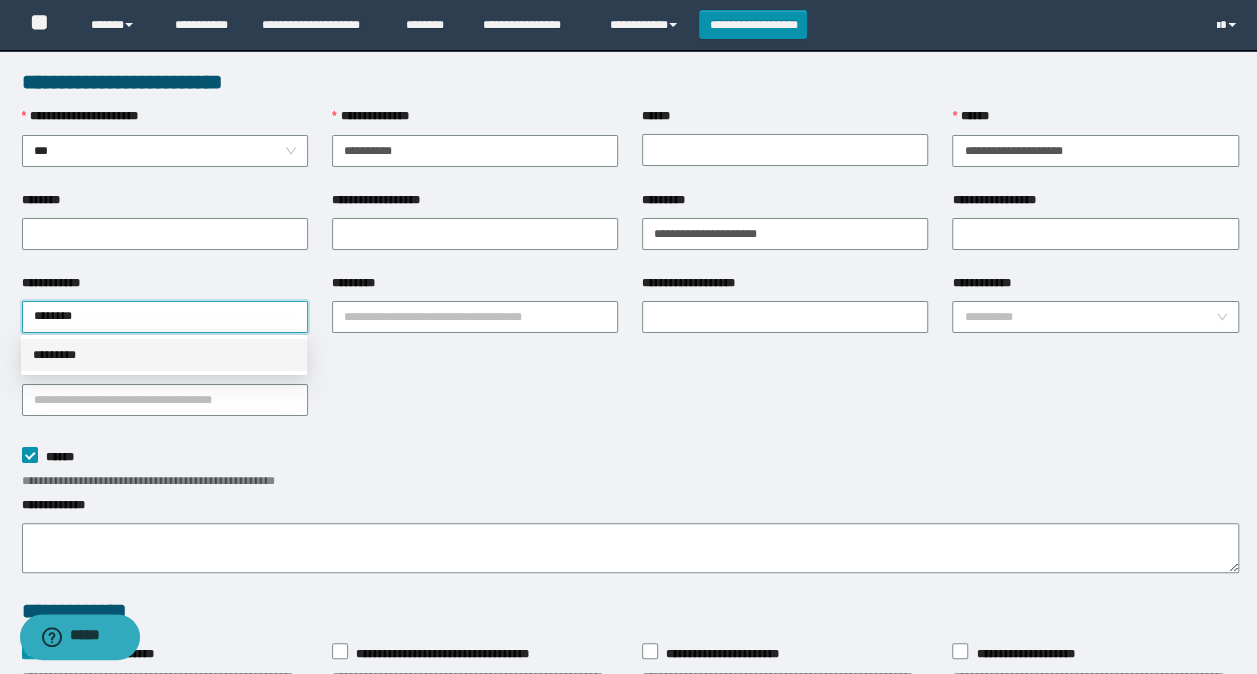 click on "*********" at bounding box center (164, 355) 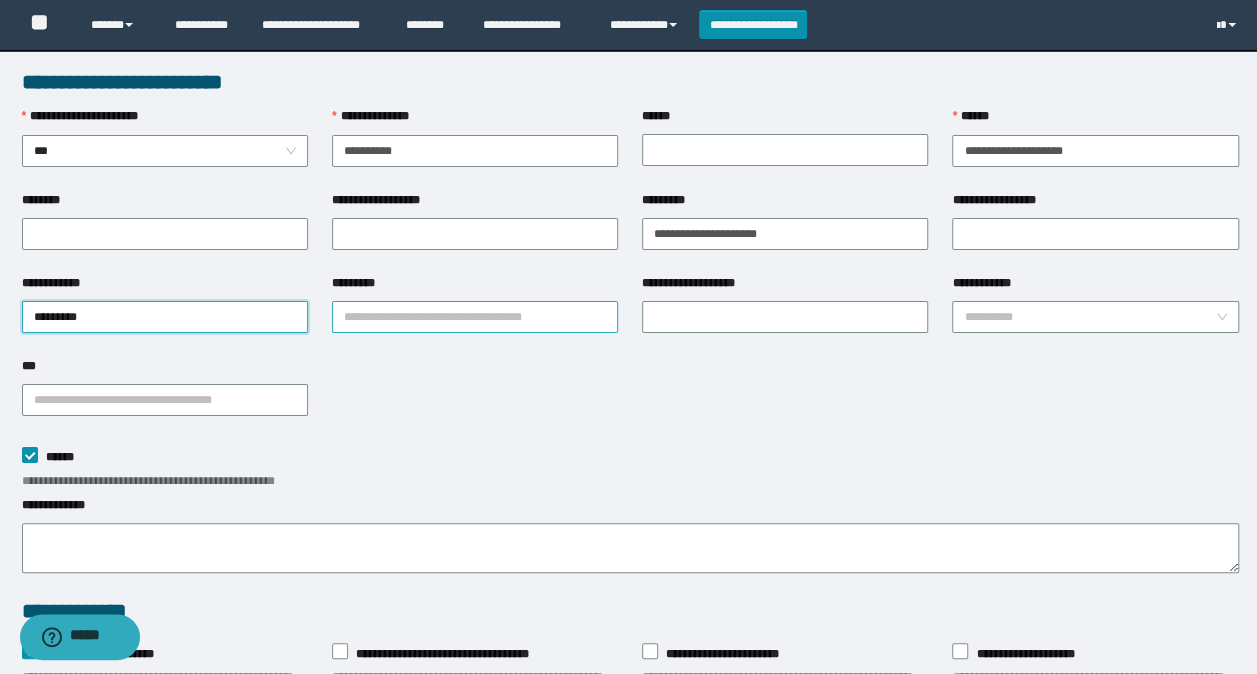 click on "*********" at bounding box center (475, 317) 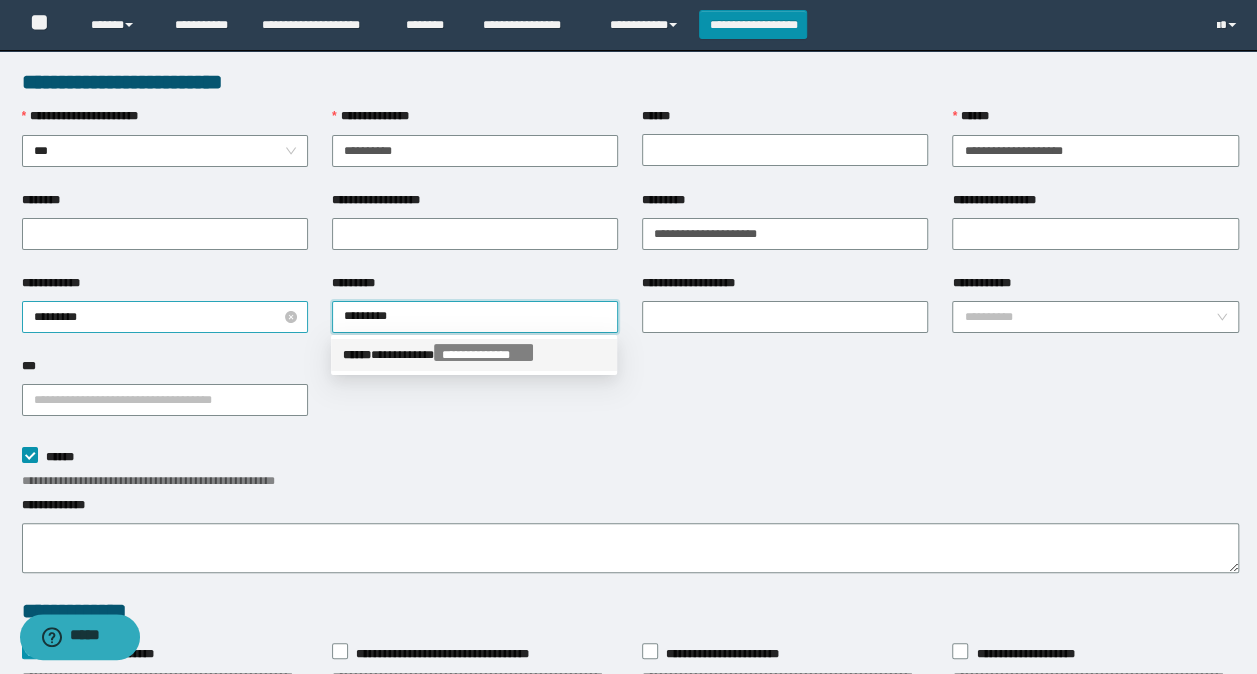 drag, startPoint x: 413, startPoint y: 309, endPoint x: 57, endPoint y: 304, distance: 356.03513 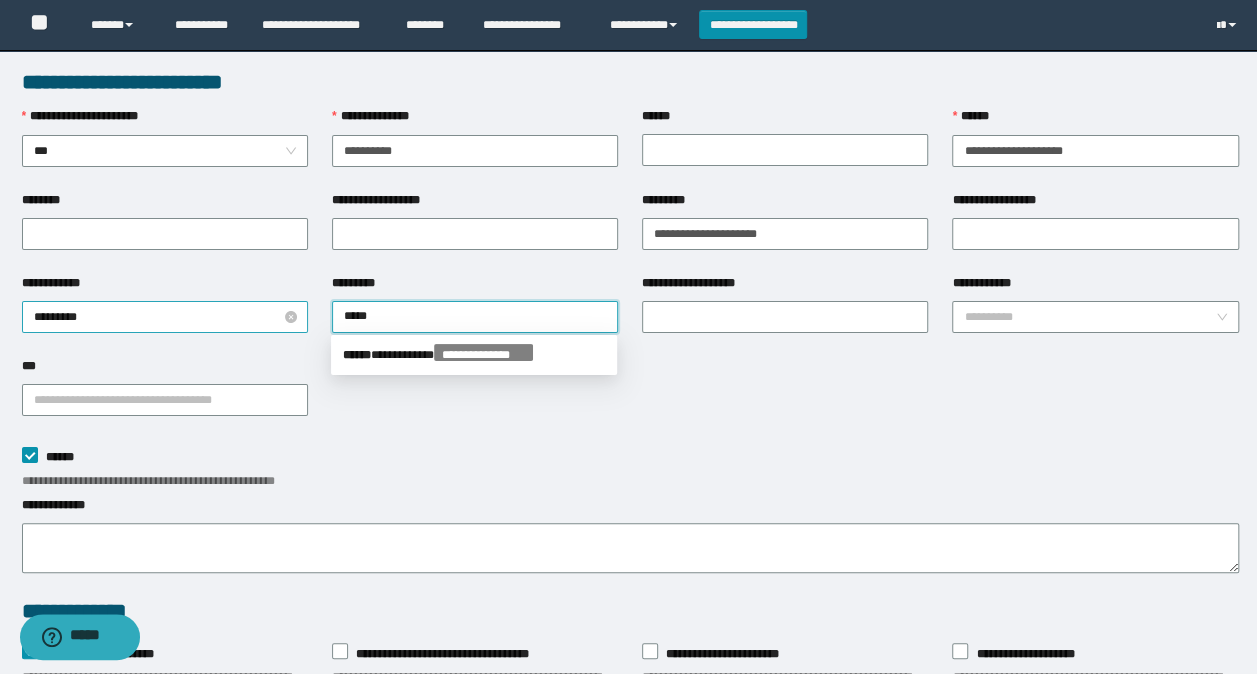 type on "******" 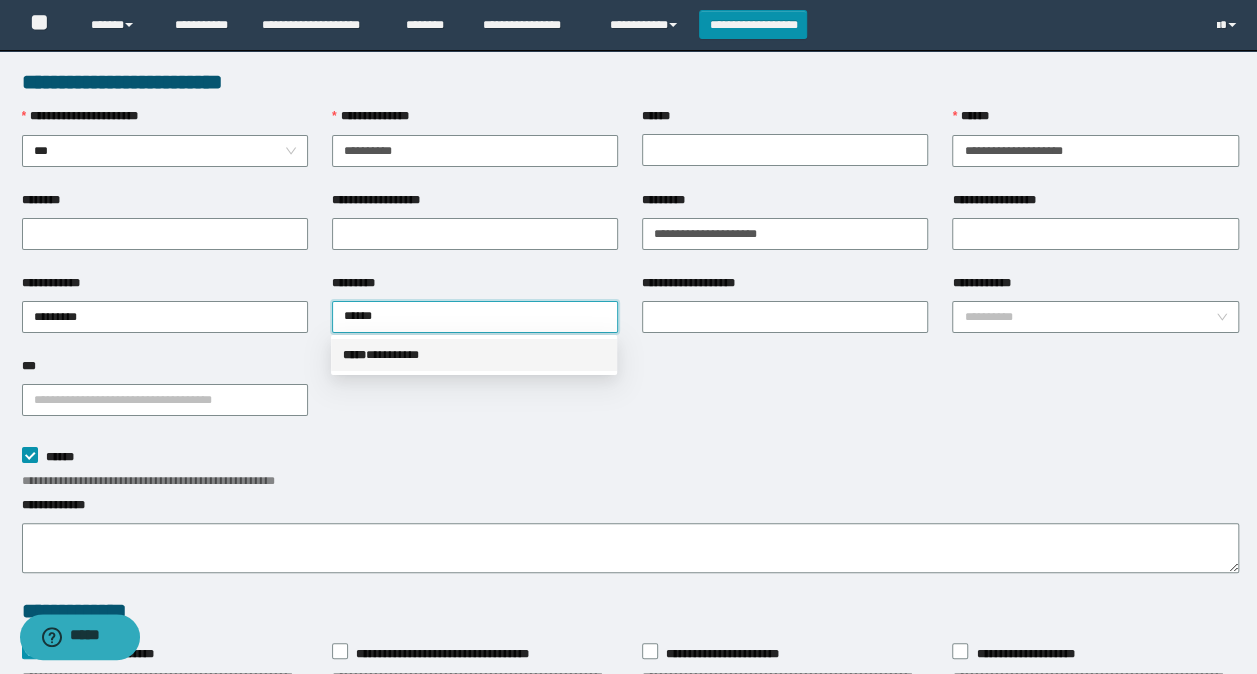 click on "***** * ********" at bounding box center [474, 355] 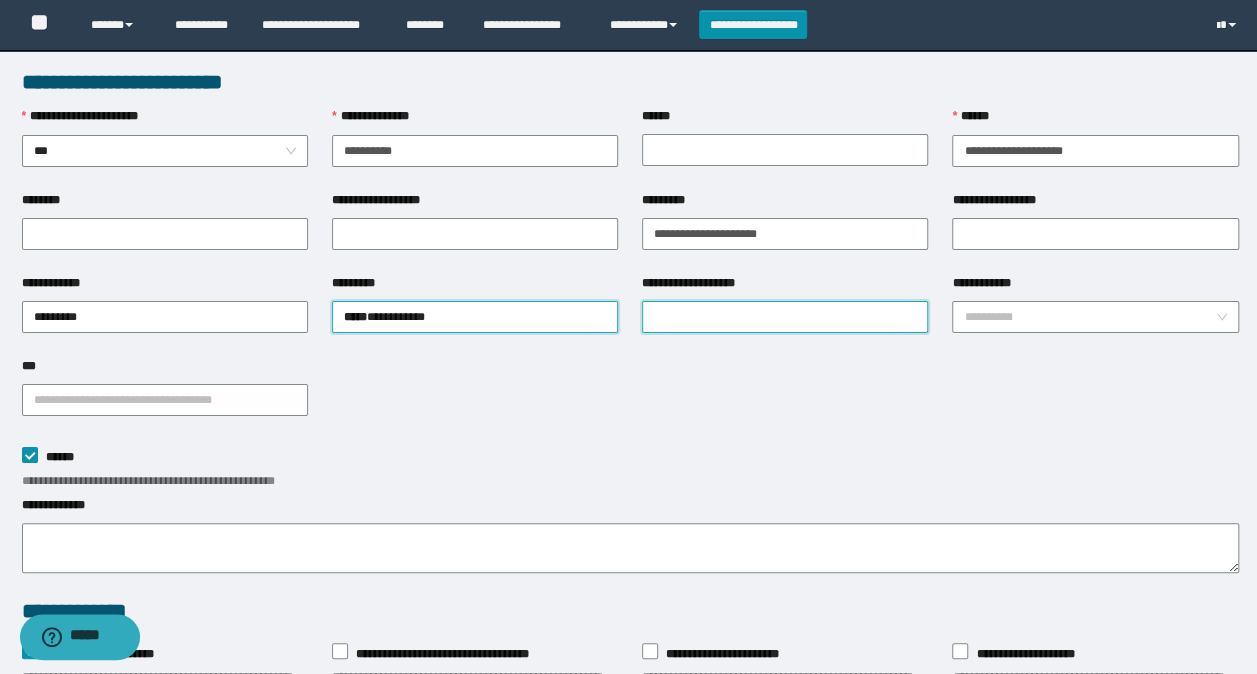click on "**********" at bounding box center [785, 317] 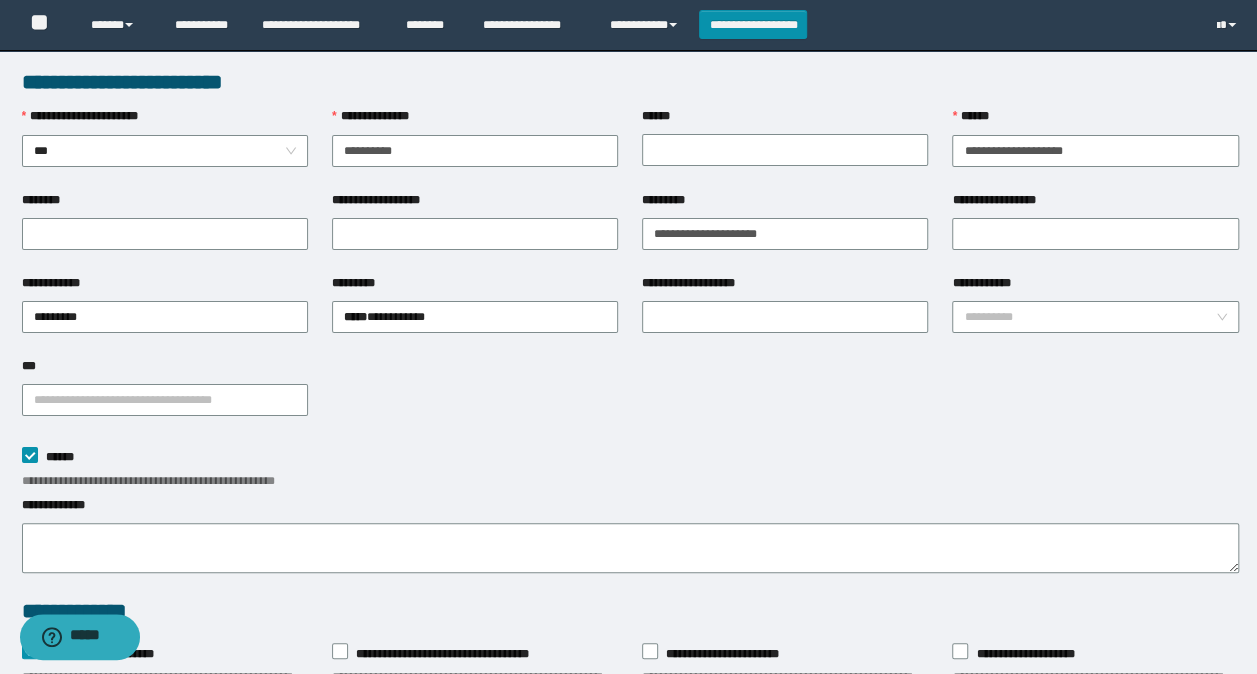 click on "**********" at bounding box center (630, 398) 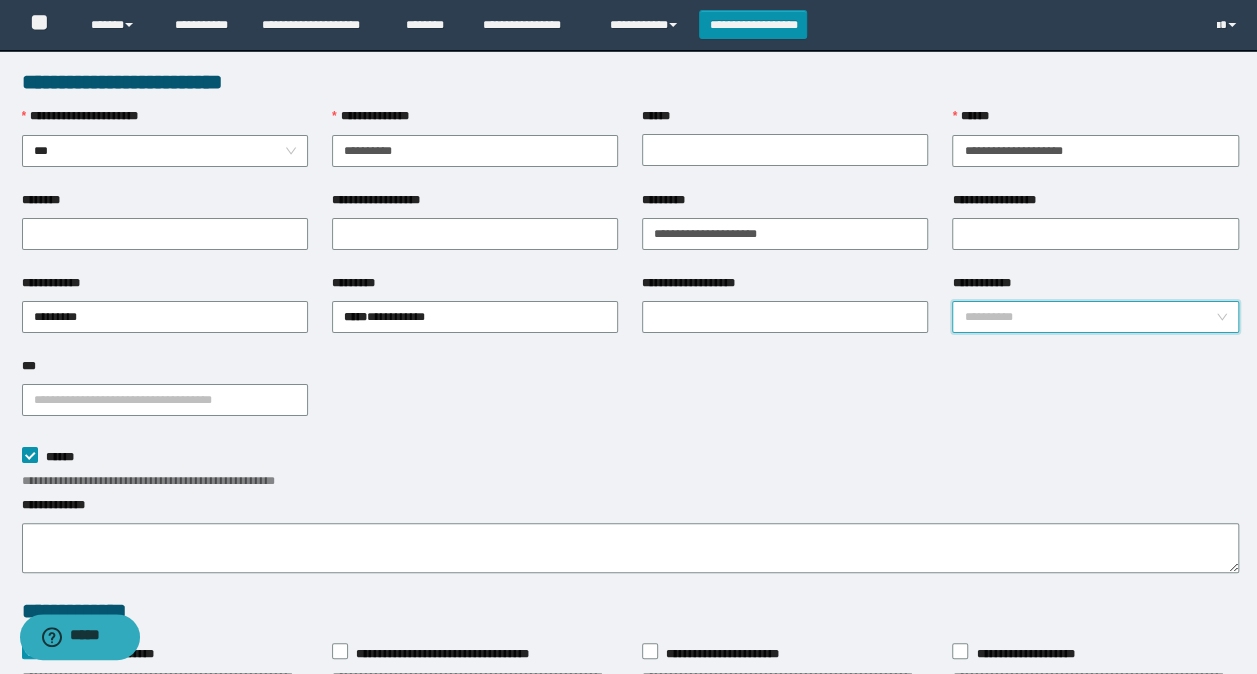 click on "**********" at bounding box center [1089, 317] 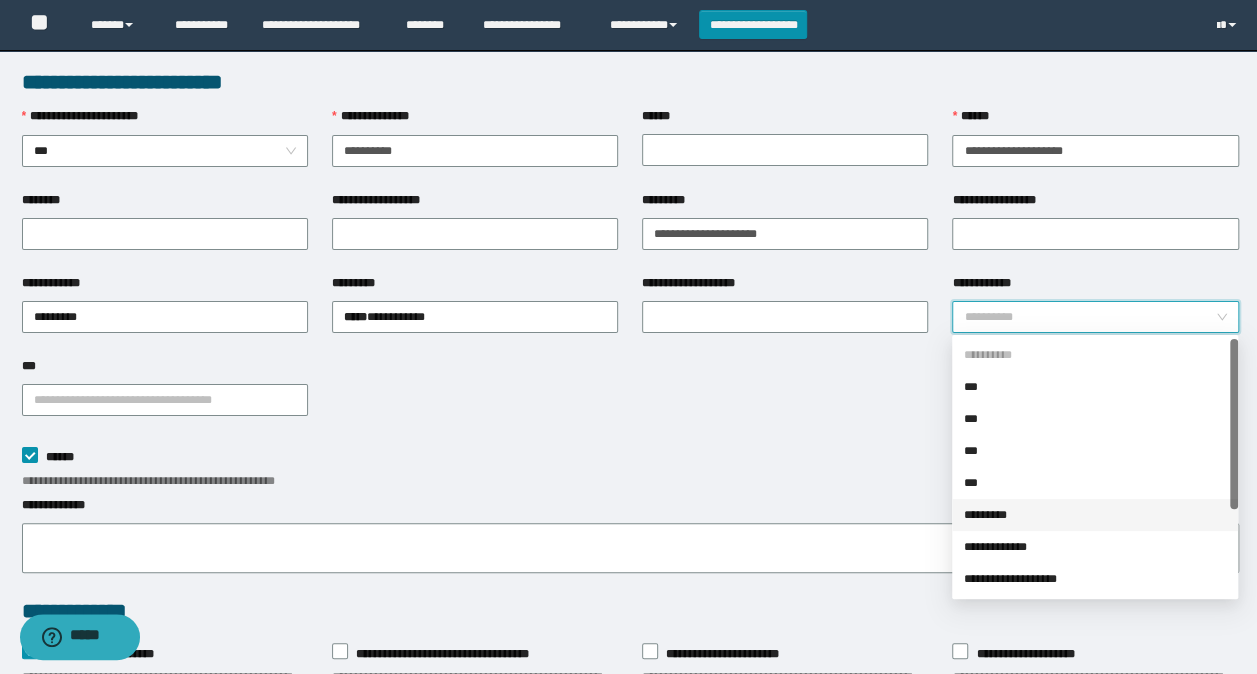 scroll, scrollTop: 128, scrollLeft: 0, axis: vertical 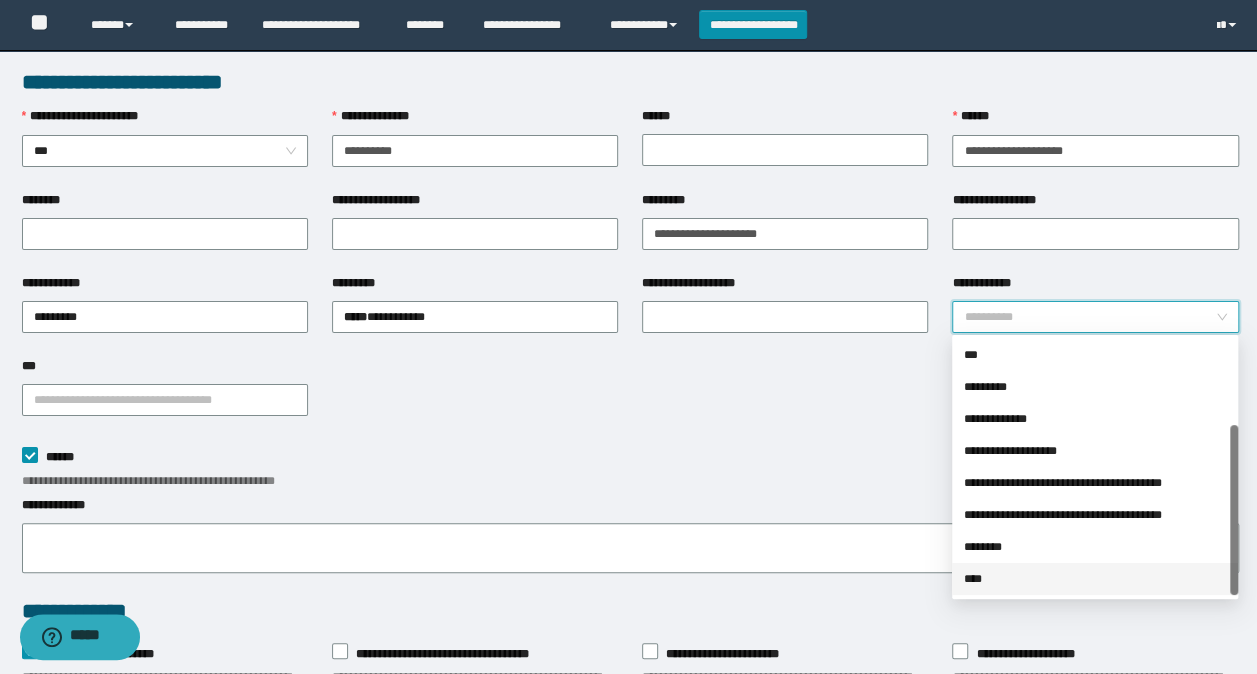 click on "****" at bounding box center [1095, 579] 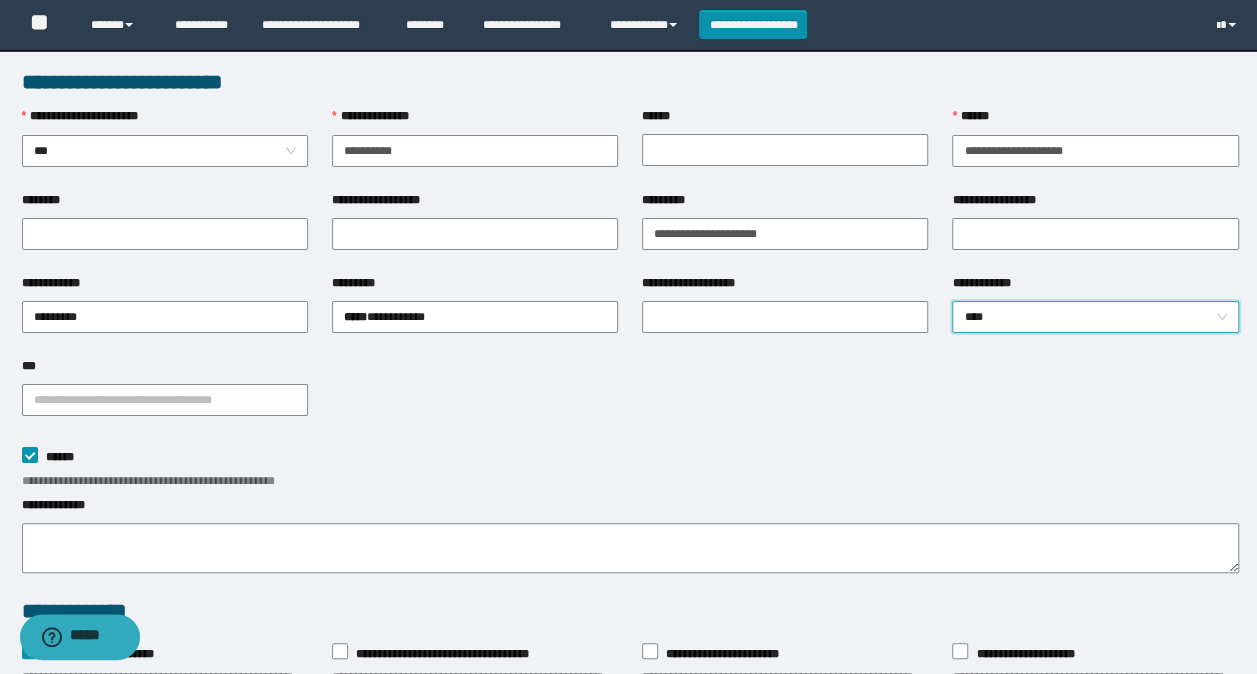 click on "**********" at bounding box center (630, 468) 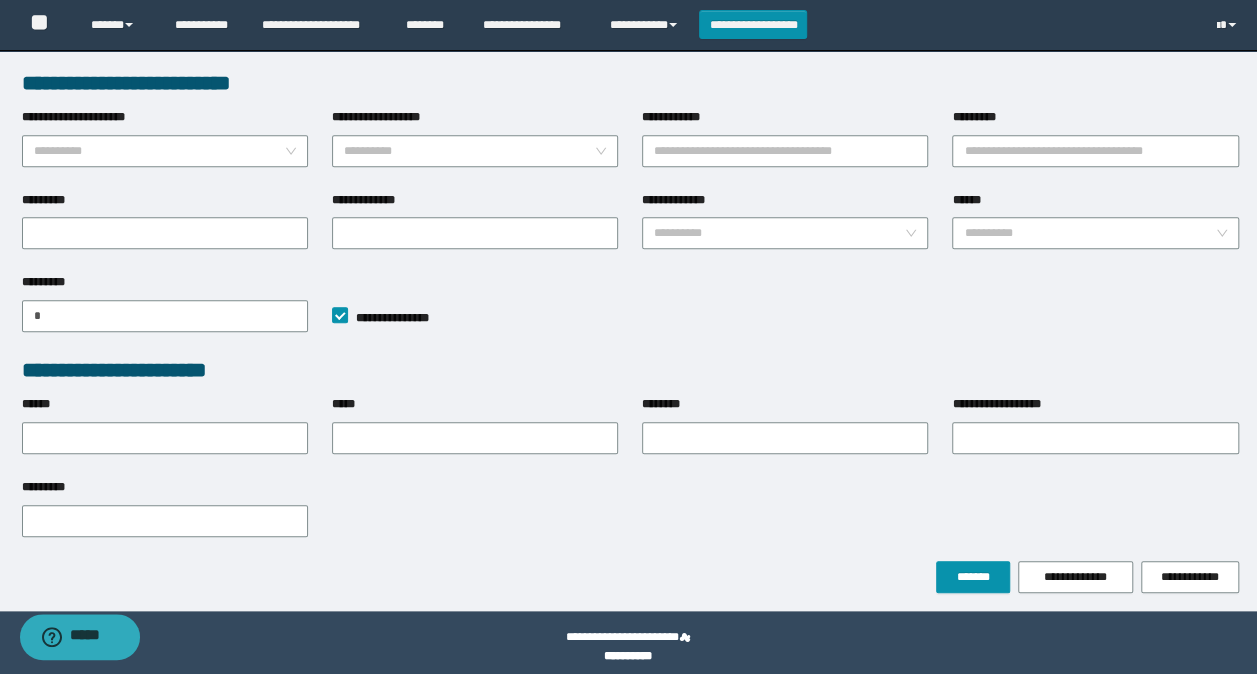 scroll, scrollTop: 803, scrollLeft: 0, axis: vertical 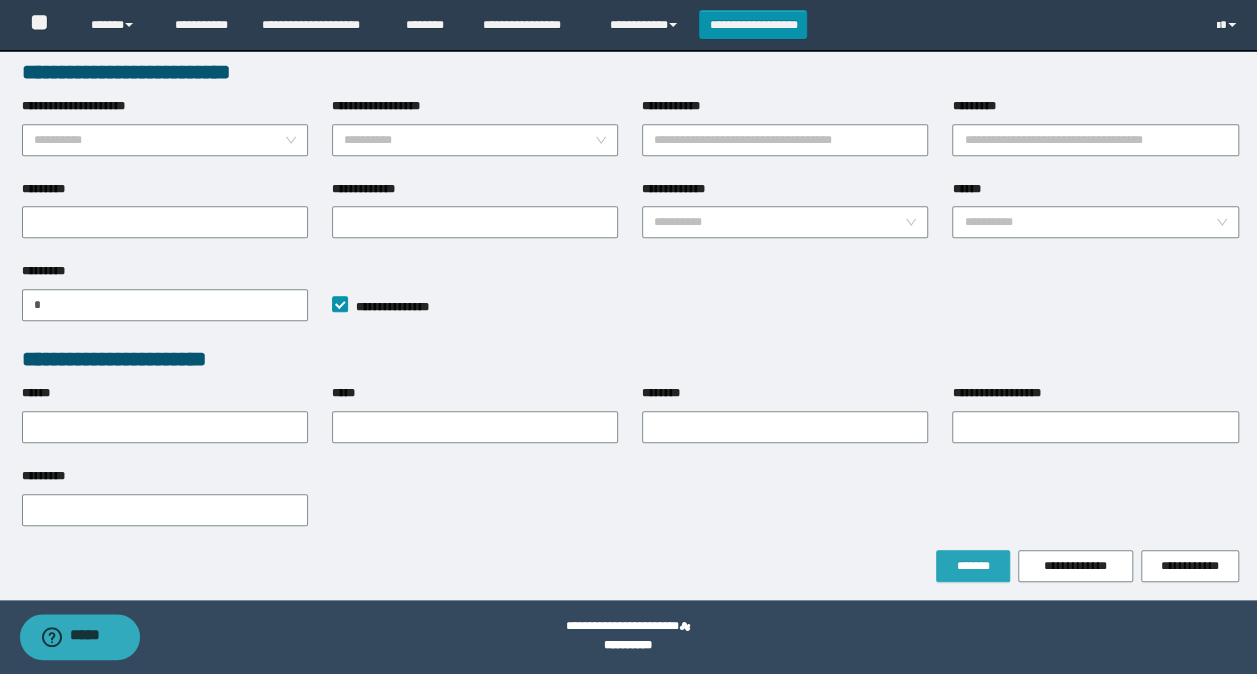 click on "*******" at bounding box center [973, 566] 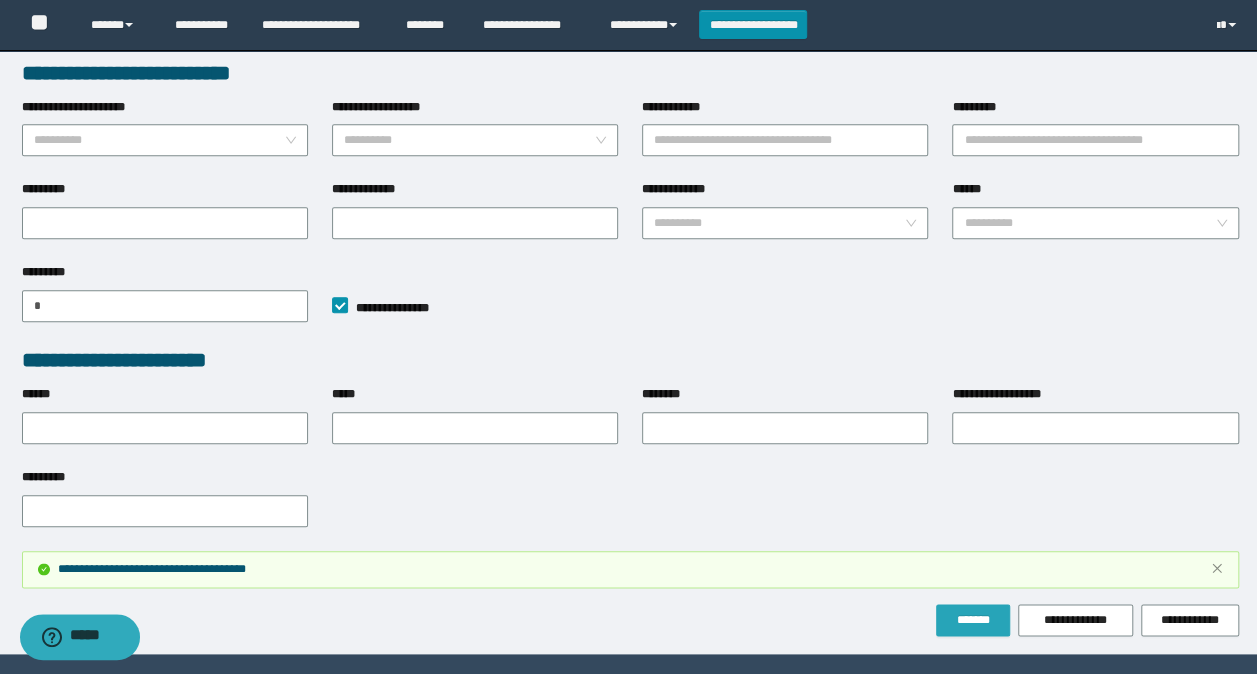 scroll, scrollTop: 0, scrollLeft: 0, axis: both 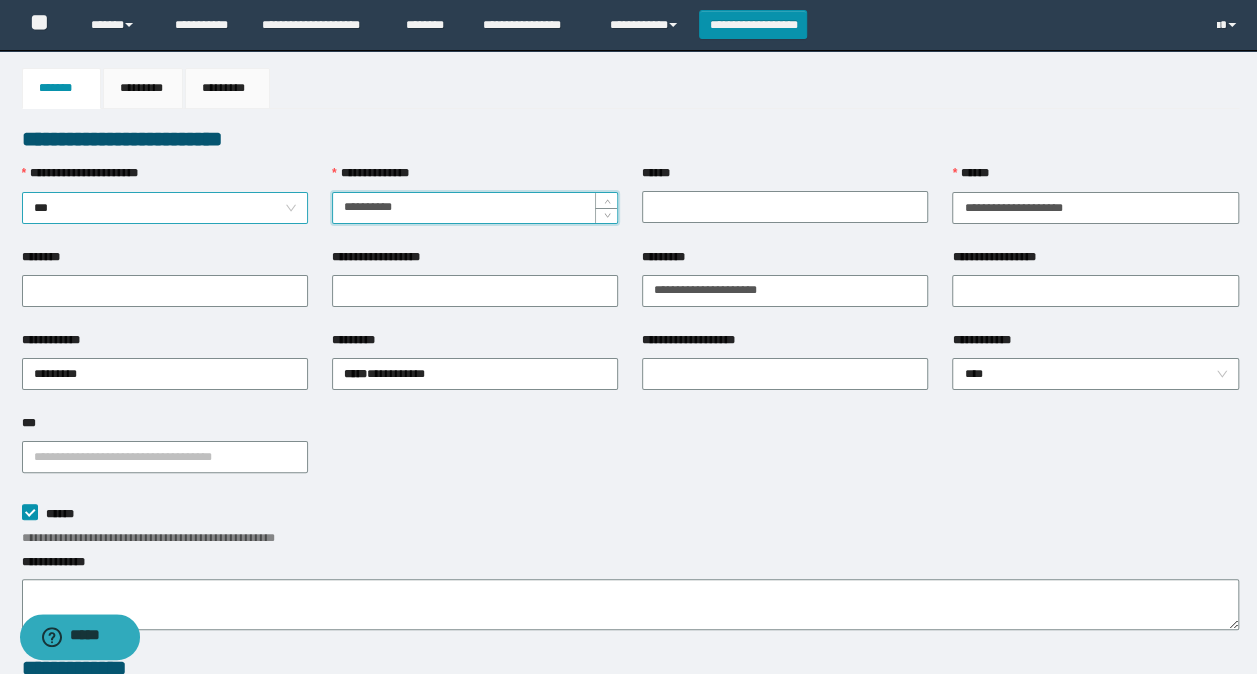 drag, startPoint x: 440, startPoint y: 201, endPoint x: 273, endPoint y: 200, distance: 167.00299 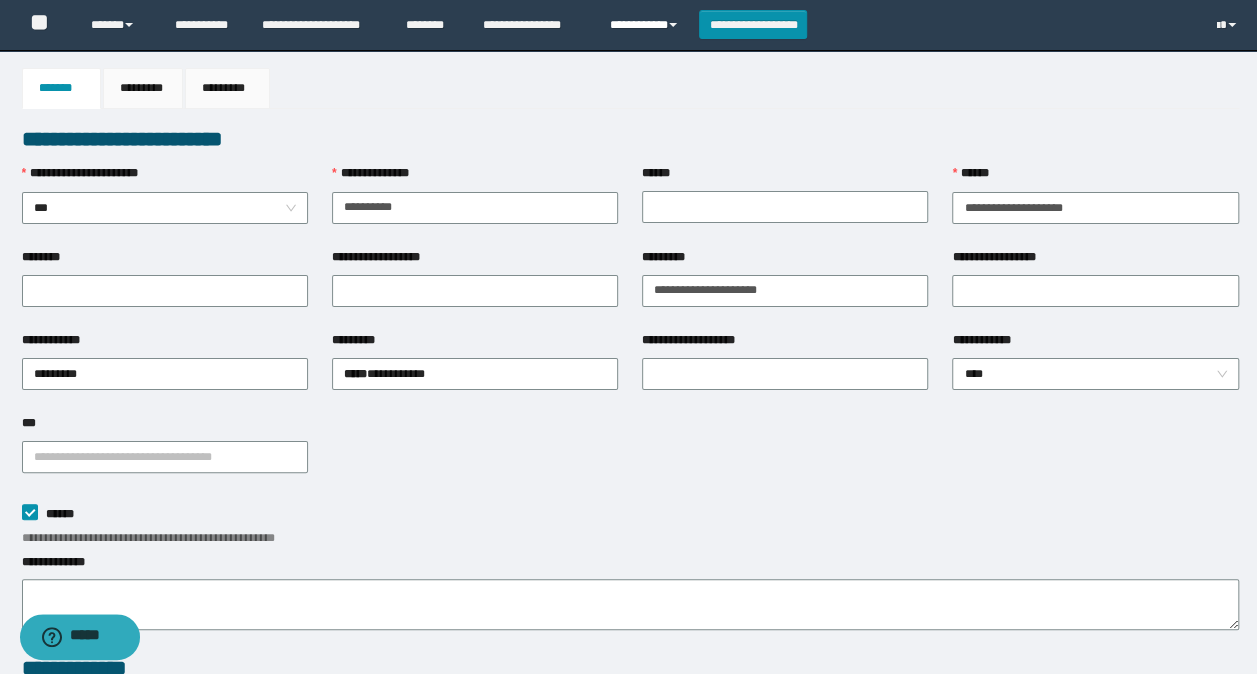 click on "**********" at bounding box center [646, 25] 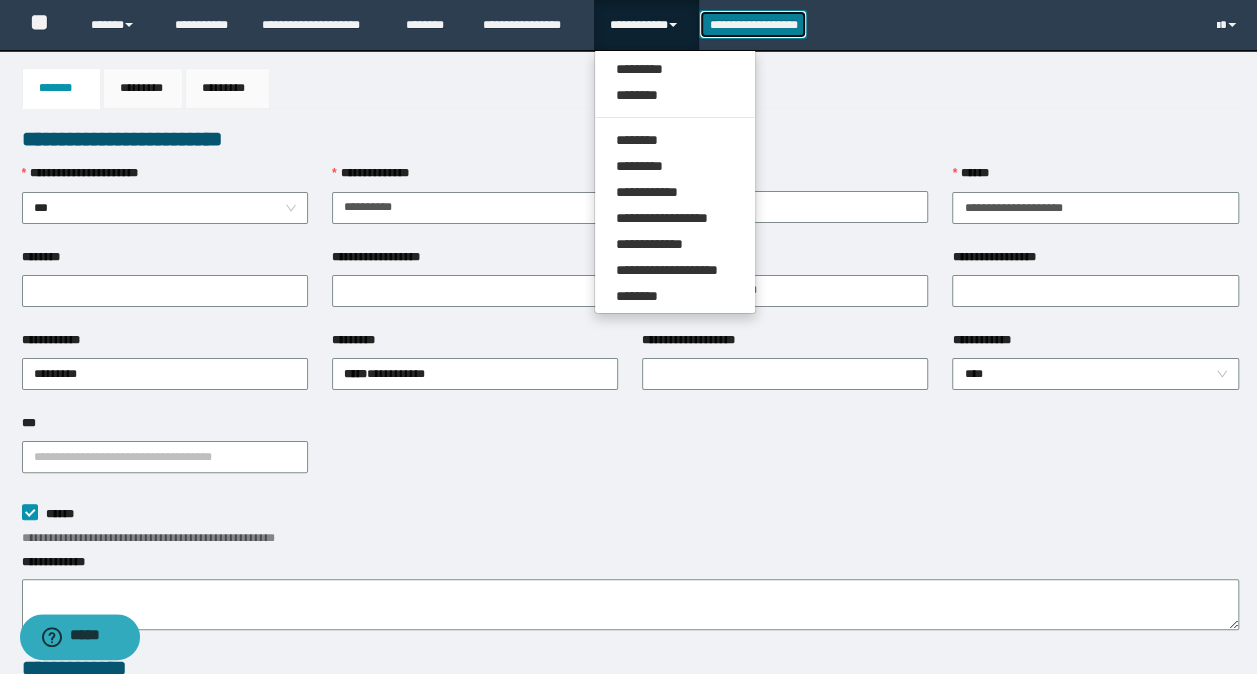 click on "**********" at bounding box center (753, 24) 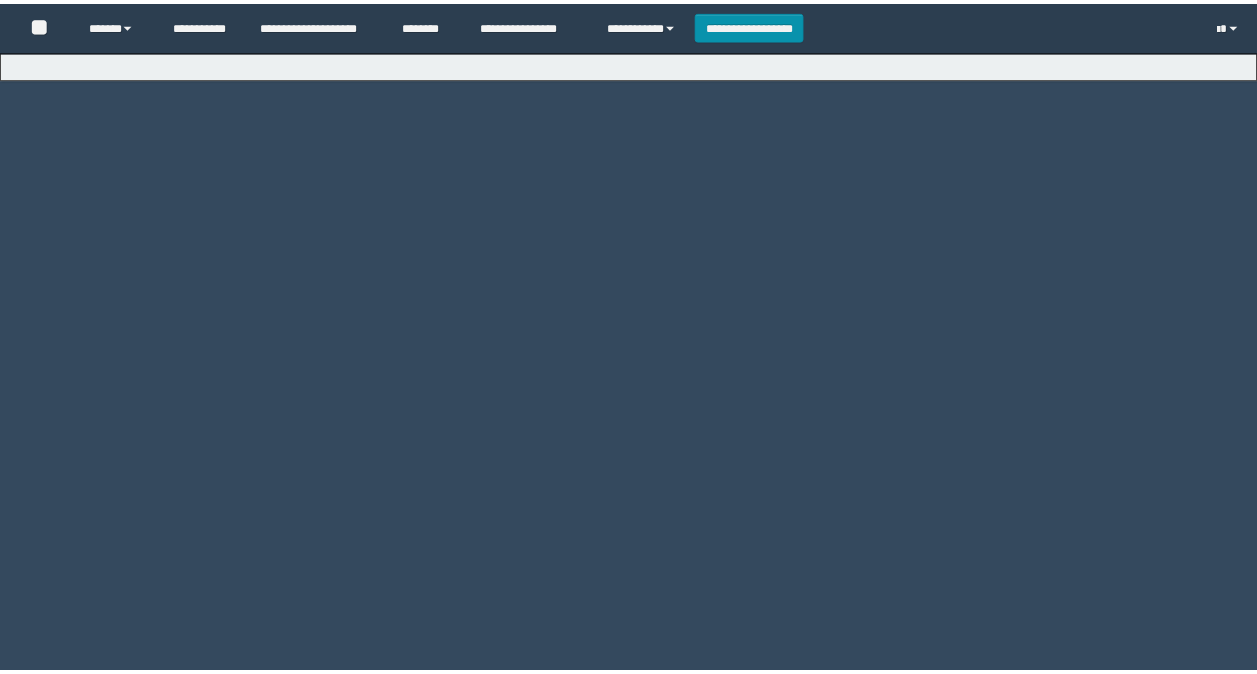 scroll, scrollTop: 0, scrollLeft: 0, axis: both 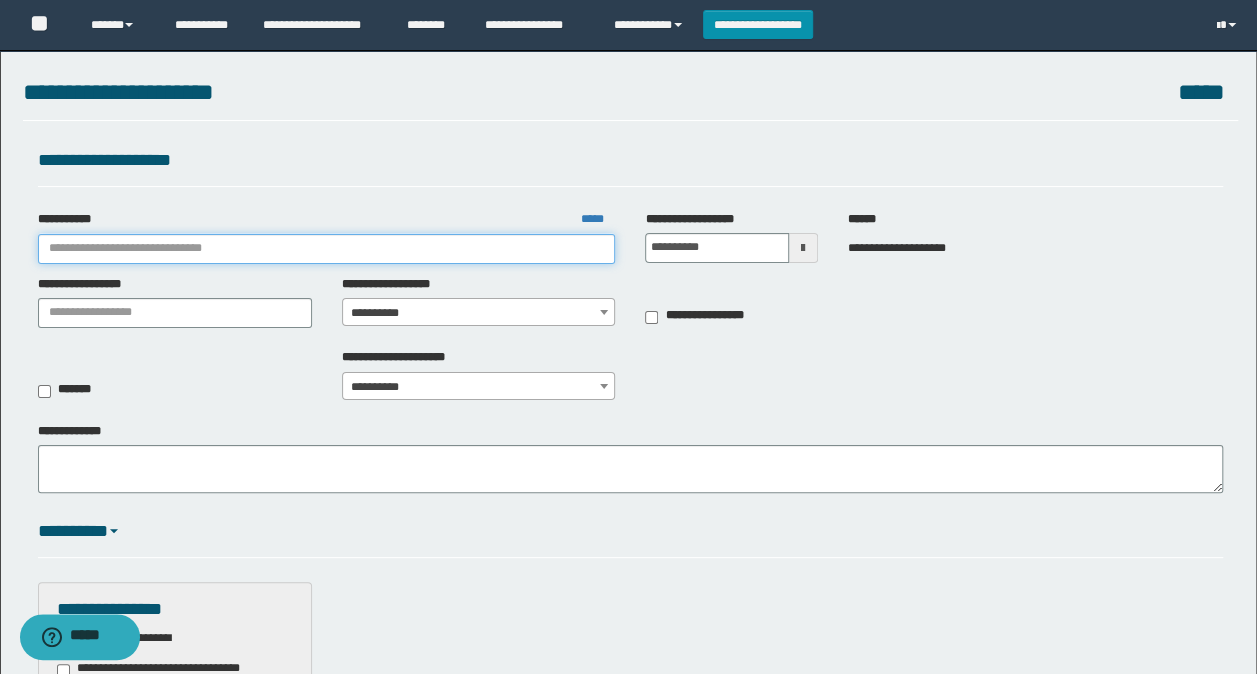 click on "**********" at bounding box center (327, 249) 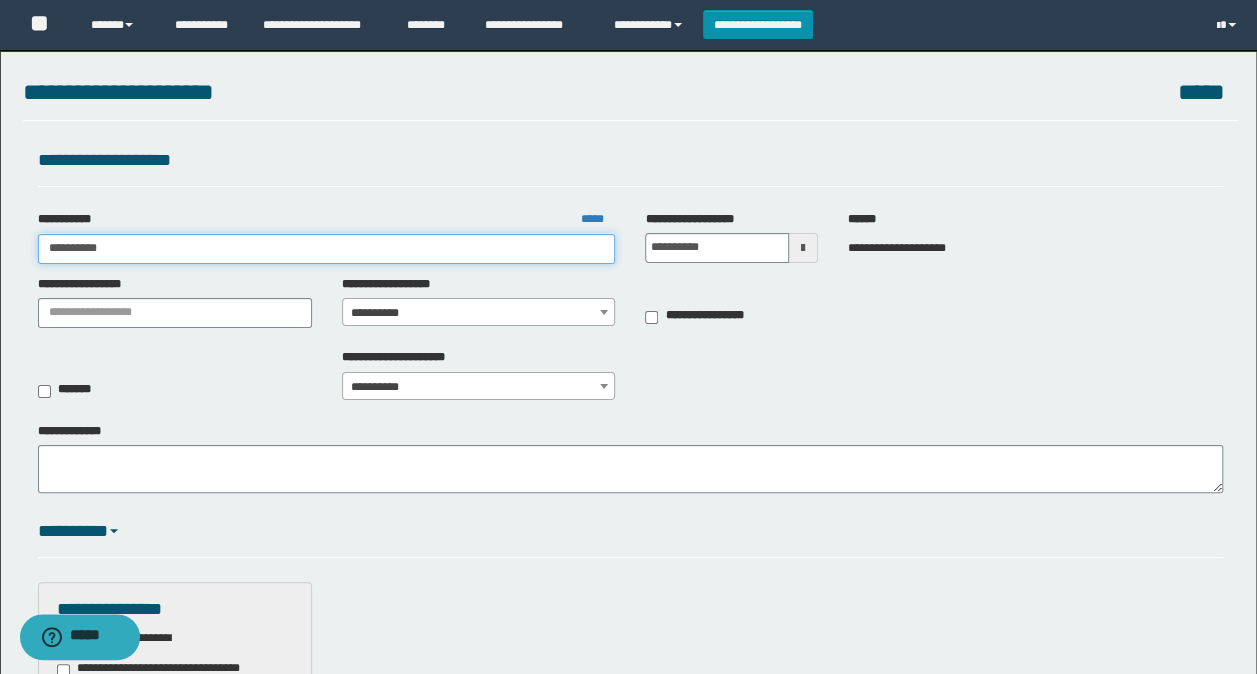 type on "**********" 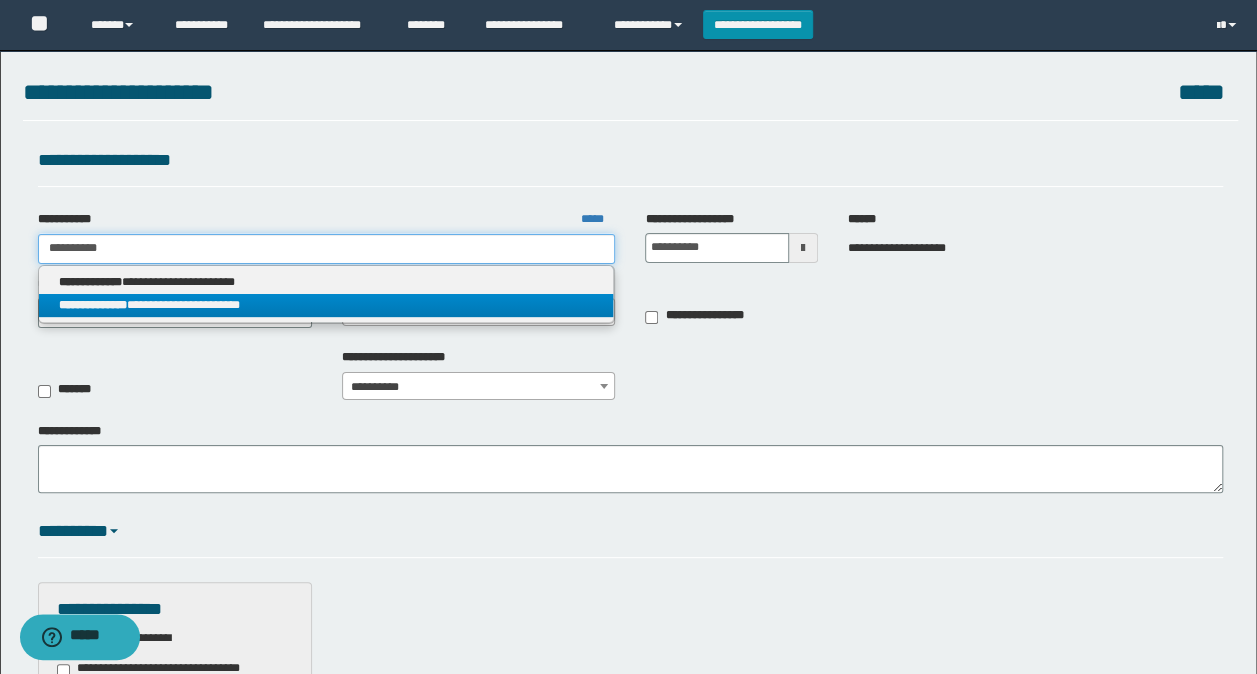 type on "**********" 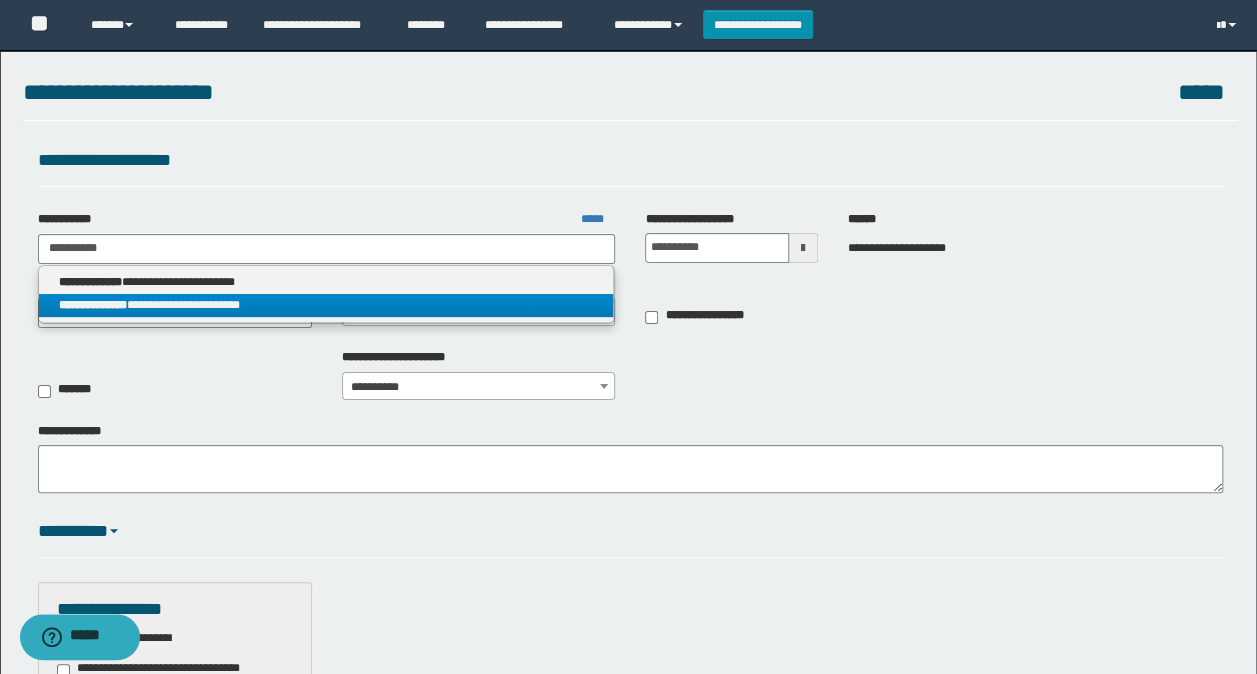 click on "**********" at bounding box center [326, 305] 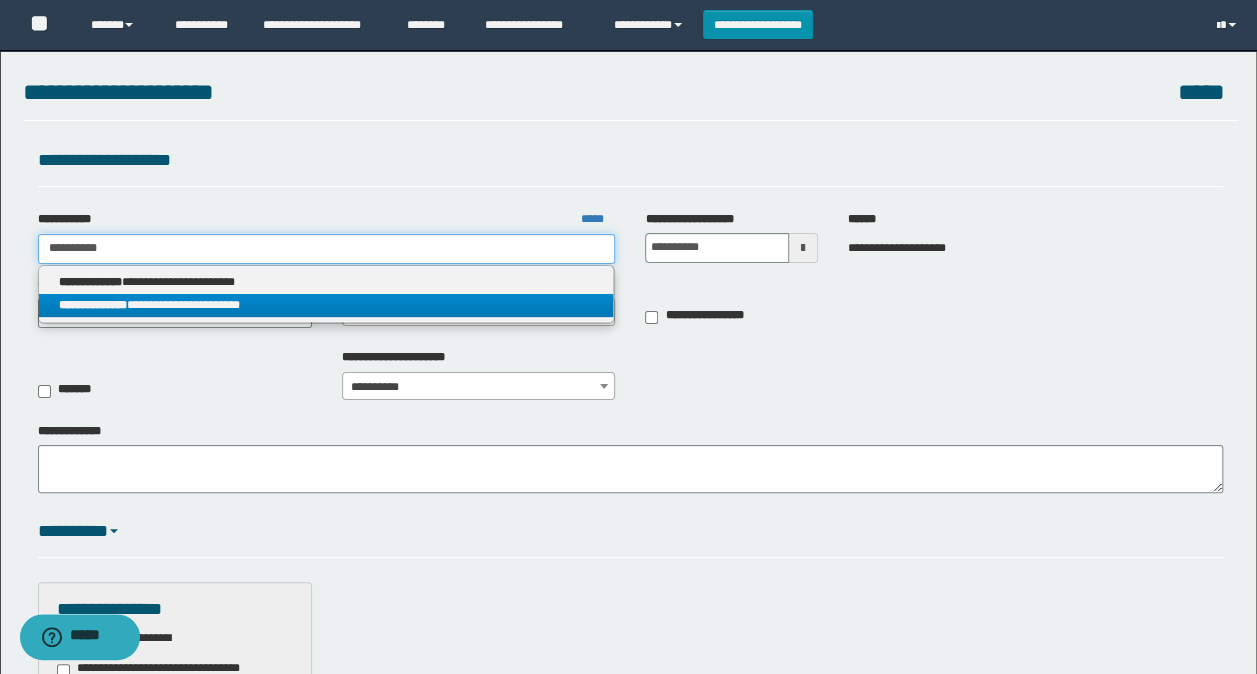 type 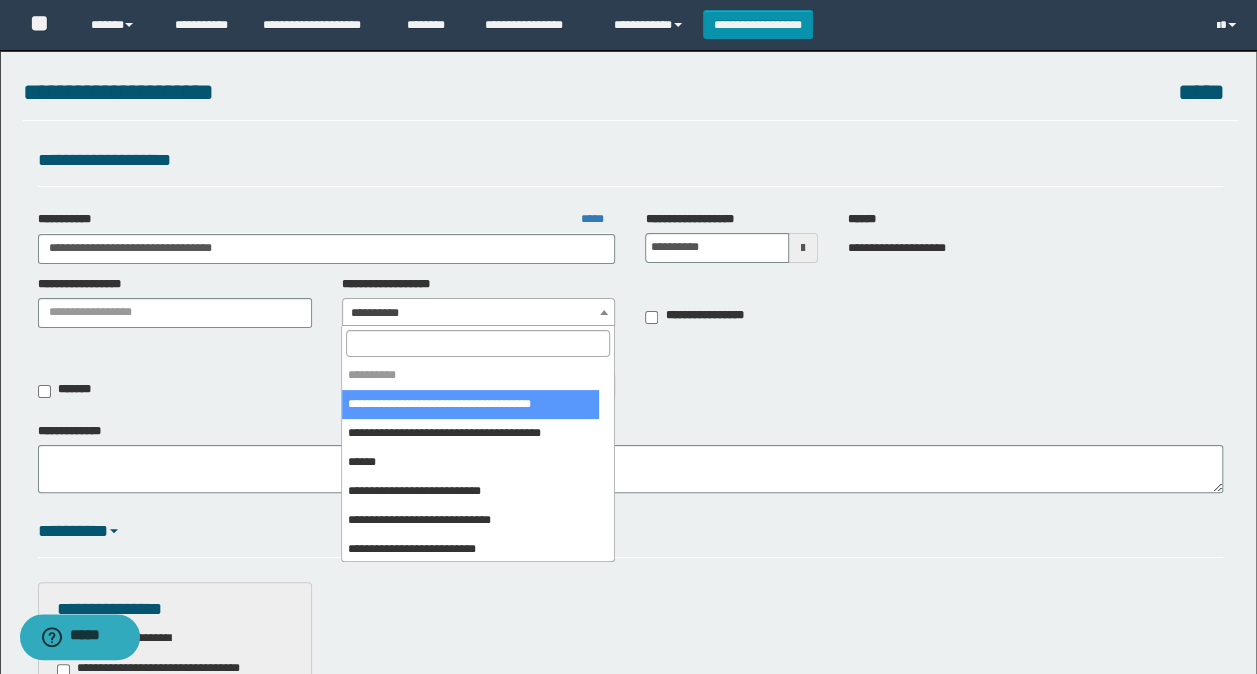 click on "**********" at bounding box center (479, 313) 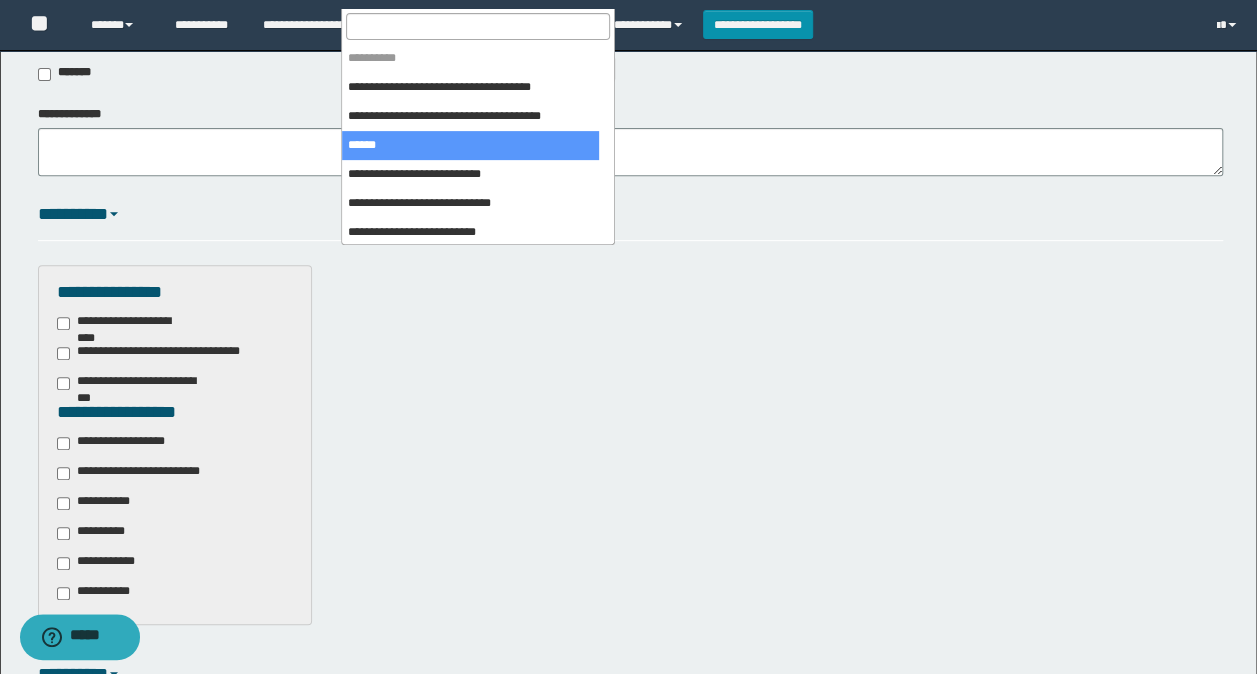 scroll, scrollTop: 200, scrollLeft: 0, axis: vertical 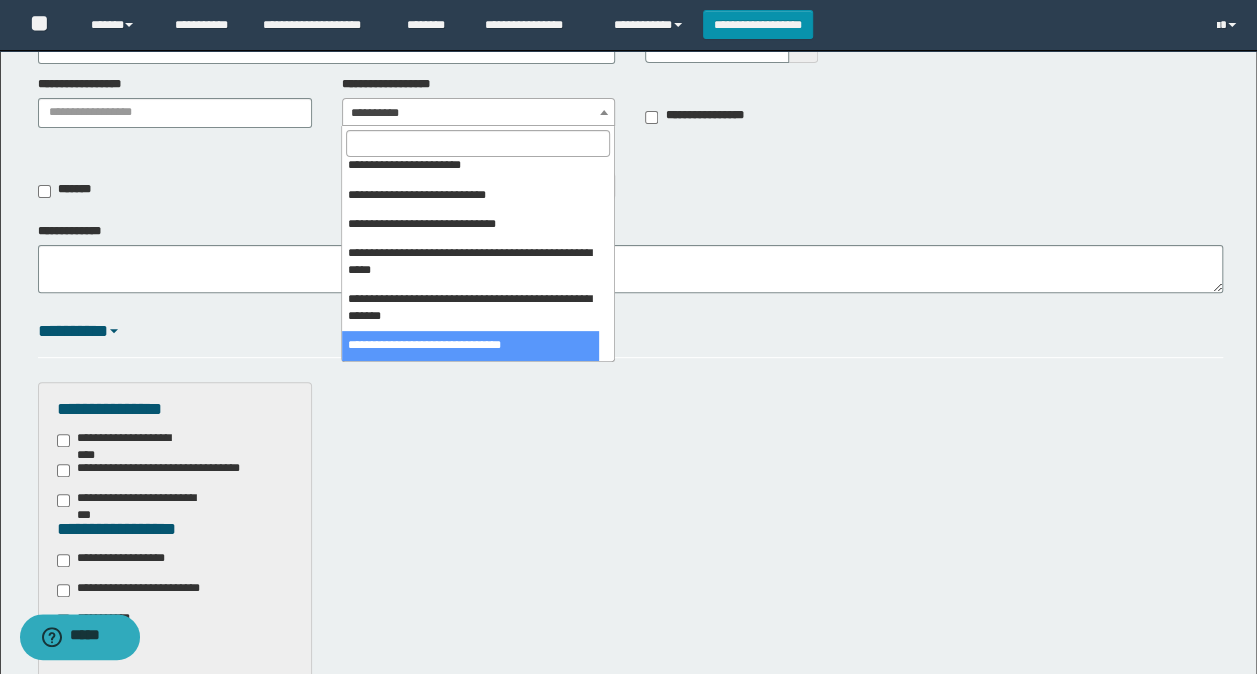 select on "****" 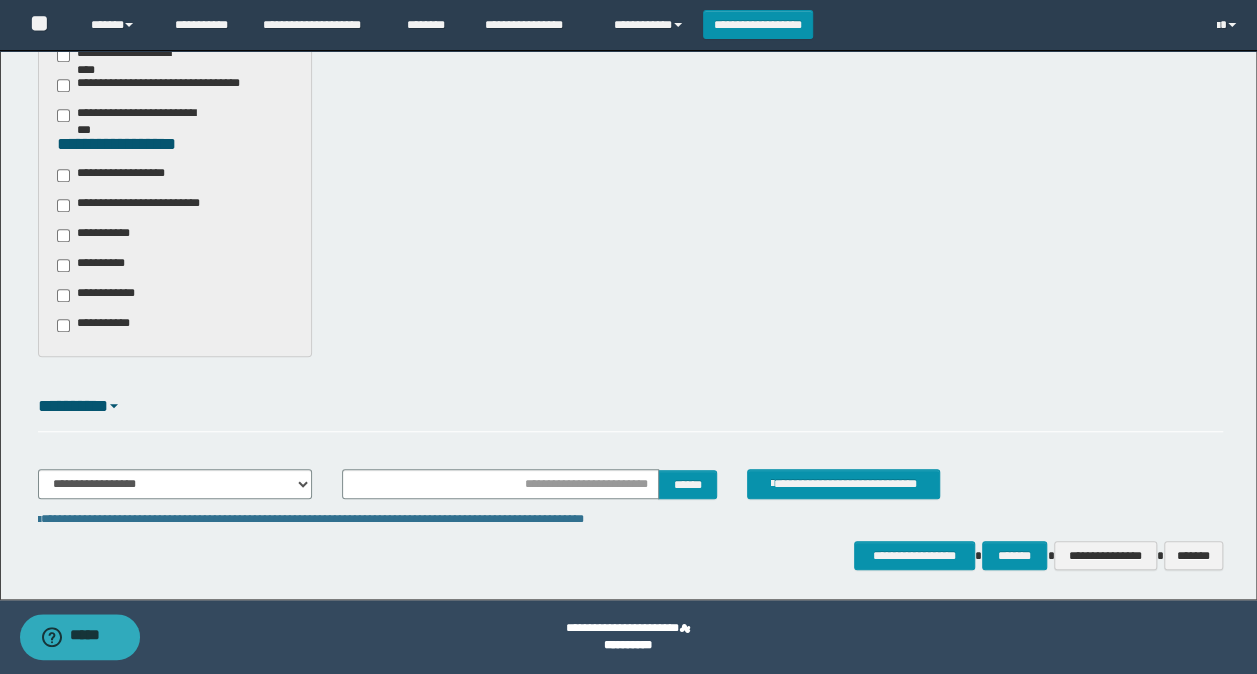 scroll, scrollTop: 485, scrollLeft: 0, axis: vertical 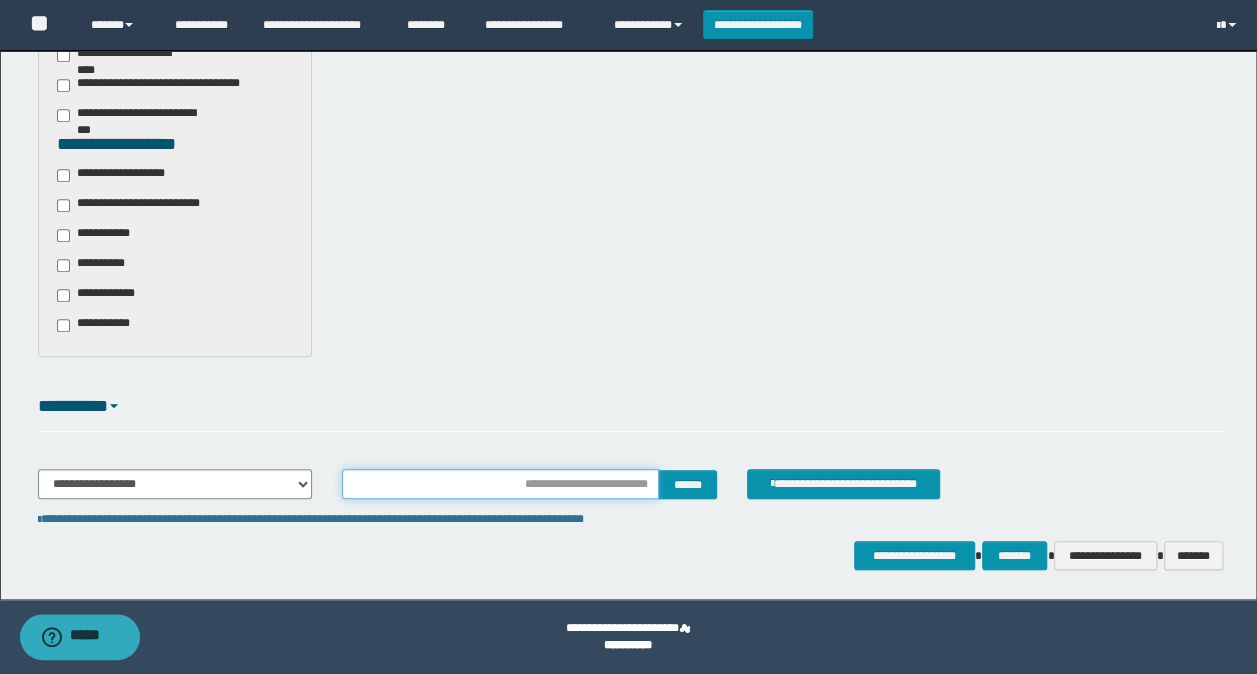 click at bounding box center [501, 484] 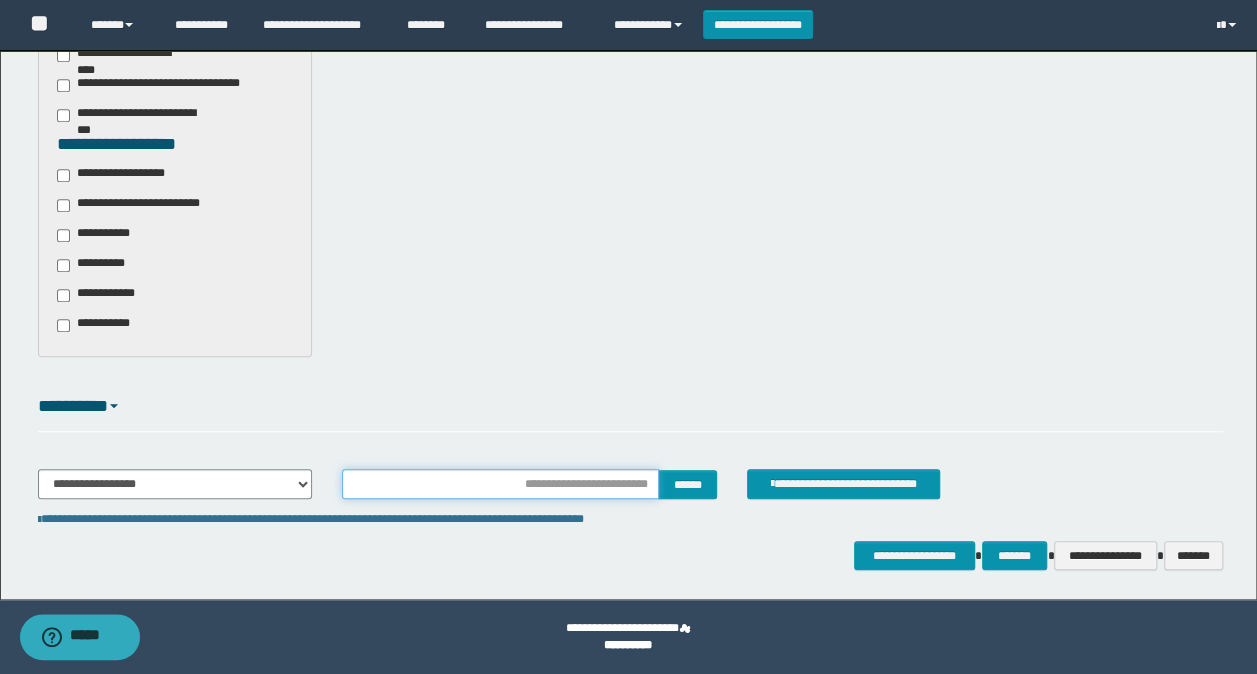 type on "**********" 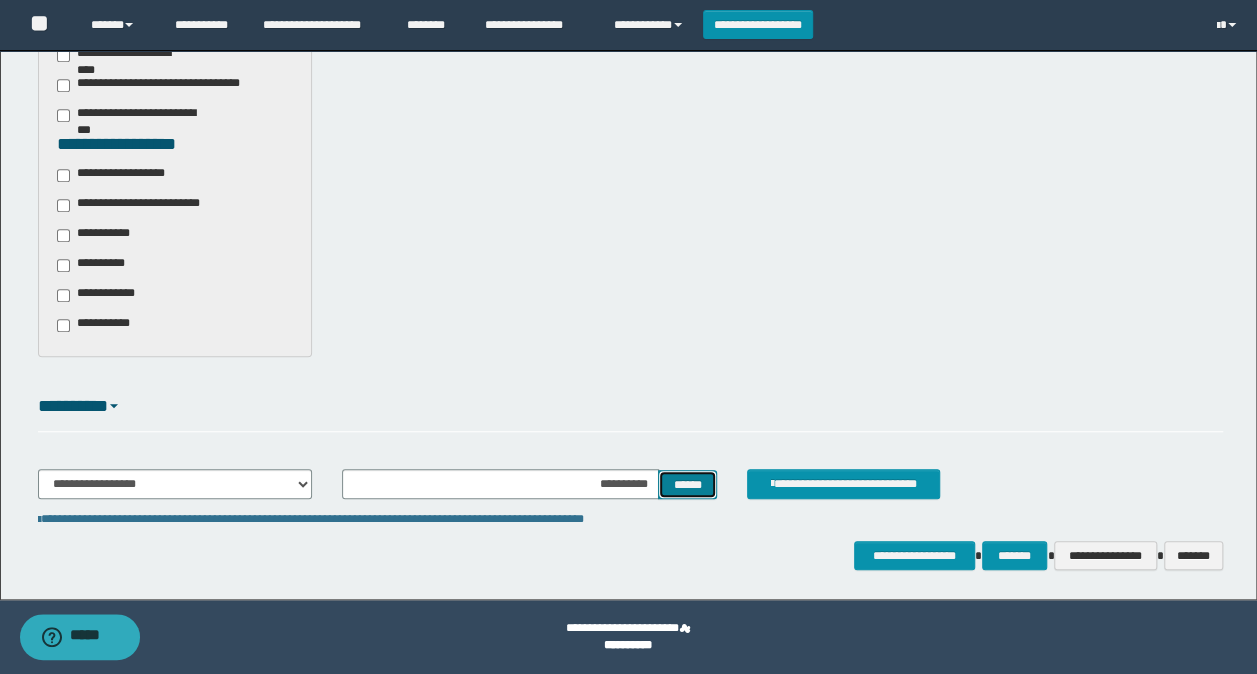 click on "******" at bounding box center (687, 484) 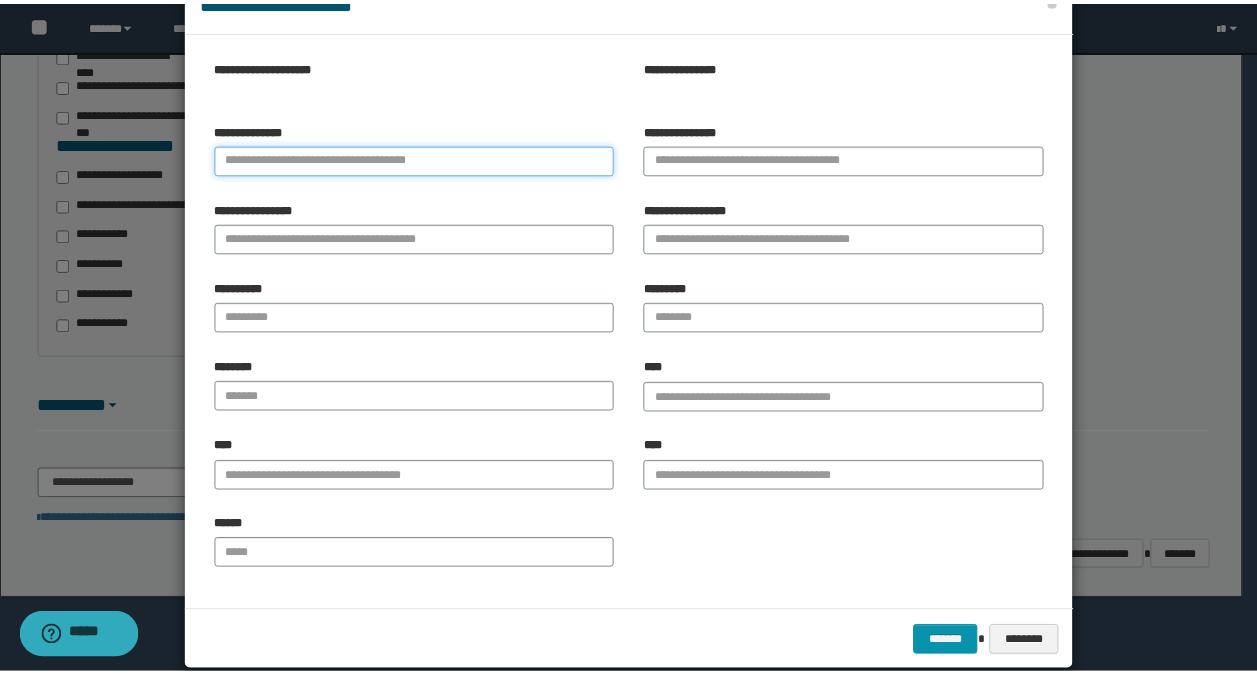 scroll, scrollTop: 84, scrollLeft: 0, axis: vertical 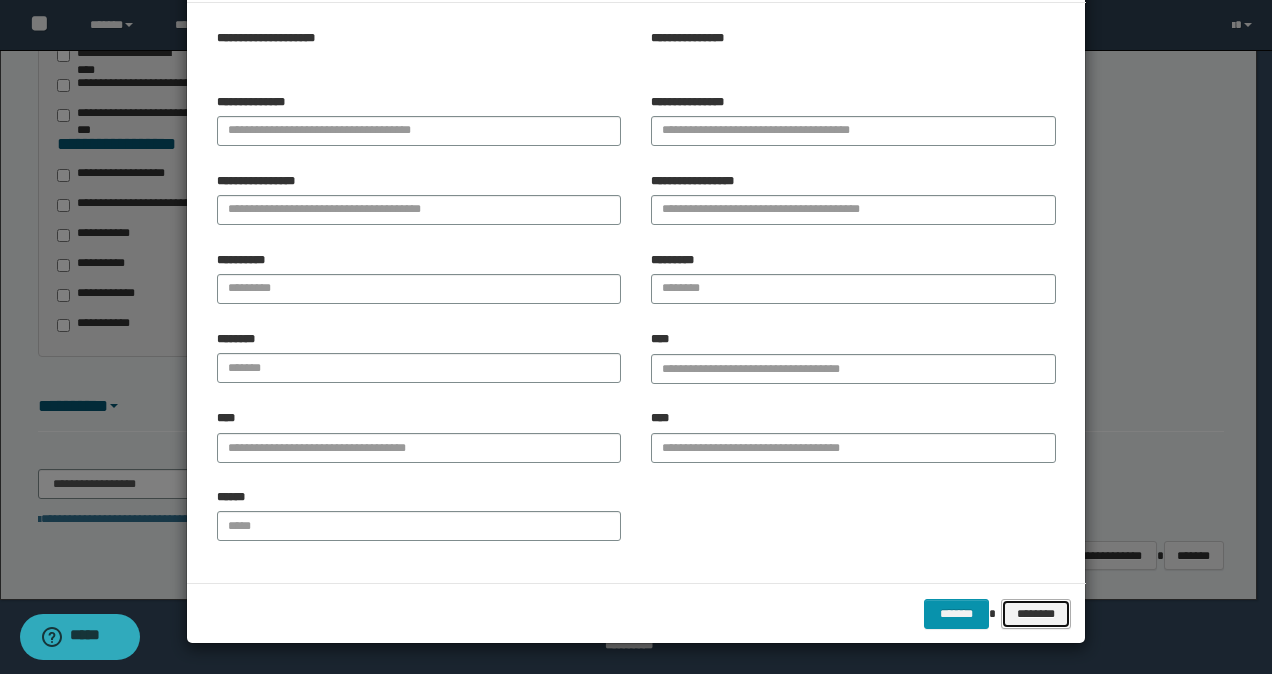 click on "********" at bounding box center [1035, 613] 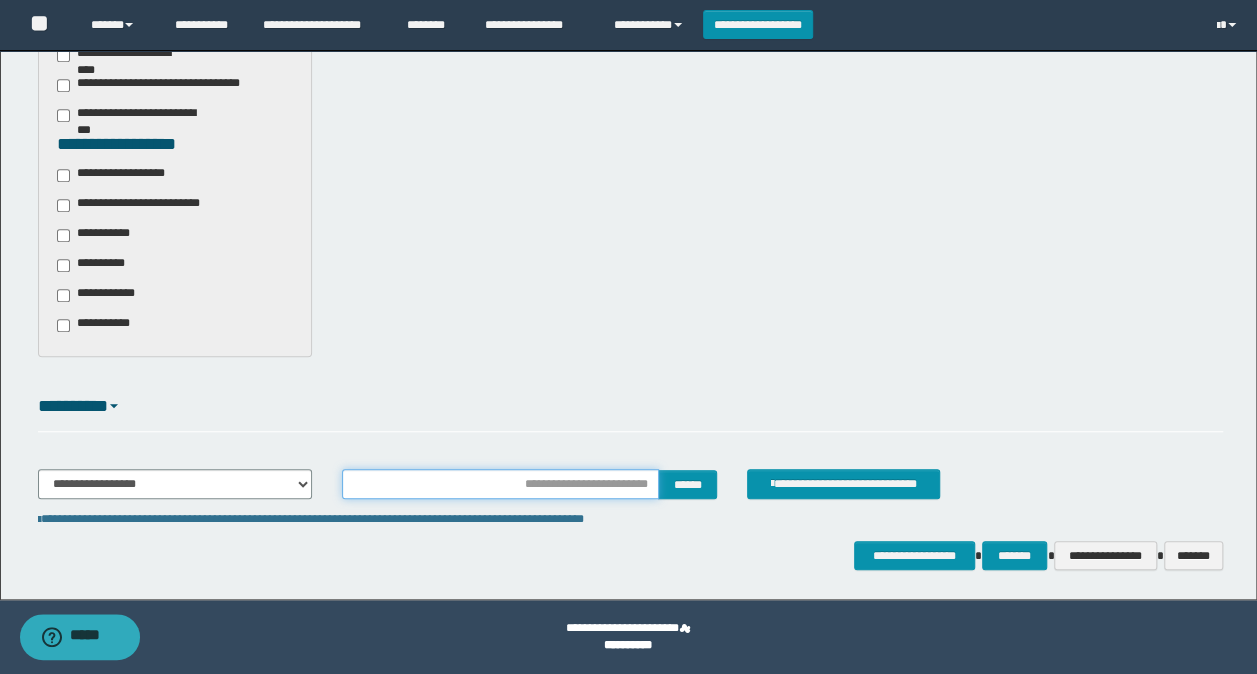 click at bounding box center (501, 484) 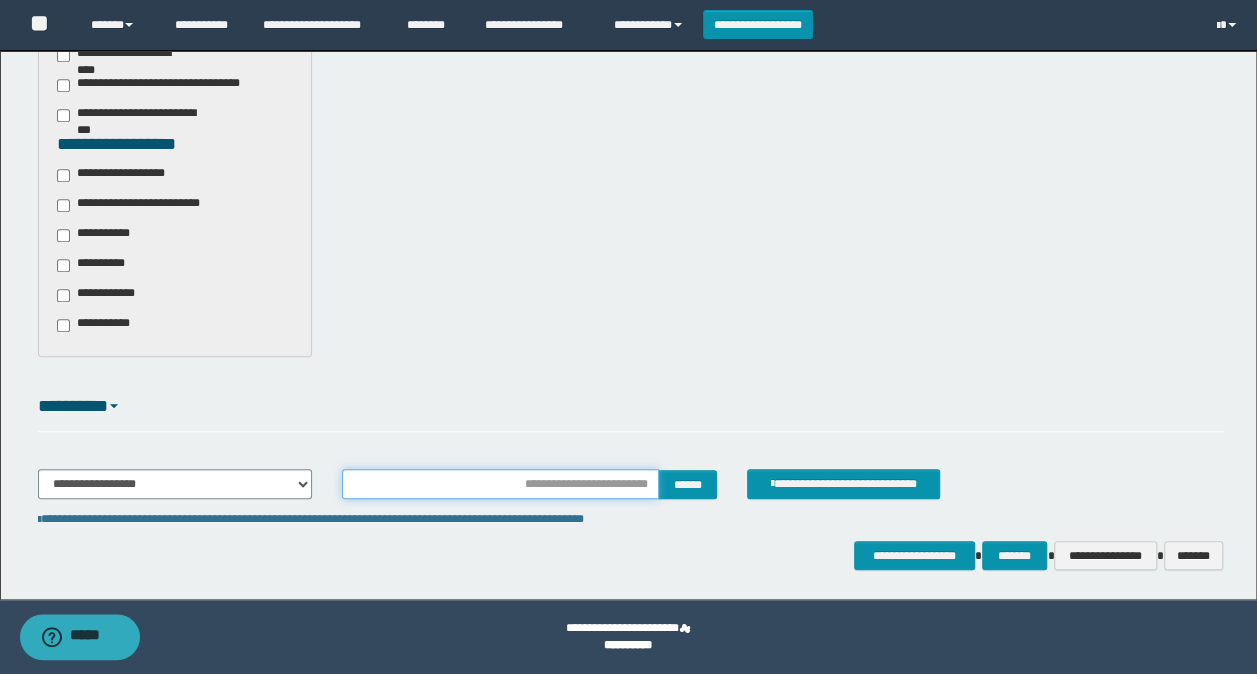 type on "**********" 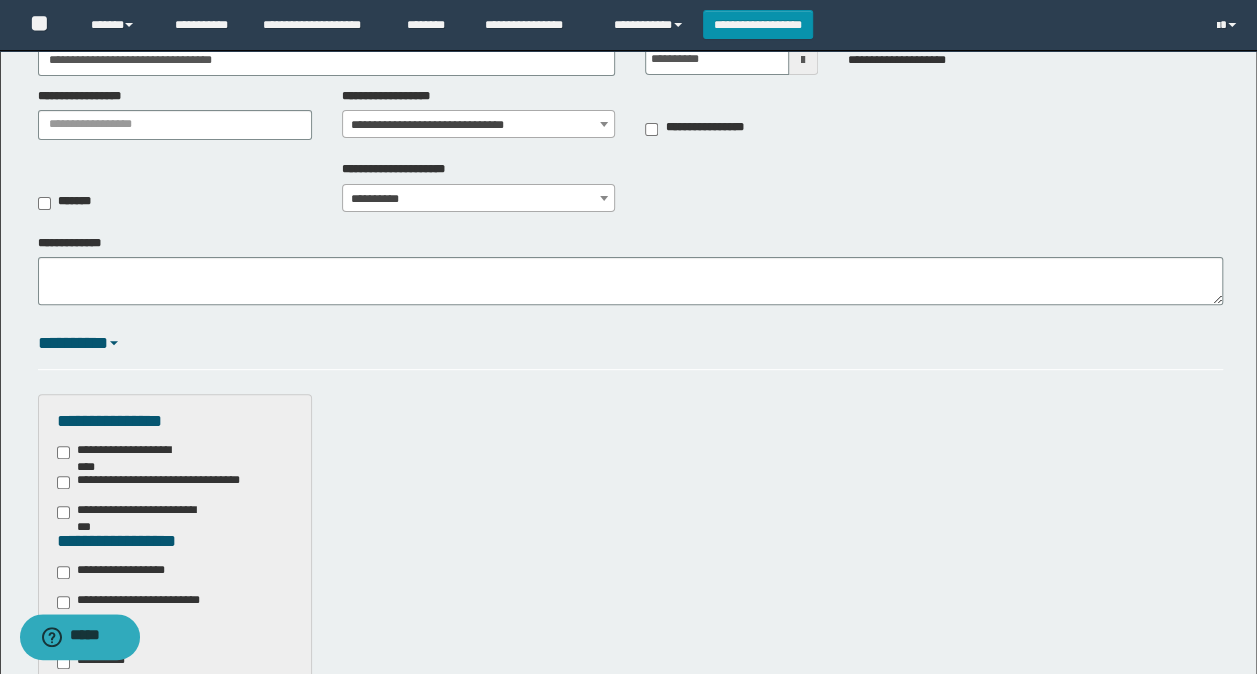 scroll, scrollTop: 85, scrollLeft: 0, axis: vertical 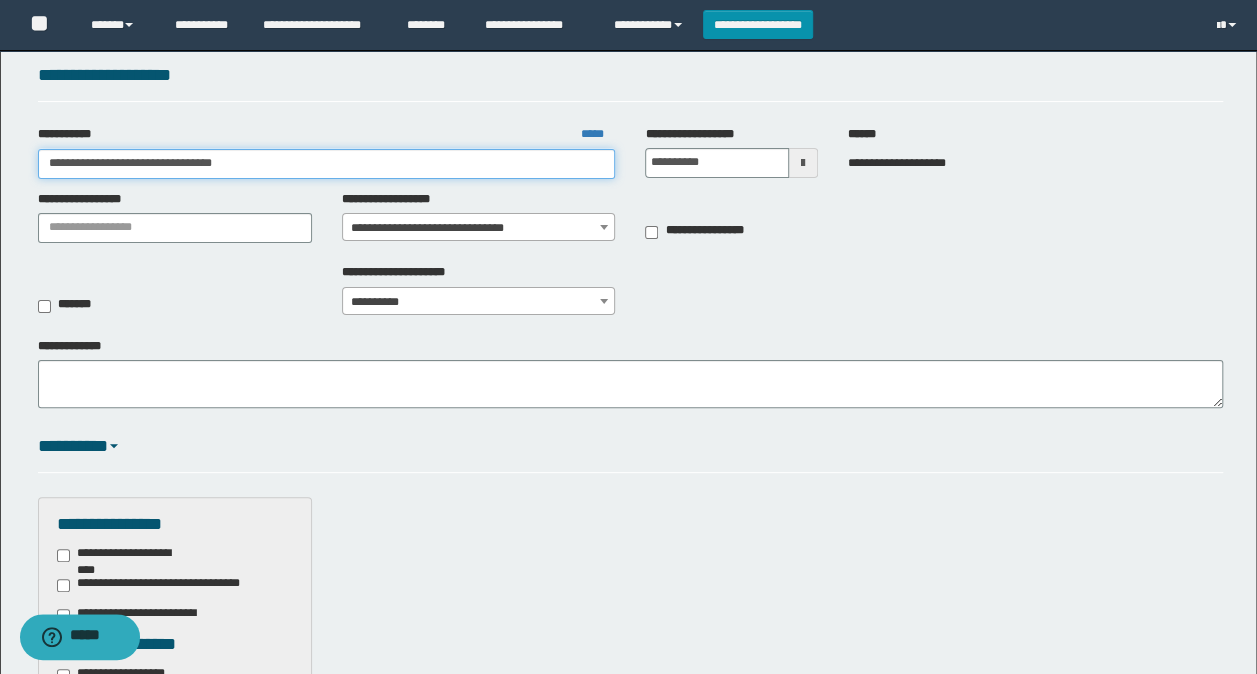drag, startPoint x: 112, startPoint y: 160, endPoint x: 30, endPoint y: 161, distance: 82.006096 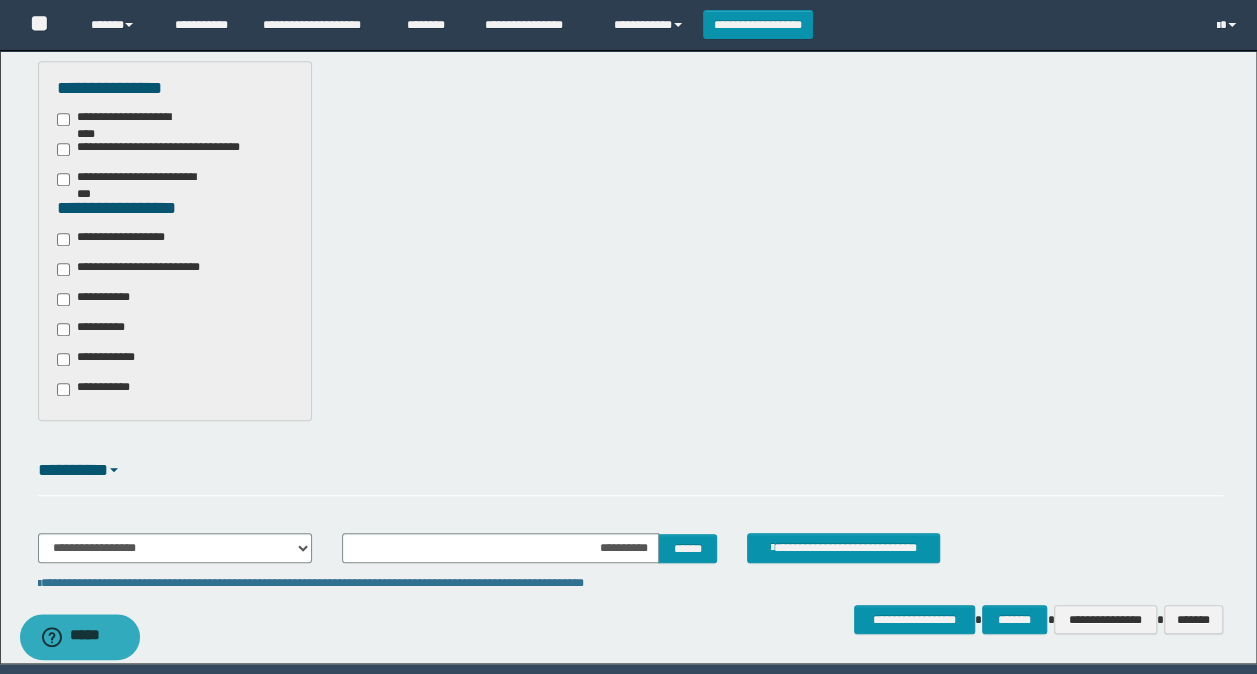 scroll, scrollTop: 585, scrollLeft: 0, axis: vertical 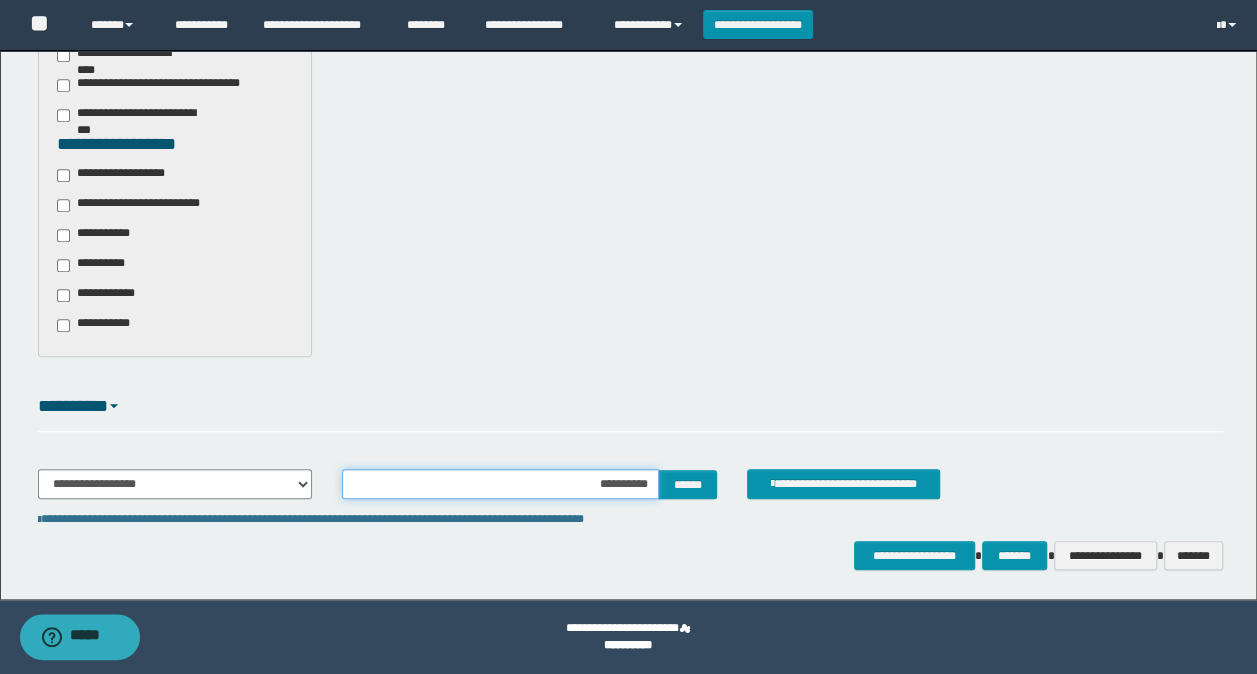 drag, startPoint x: 648, startPoint y: 480, endPoint x: 510, endPoint y: 484, distance: 138.05795 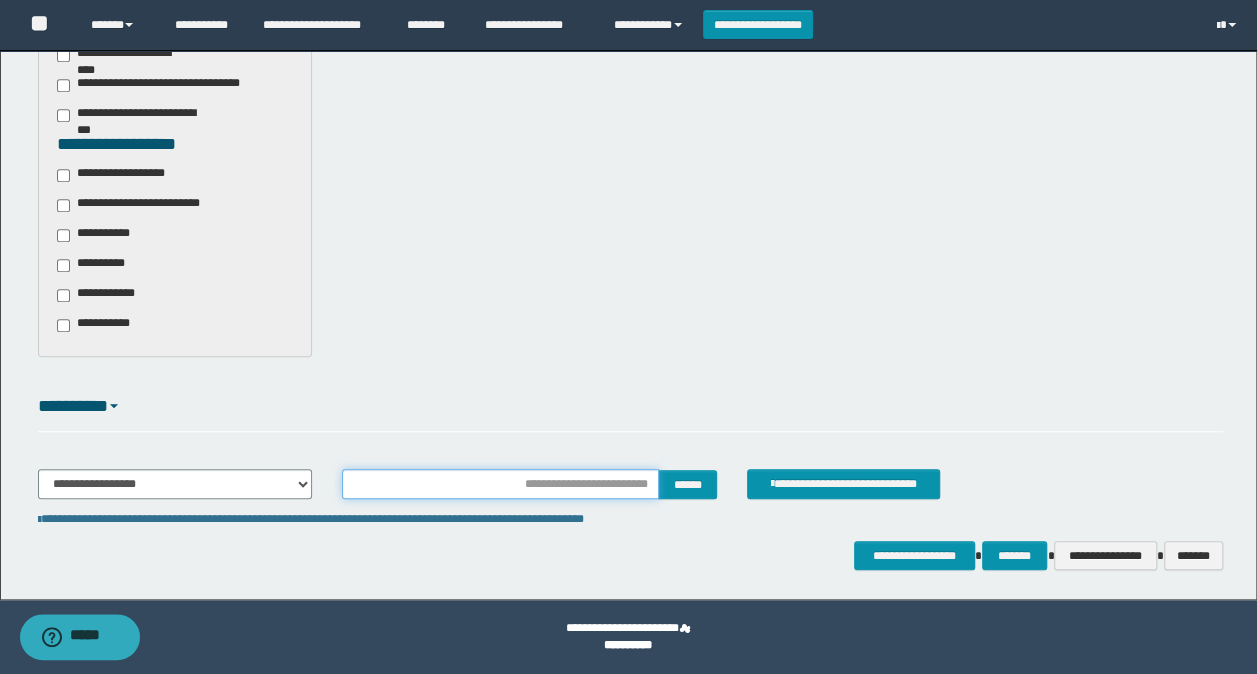 type on "**********" 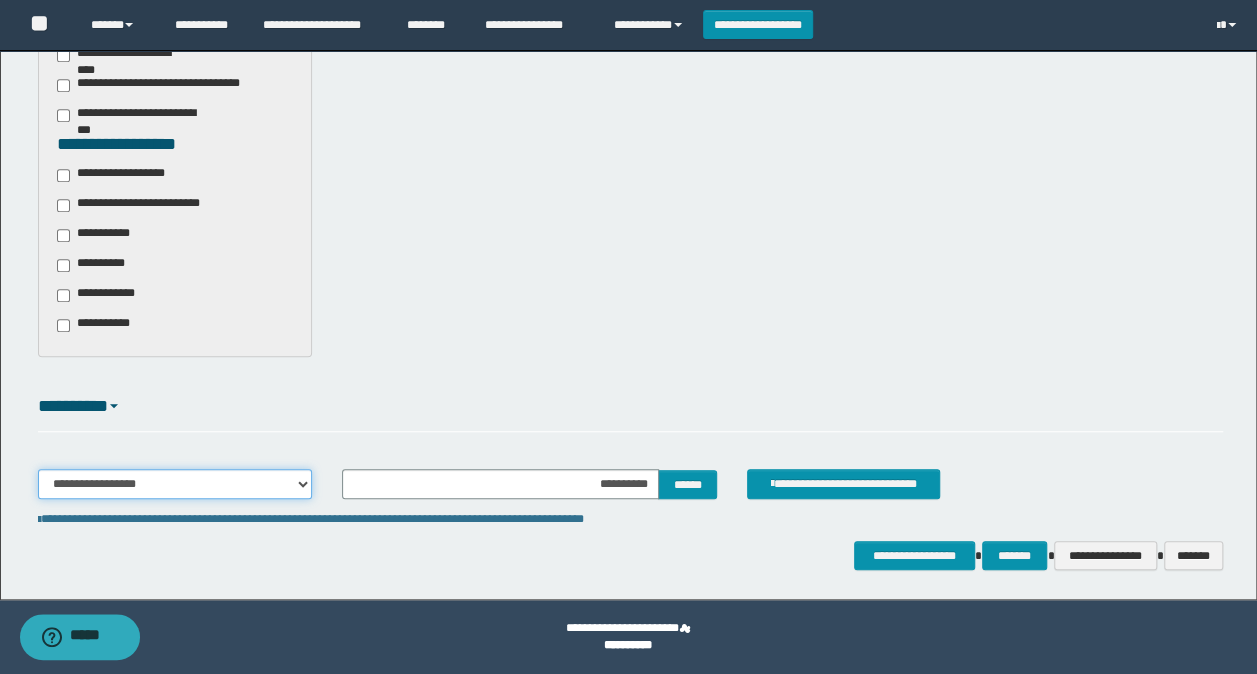 click on "**********" at bounding box center (175, 484) 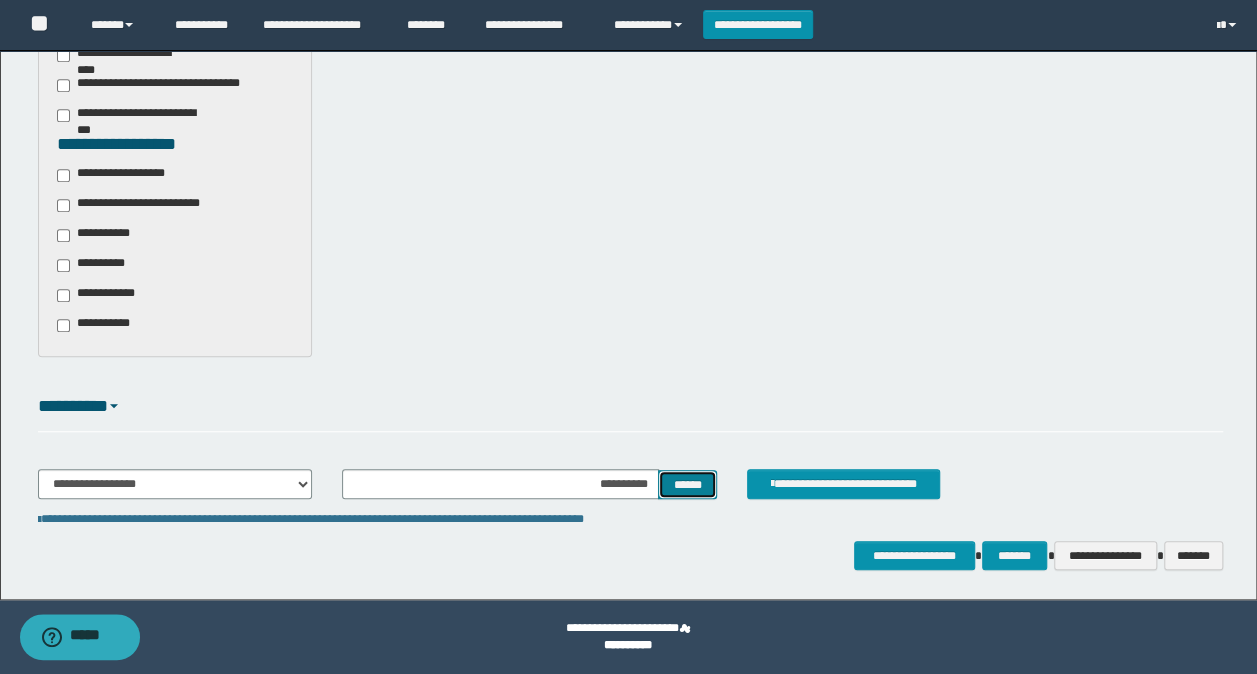 click on "******" at bounding box center [687, 484] 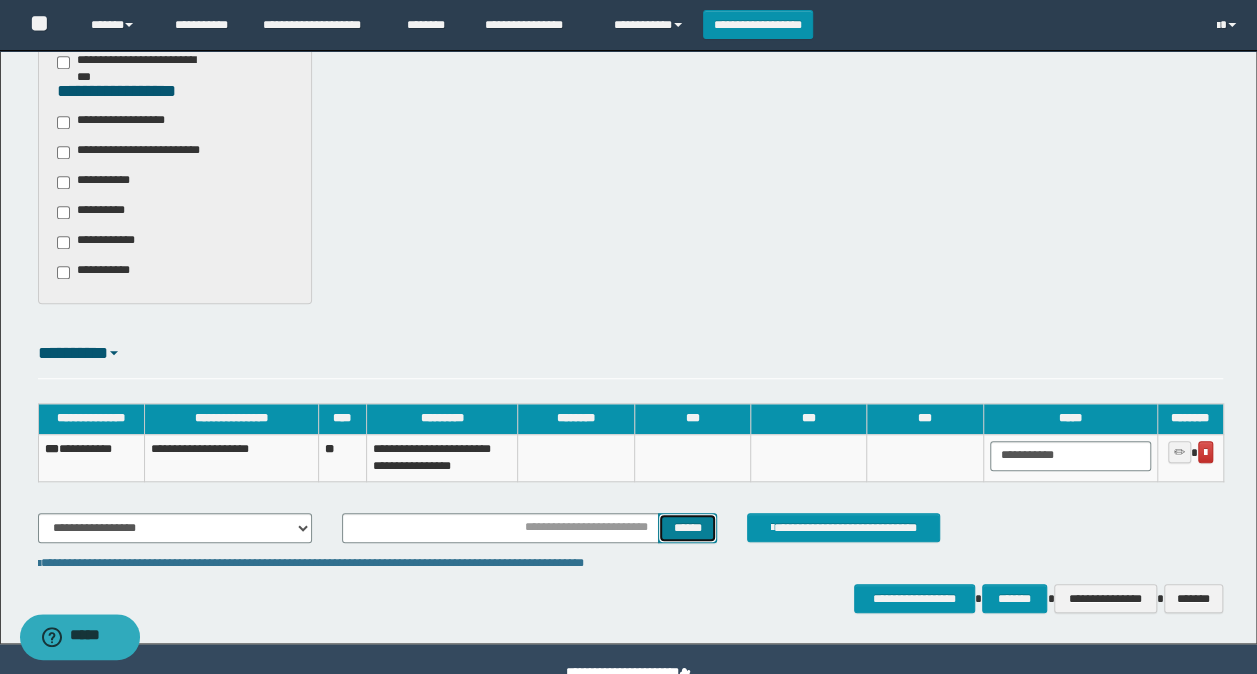 scroll, scrollTop: 682, scrollLeft: 0, axis: vertical 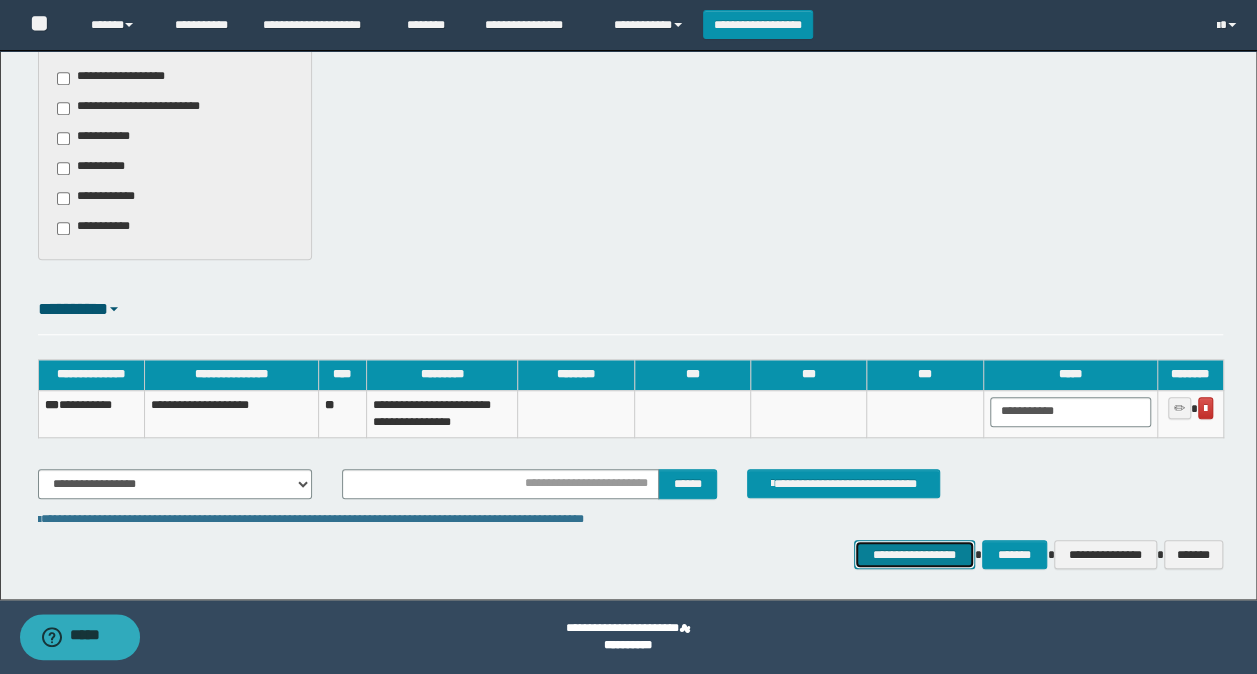 click on "**********" at bounding box center (914, 554) 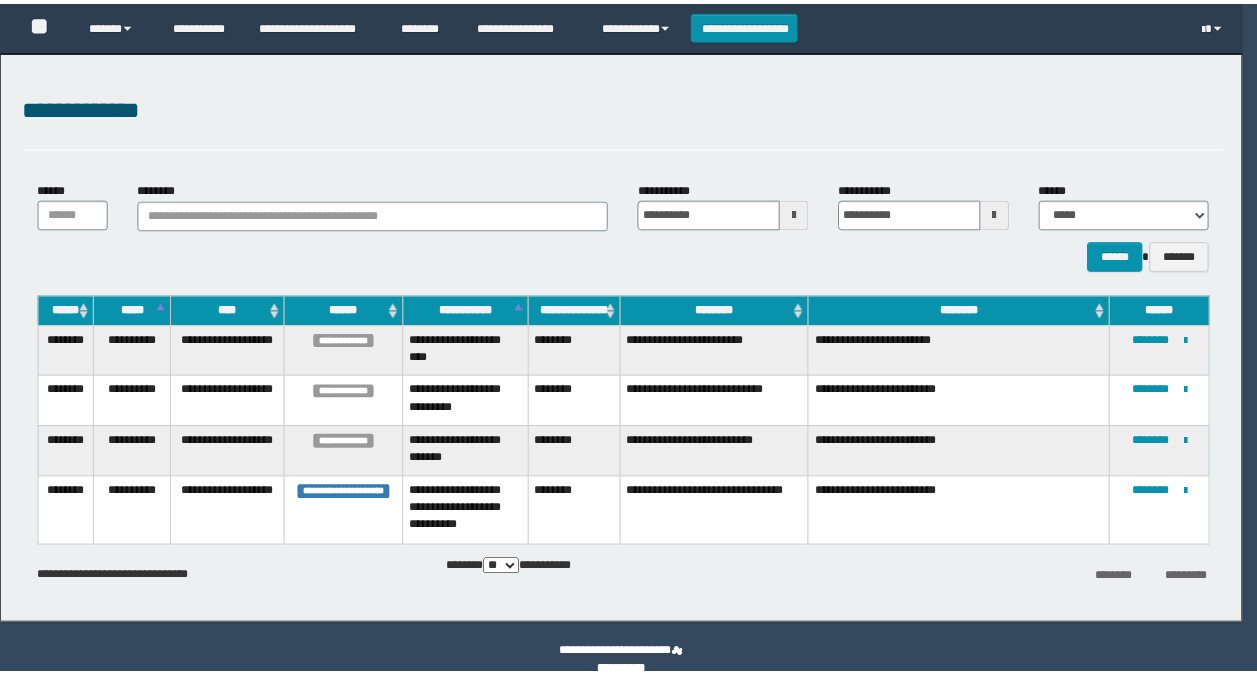 scroll, scrollTop: 0, scrollLeft: 0, axis: both 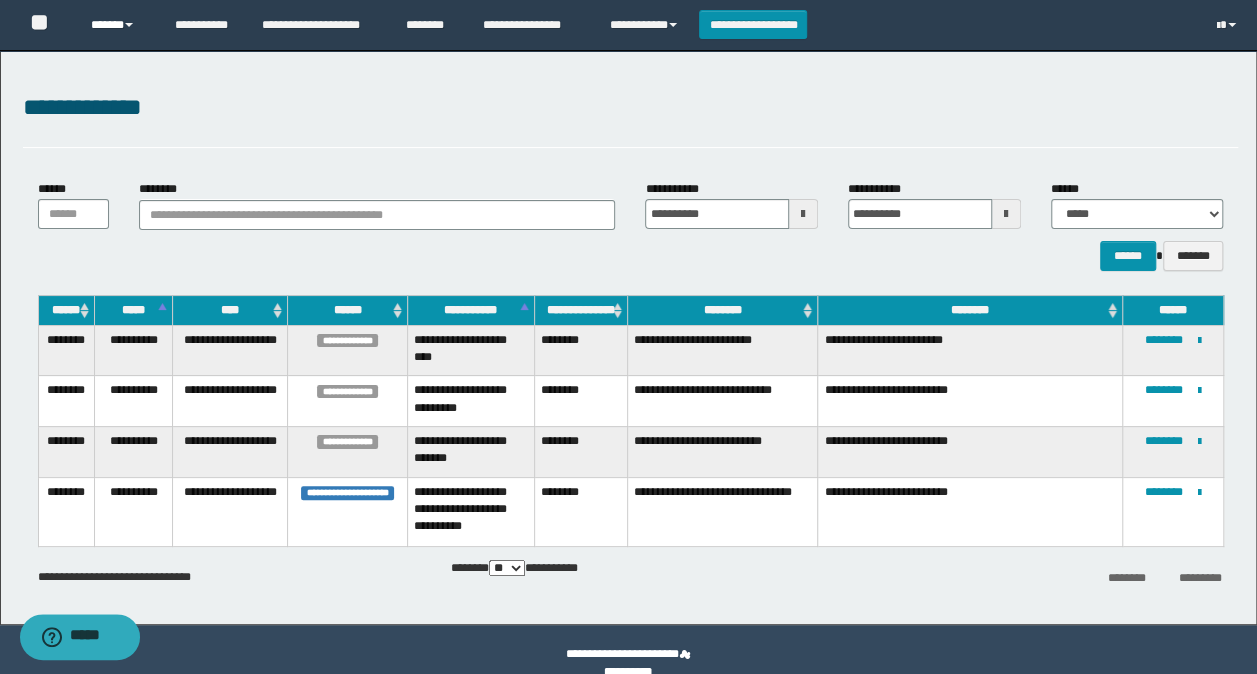 click on "******" at bounding box center [117, 25] 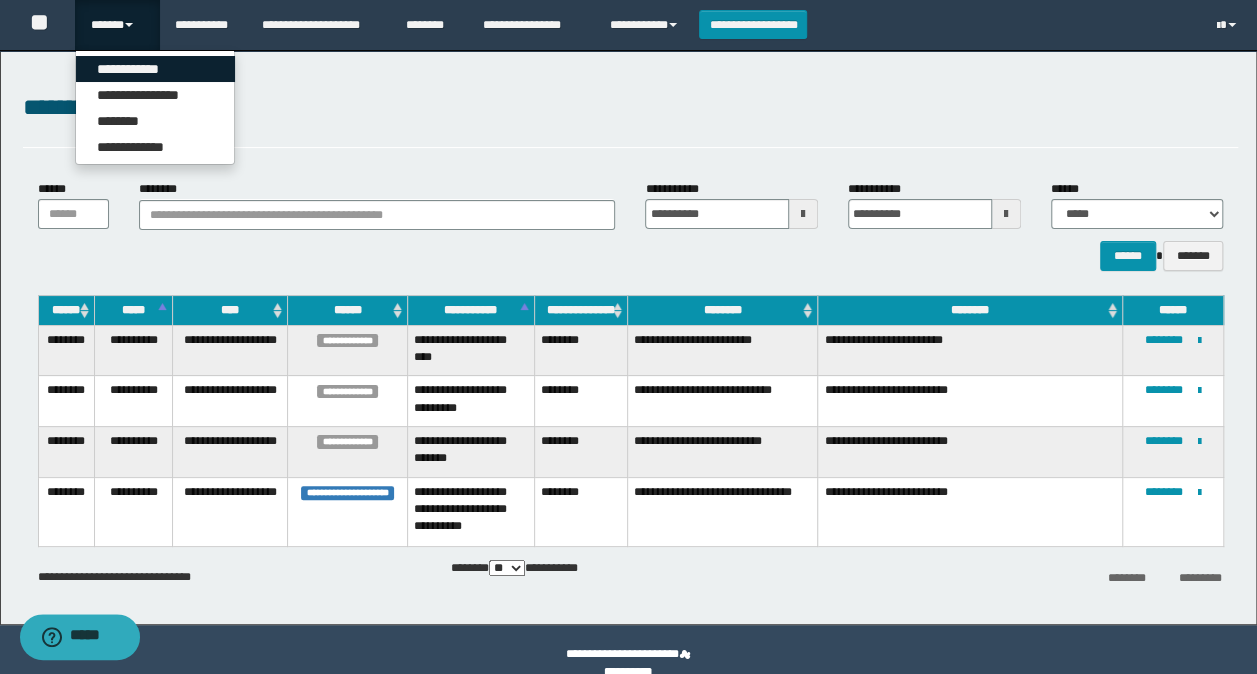 click on "**********" at bounding box center [155, 69] 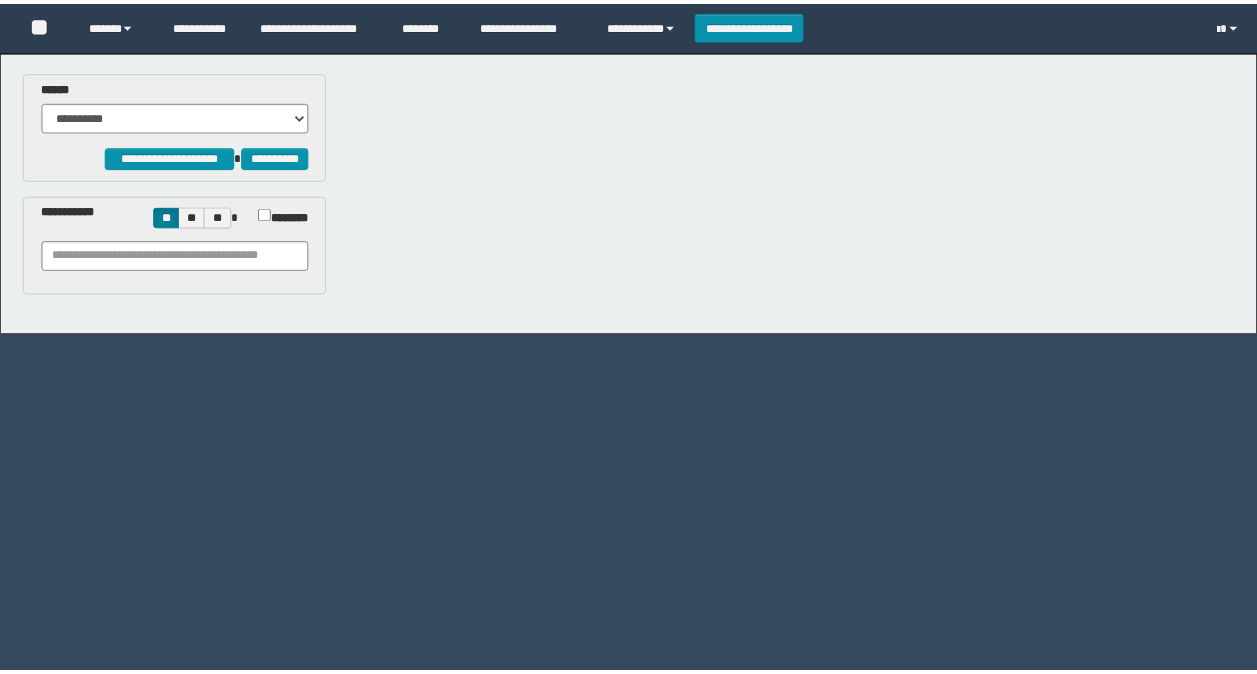 scroll, scrollTop: 0, scrollLeft: 0, axis: both 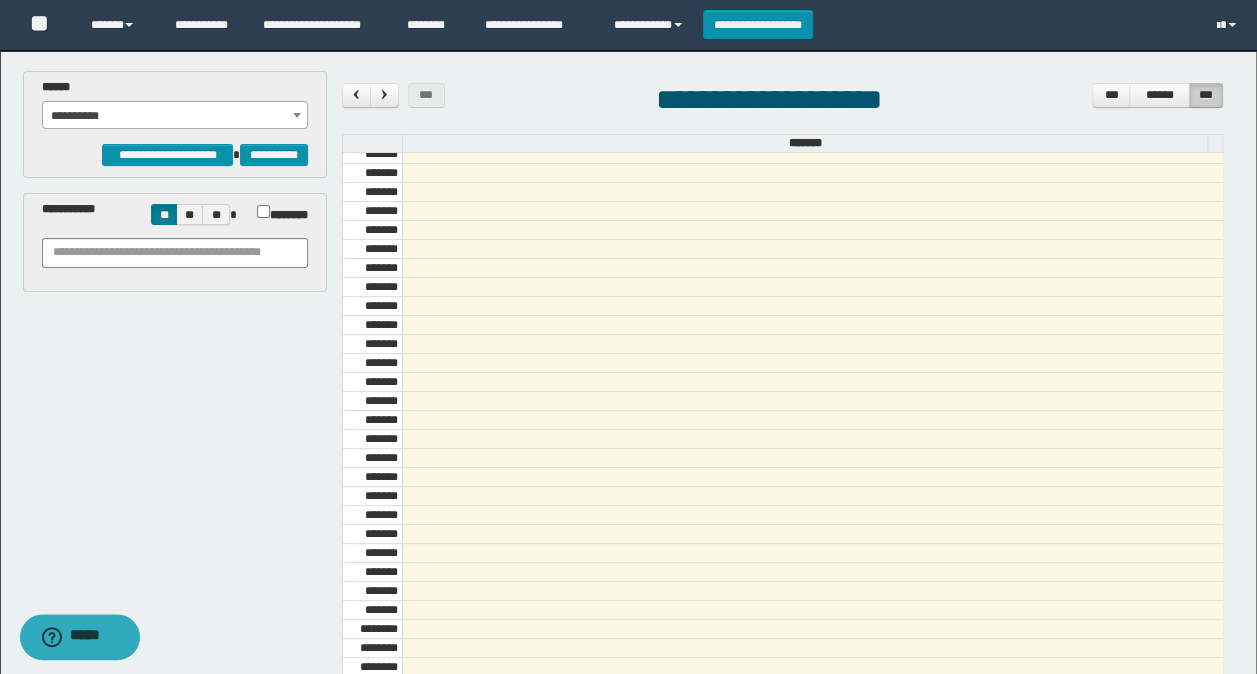 click on "**********" at bounding box center (175, 116) 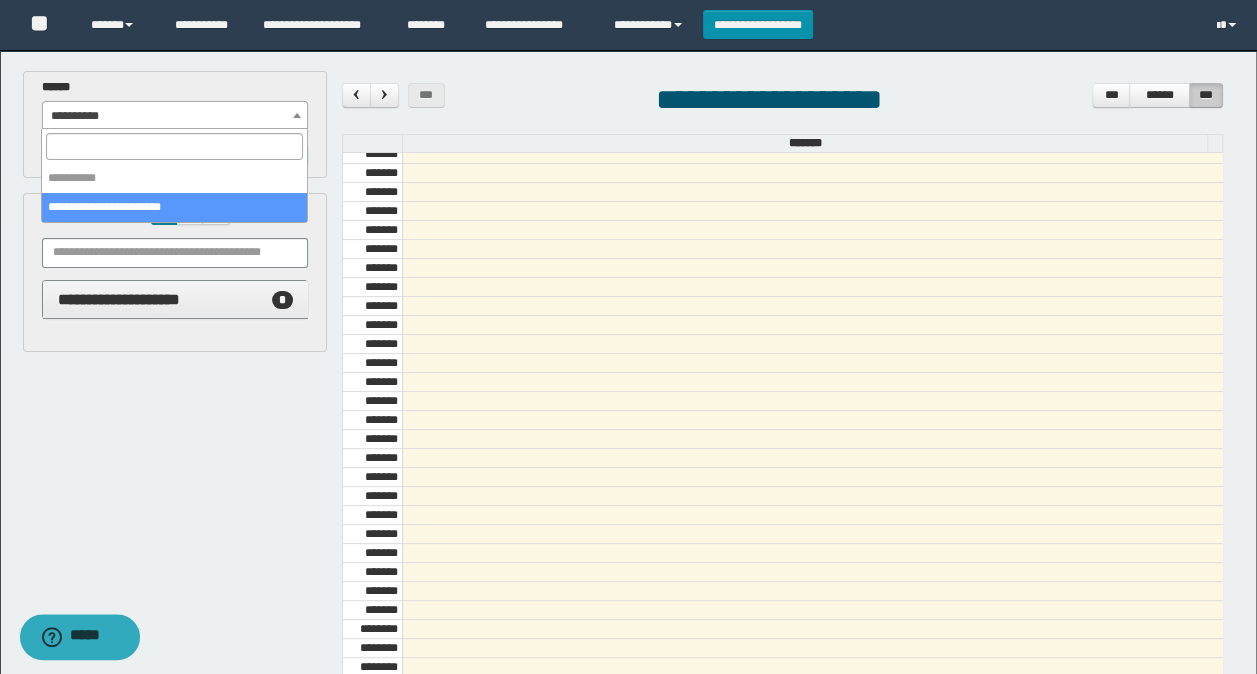 select on "******" 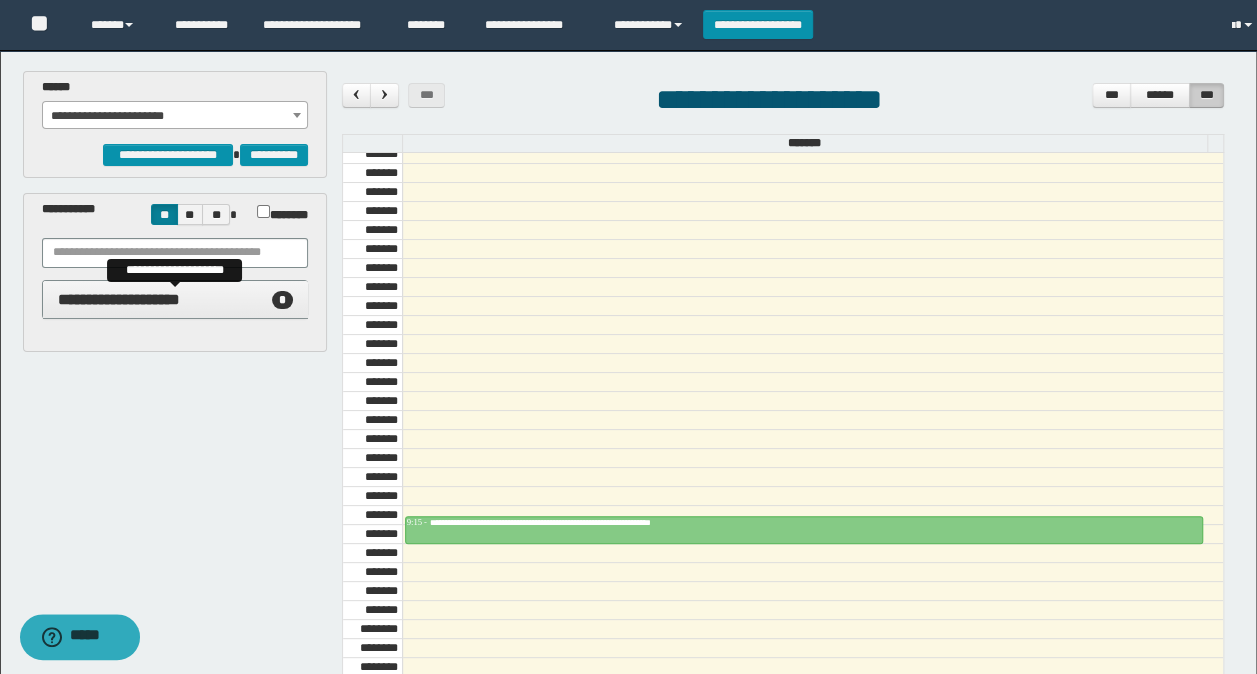 click on "**********" at bounding box center [119, 299] 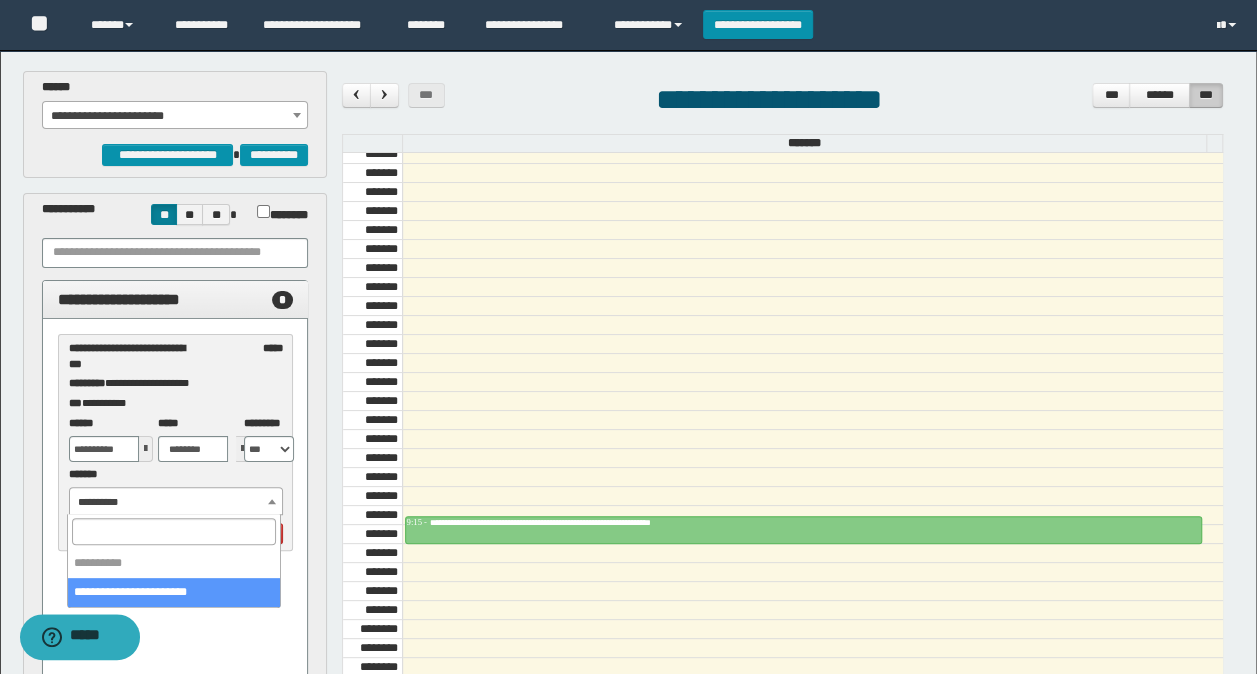 click on "**********" at bounding box center [176, 502] 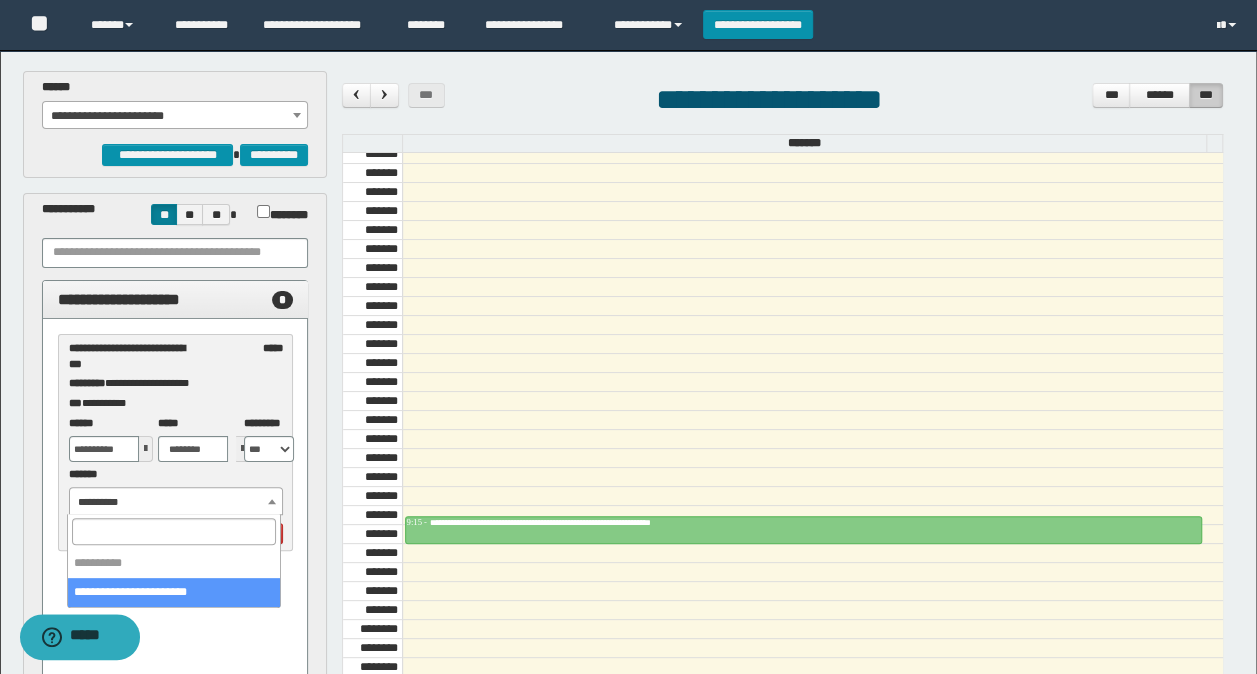 select on "******" 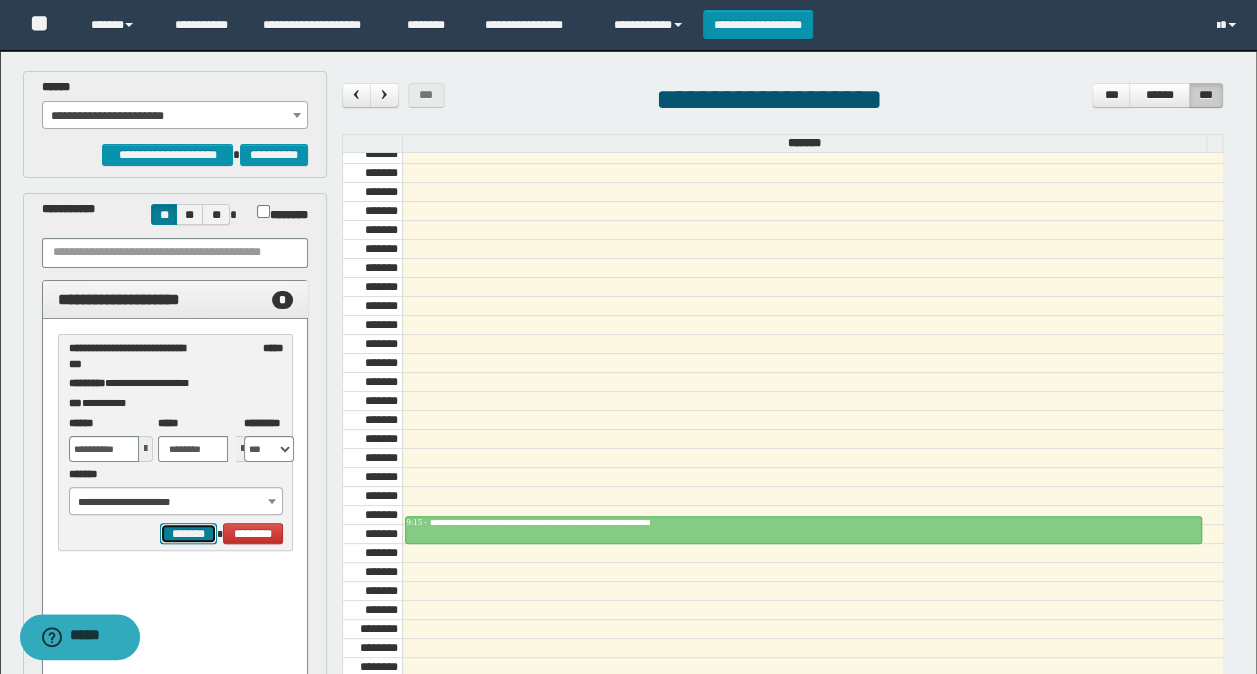 click on "*******" at bounding box center [188, 533] 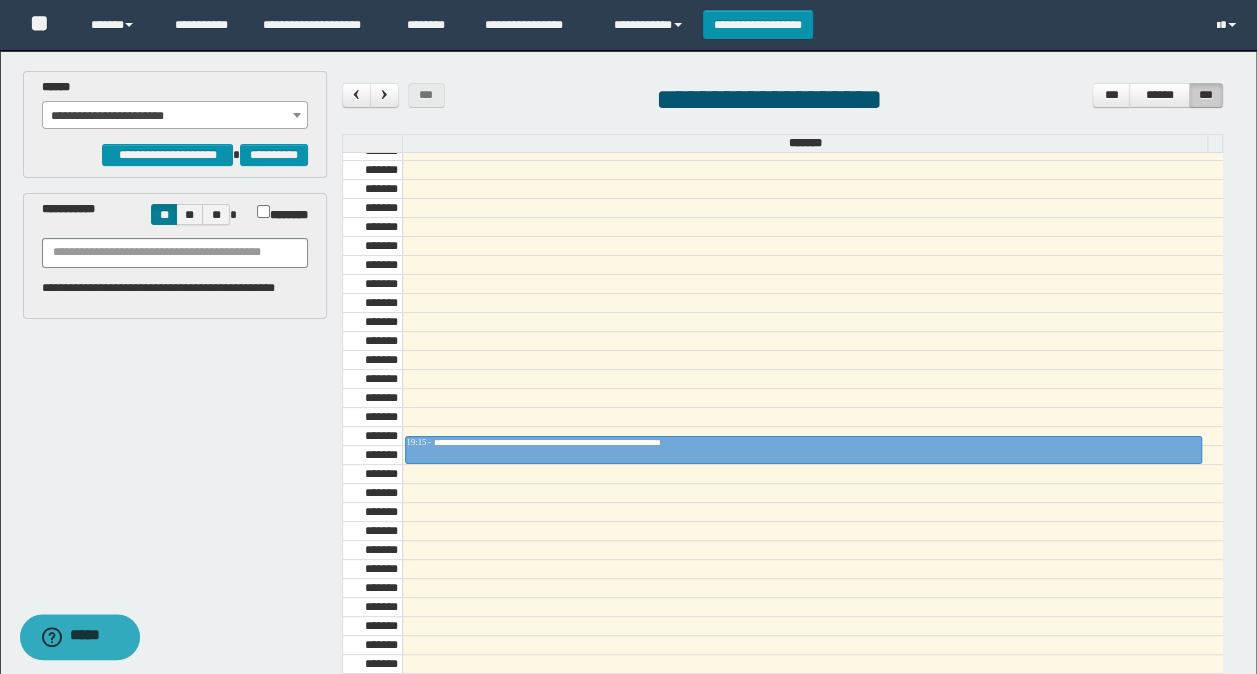 scroll, scrollTop: 2044, scrollLeft: 0, axis: vertical 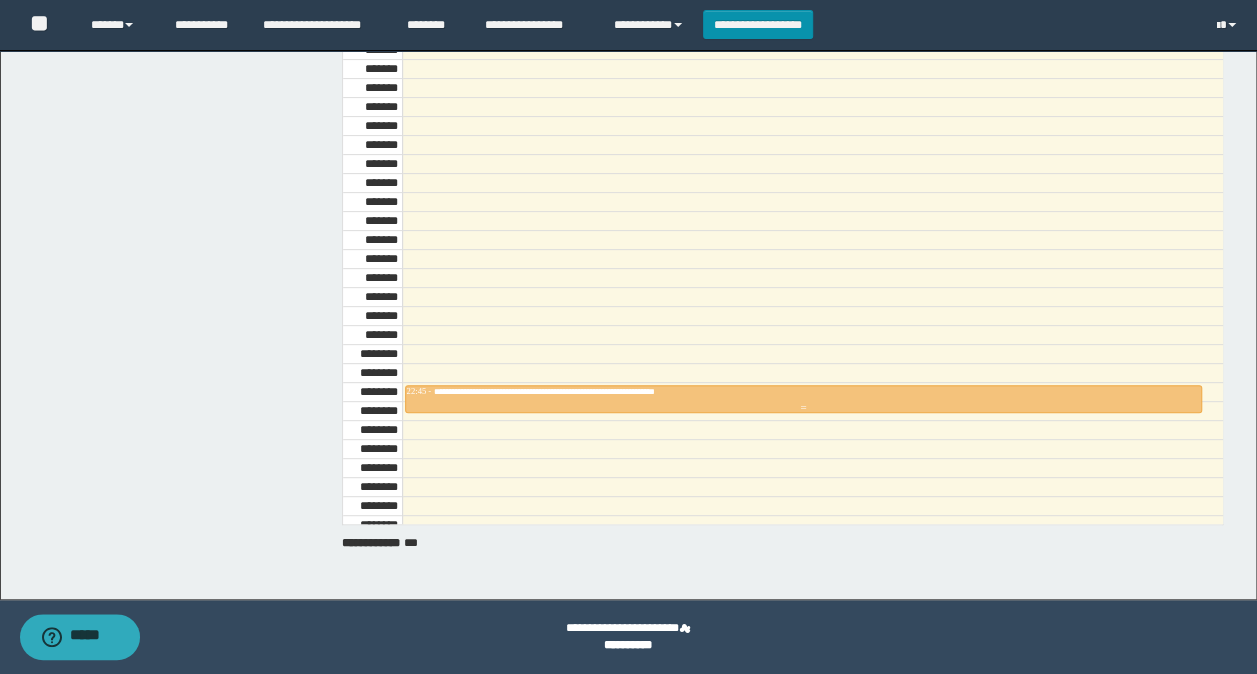 click on "**********" at bounding box center (804, 392) 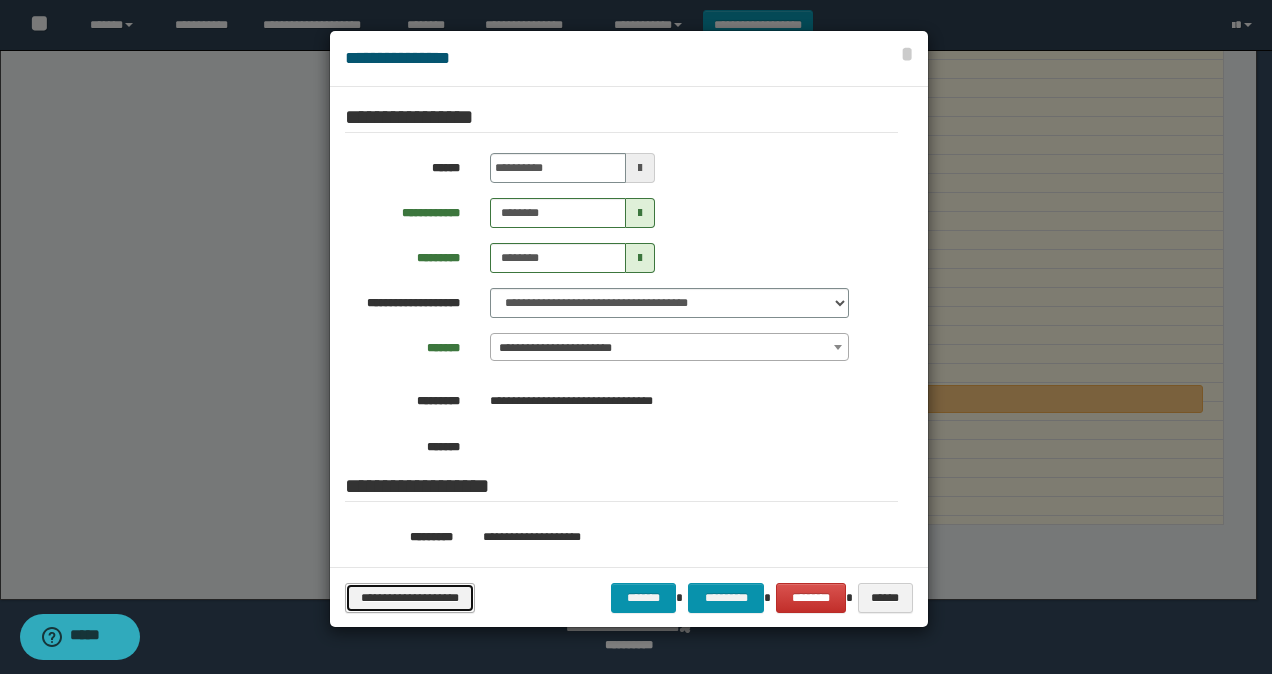click on "**********" at bounding box center (410, 597) 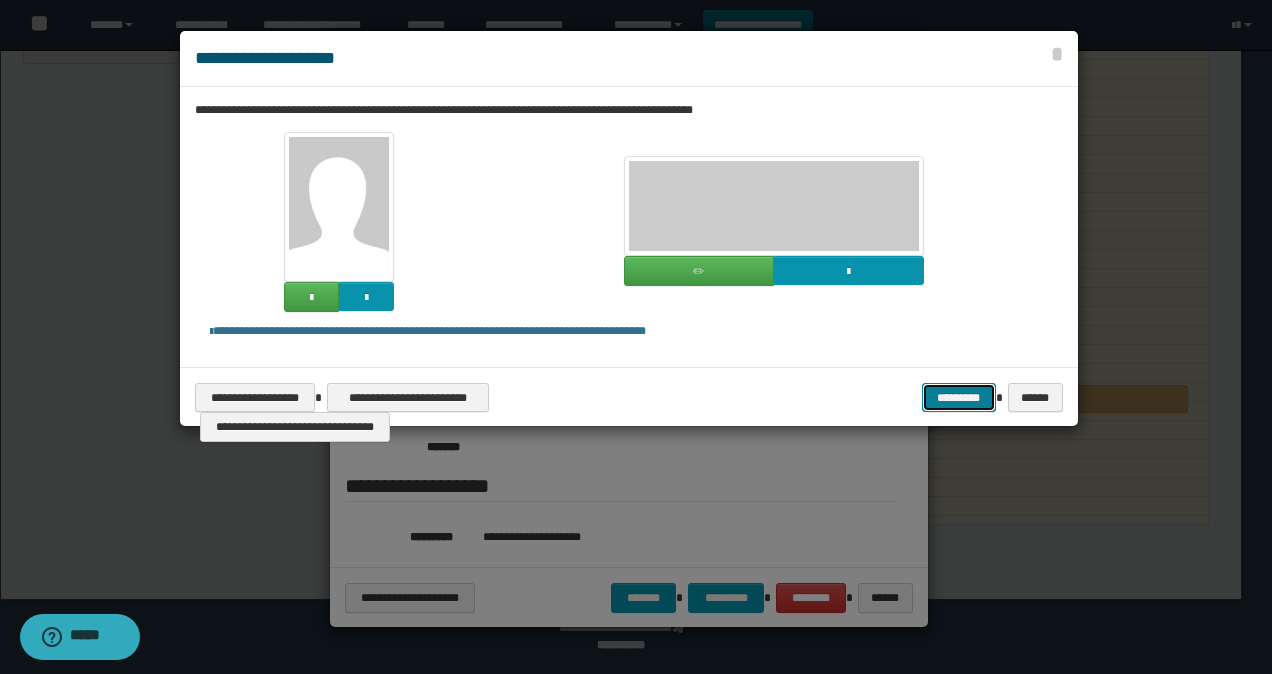 click on "*********" at bounding box center (959, 397) 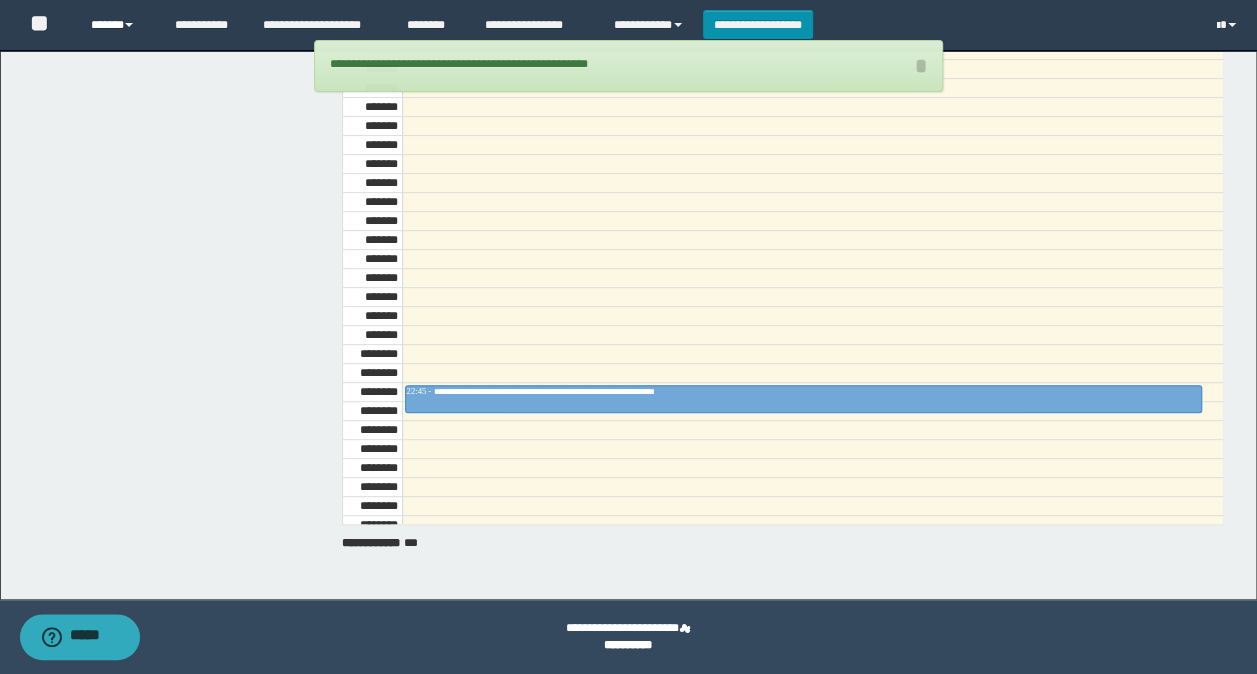 click on "******" at bounding box center [117, 25] 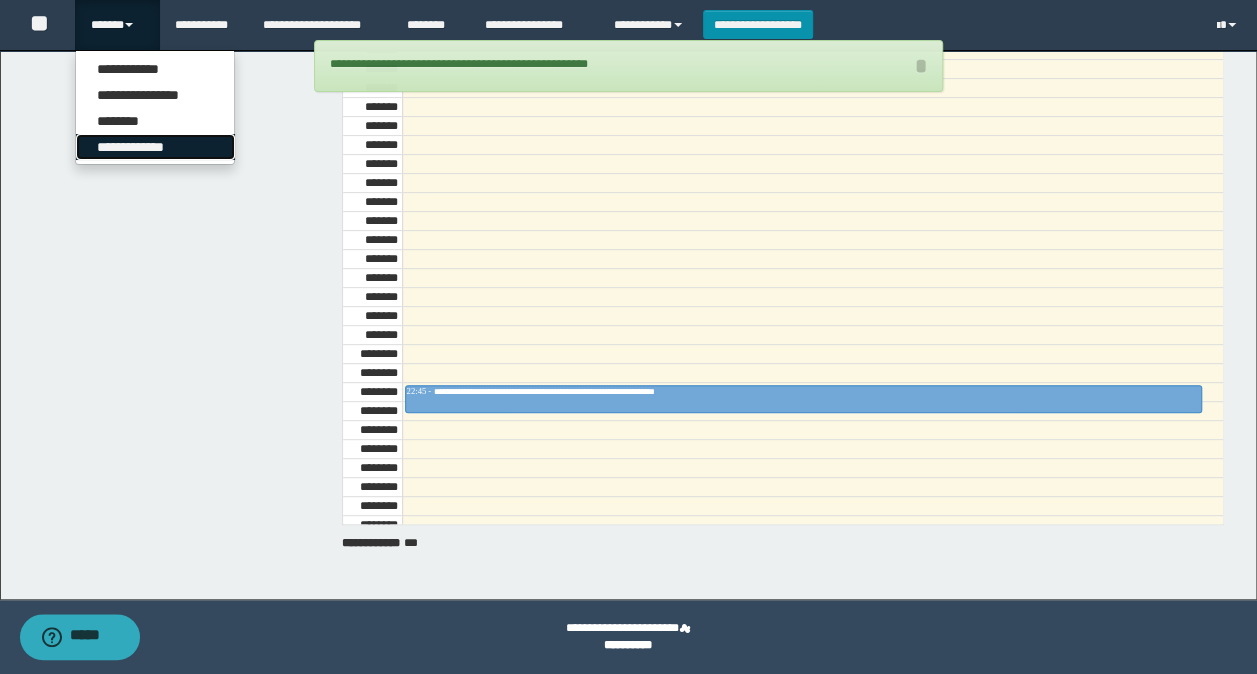 click on "**********" at bounding box center (155, 147) 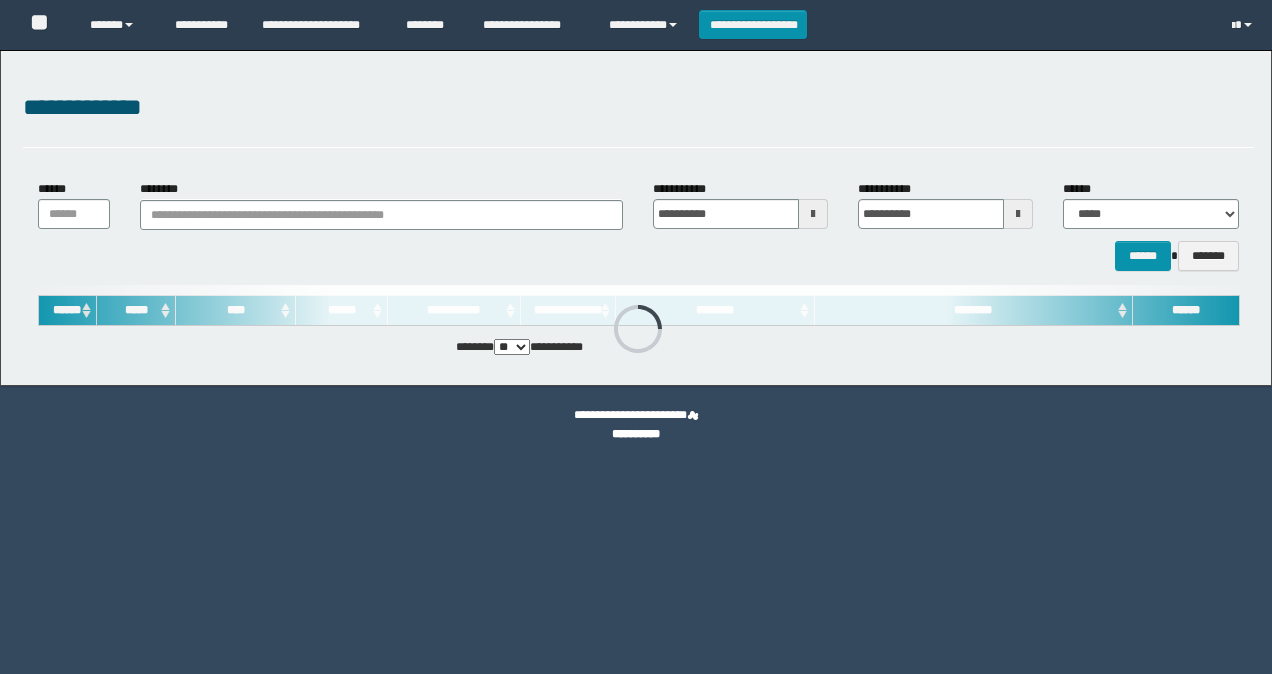 scroll, scrollTop: 0, scrollLeft: 0, axis: both 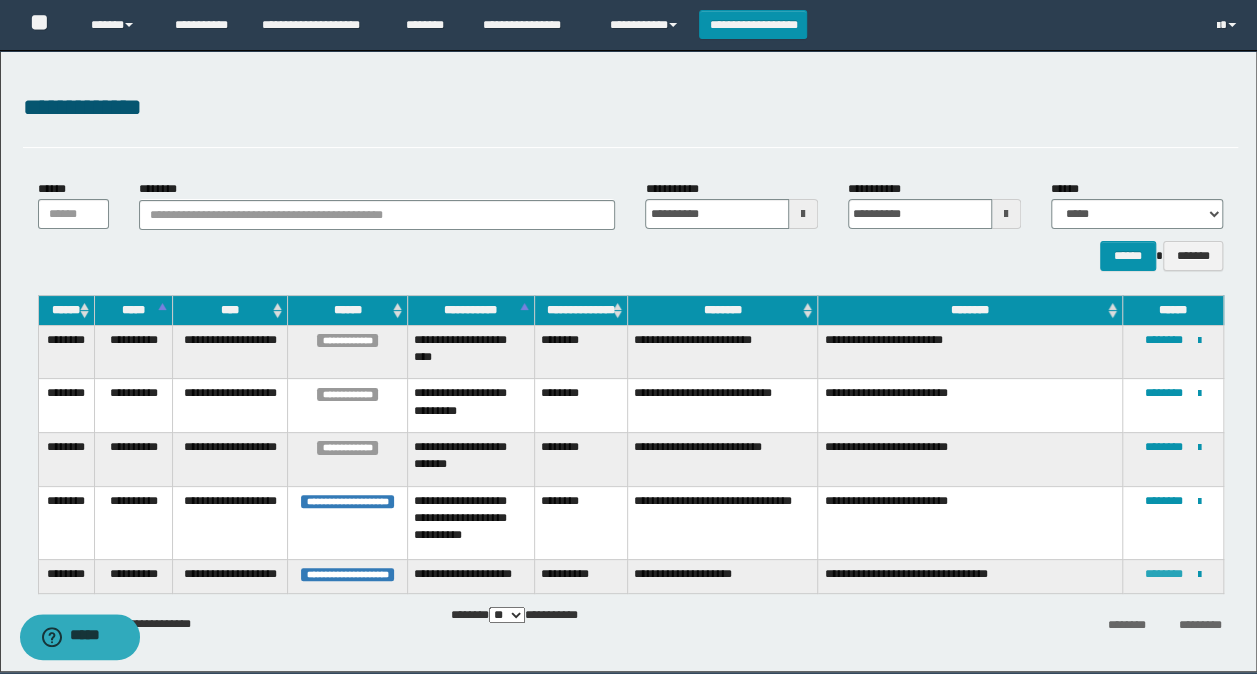 click on "********" at bounding box center (1164, 574) 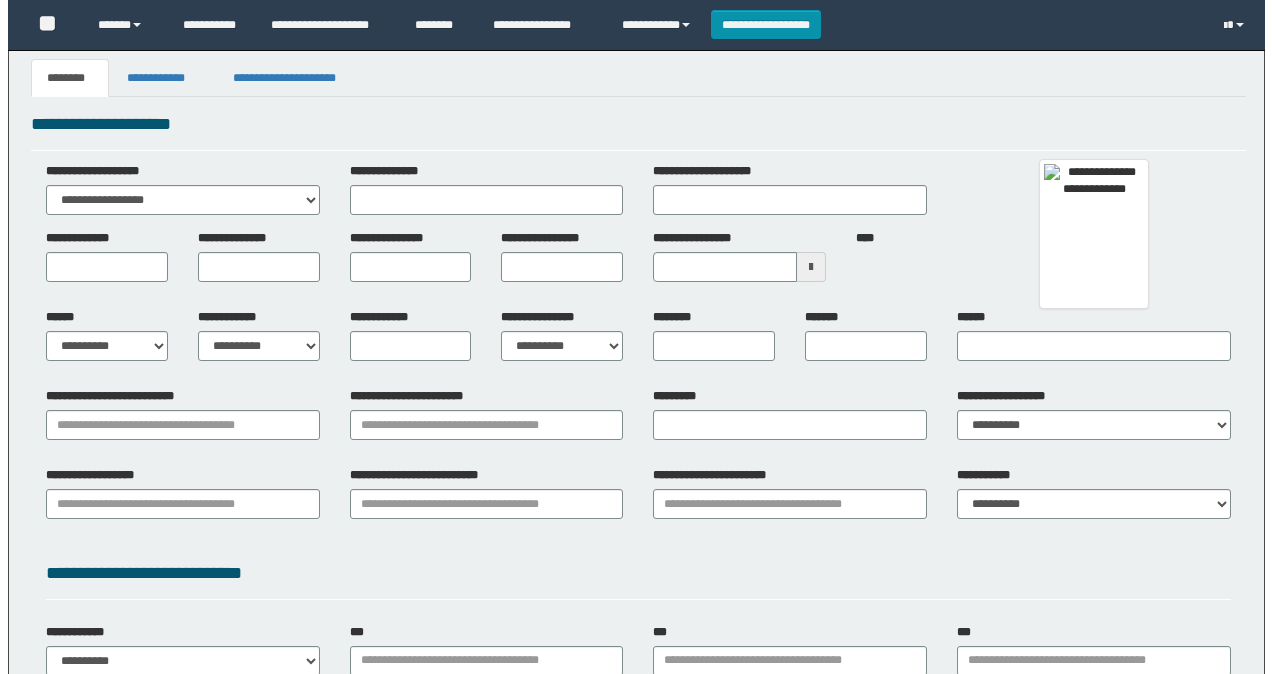 scroll, scrollTop: 0, scrollLeft: 0, axis: both 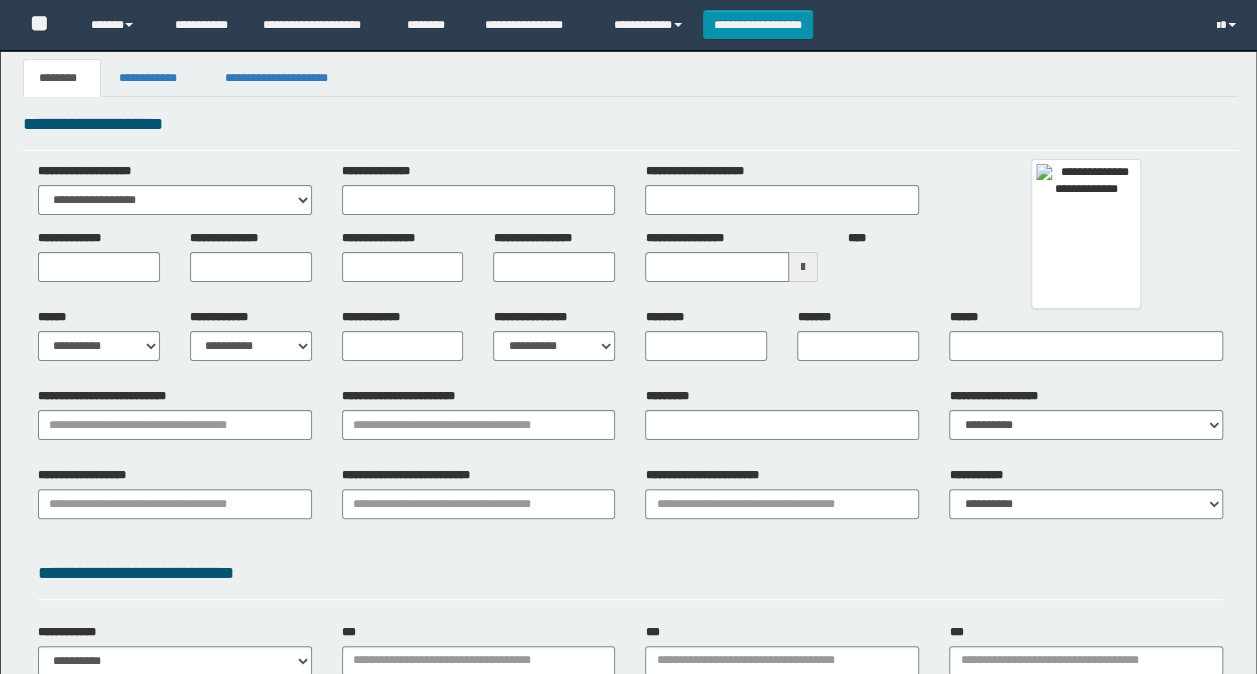type 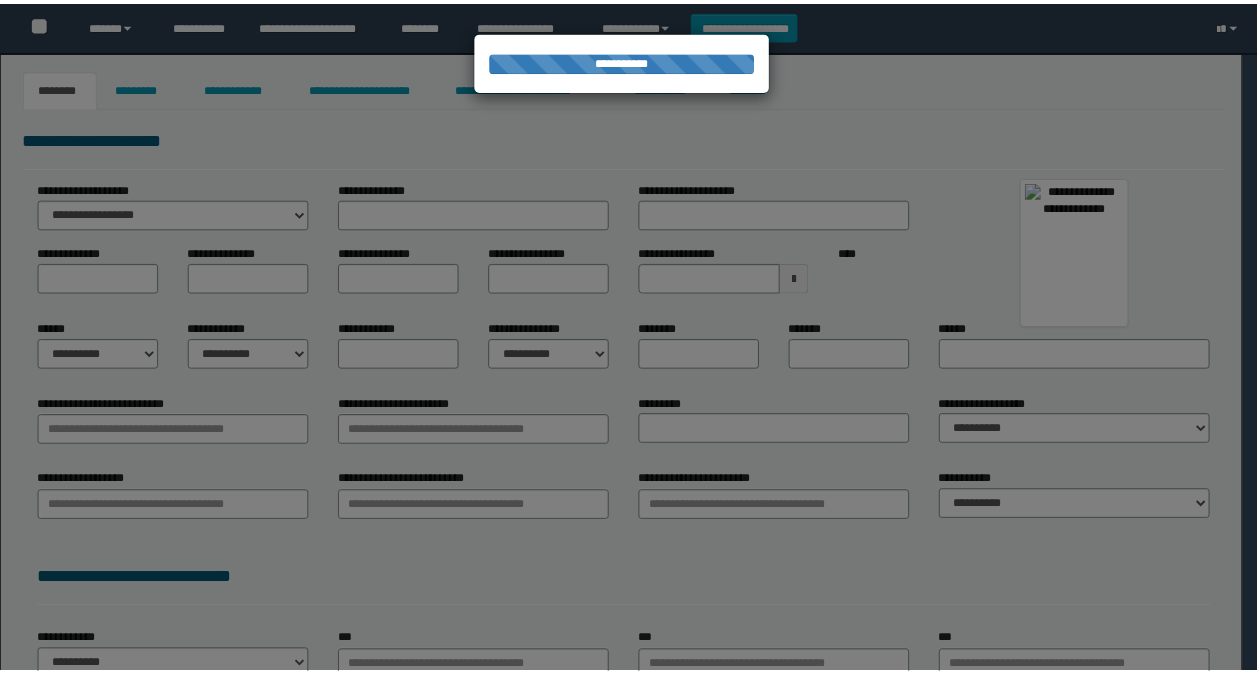 scroll, scrollTop: 0, scrollLeft: 0, axis: both 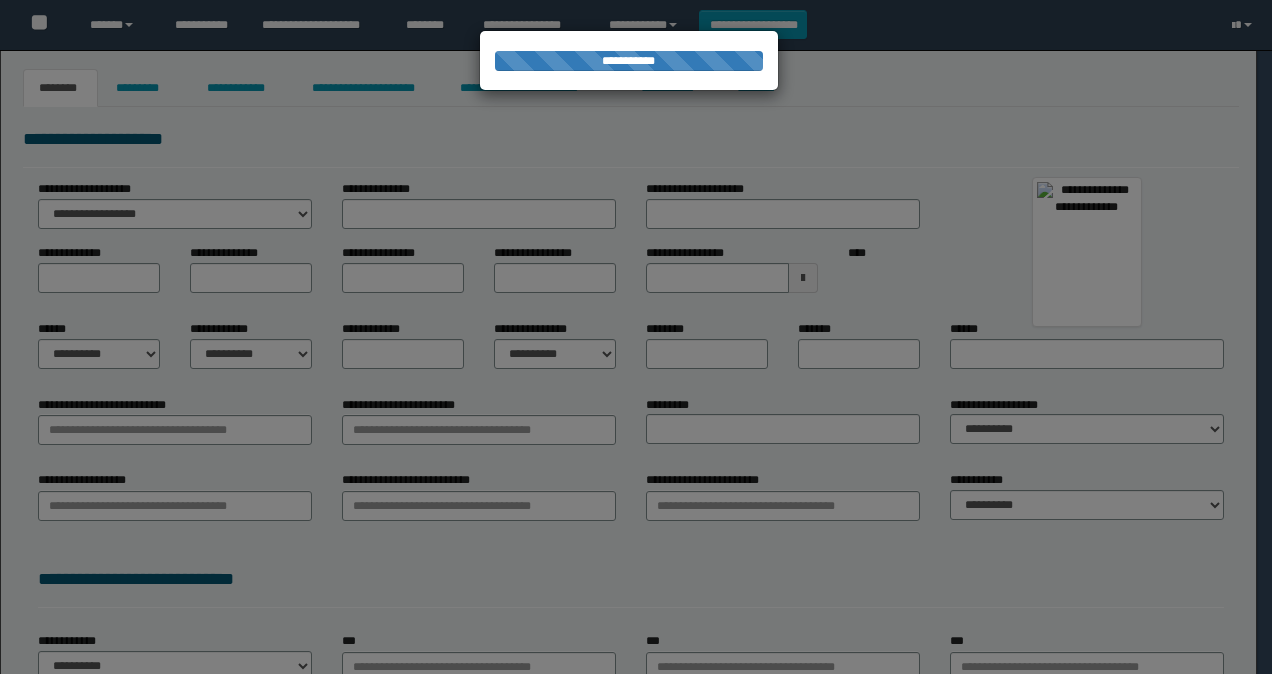 select on "*" 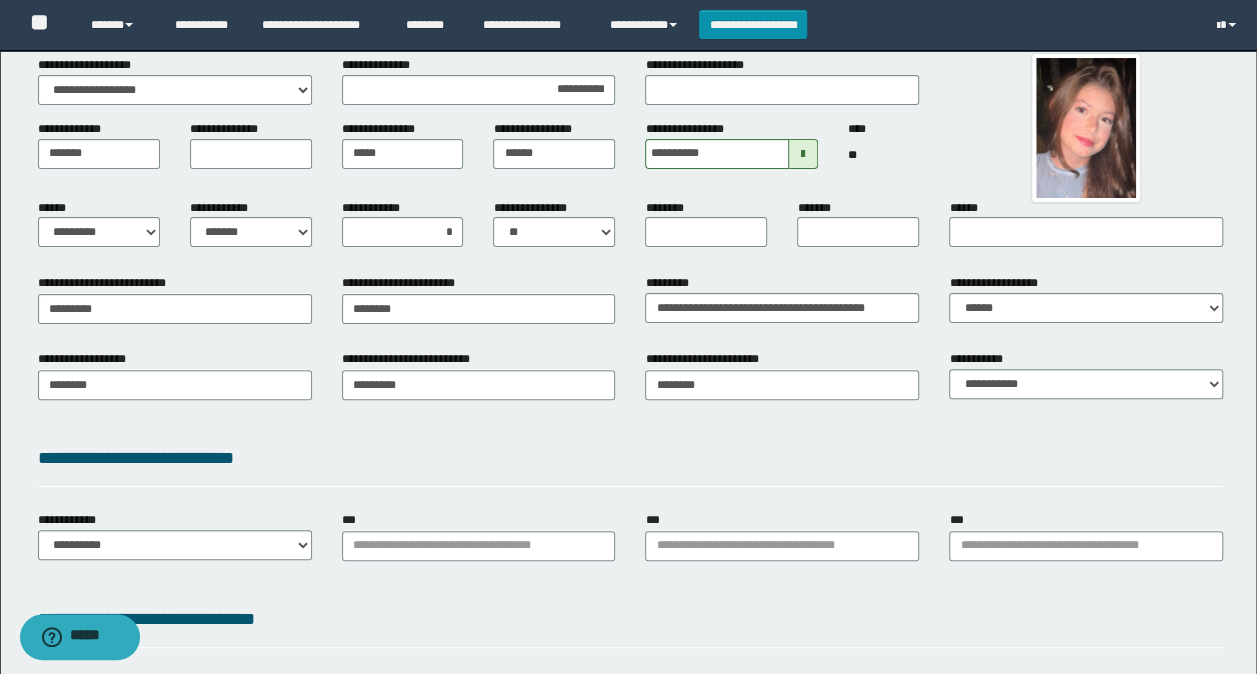scroll, scrollTop: 300, scrollLeft: 0, axis: vertical 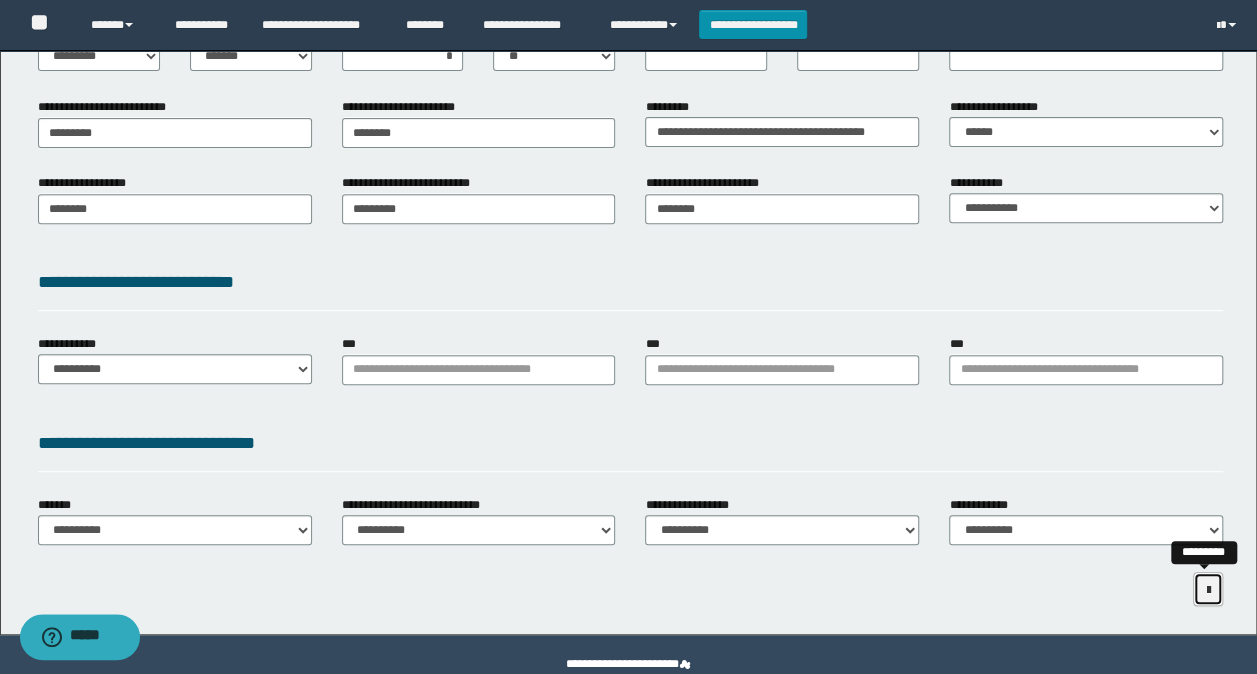 click at bounding box center (1208, 590) 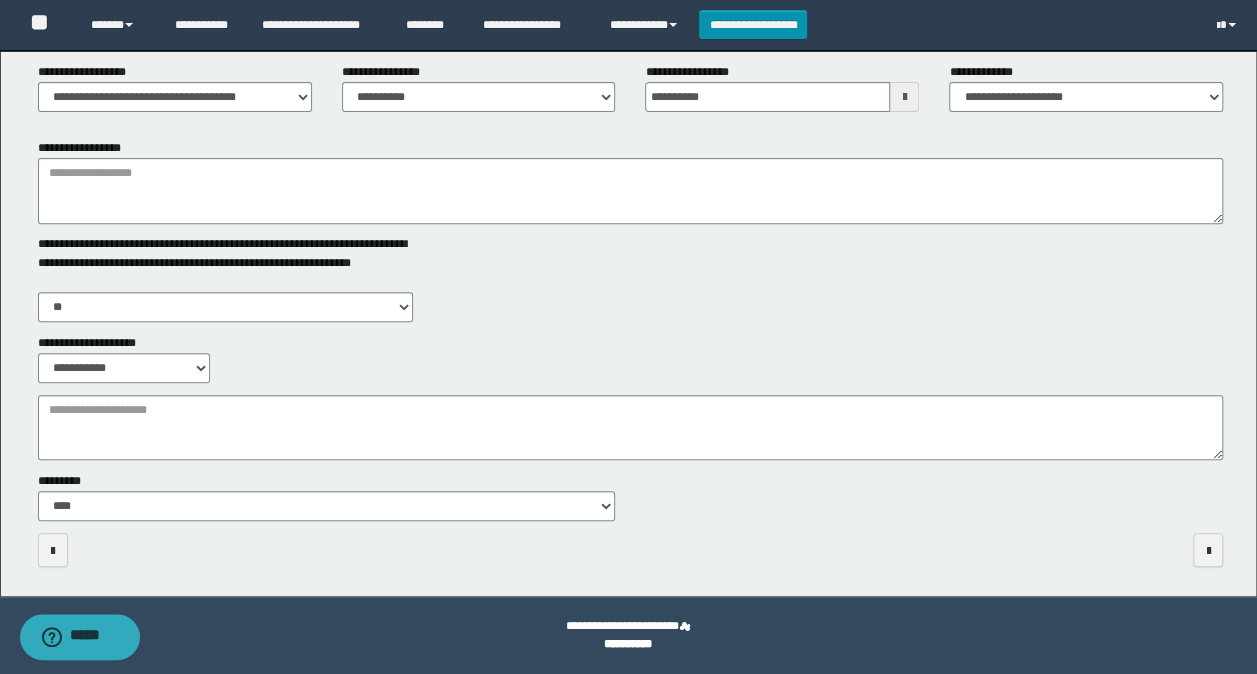 scroll, scrollTop: 269, scrollLeft: 0, axis: vertical 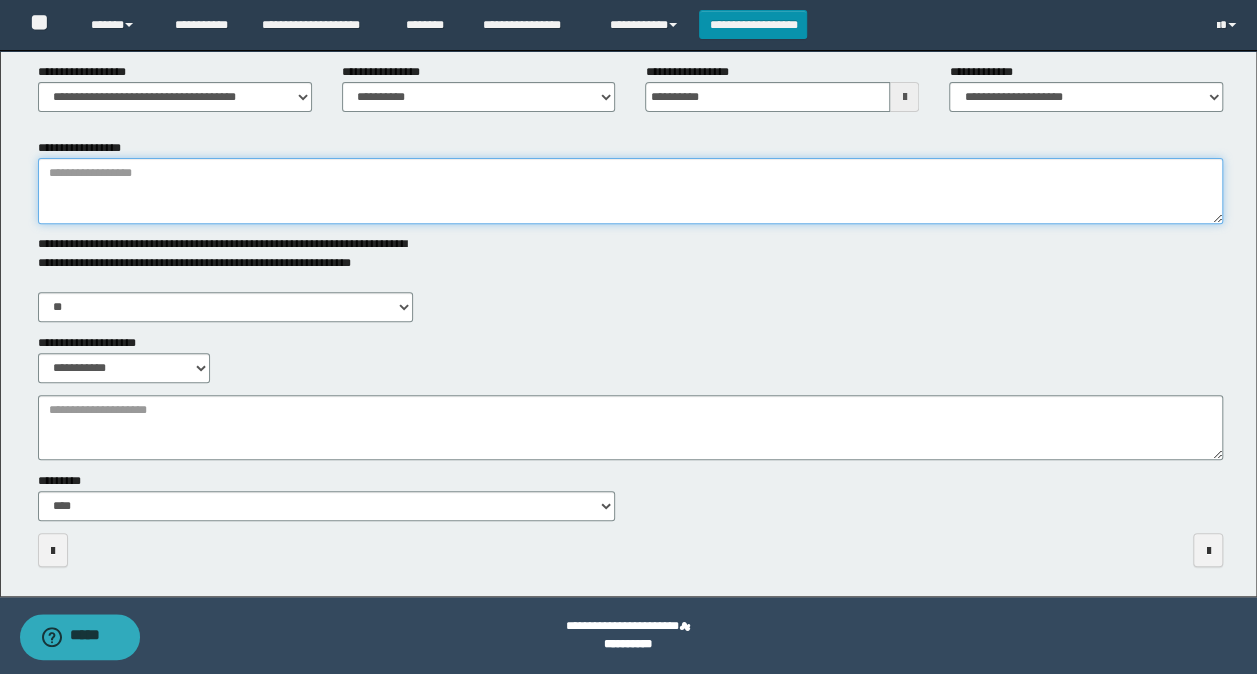 click on "**********" at bounding box center [631, 191] 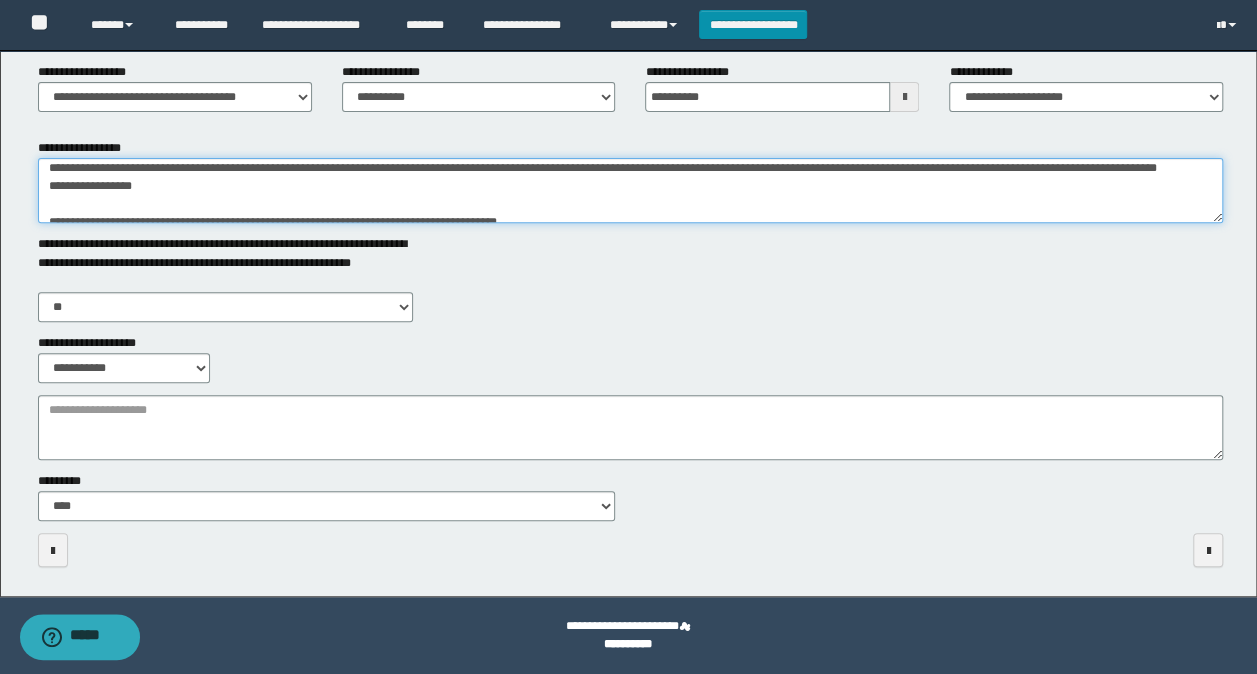 scroll, scrollTop: 0, scrollLeft: 0, axis: both 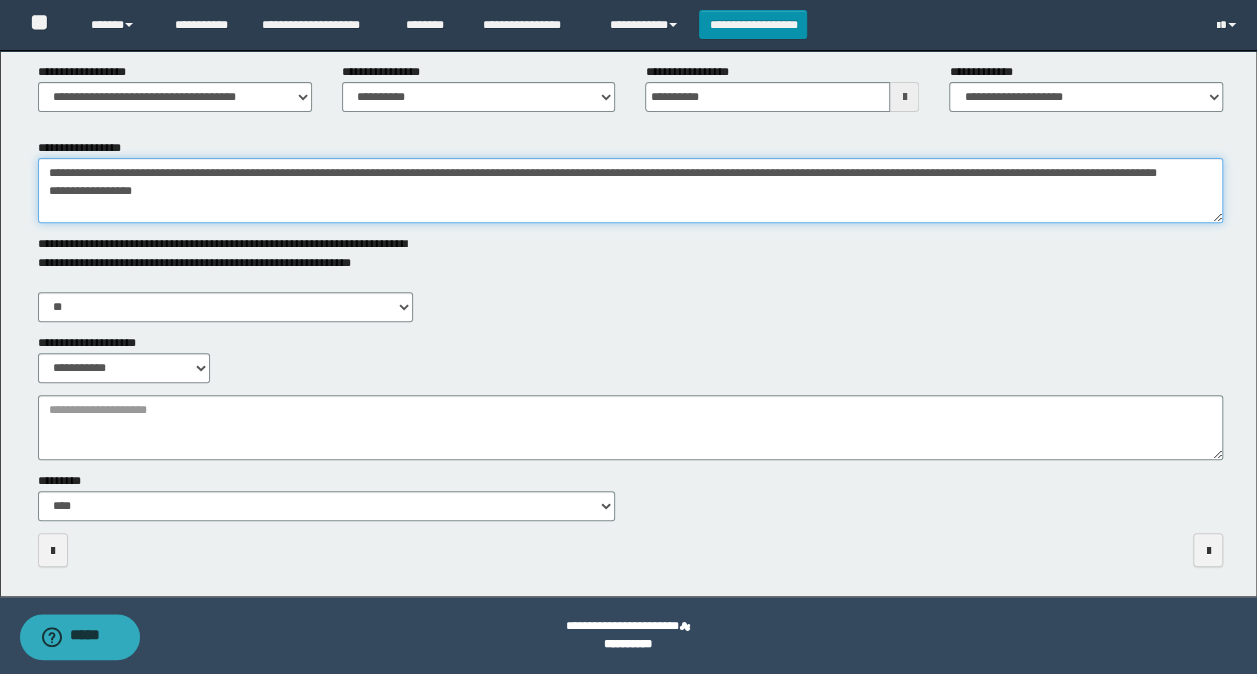 click on "**********" at bounding box center [631, 190] 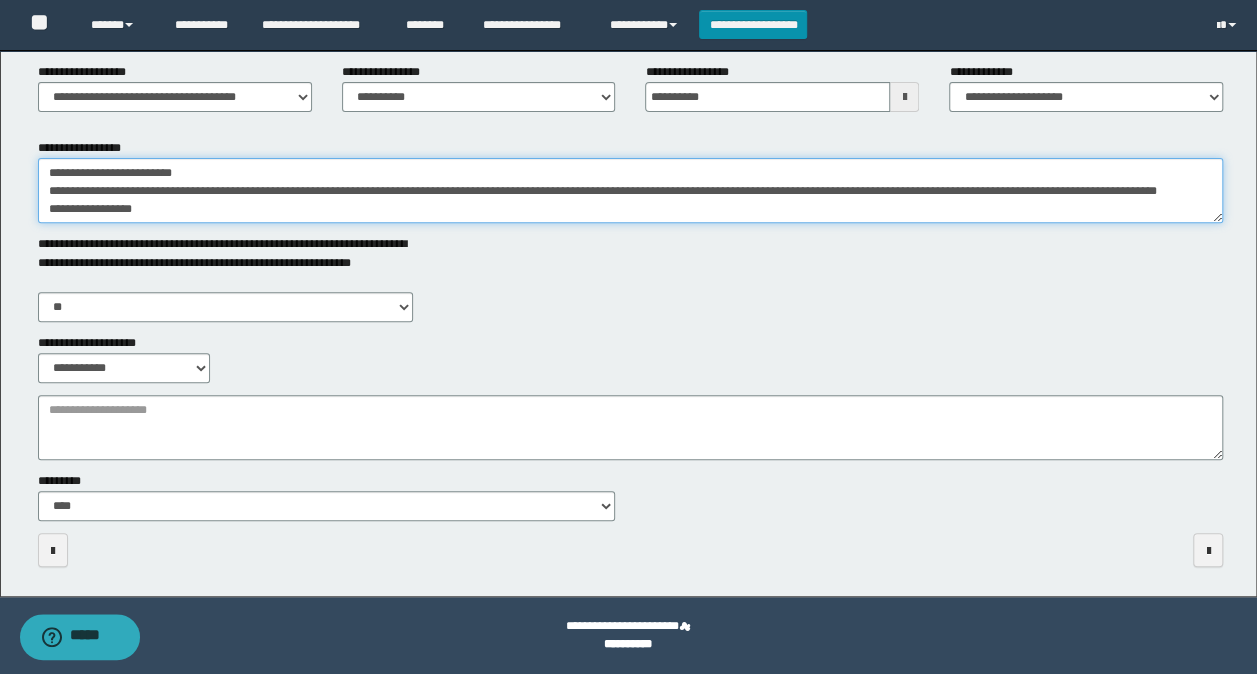 click on "**********" at bounding box center [631, 190] 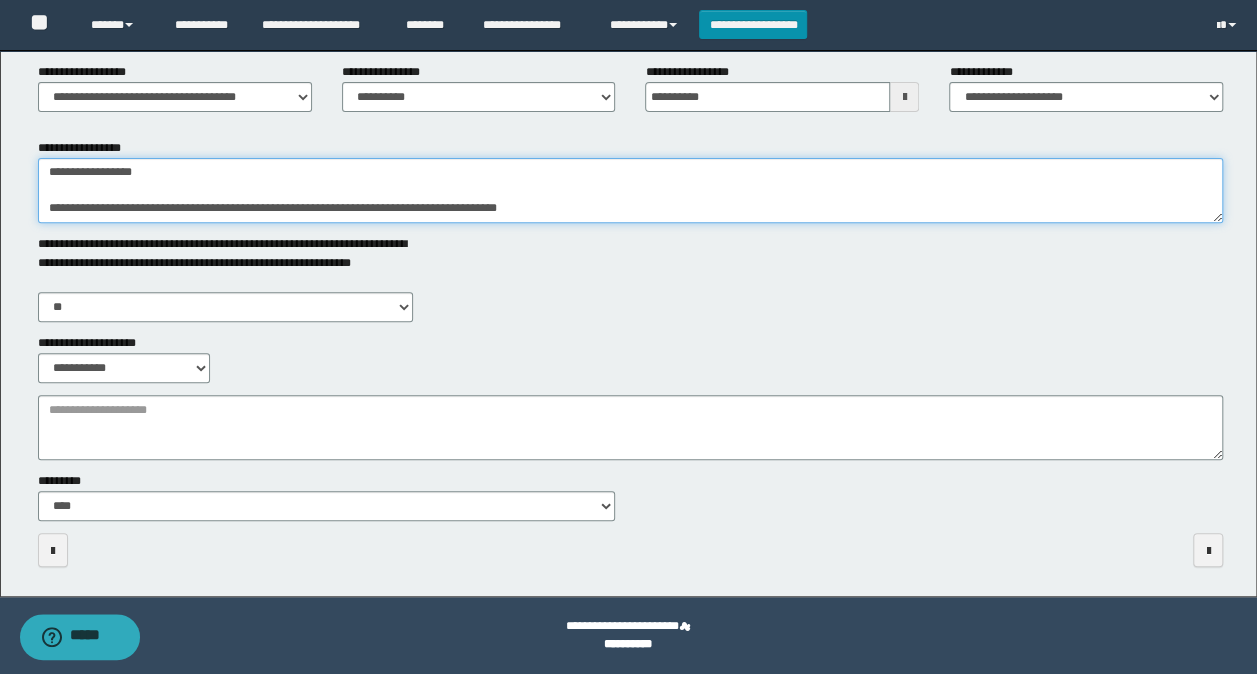 scroll, scrollTop: 72, scrollLeft: 0, axis: vertical 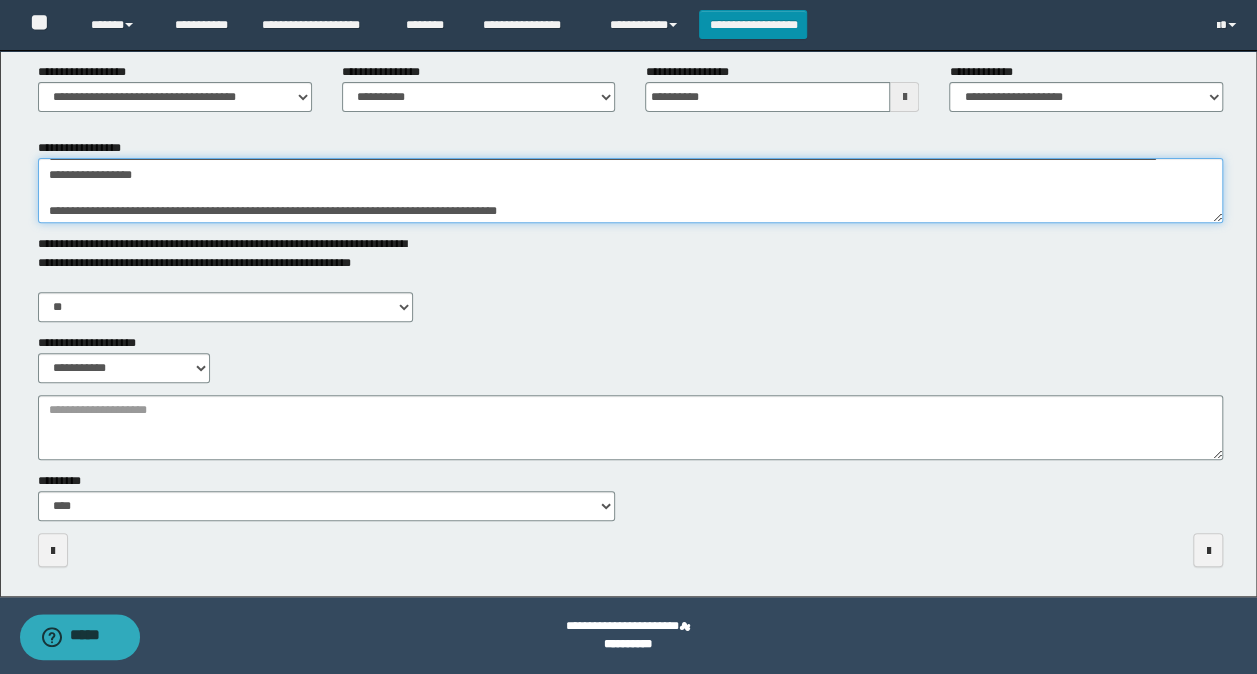 drag, startPoint x: 540, startPoint y: 192, endPoint x: 32, endPoint y: 168, distance: 508.56662 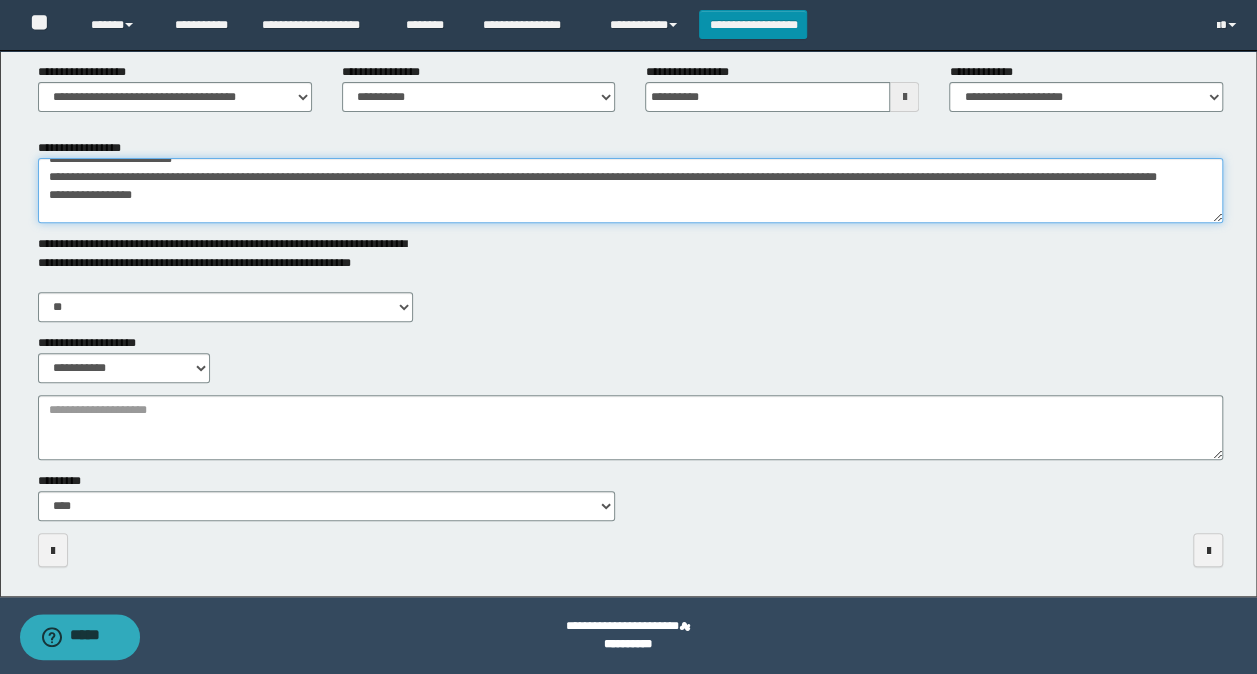 click on "**********" at bounding box center [631, 190] 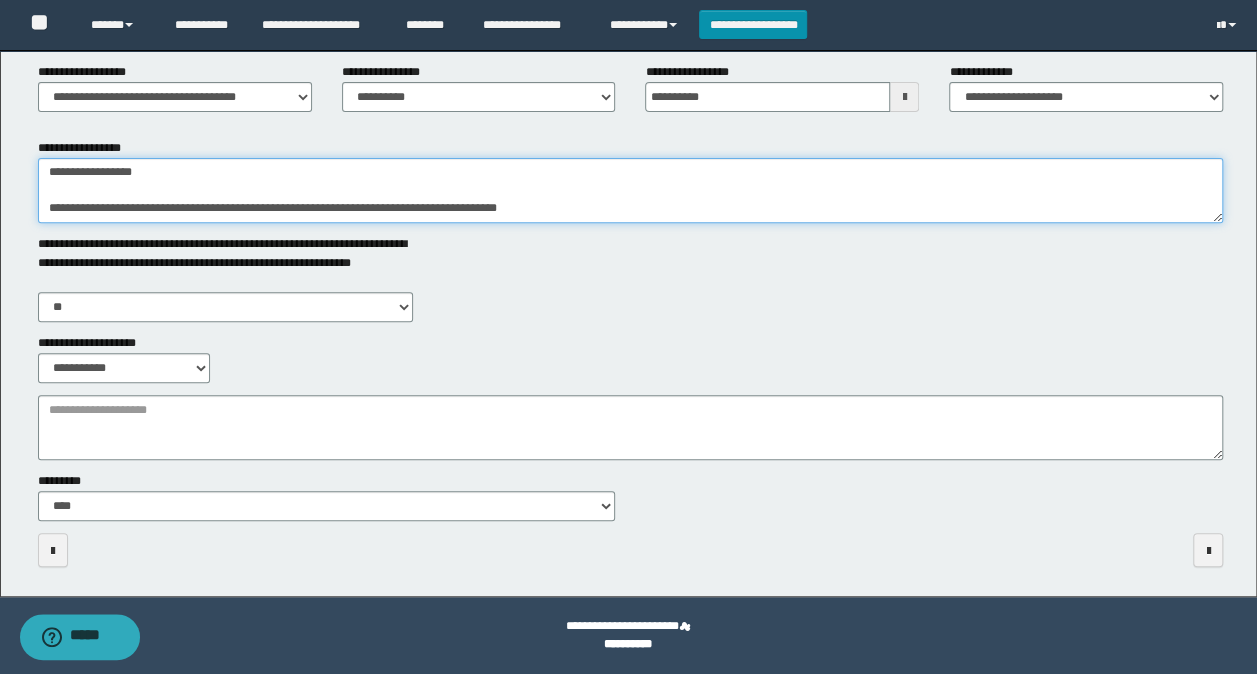 scroll, scrollTop: 72, scrollLeft: 0, axis: vertical 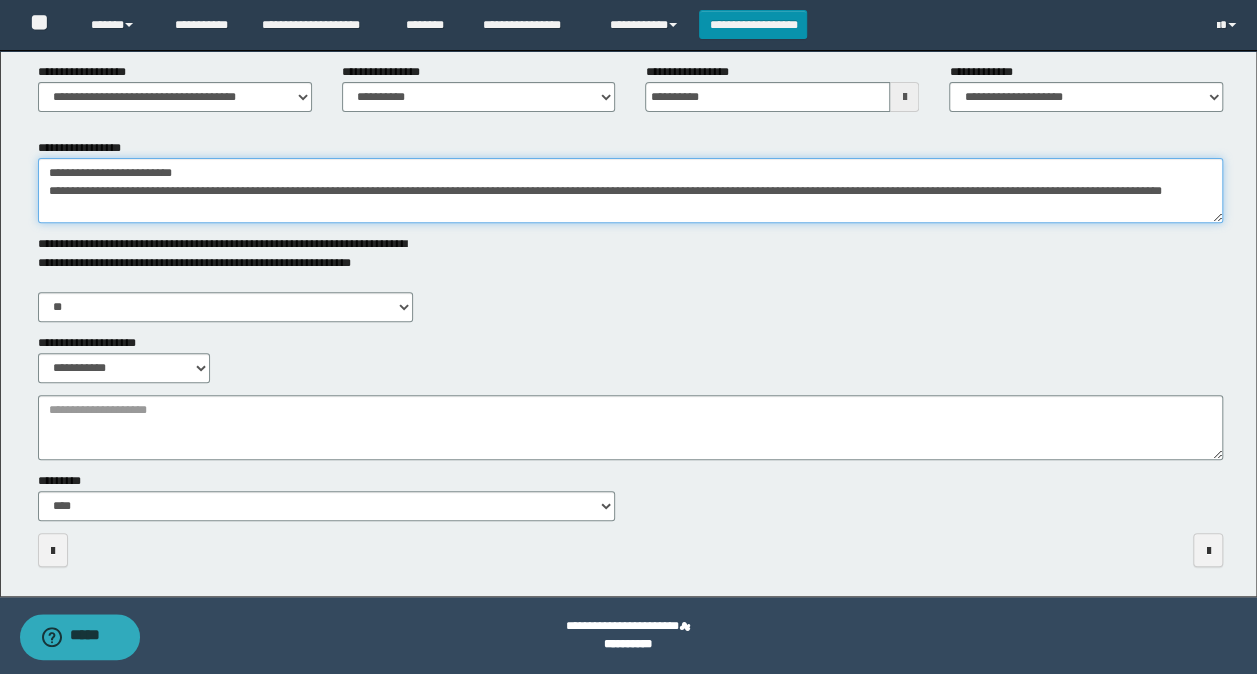 type on "**********" 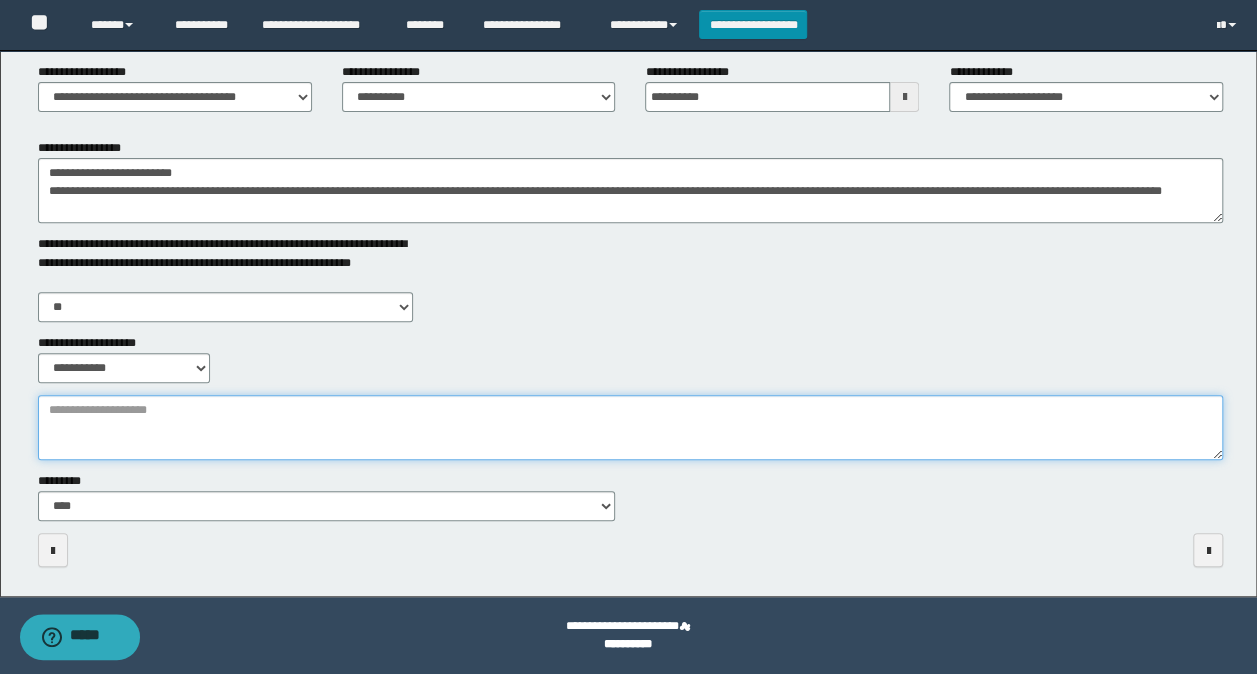 click on "**********" at bounding box center (631, 427) 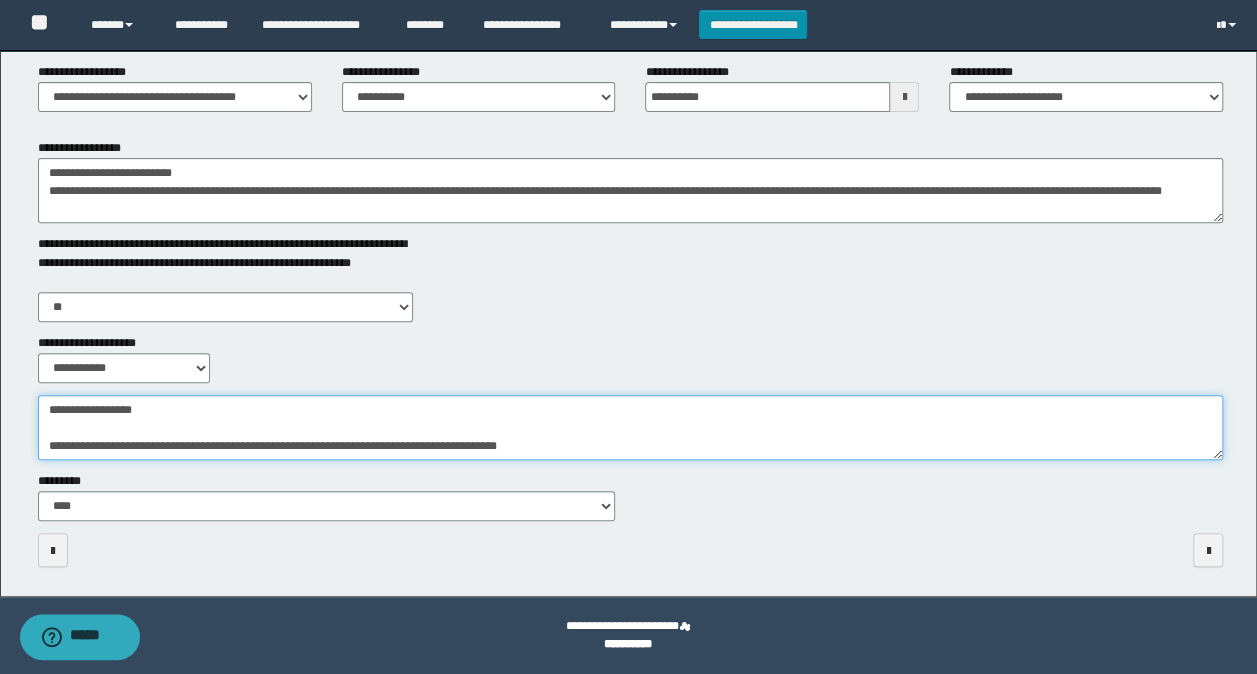 scroll, scrollTop: 12, scrollLeft: 0, axis: vertical 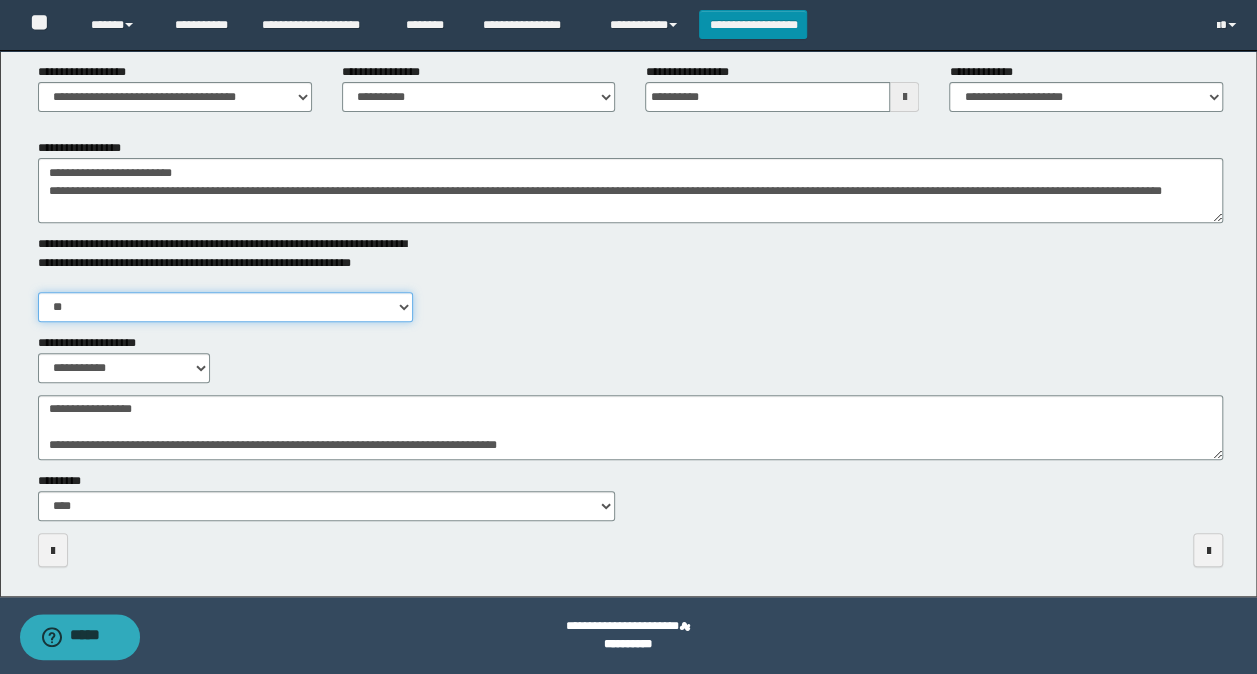 click on "**
**" at bounding box center (225, 307) 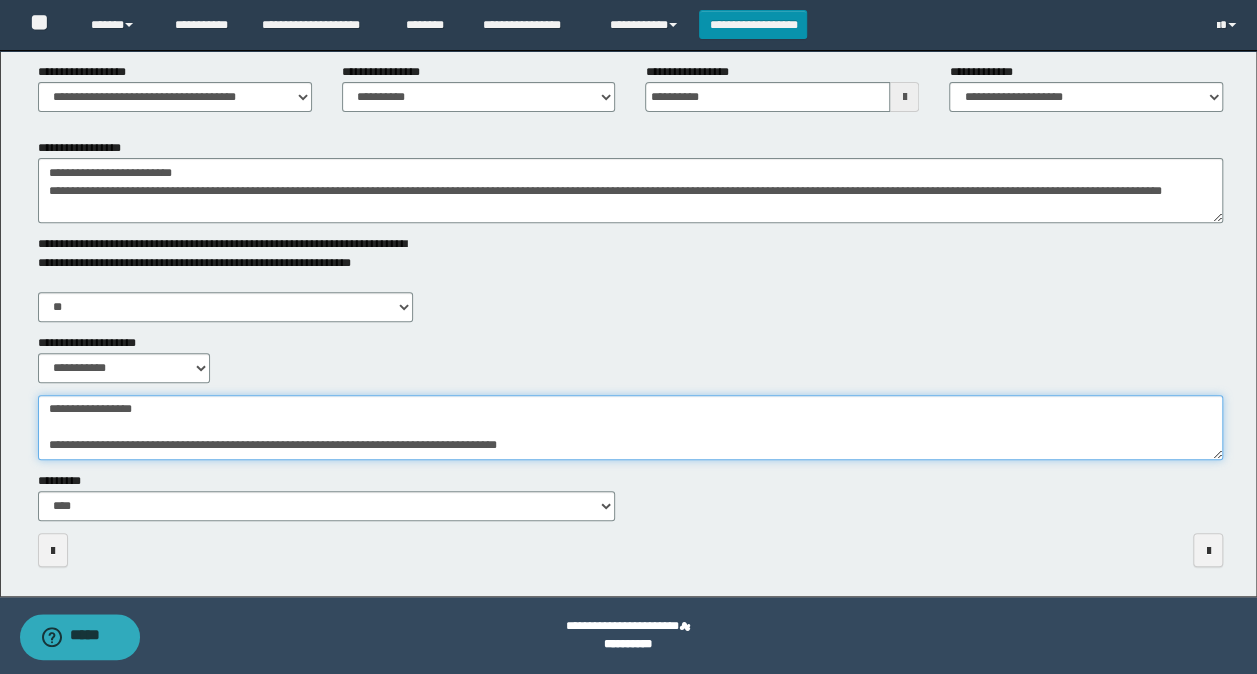 click on "**********" at bounding box center (631, 427) 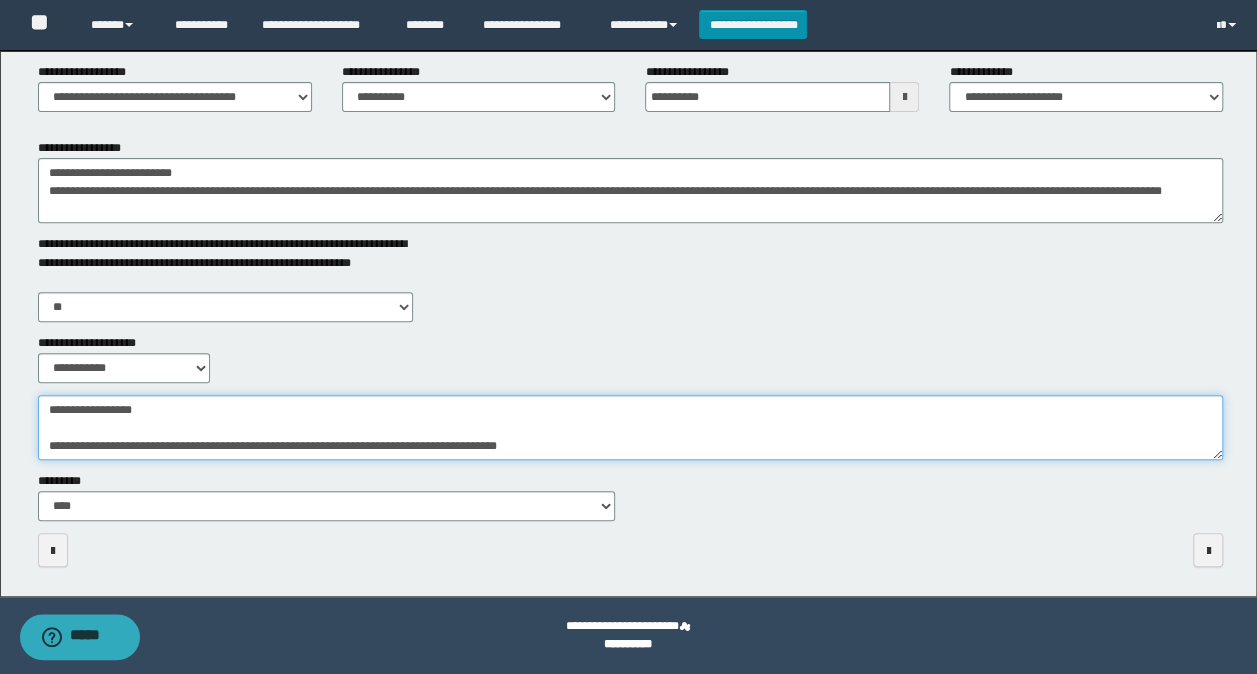 scroll, scrollTop: 16, scrollLeft: 0, axis: vertical 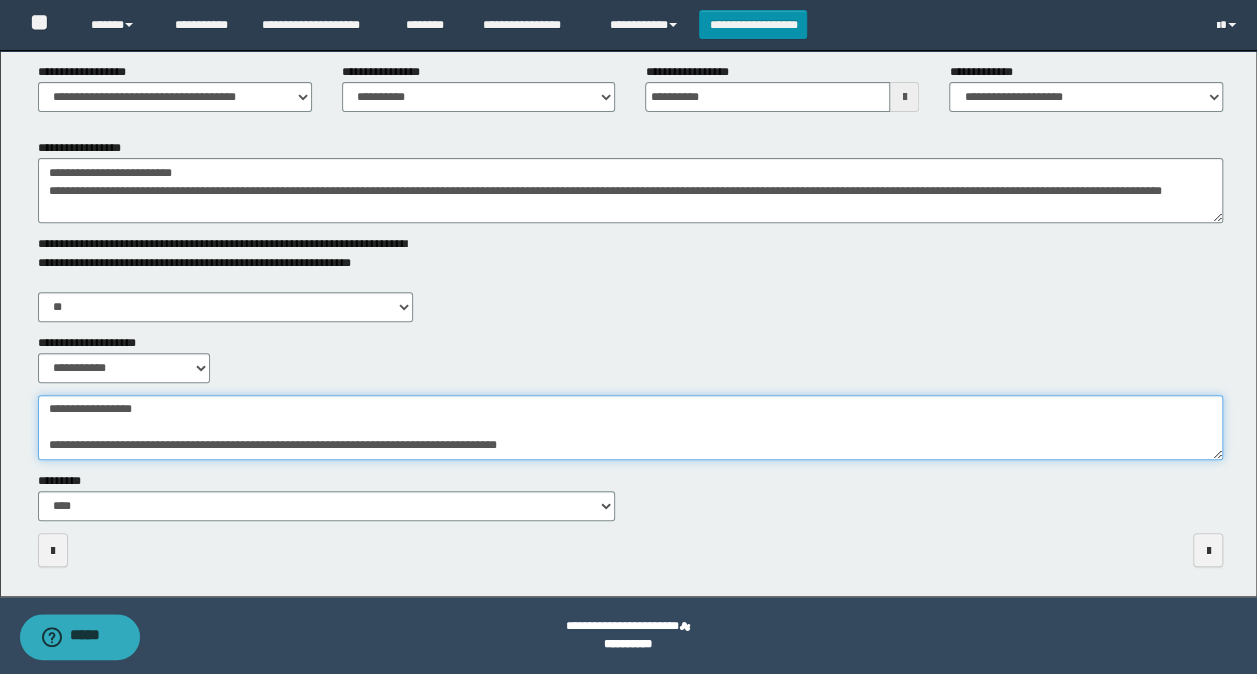 drag, startPoint x: 514, startPoint y: 444, endPoint x: 41, endPoint y: 422, distance: 473.51135 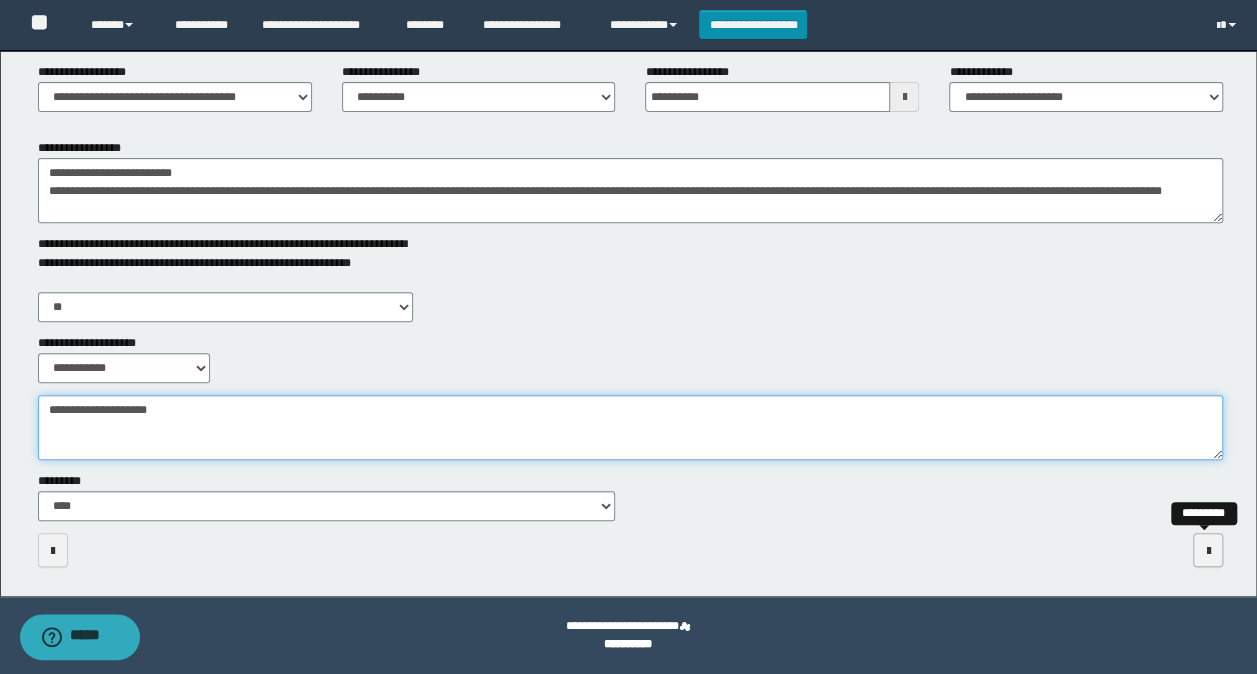 type on "**********" 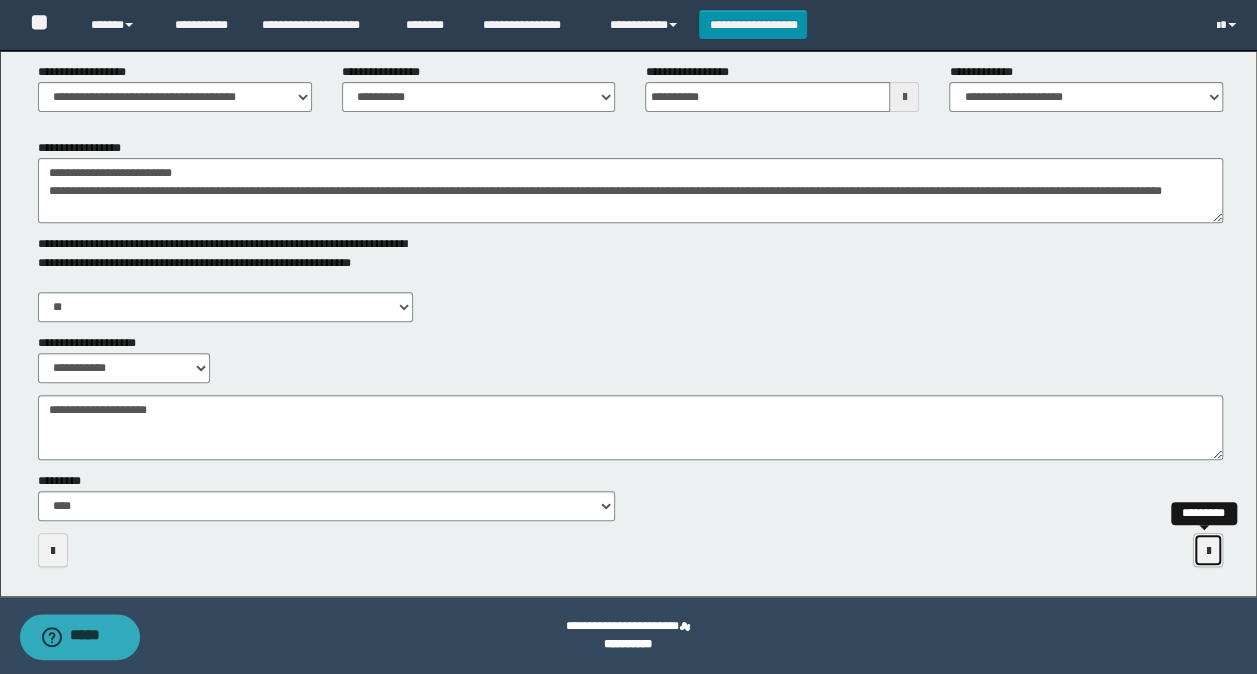 click at bounding box center [1208, 551] 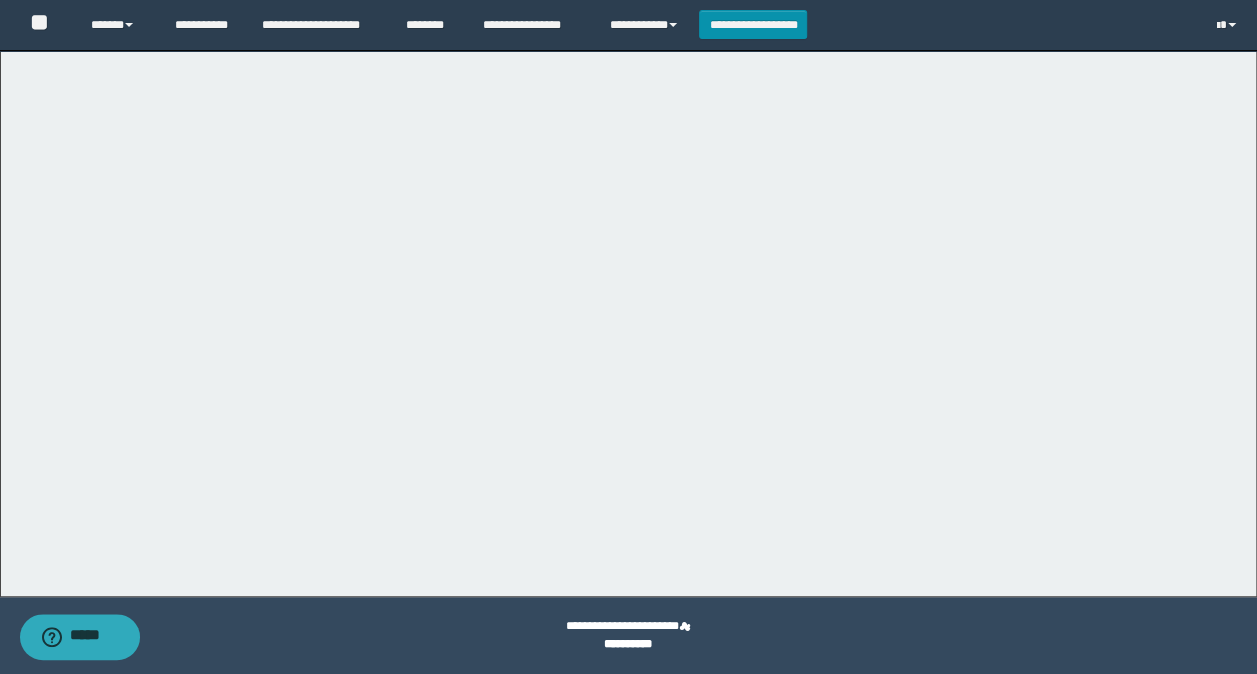 scroll, scrollTop: 0, scrollLeft: 0, axis: both 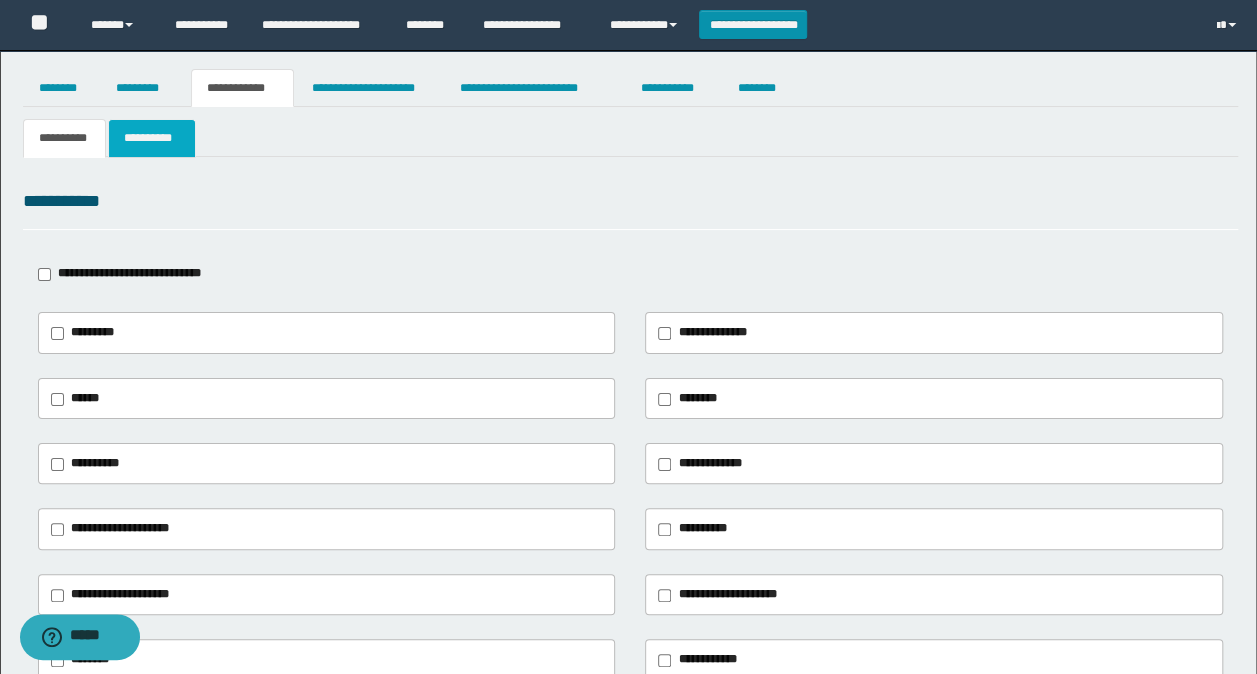 click on "**********" at bounding box center [151, 138] 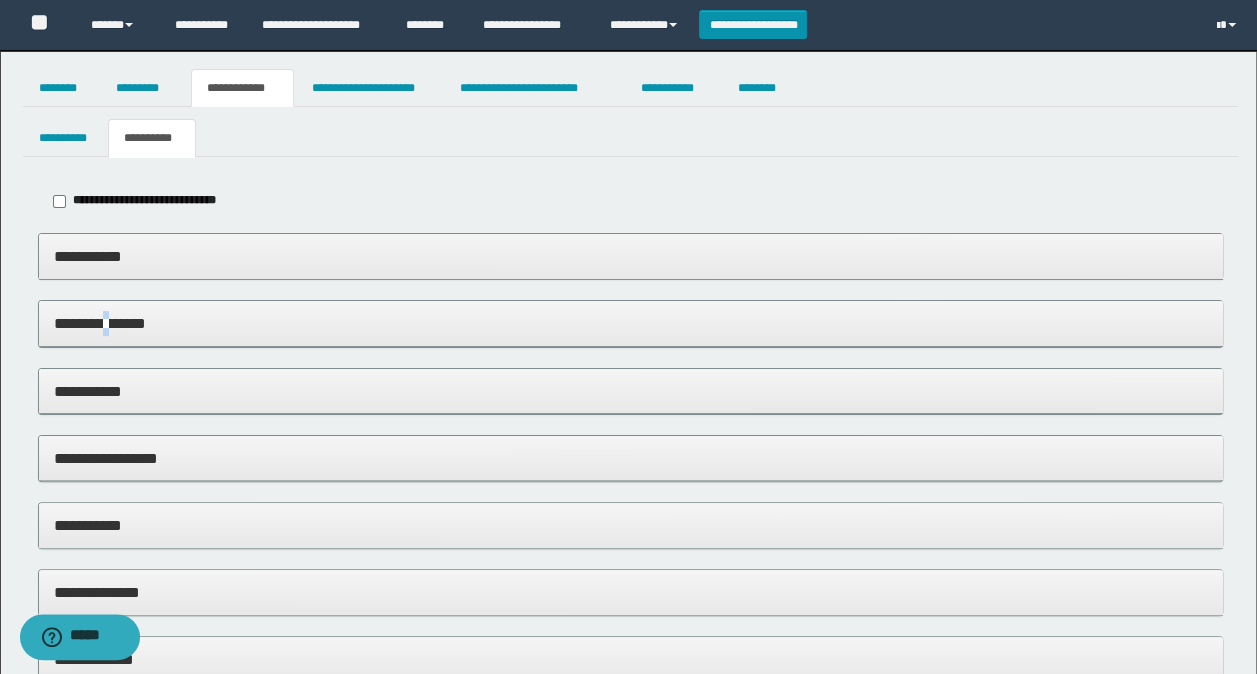 click on "**********" at bounding box center [631, 323] 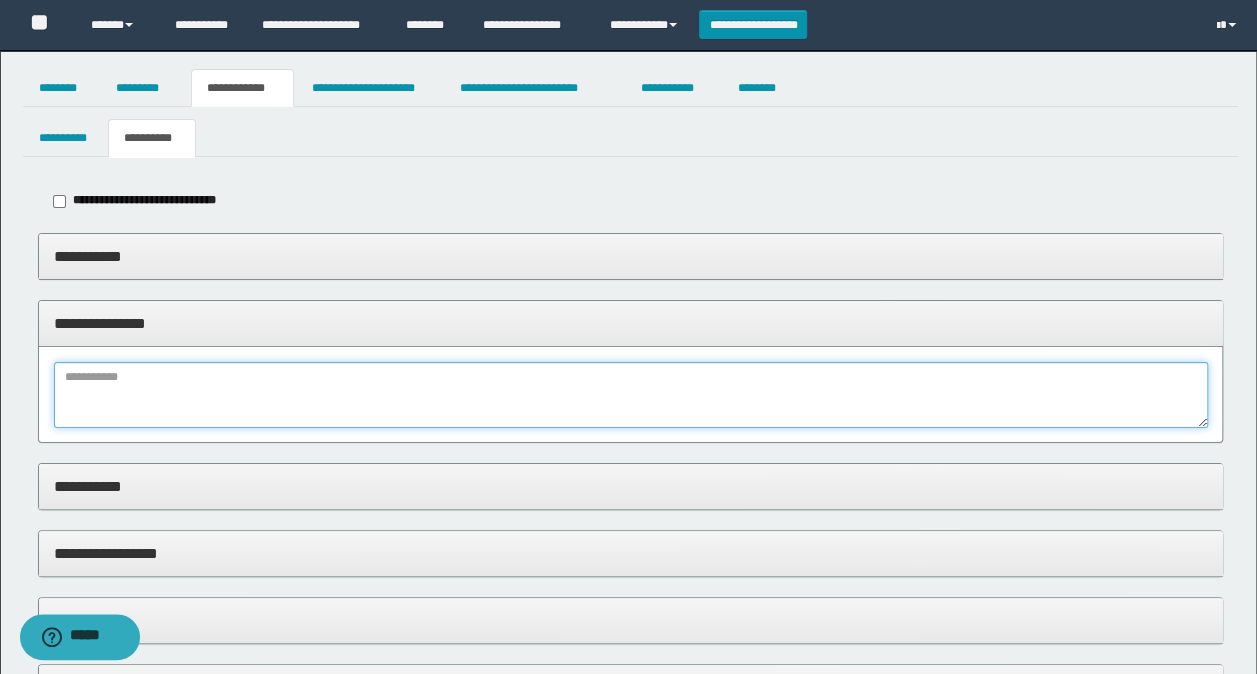 drag, startPoint x: 114, startPoint y: 322, endPoint x: 110, endPoint y: 384, distance: 62.1289 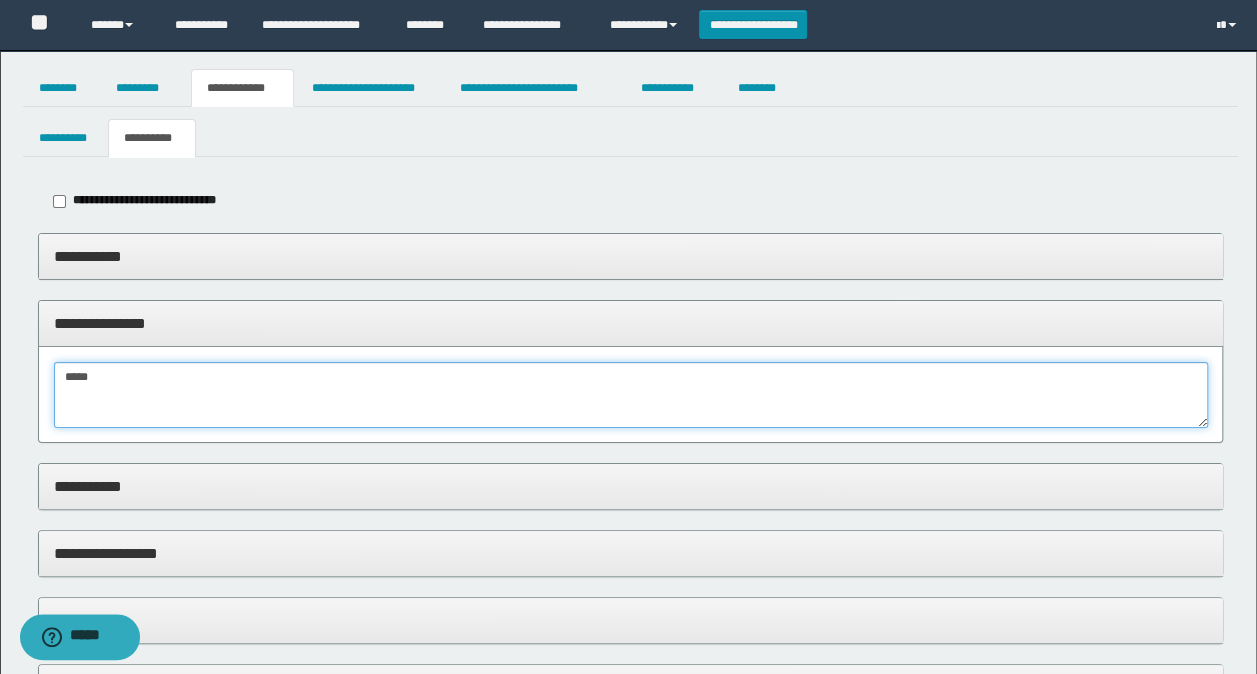 drag, startPoint x: 123, startPoint y: 382, endPoint x: -4, endPoint y: 372, distance: 127.39309 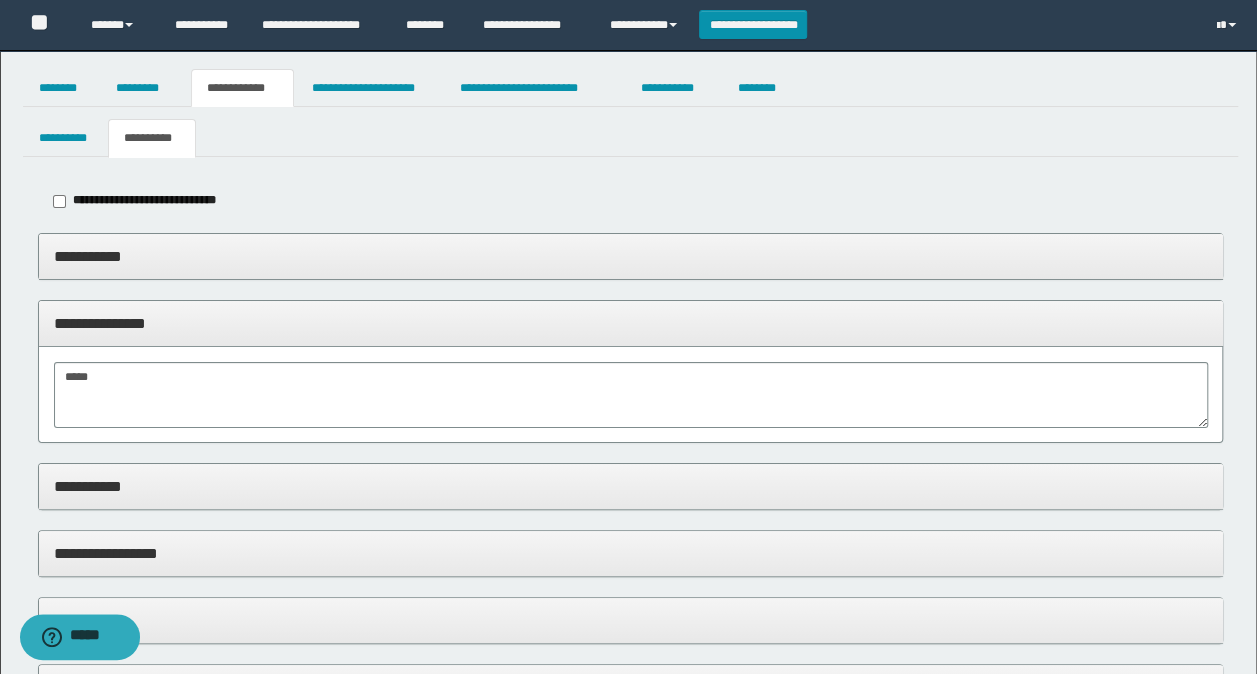 click on "**********" at bounding box center [631, 487] 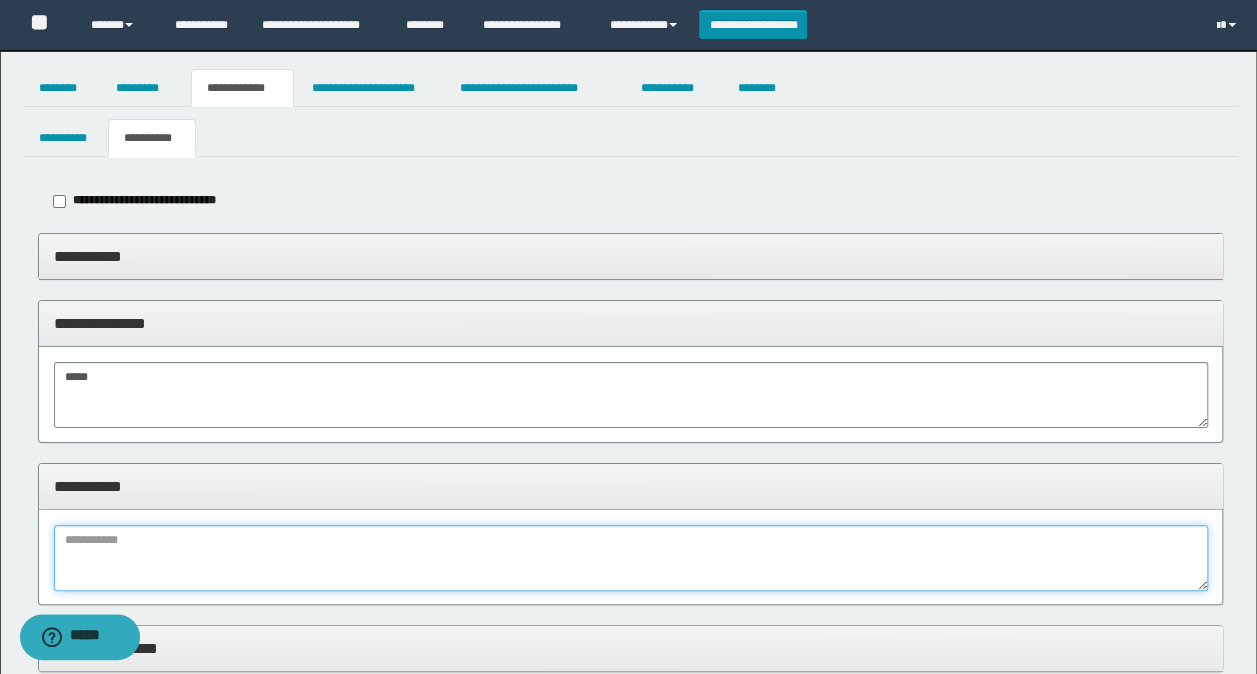 click at bounding box center [631, 558] 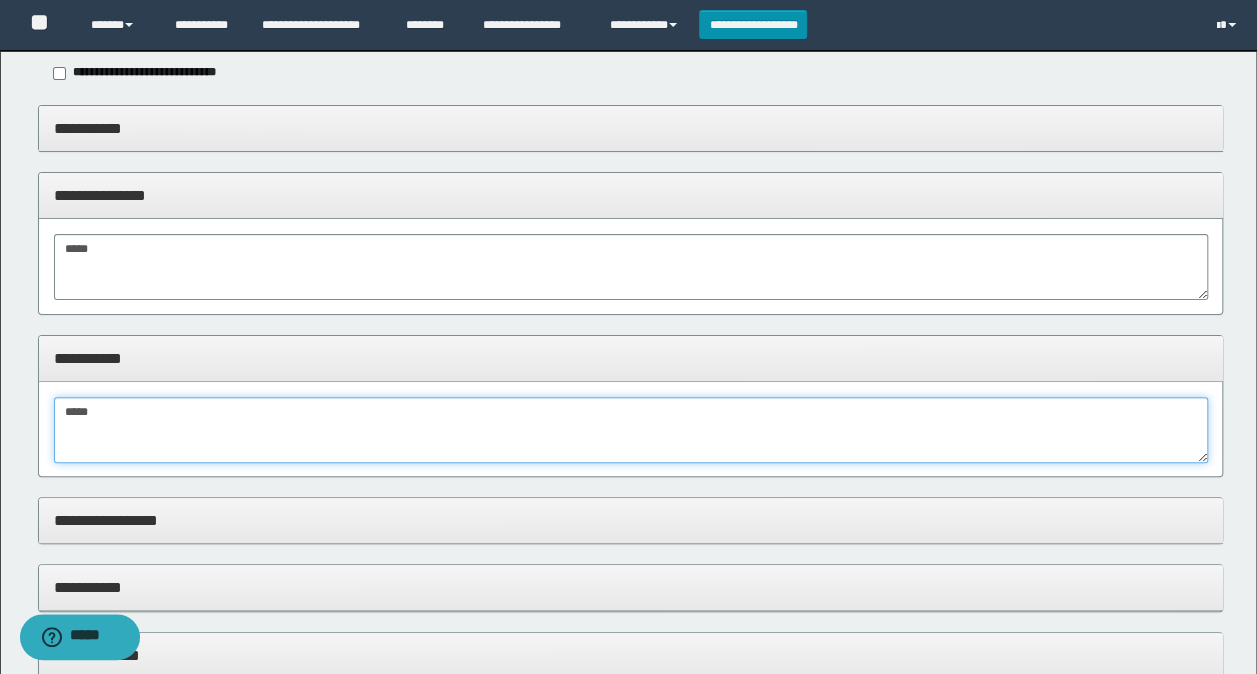 scroll, scrollTop: 200, scrollLeft: 0, axis: vertical 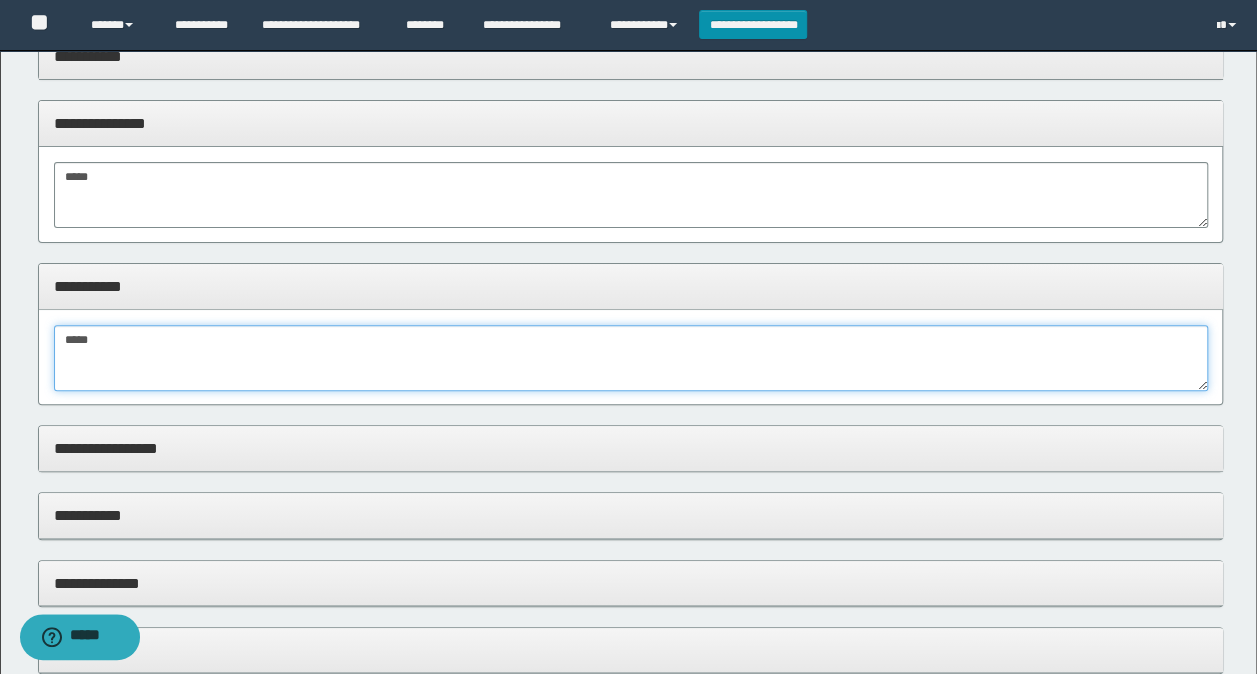 type on "*****" 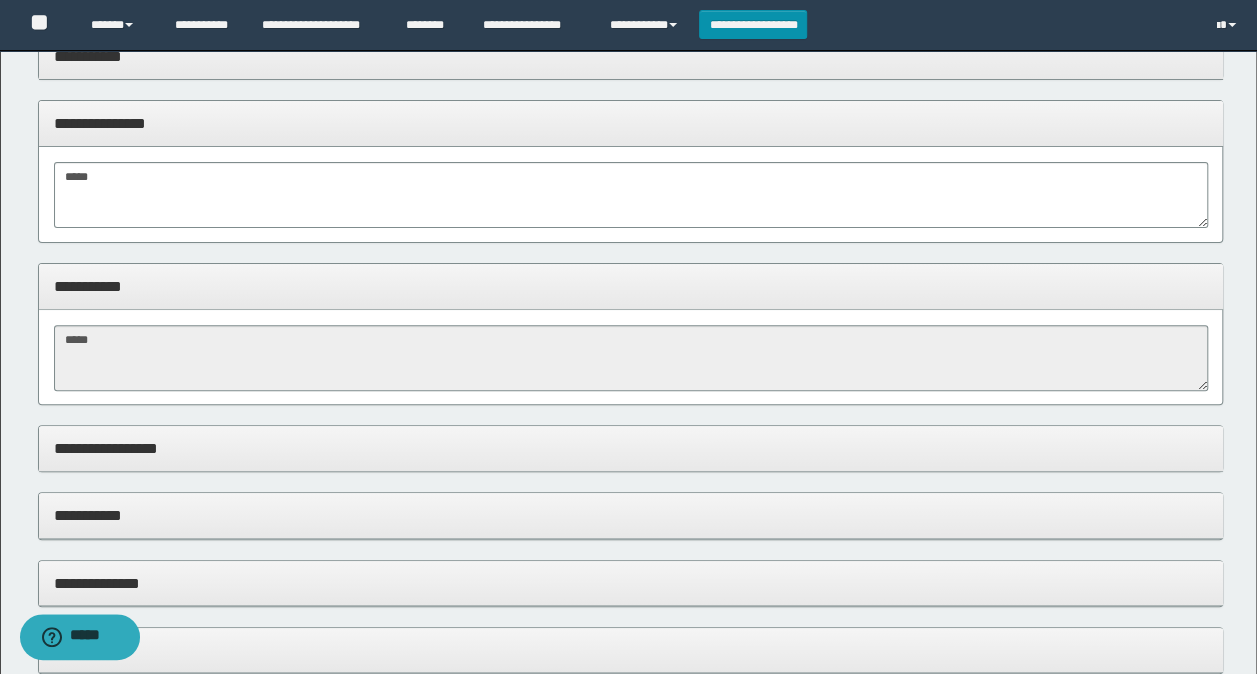 click on "**********" at bounding box center [631, 448] 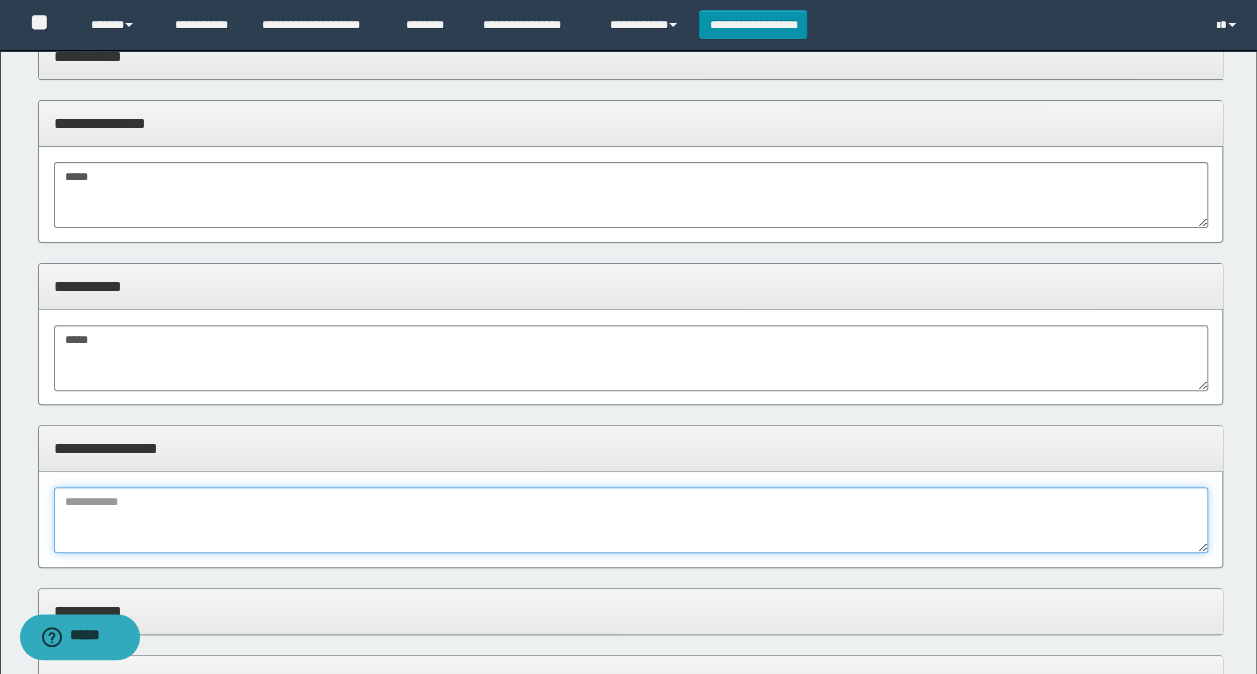 click at bounding box center (631, 520) 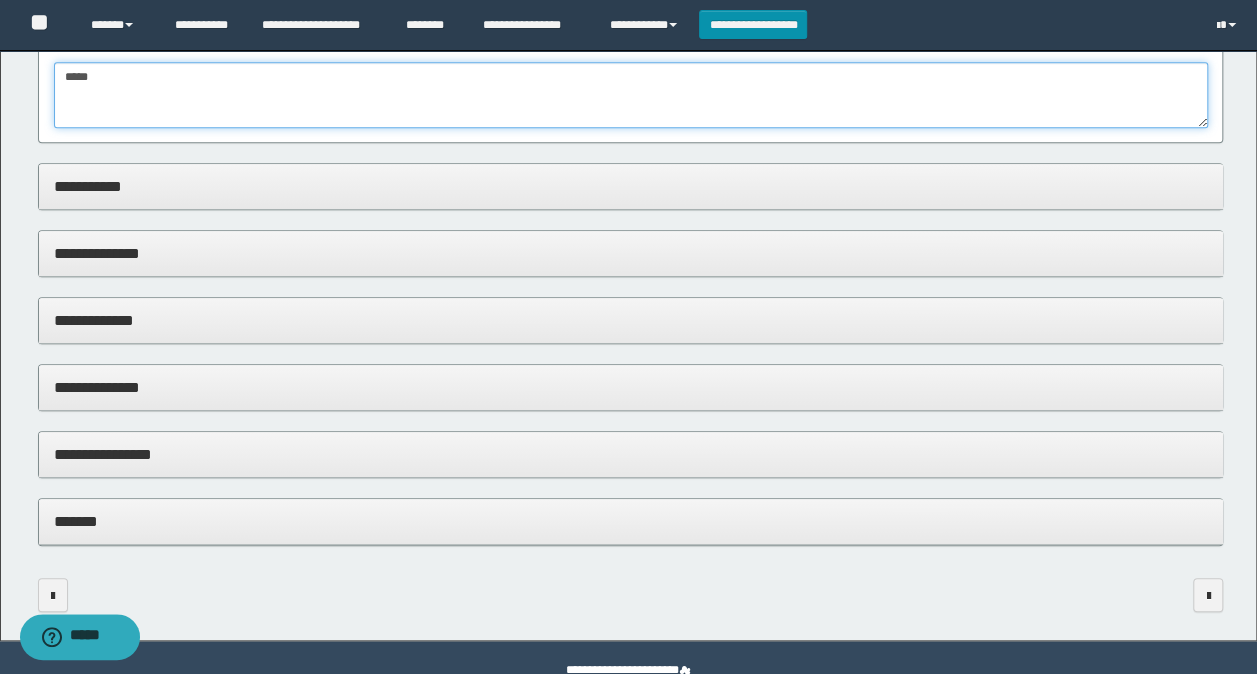 scroll, scrollTop: 670, scrollLeft: 0, axis: vertical 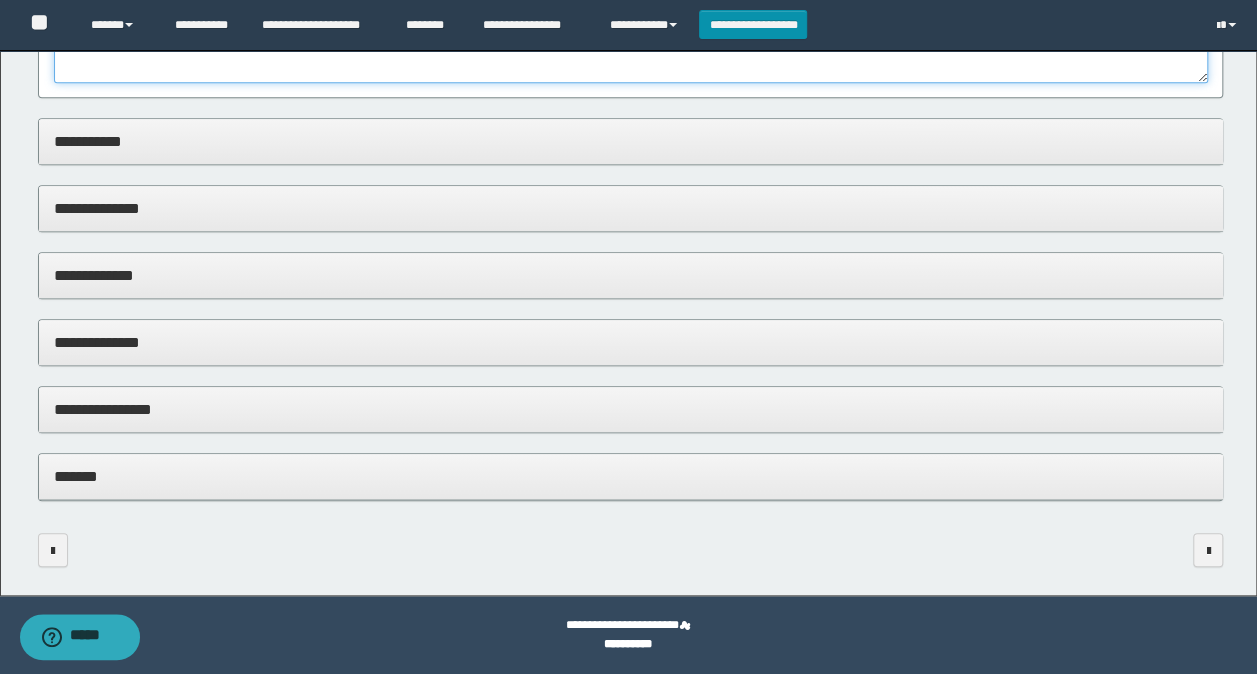 type on "*****" 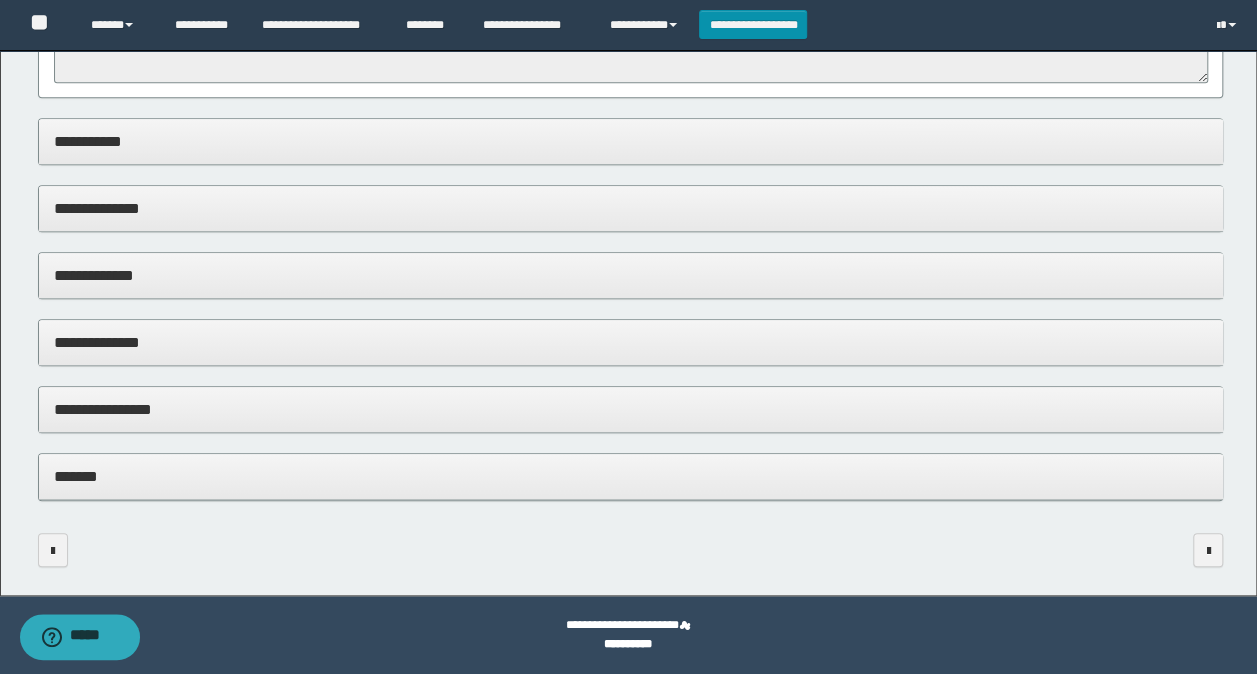 click on "**********" at bounding box center (631, 342) 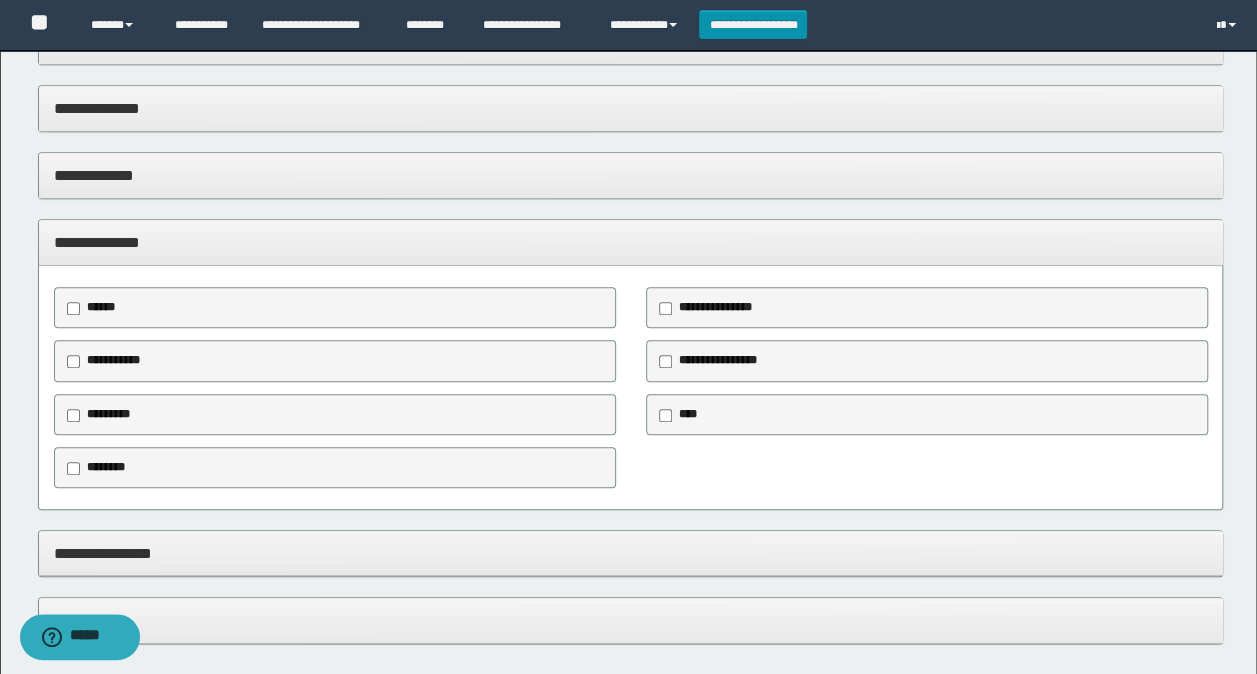 scroll, scrollTop: 913, scrollLeft: 0, axis: vertical 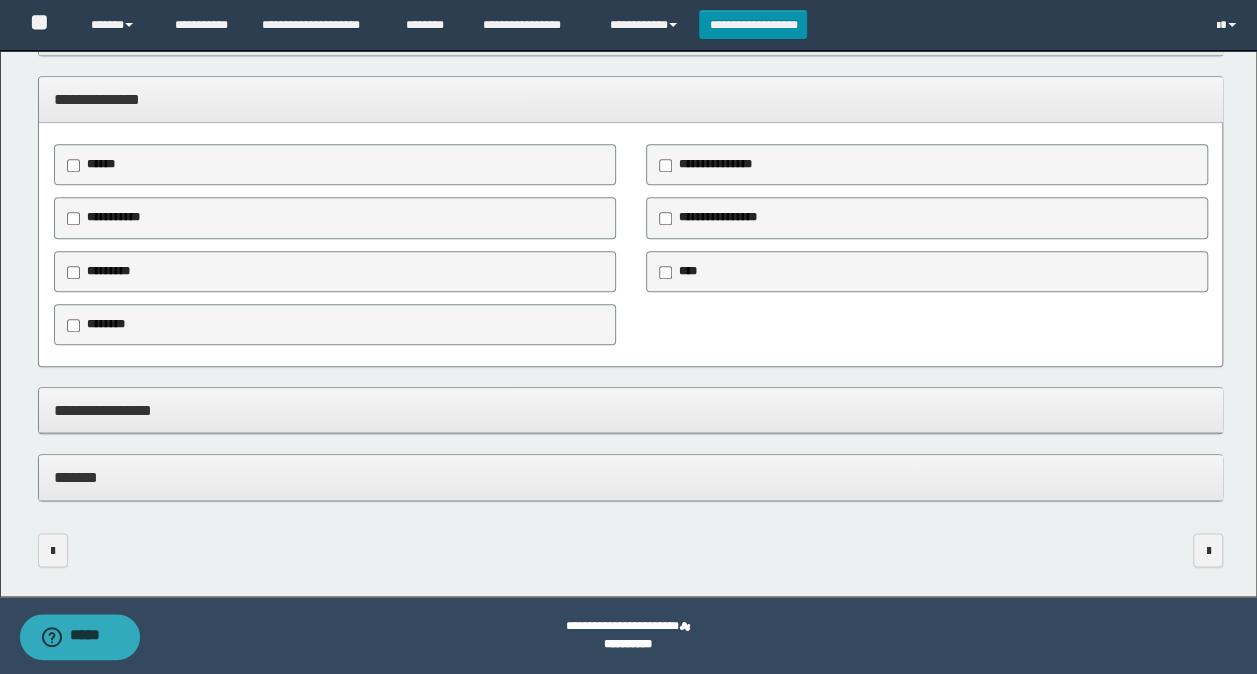 click on "********" at bounding box center (105, 325) 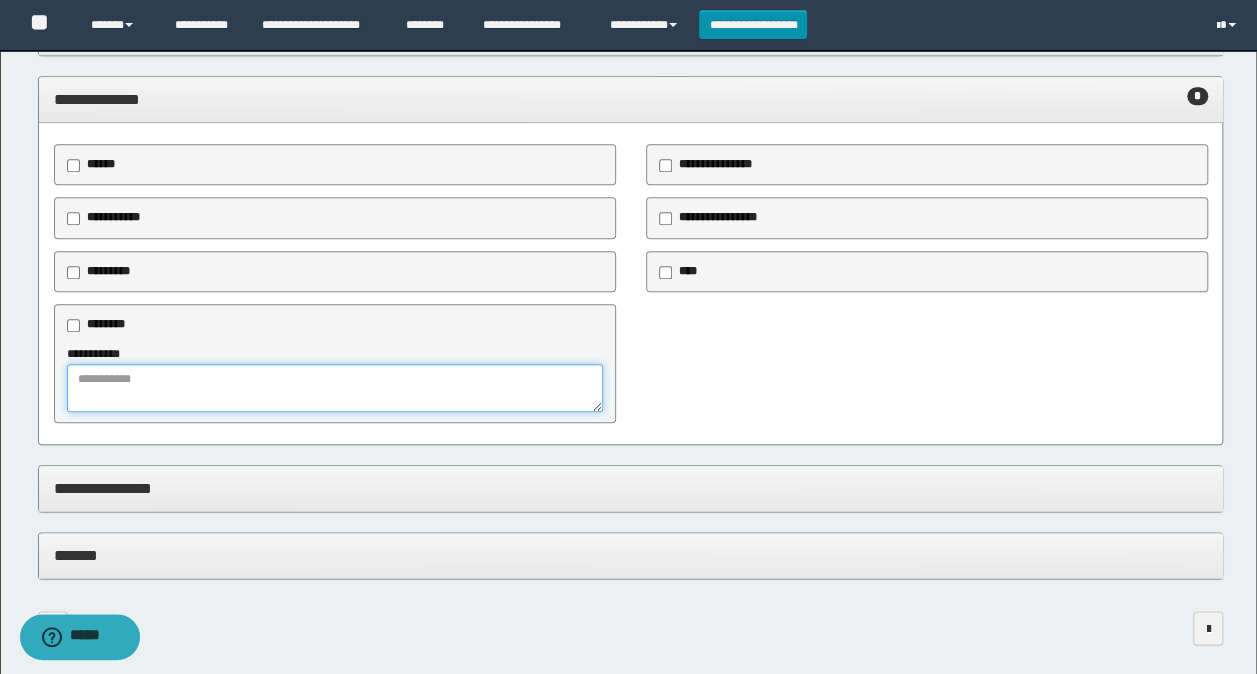 click at bounding box center [335, 388] 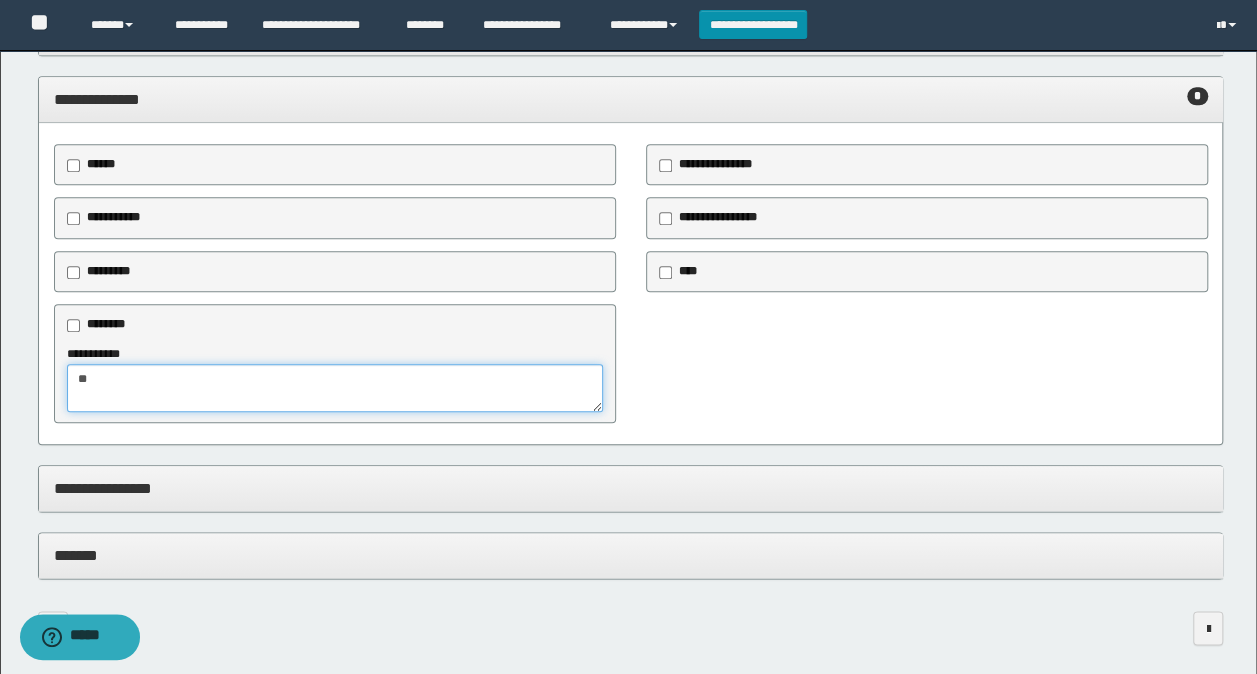 type on "**" 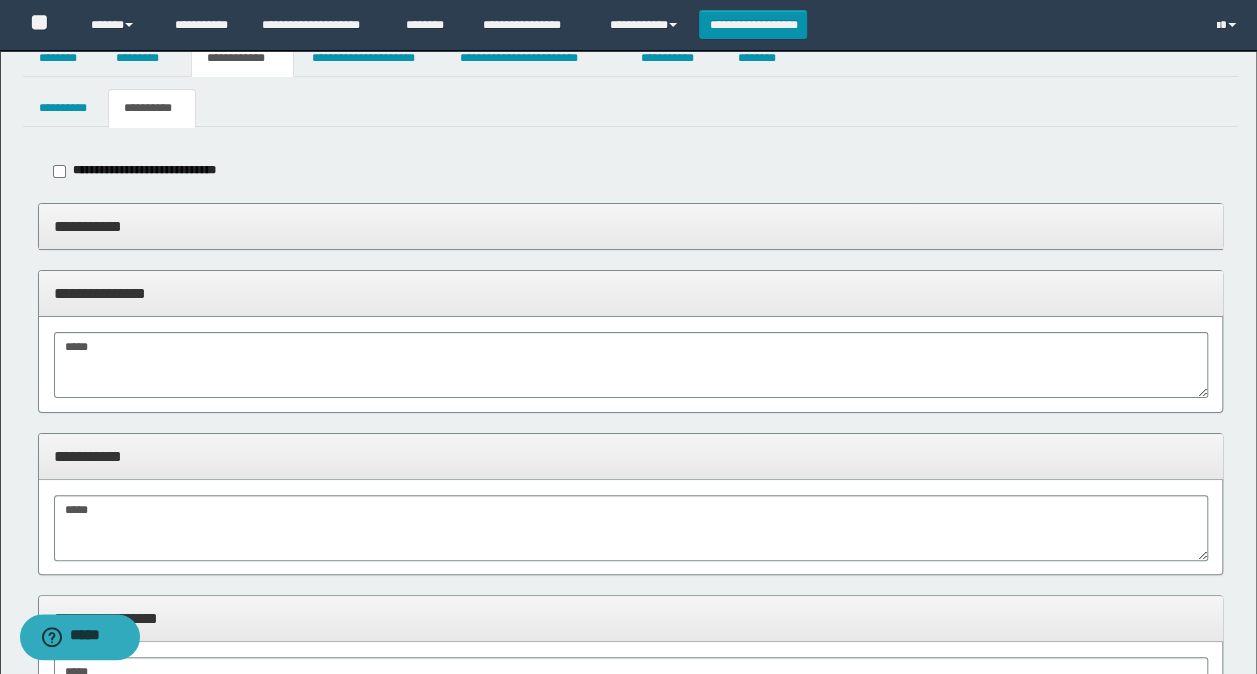 scroll, scrollTop: 0, scrollLeft: 0, axis: both 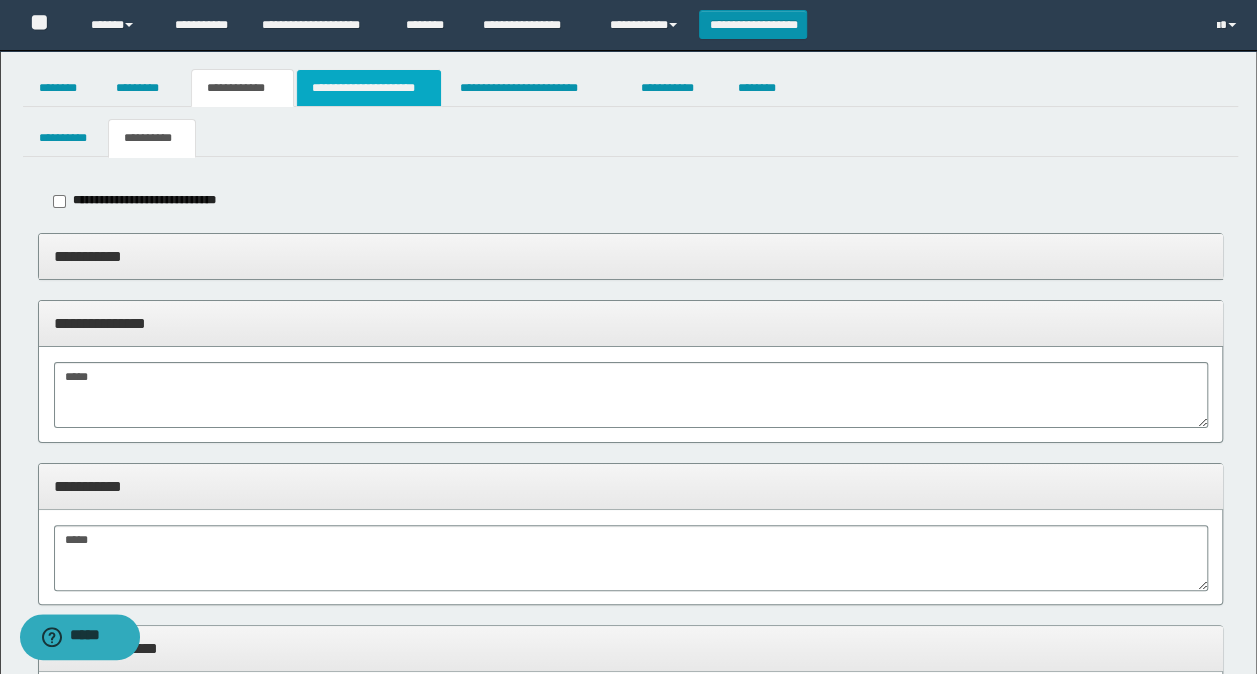click on "**********" at bounding box center [369, 88] 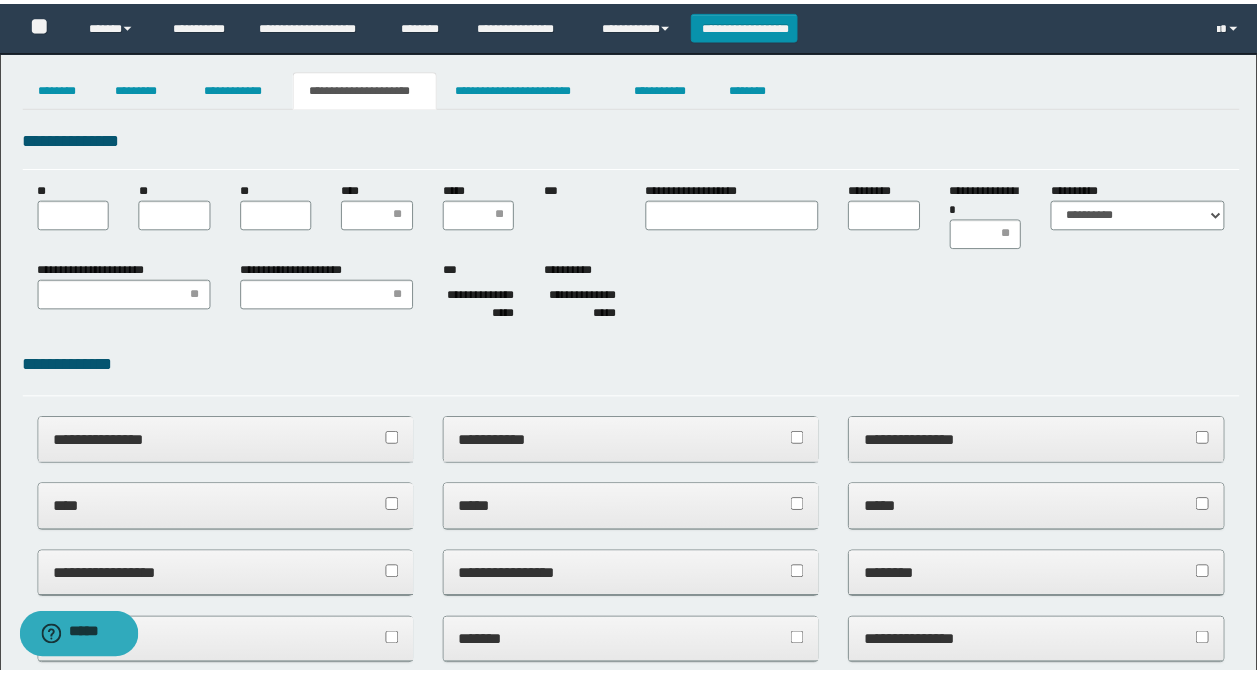 scroll, scrollTop: 0, scrollLeft: 0, axis: both 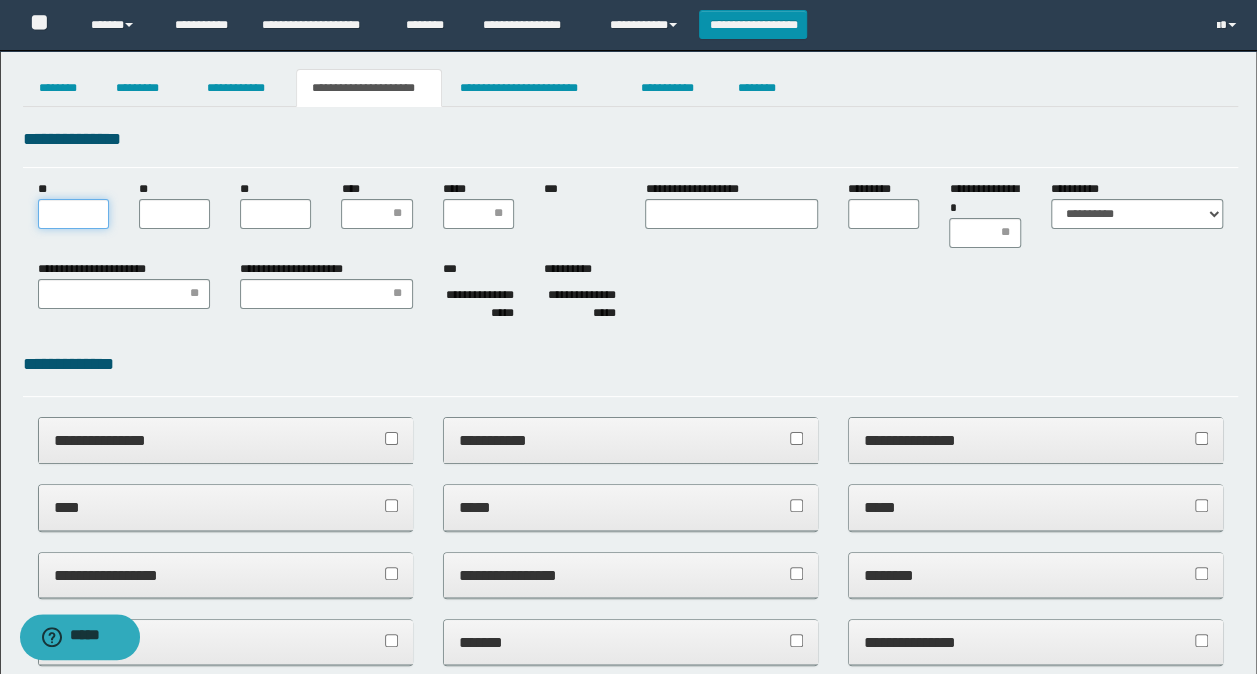 click on "**" at bounding box center [73, 214] 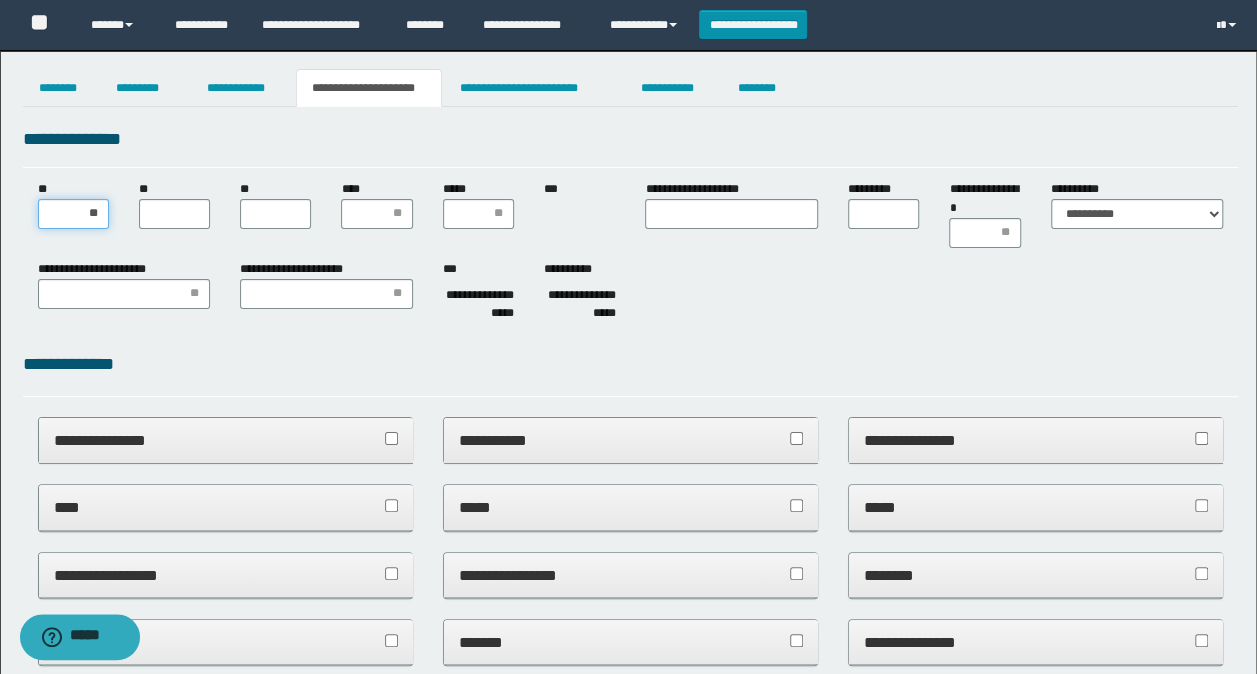 type on "***" 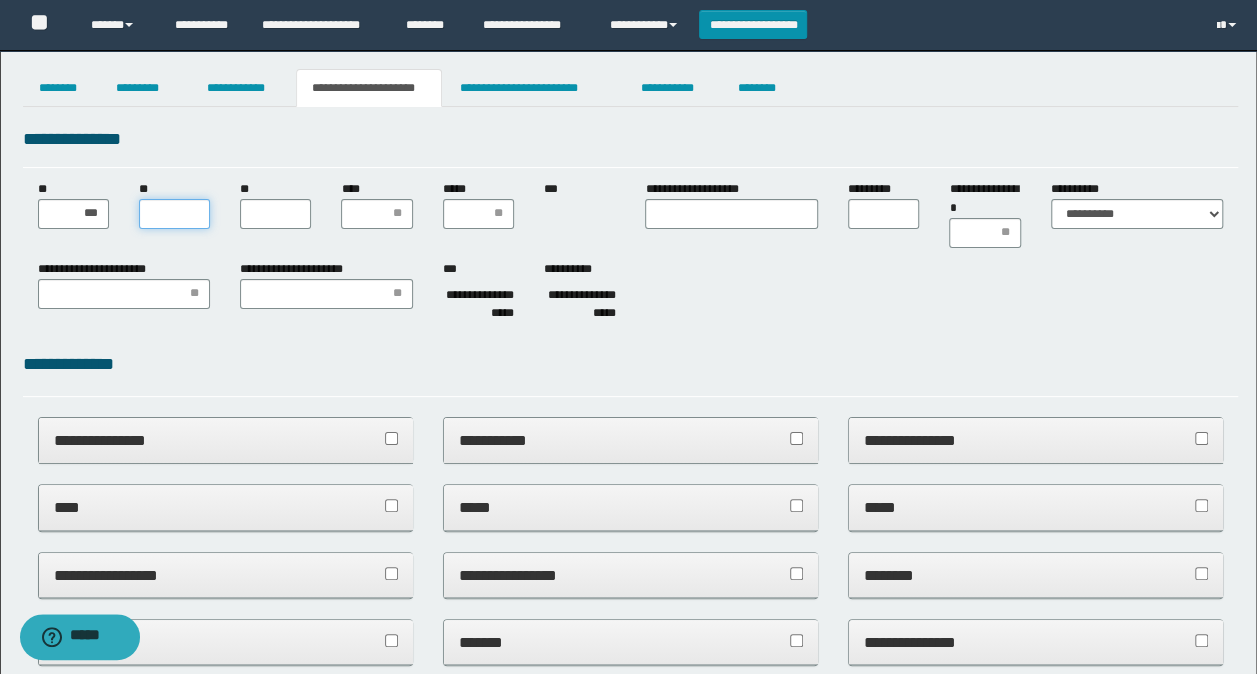 click on "**" at bounding box center (174, 214) 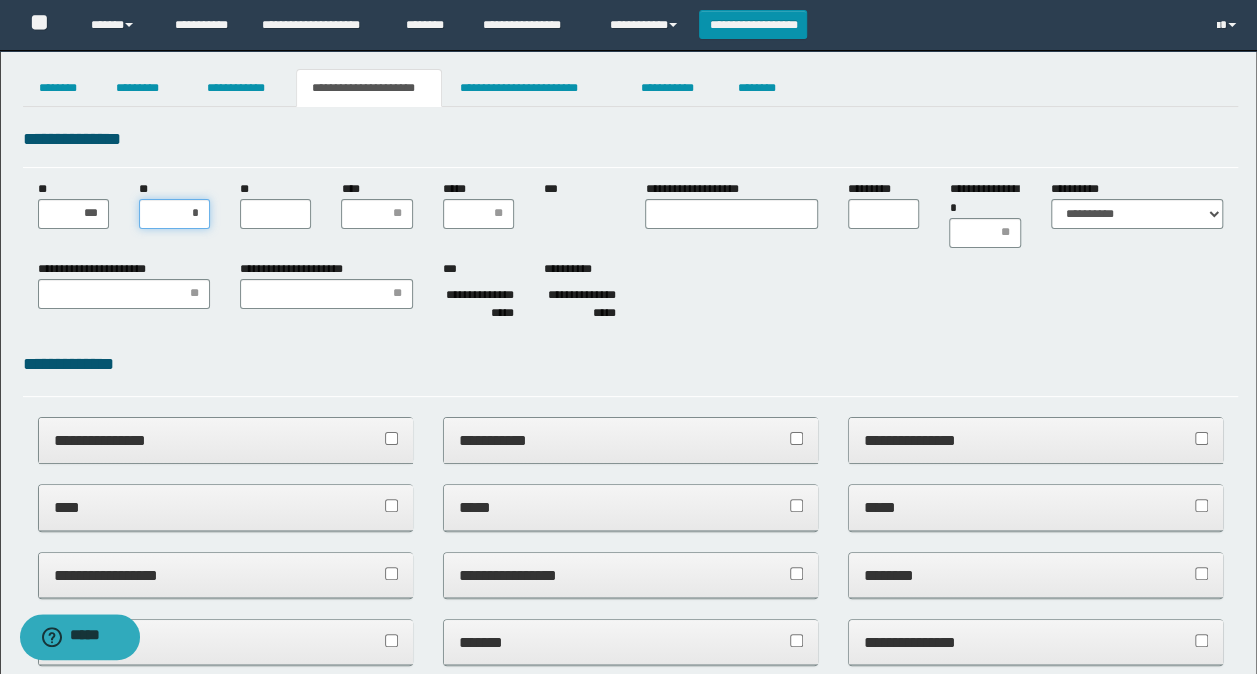 type on "**" 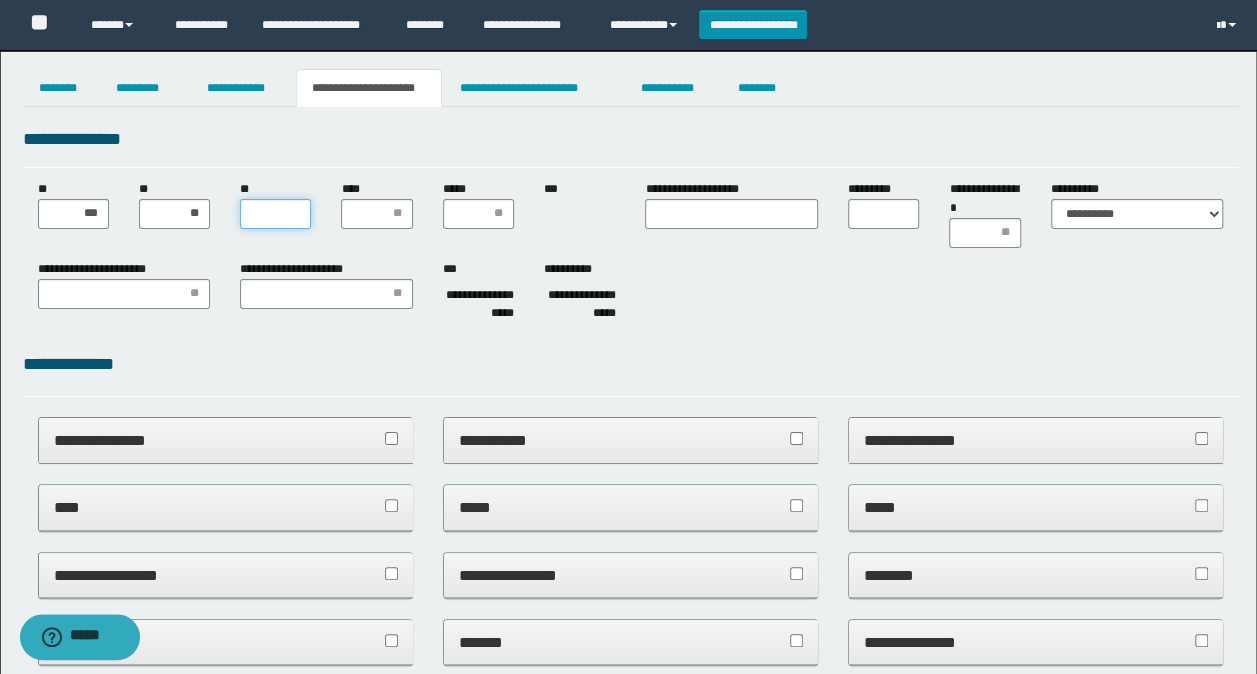 click on "**" at bounding box center [275, 214] 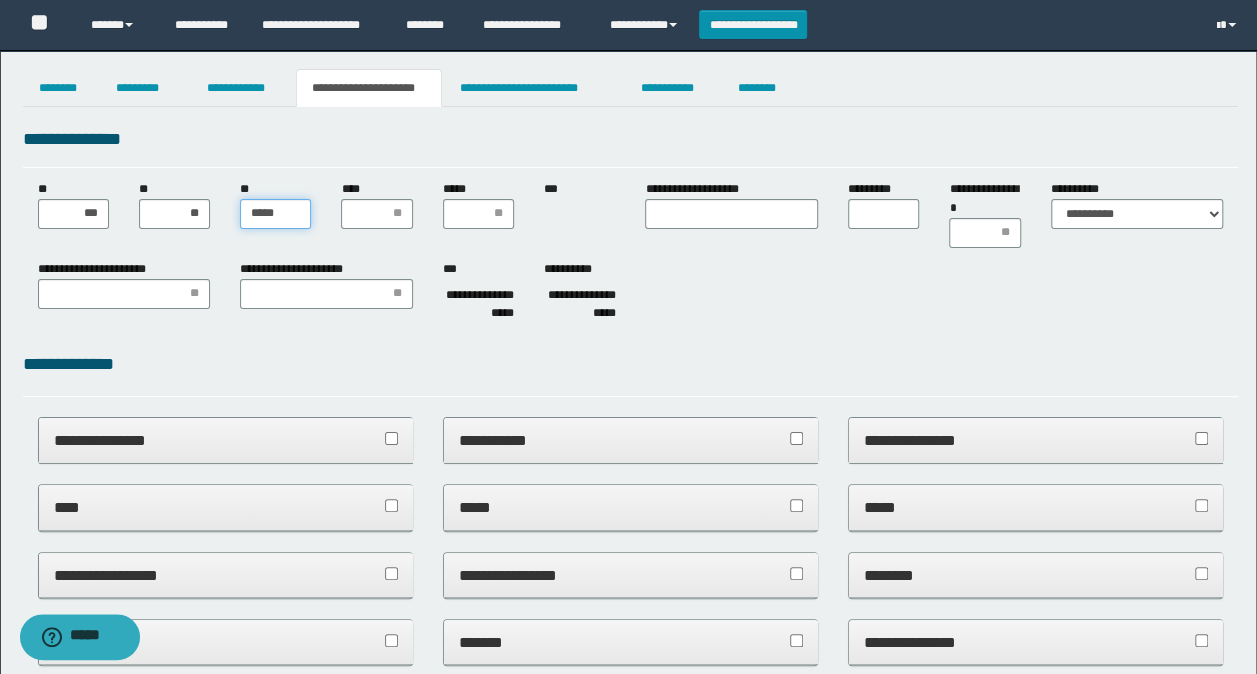 type on "*****" 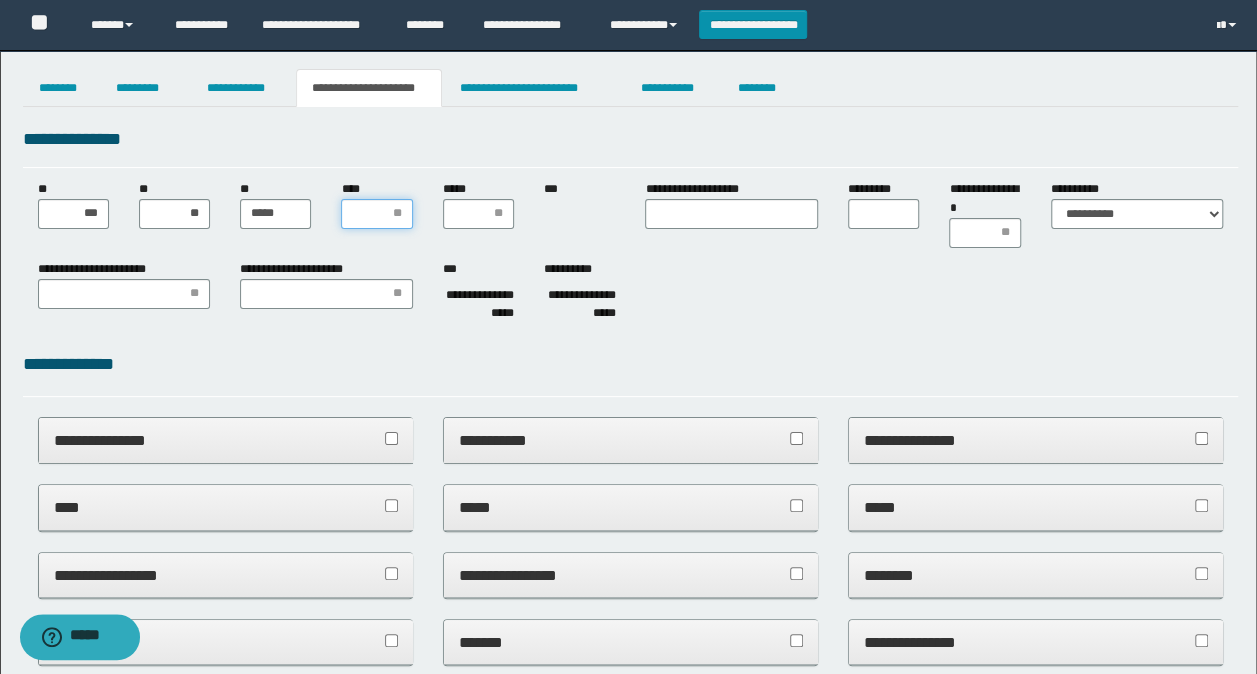 click on "****" at bounding box center [376, 214] 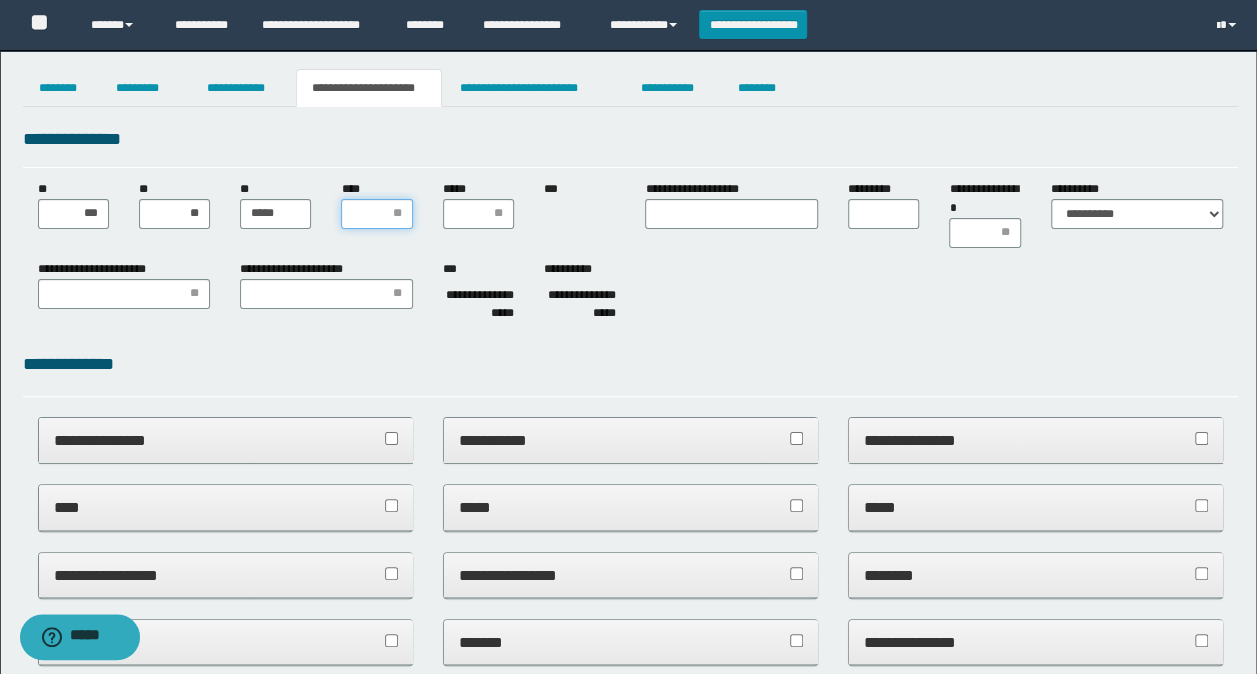 type on "*" 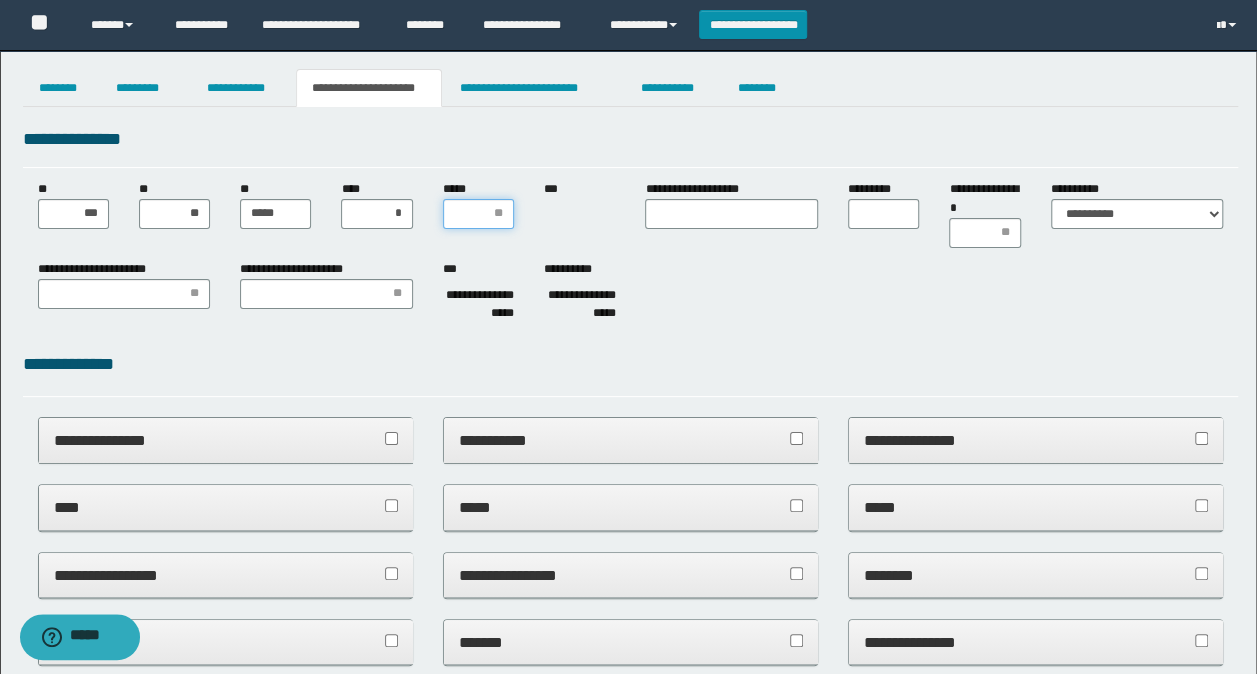 click on "*****" at bounding box center (478, 214) 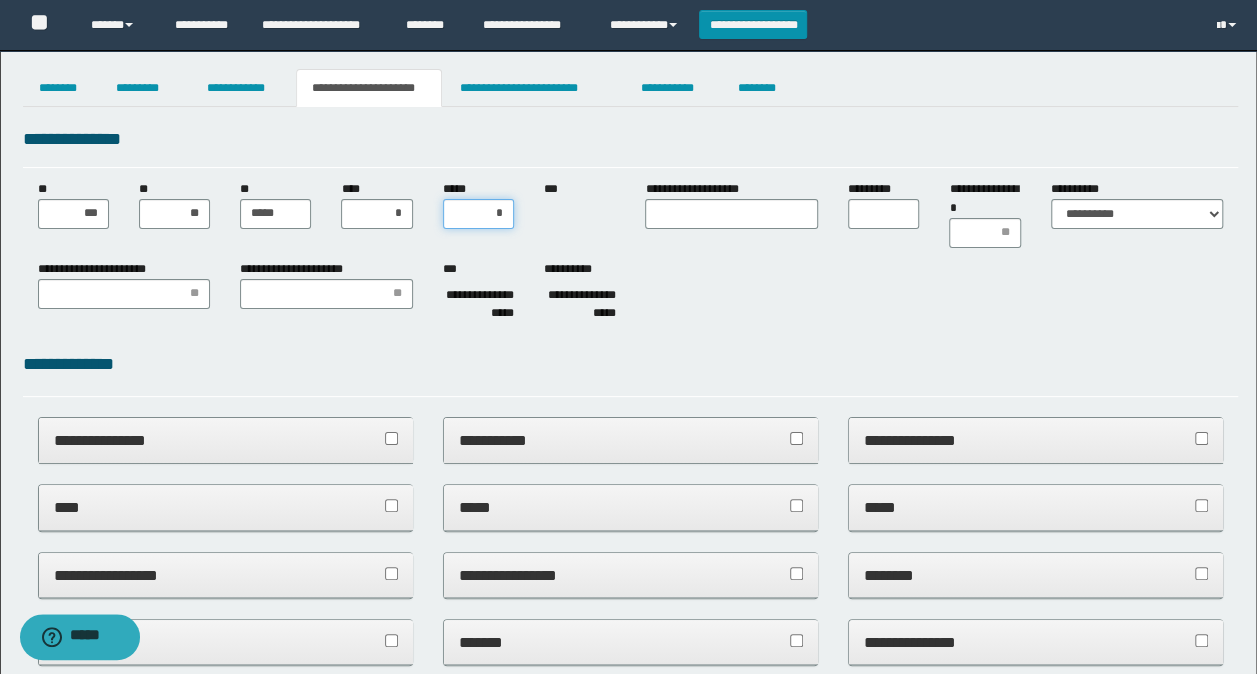 type on "**" 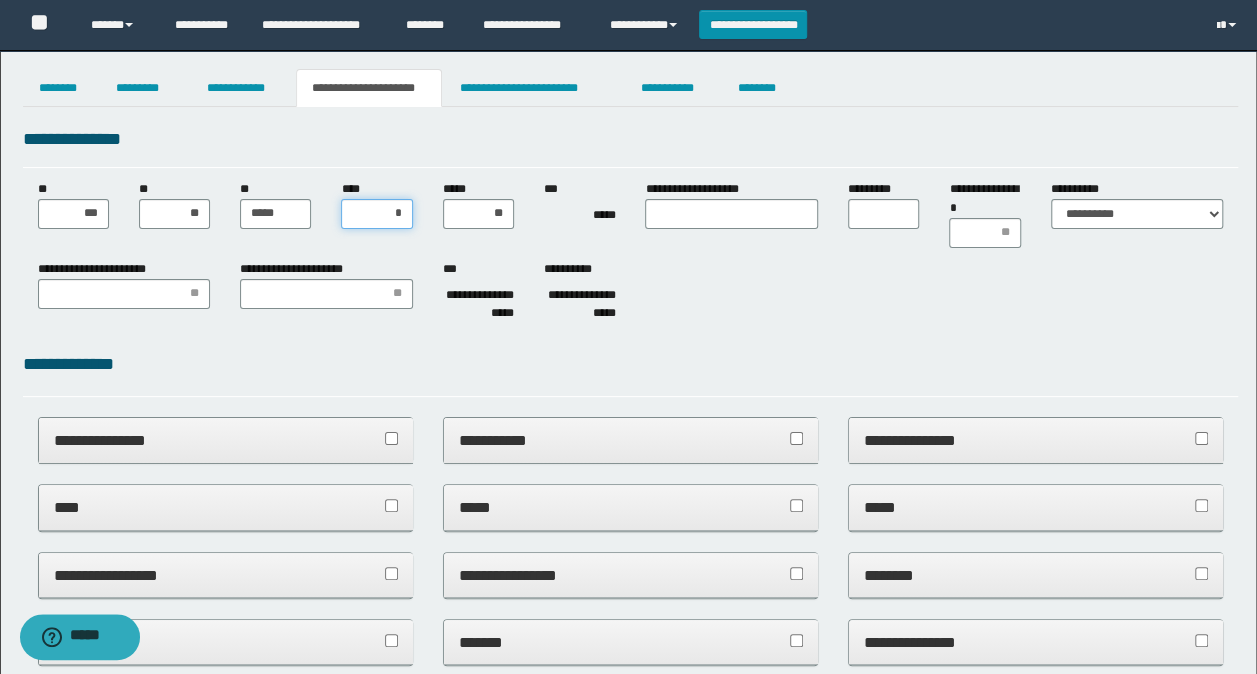 click on "*" at bounding box center (376, 214) 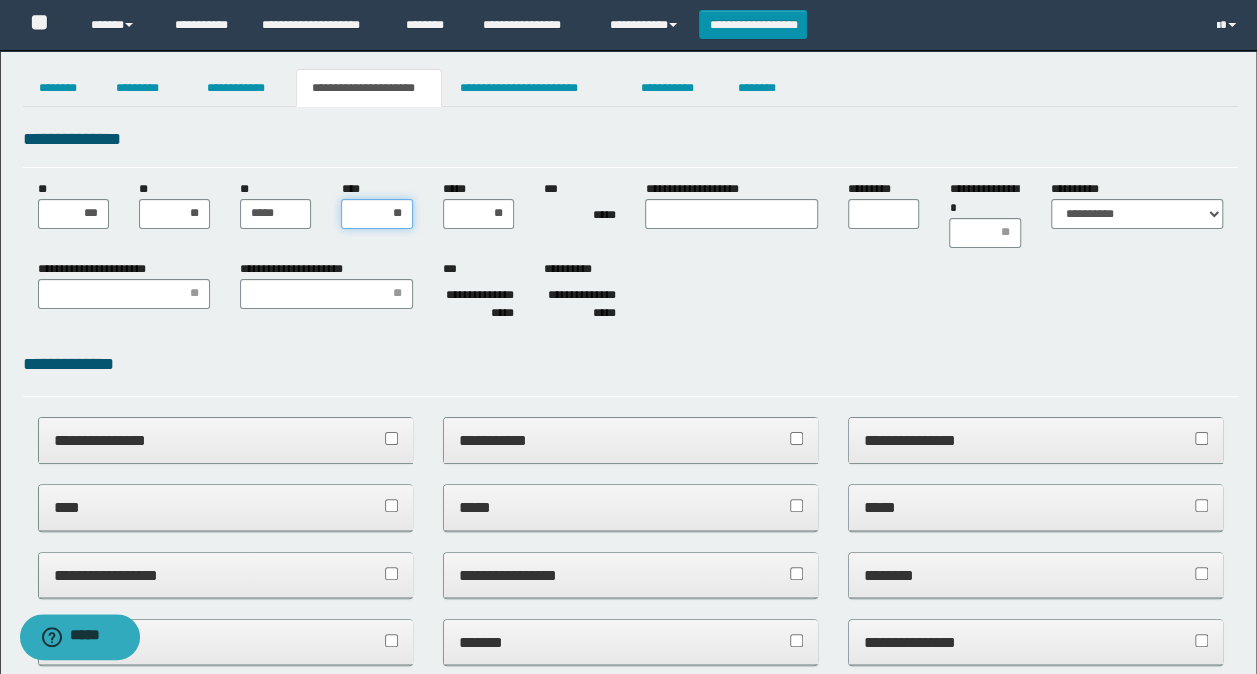 type on "***" 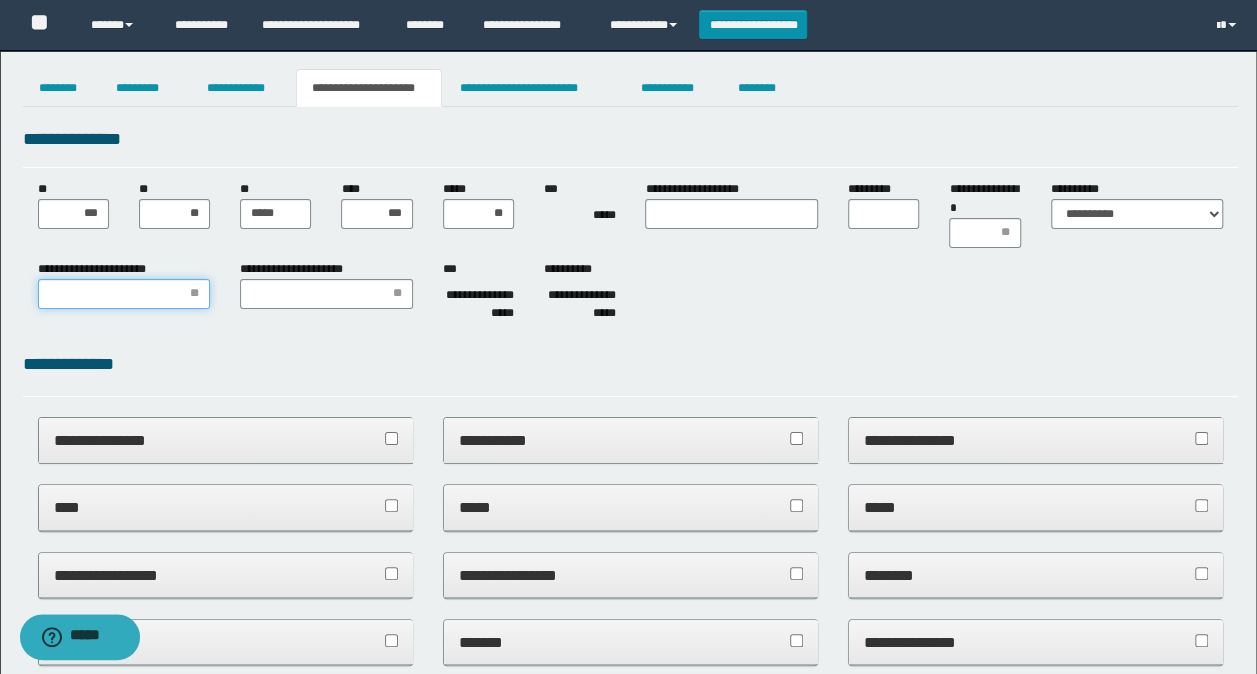 click on "**********" at bounding box center (124, 294) 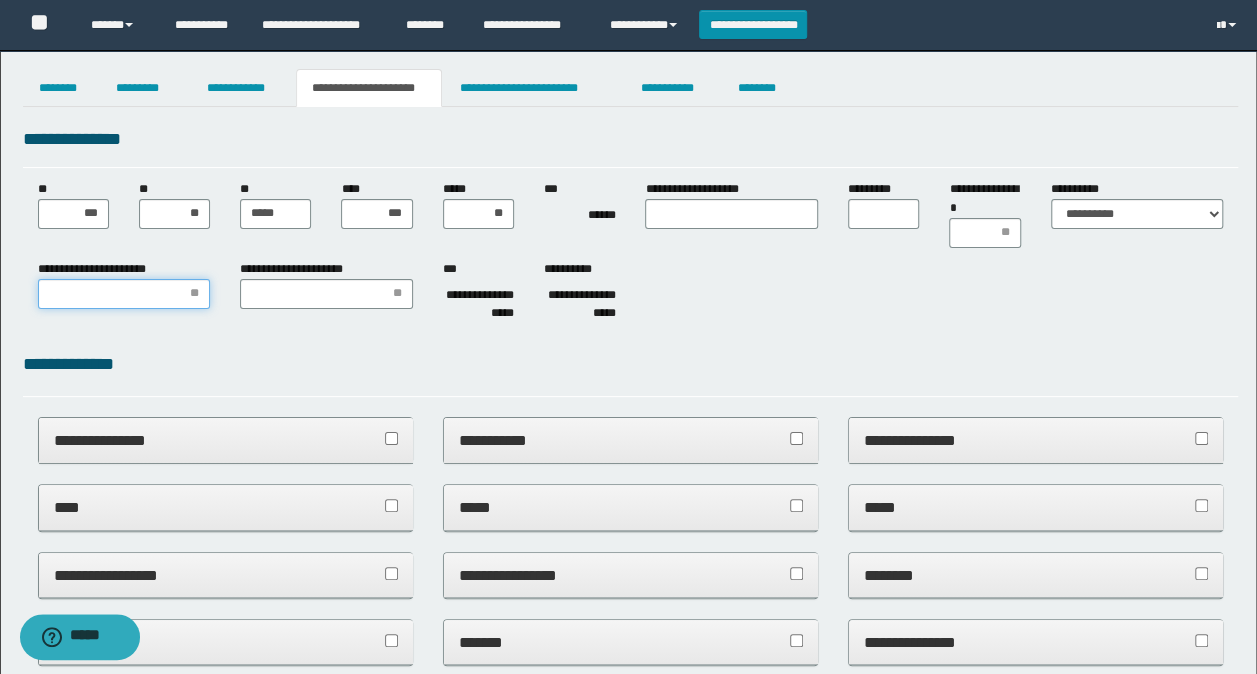 type on "*" 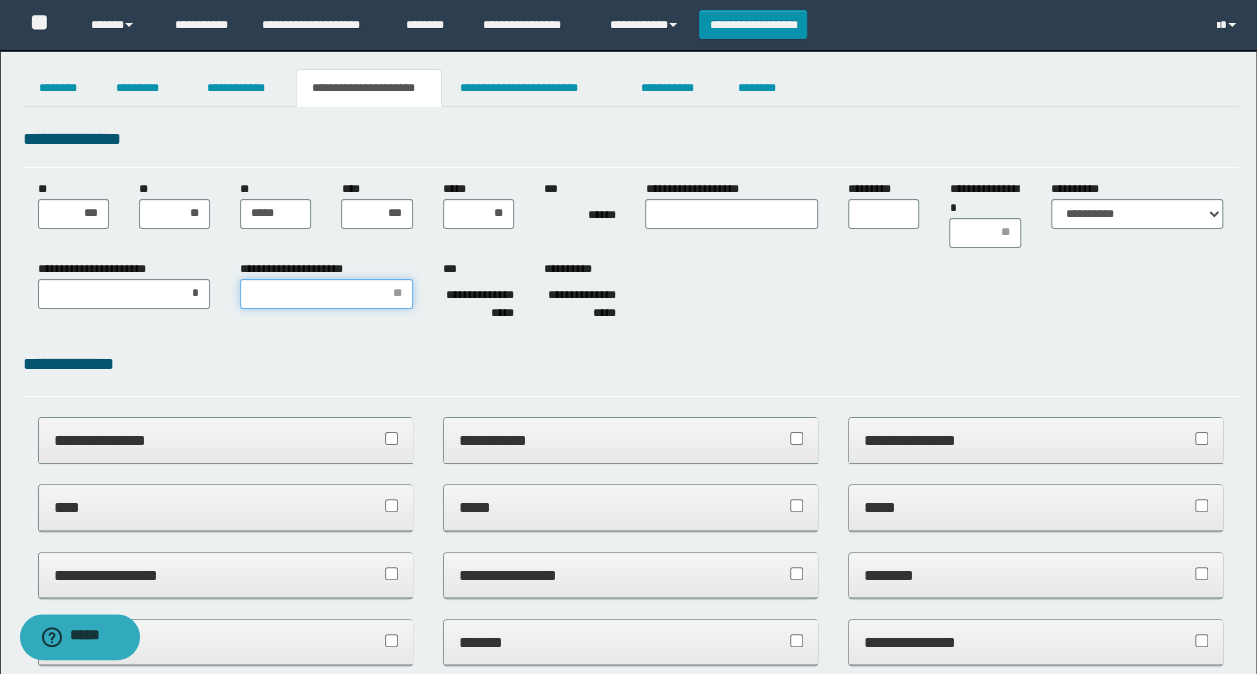 click on "**********" at bounding box center [326, 294] 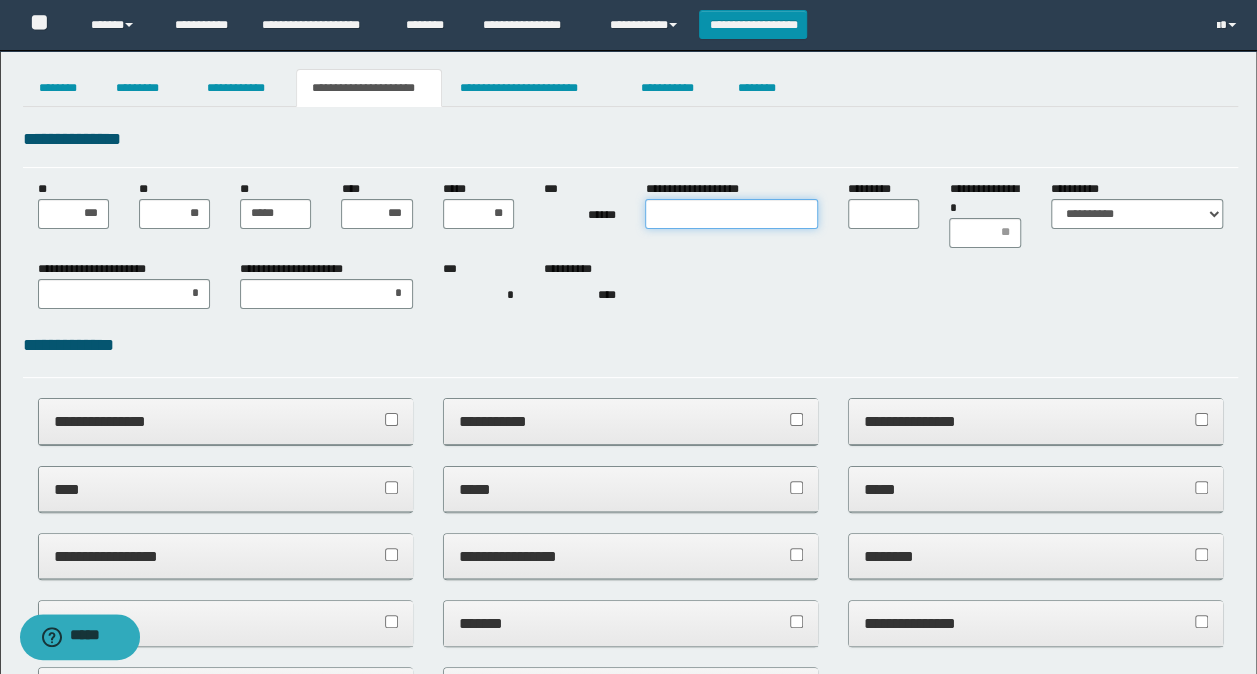 click on "**********" at bounding box center [731, 214] 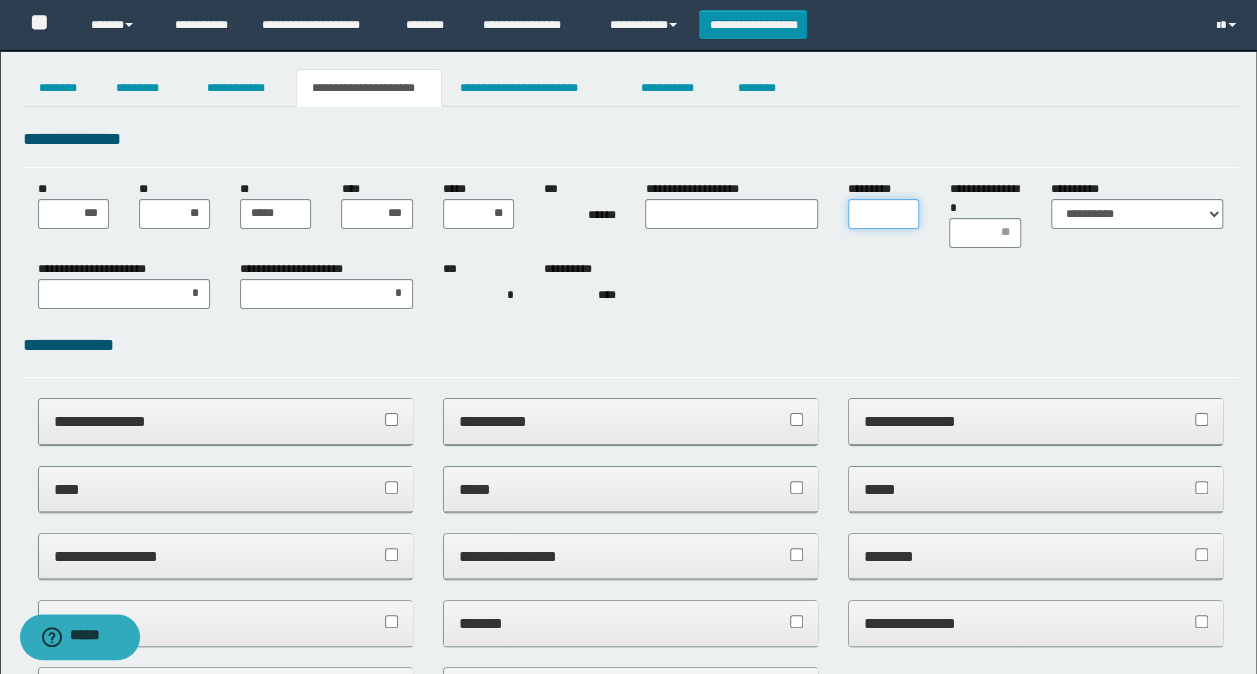 click on "*********" at bounding box center [883, 214] 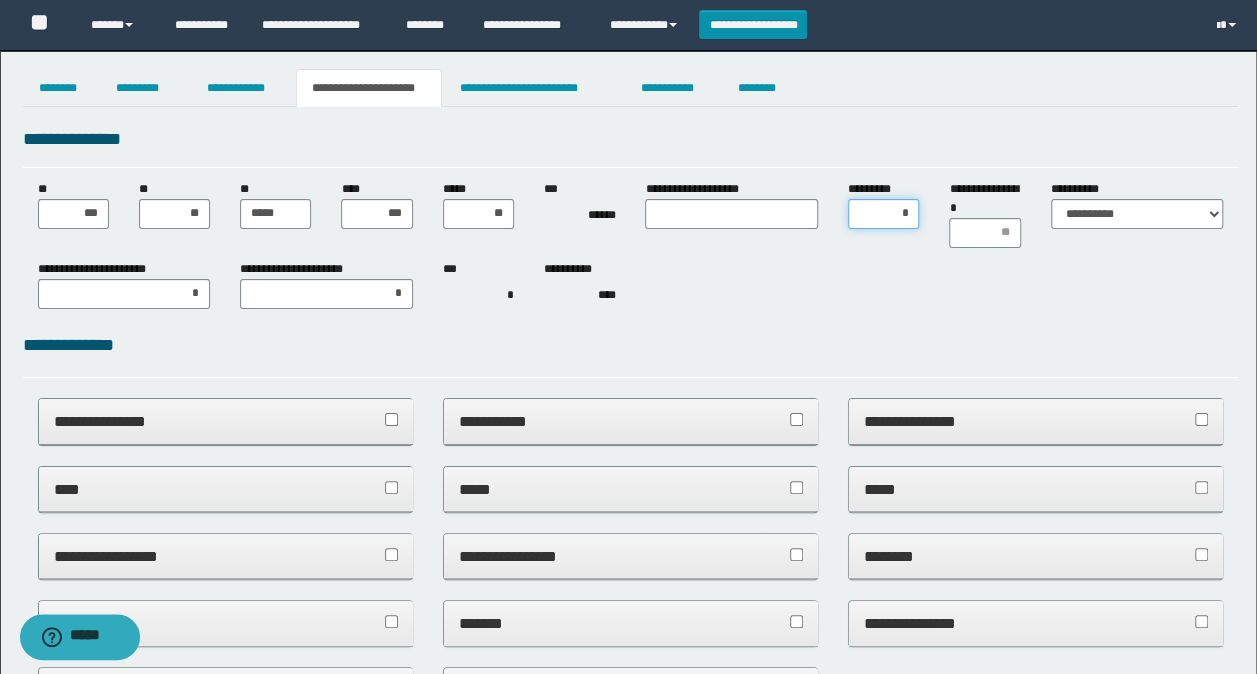 type on "**" 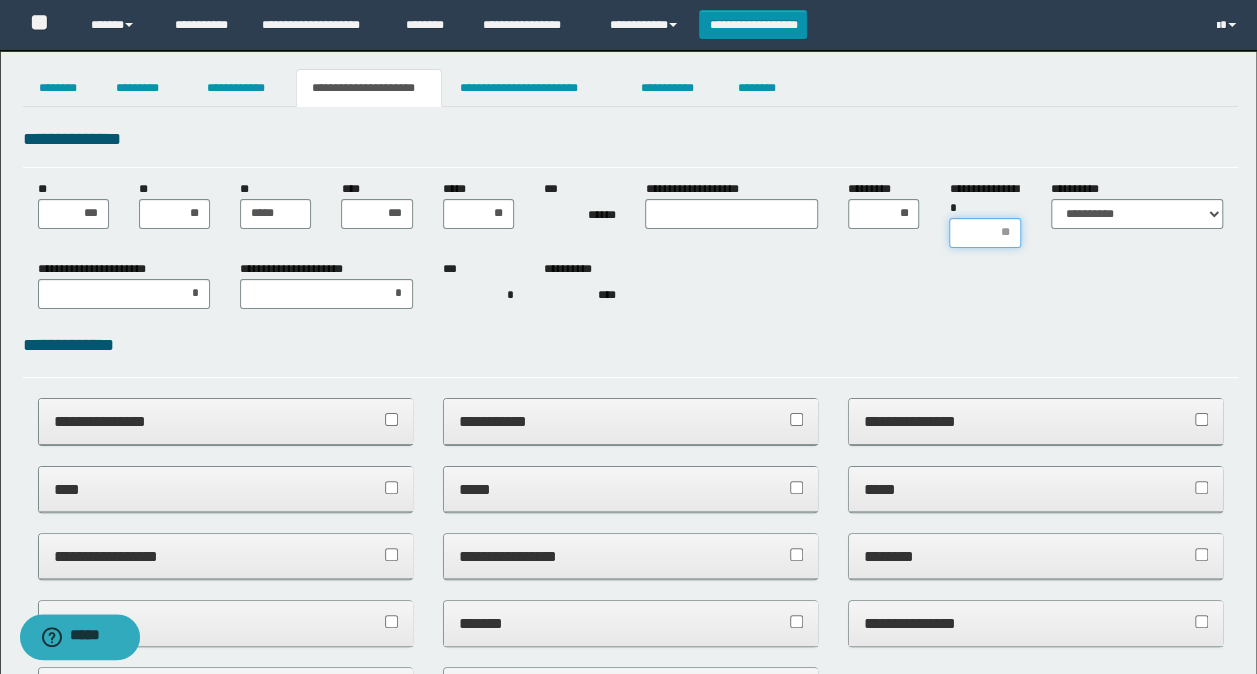 click on "**********" at bounding box center (984, 233) 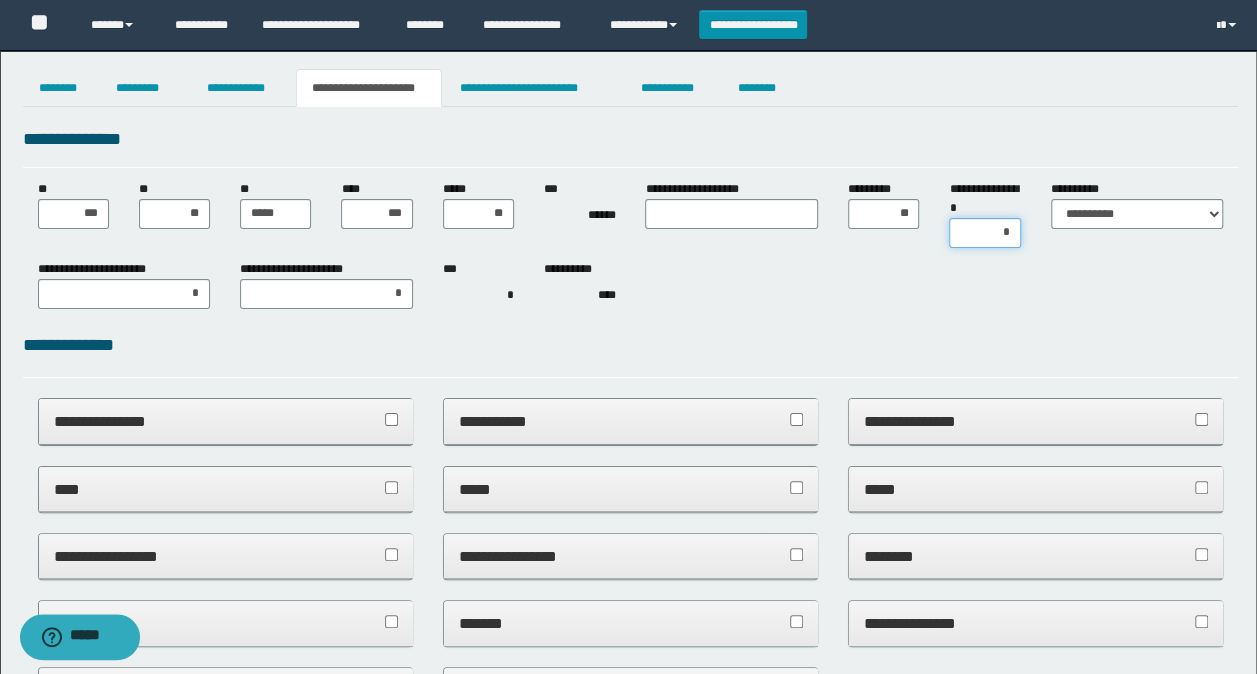 type on "**" 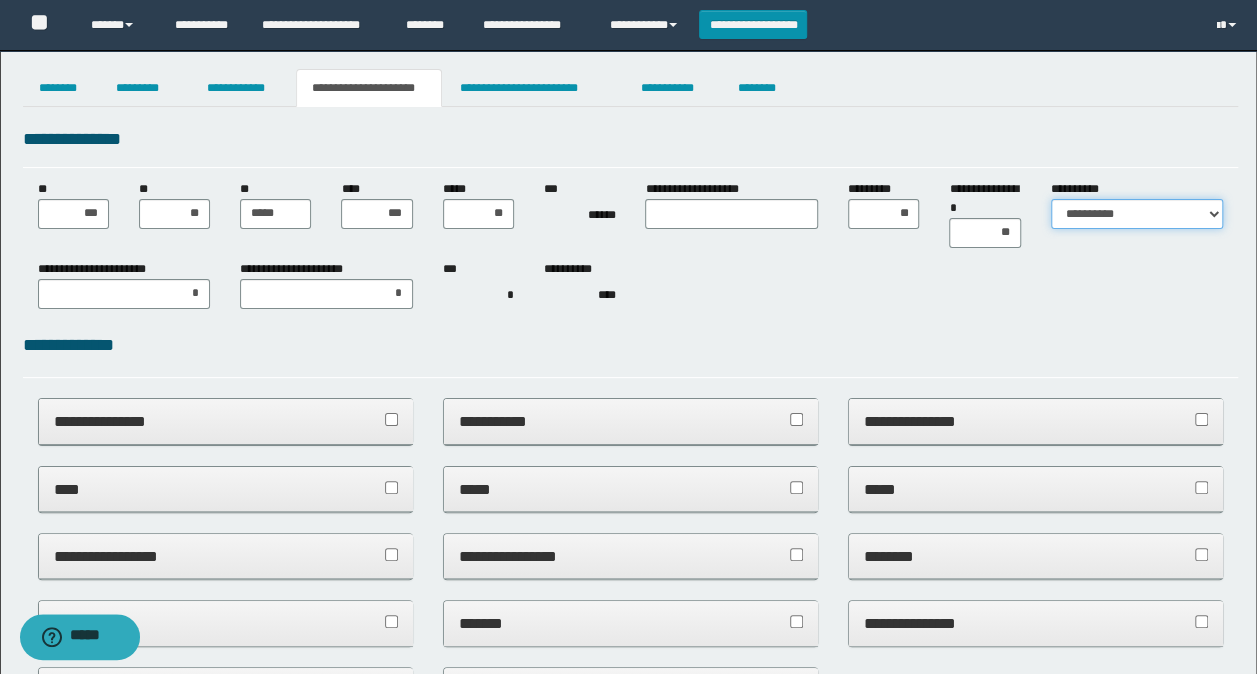 click on "**********" at bounding box center (1137, 214) 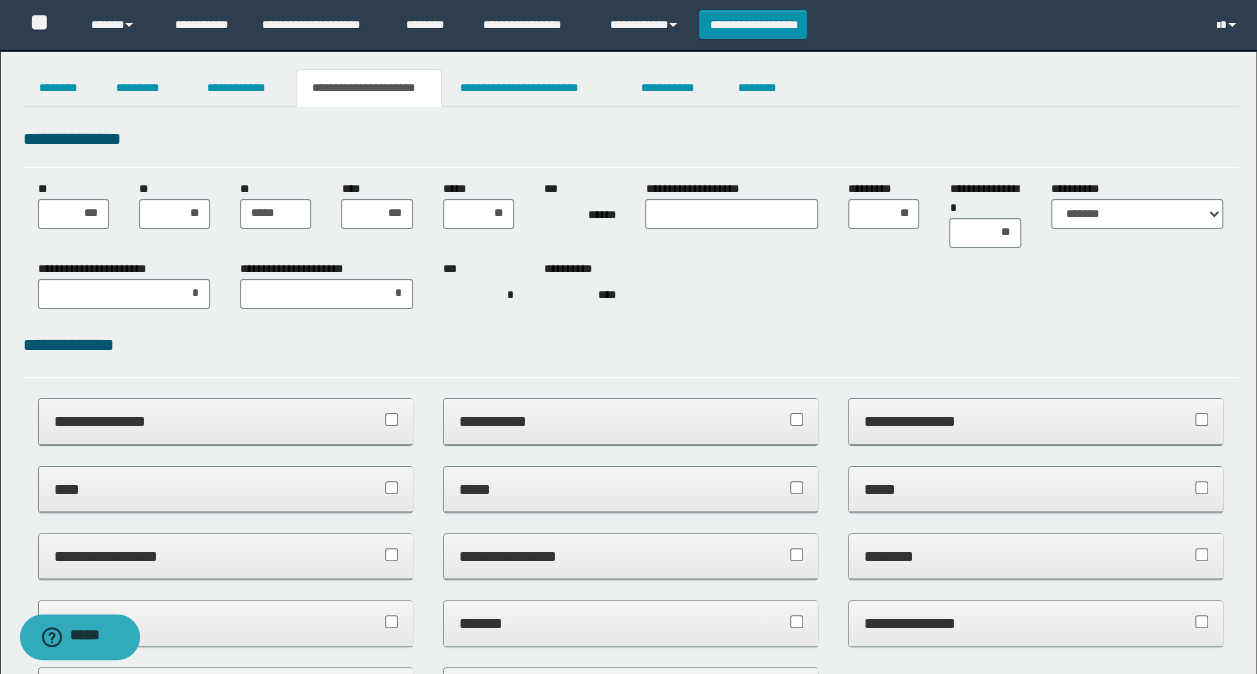 click on "**********" at bounding box center (226, 421) 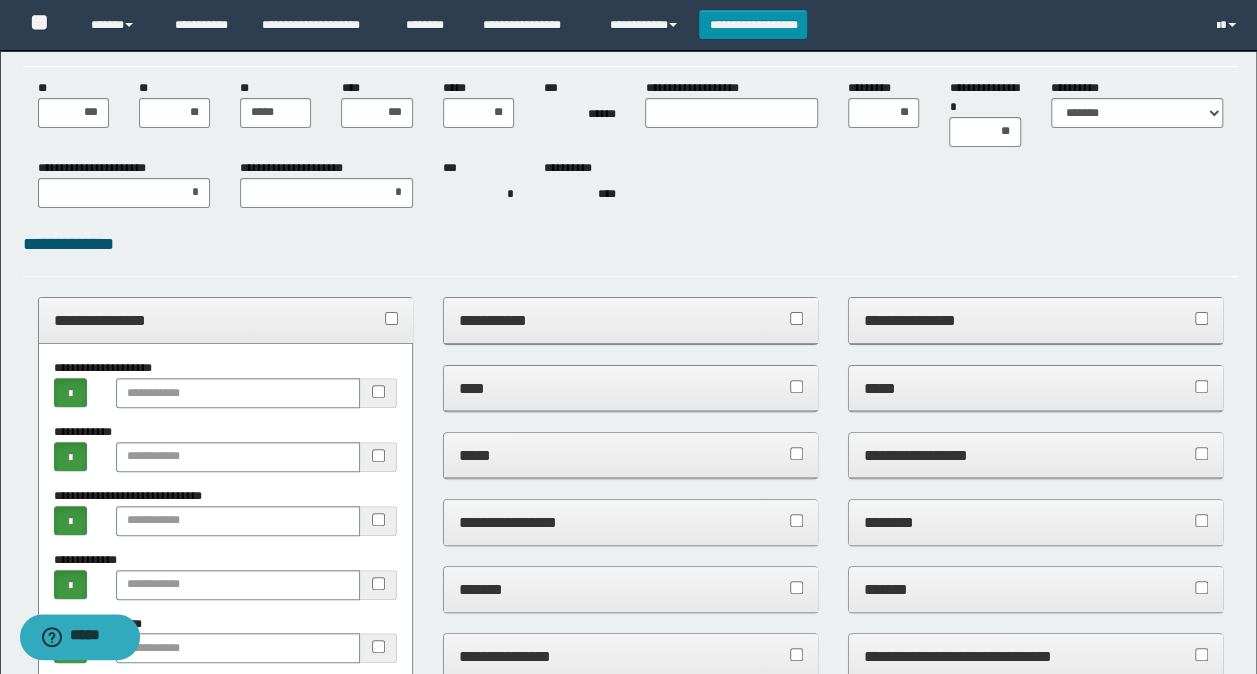 scroll, scrollTop: 200, scrollLeft: 0, axis: vertical 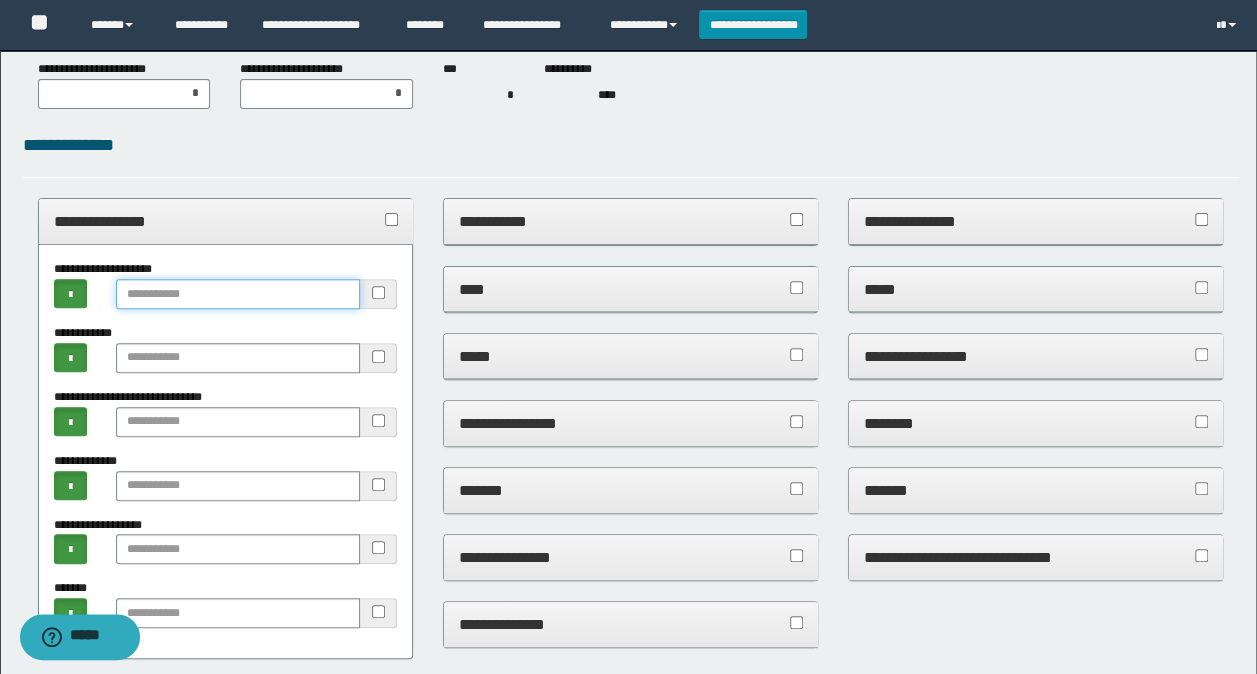 click at bounding box center (238, 294) 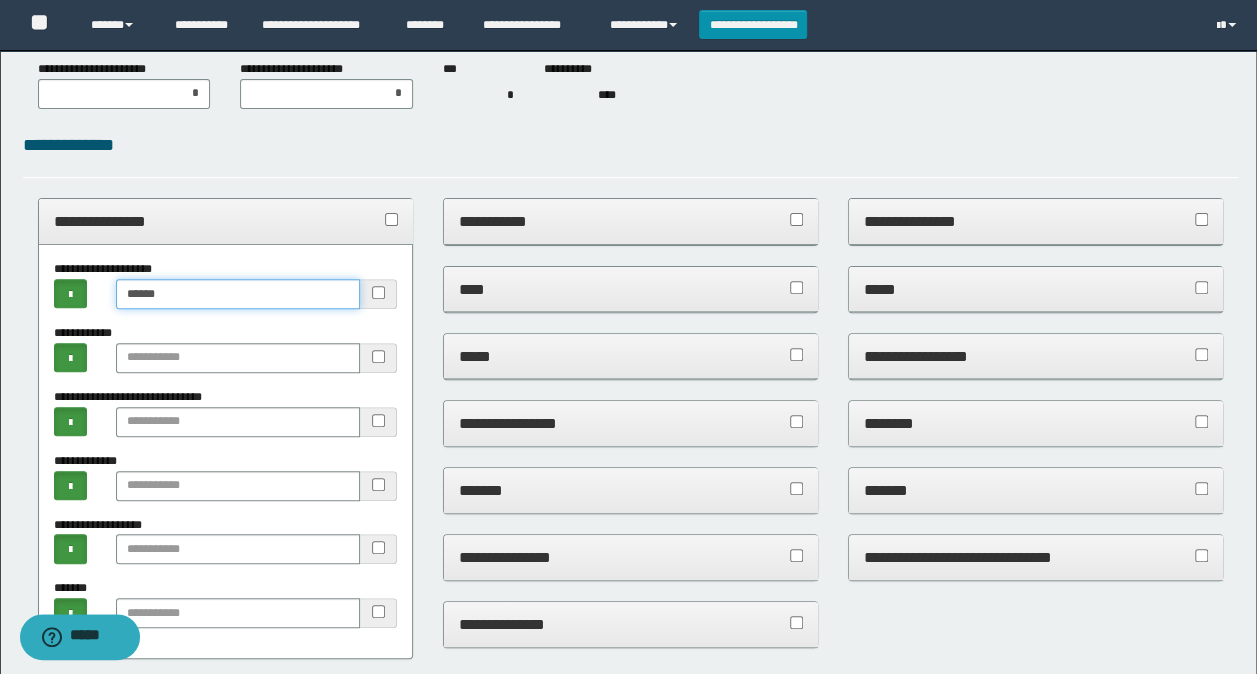 type on "******" 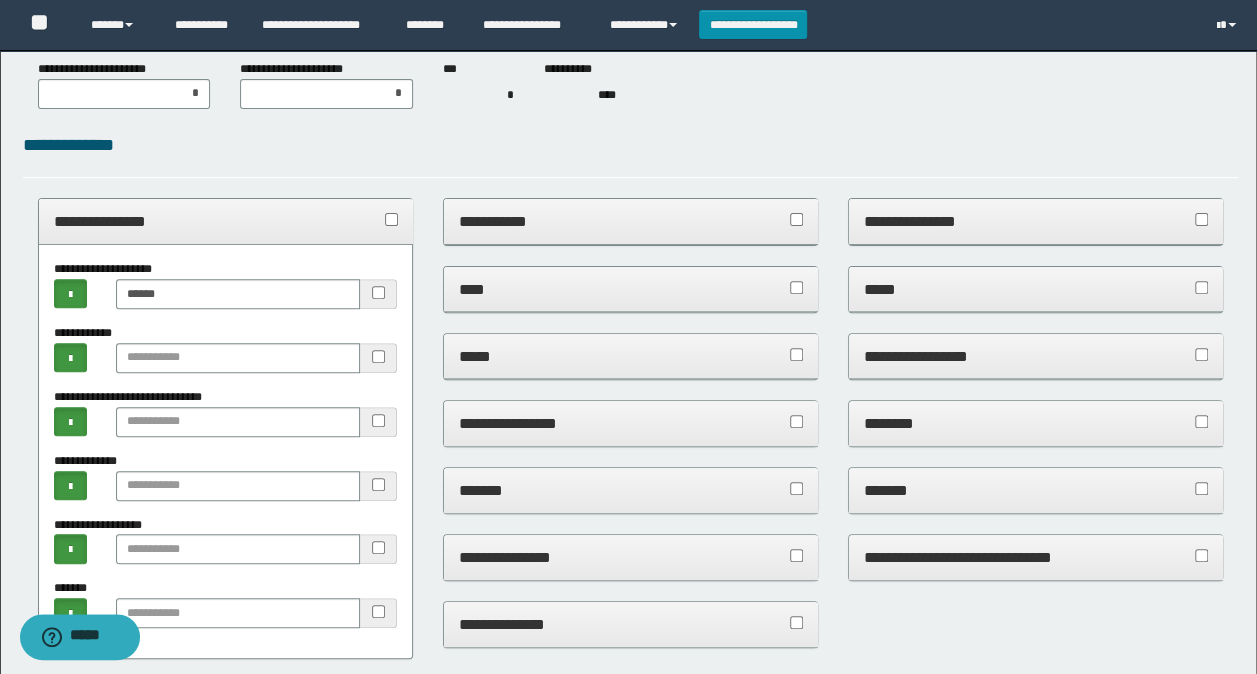 click on "**********" at bounding box center [226, 221] 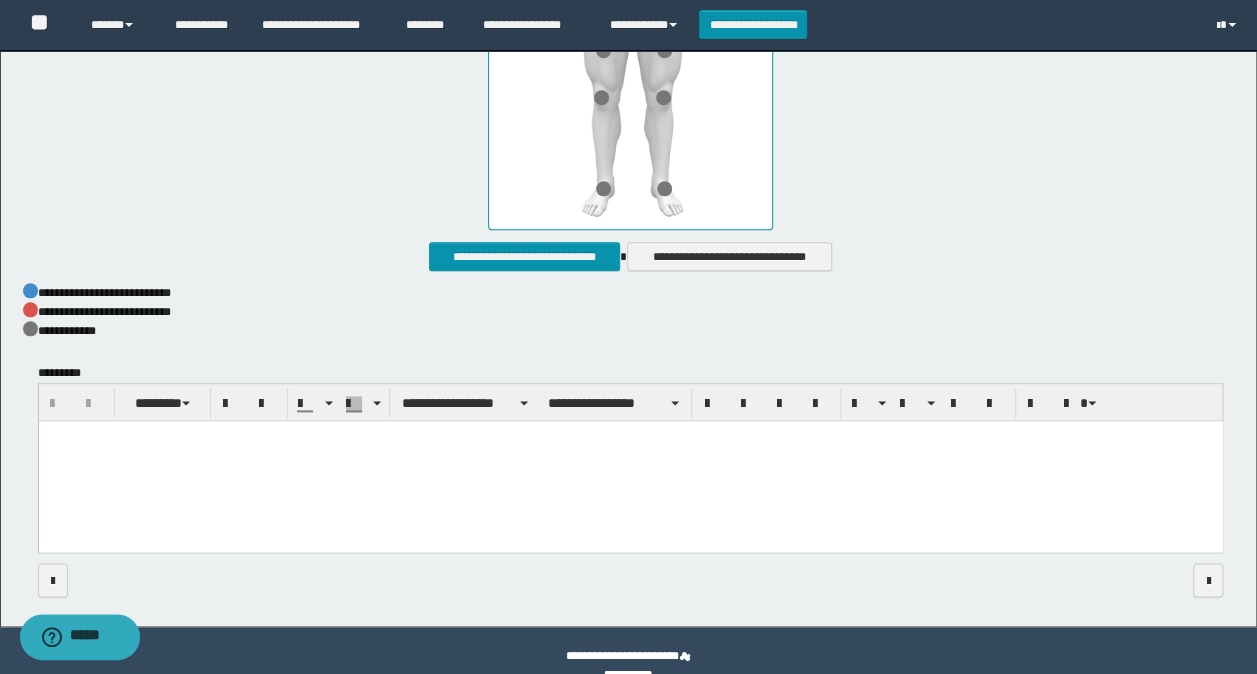 scroll, scrollTop: 1073, scrollLeft: 0, axis: vertical 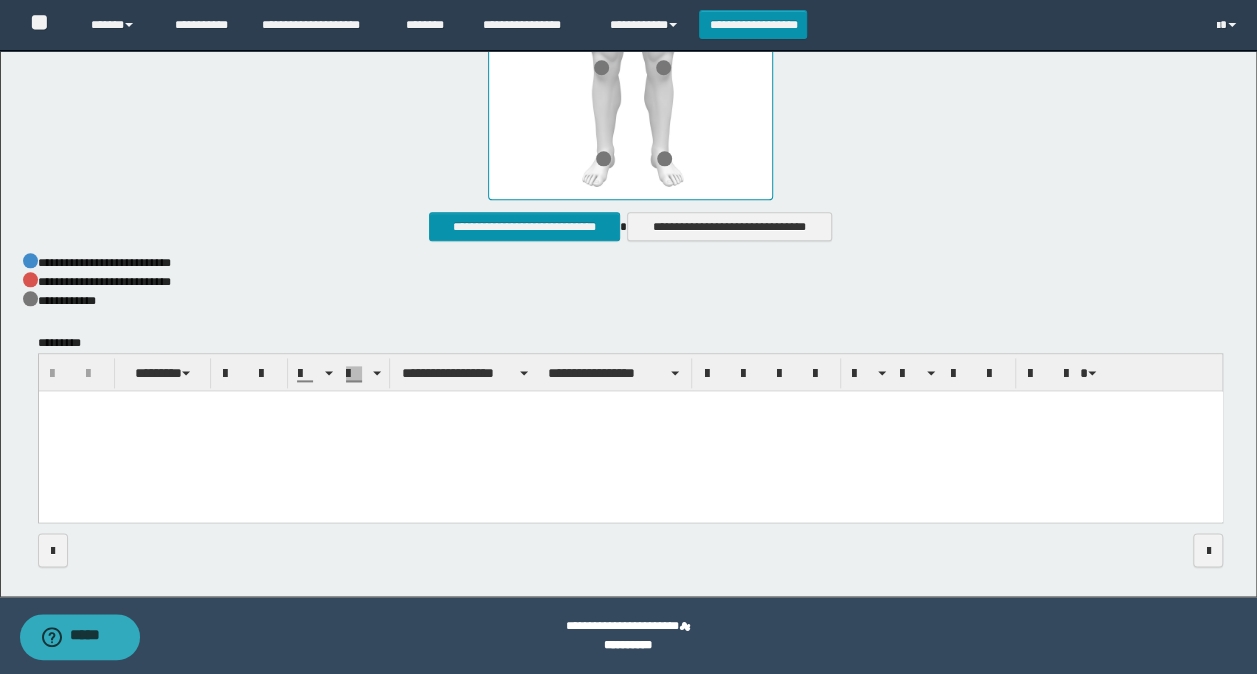 click at bounding box center [630, 431] 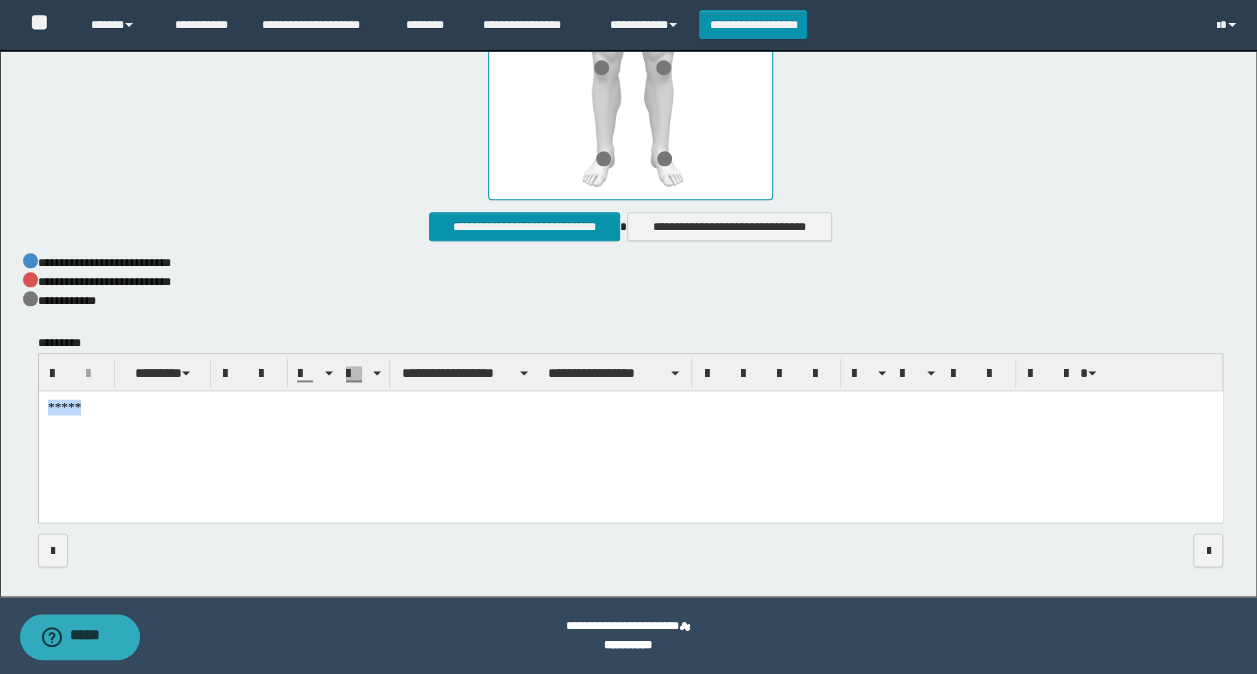drag, startPoint x: 119, startPoint y: 407, endPoint x: -4, endPoint y: 390, distance: 124.16924 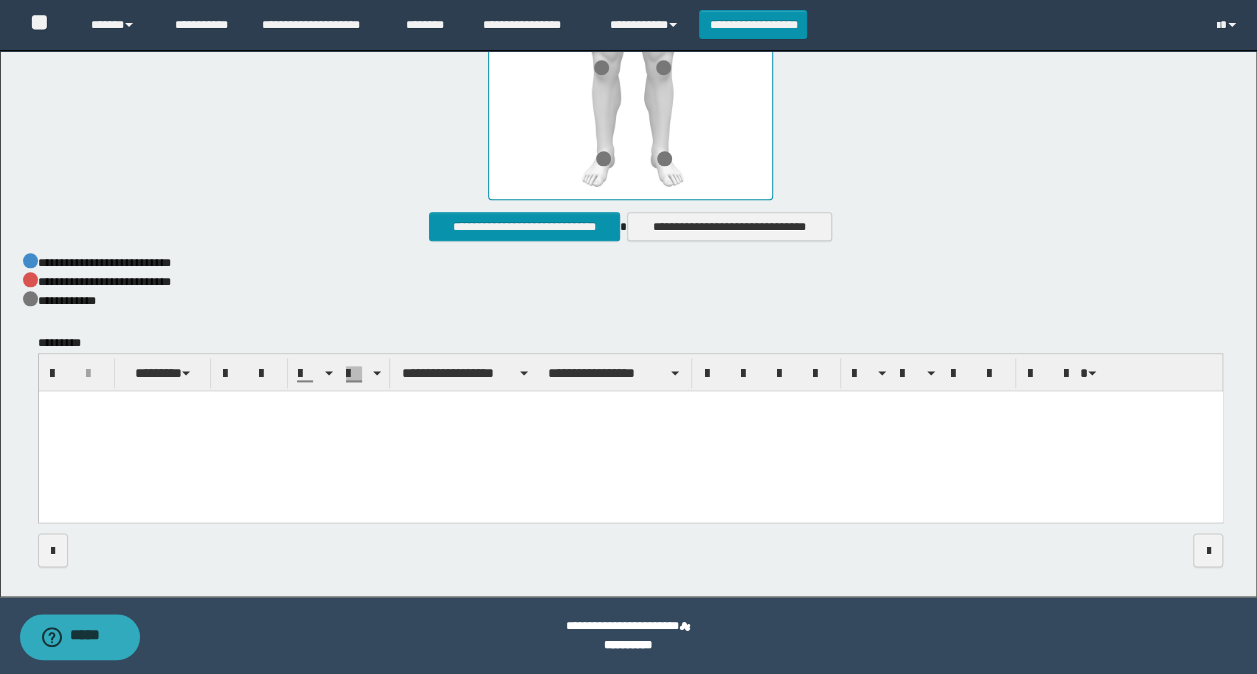 click at bounding box center (630, 430) 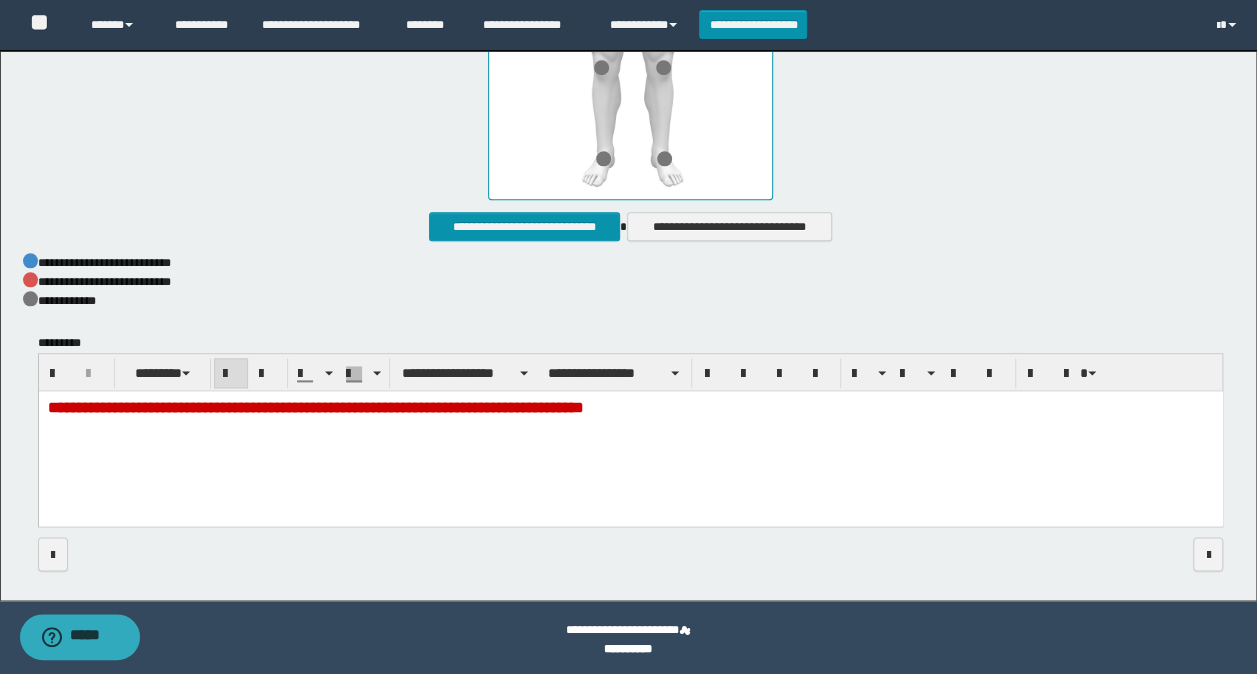 click on "**********" at bounding box center [630, 406] 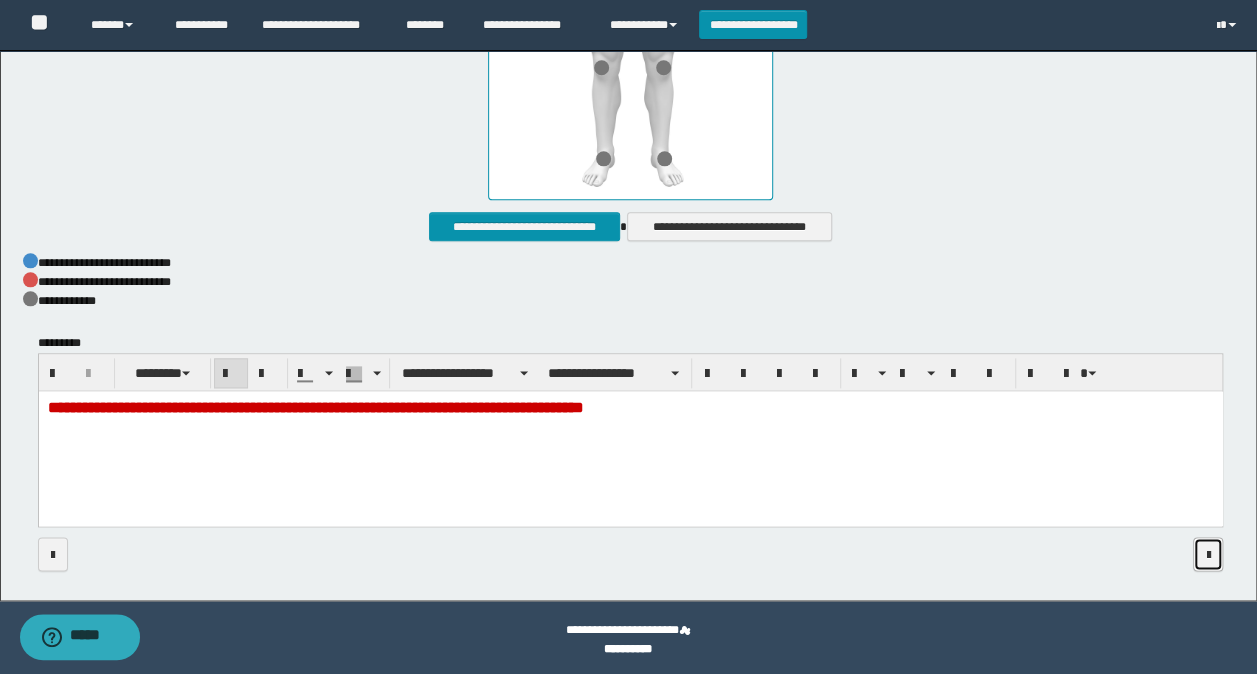 click at bounding box center (1208, 555) 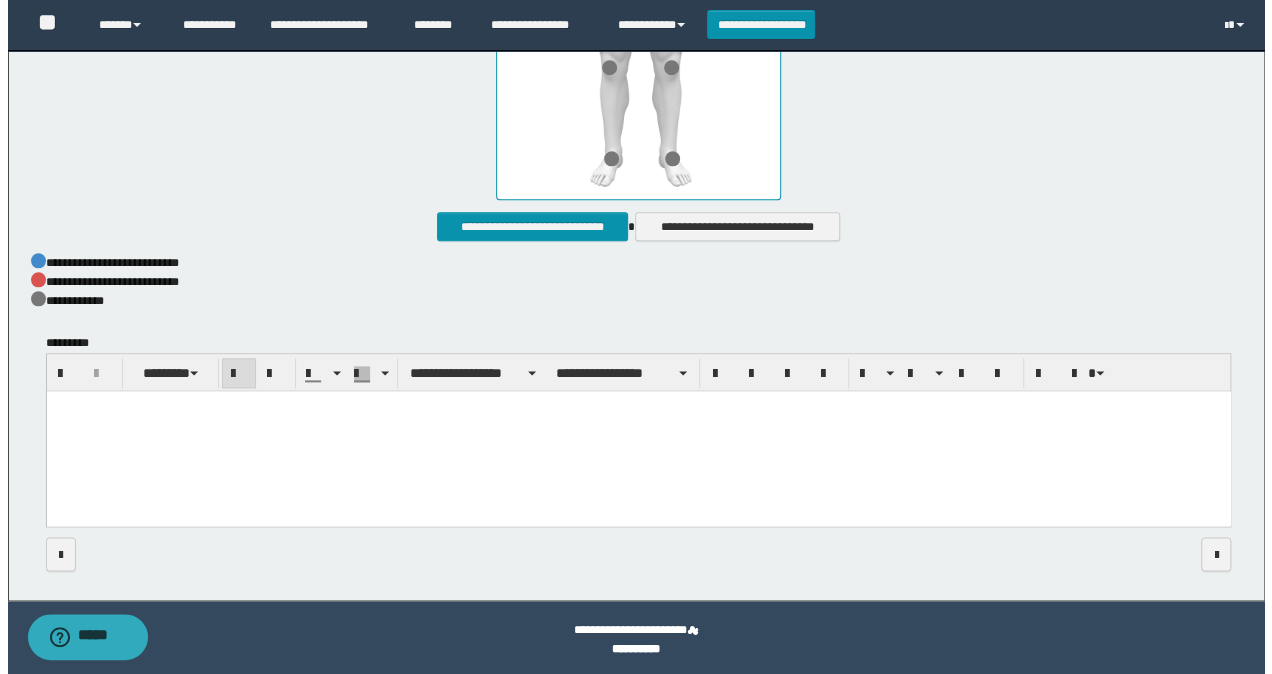 scroll, scrollTop: 0, scrollLeft: 0, axis: both 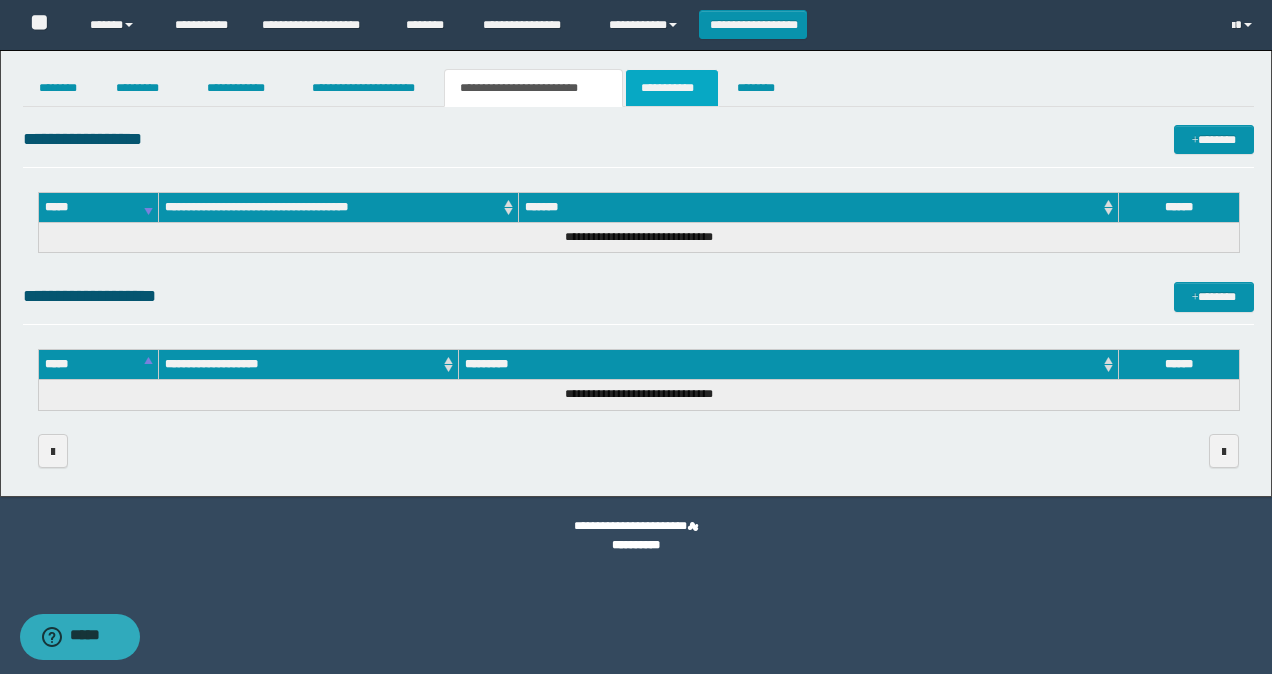 click on "**********" at bounding box center (672, 88) 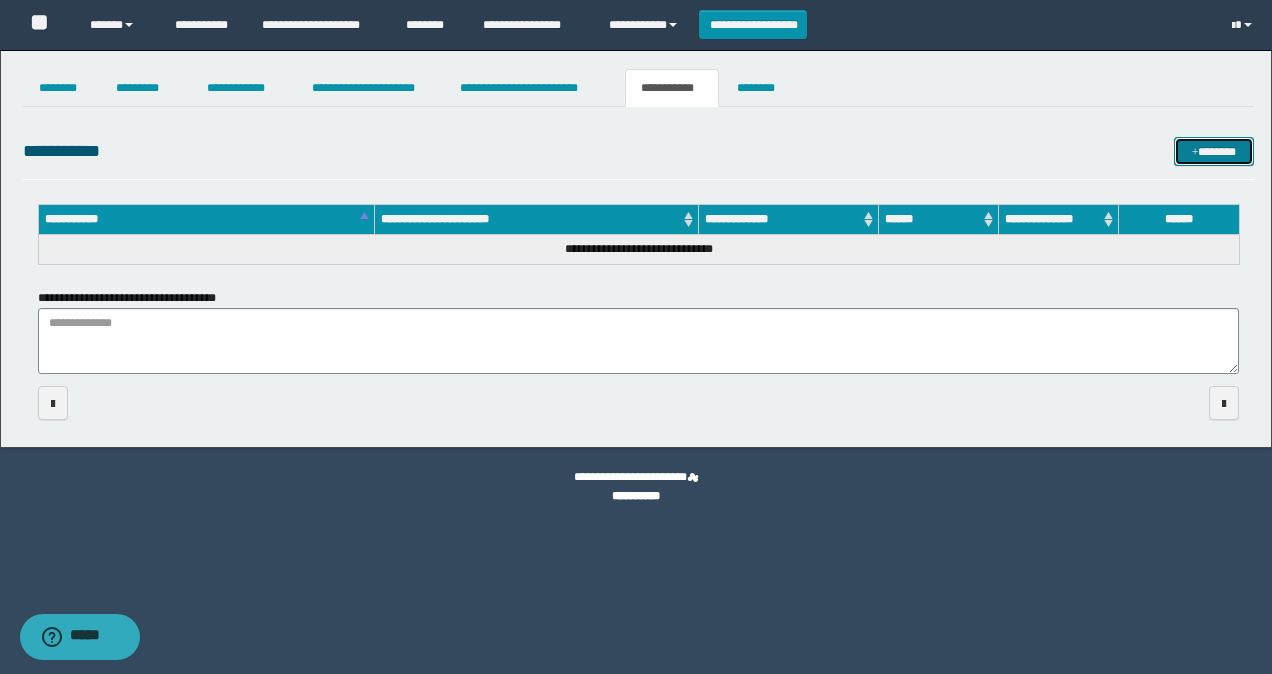click on "*******" at bounding box center [1213, 151] 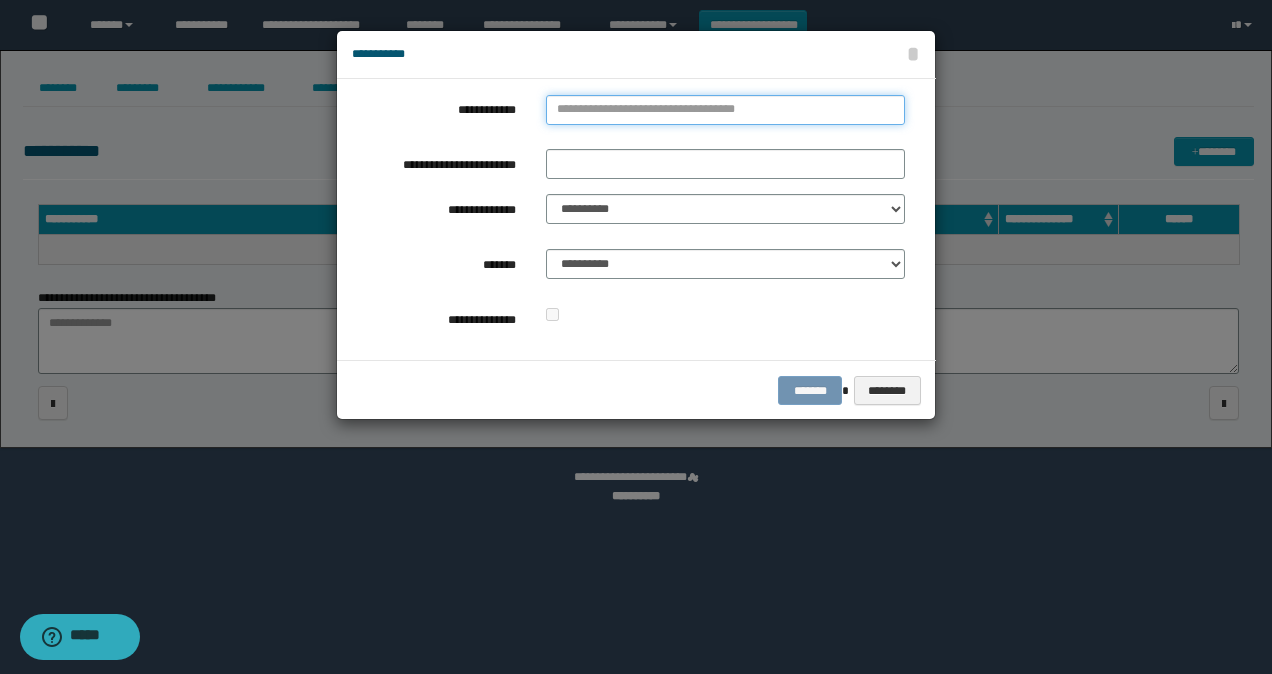 click on "**********" at bounding box center [725, 110] 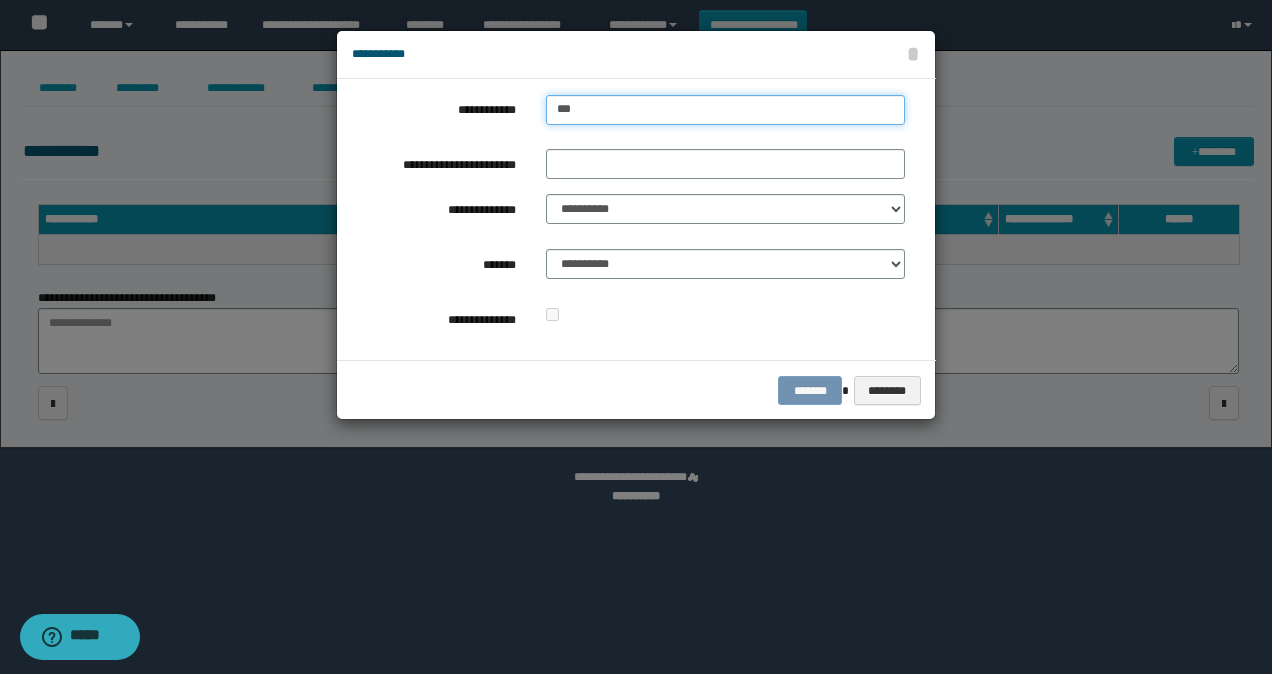 type on "****" 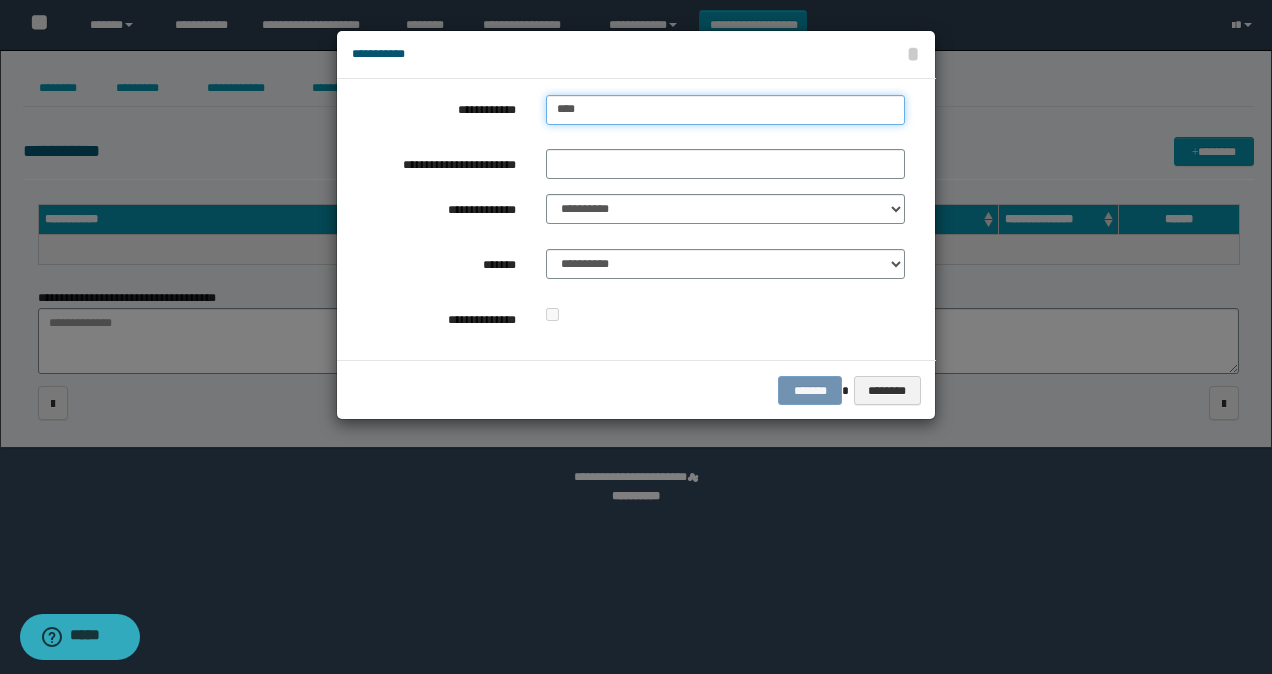 type on "****" 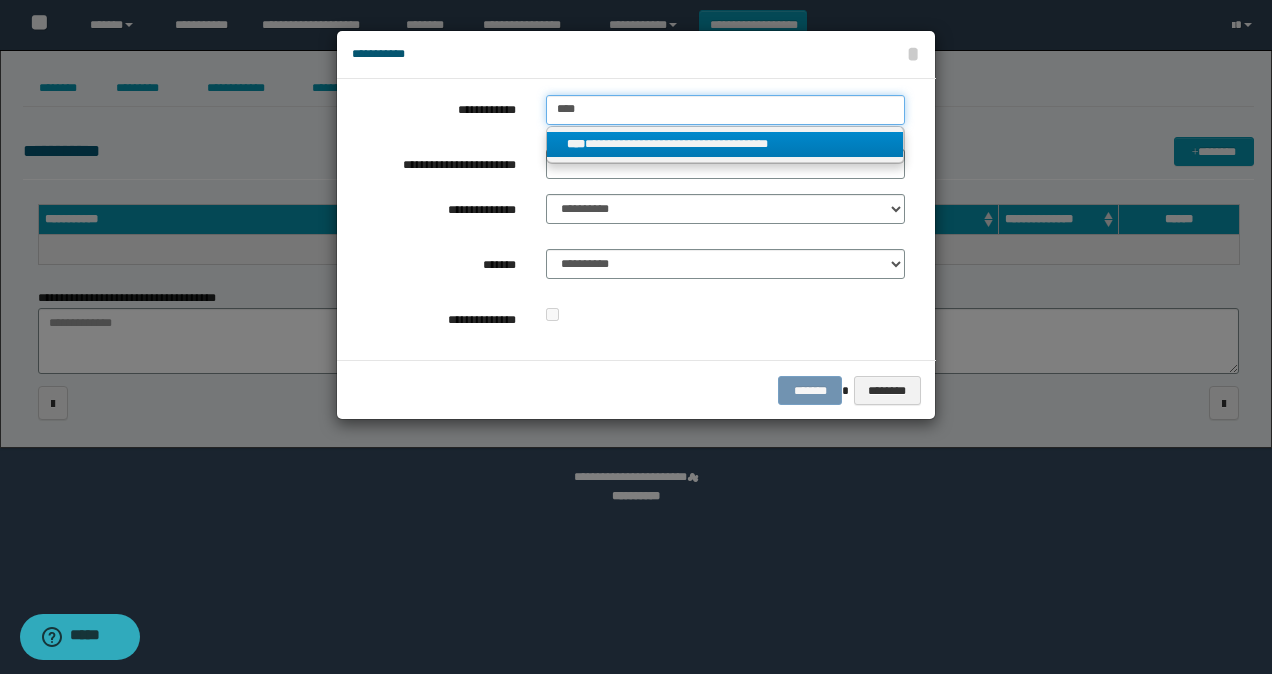 type on "****" 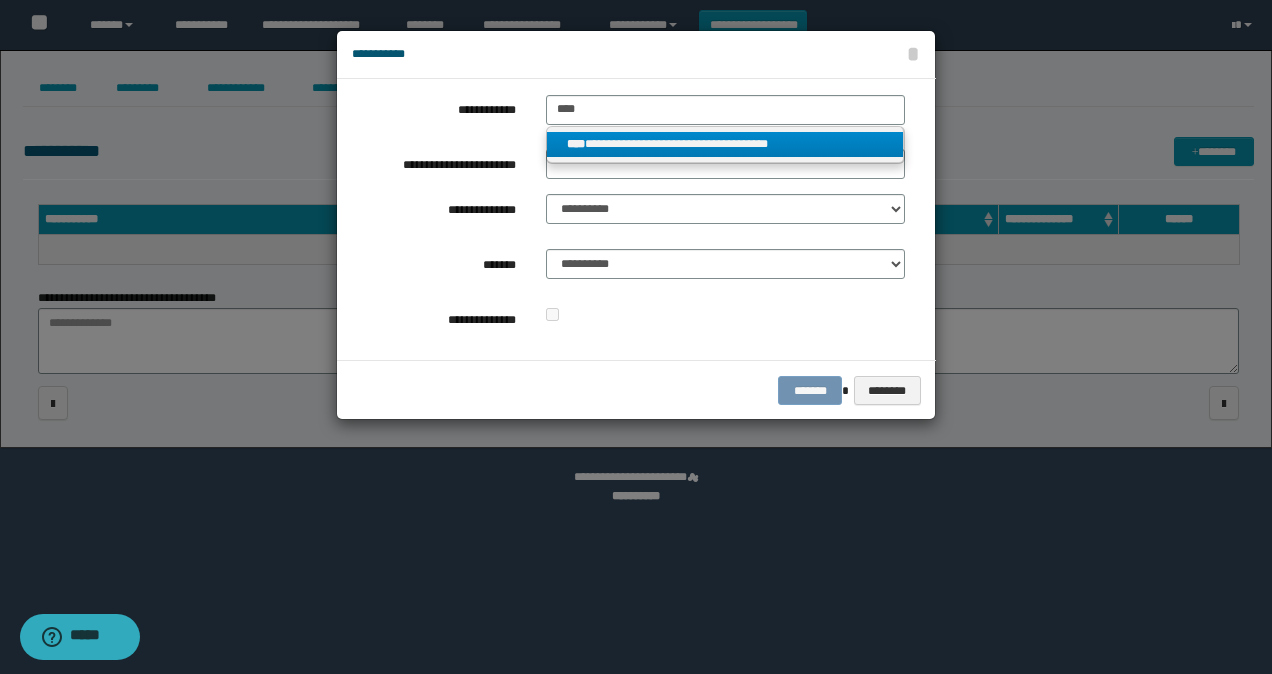 drag, startPoint x: 688, startPoint y: 148, endPoint x: 678, endPoint y: 145, distance: 10.440307 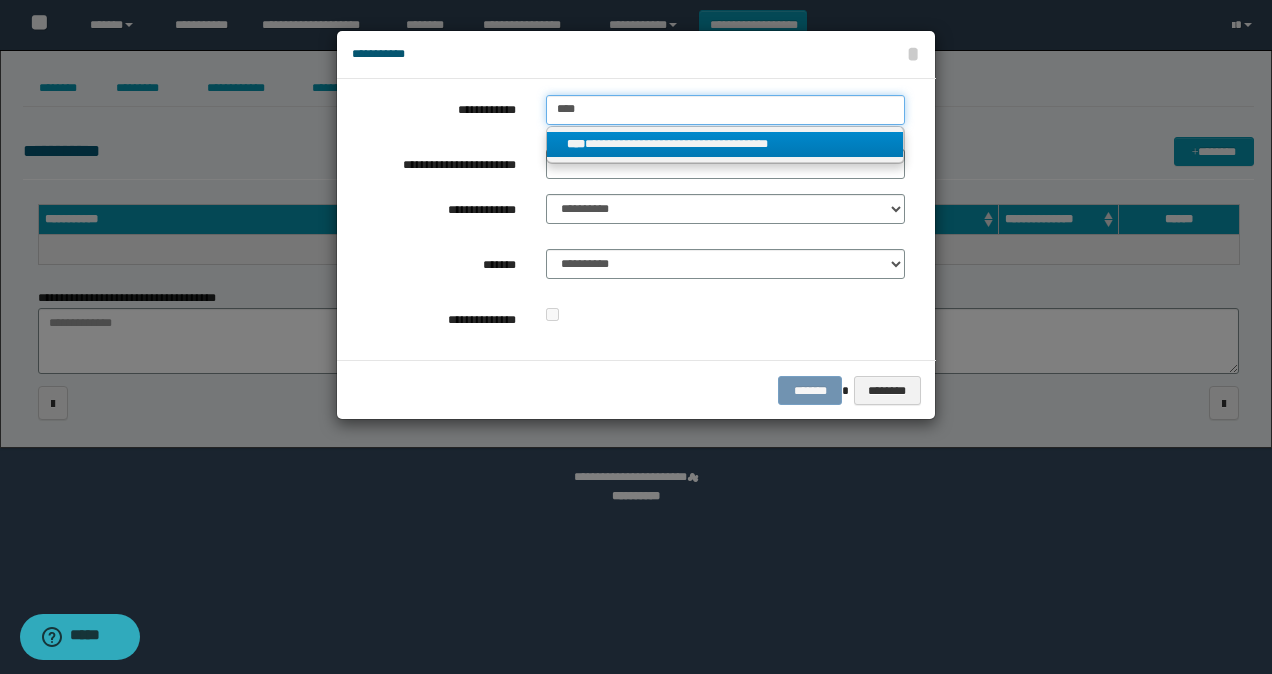 type 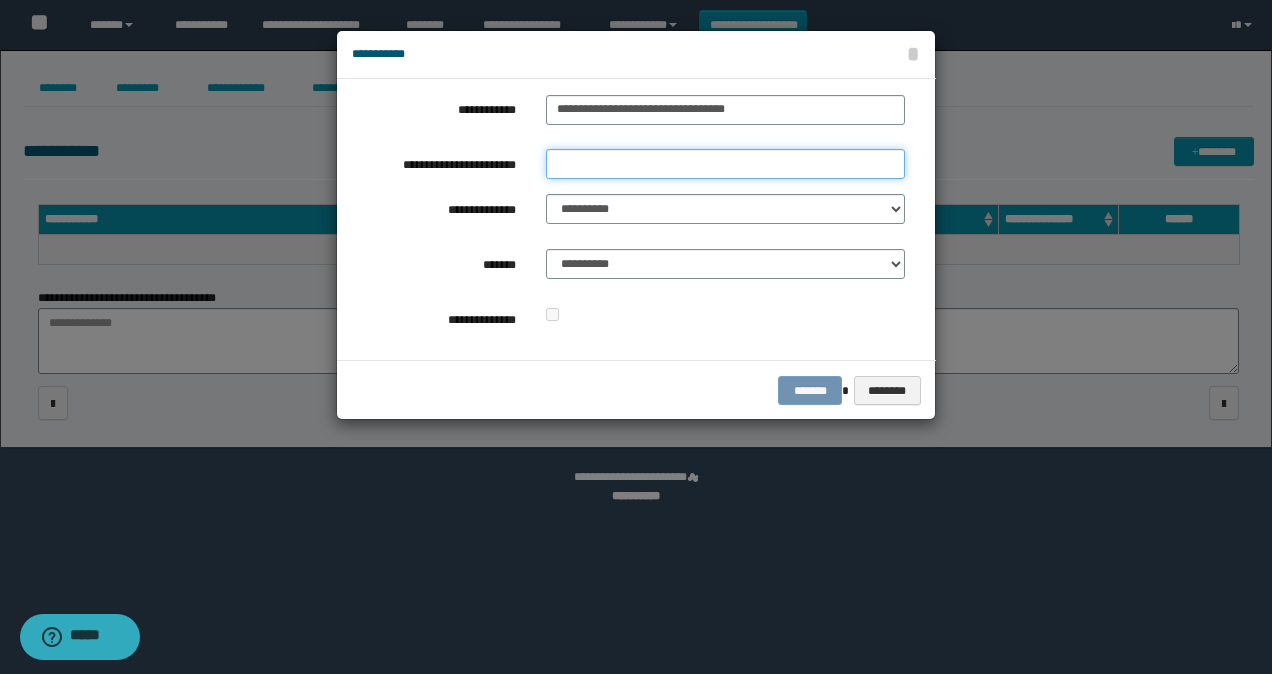 click on "**********" at bounding box center (725, 164) 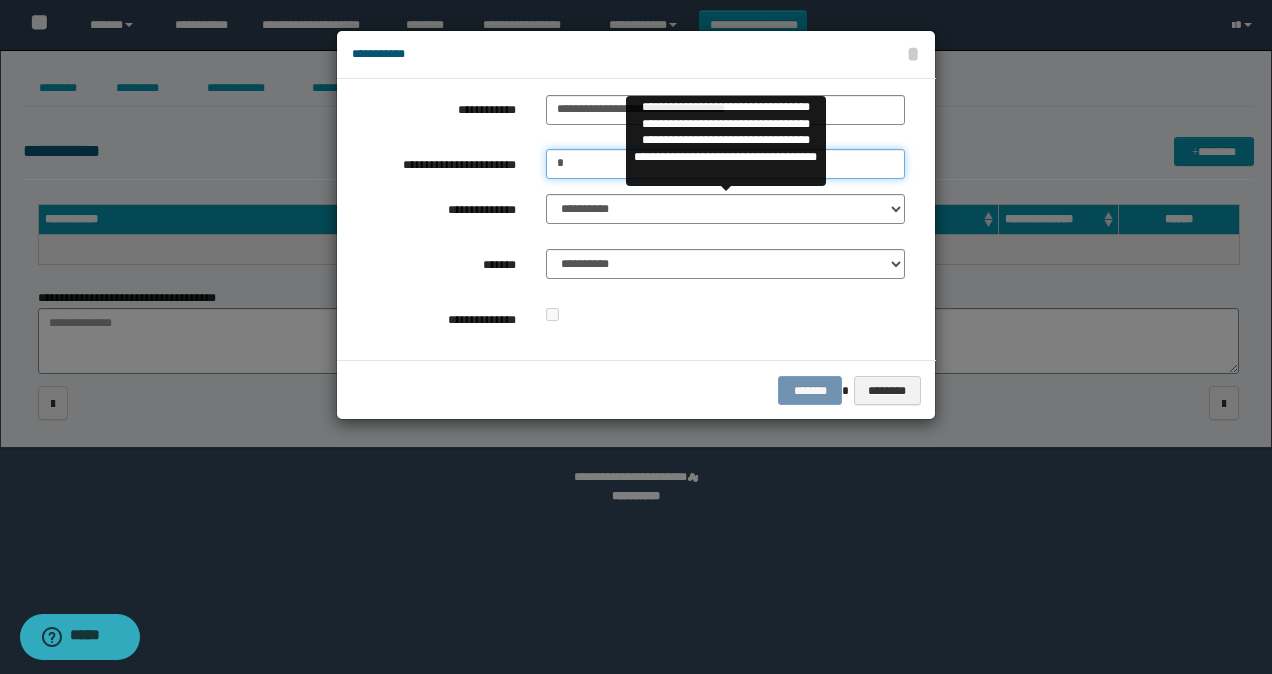 type on "*" 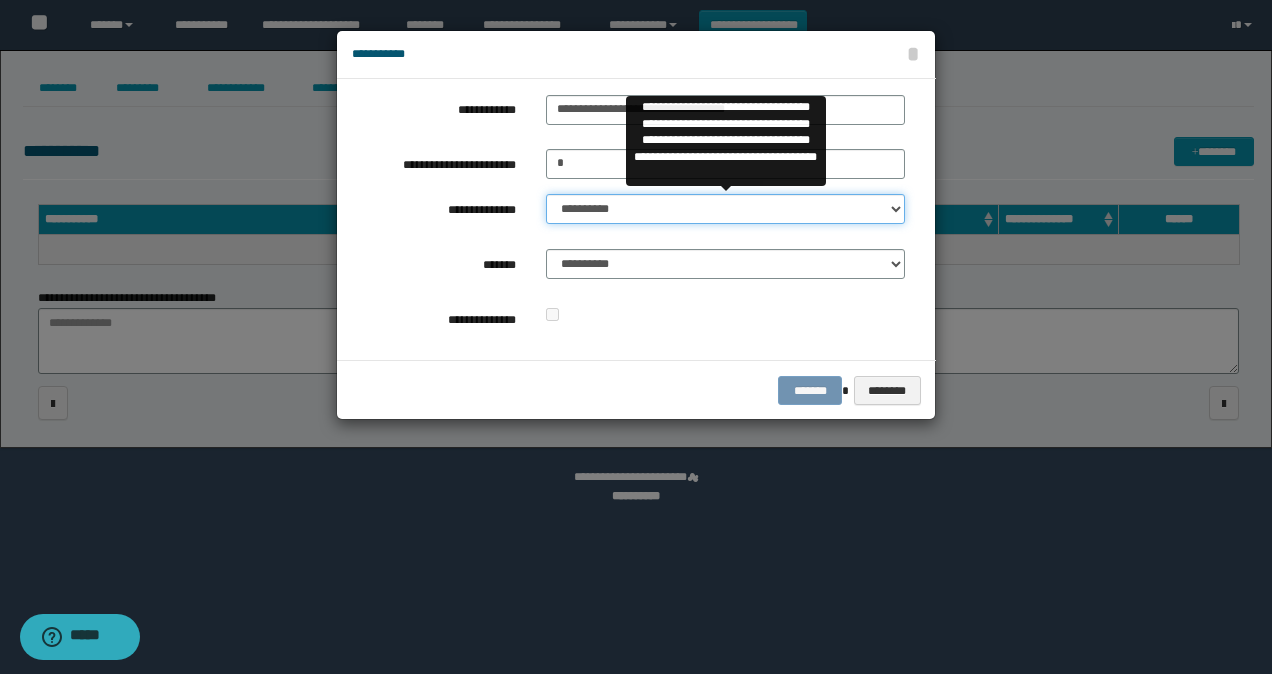 click on "**********" at bounding box center (725, 209) 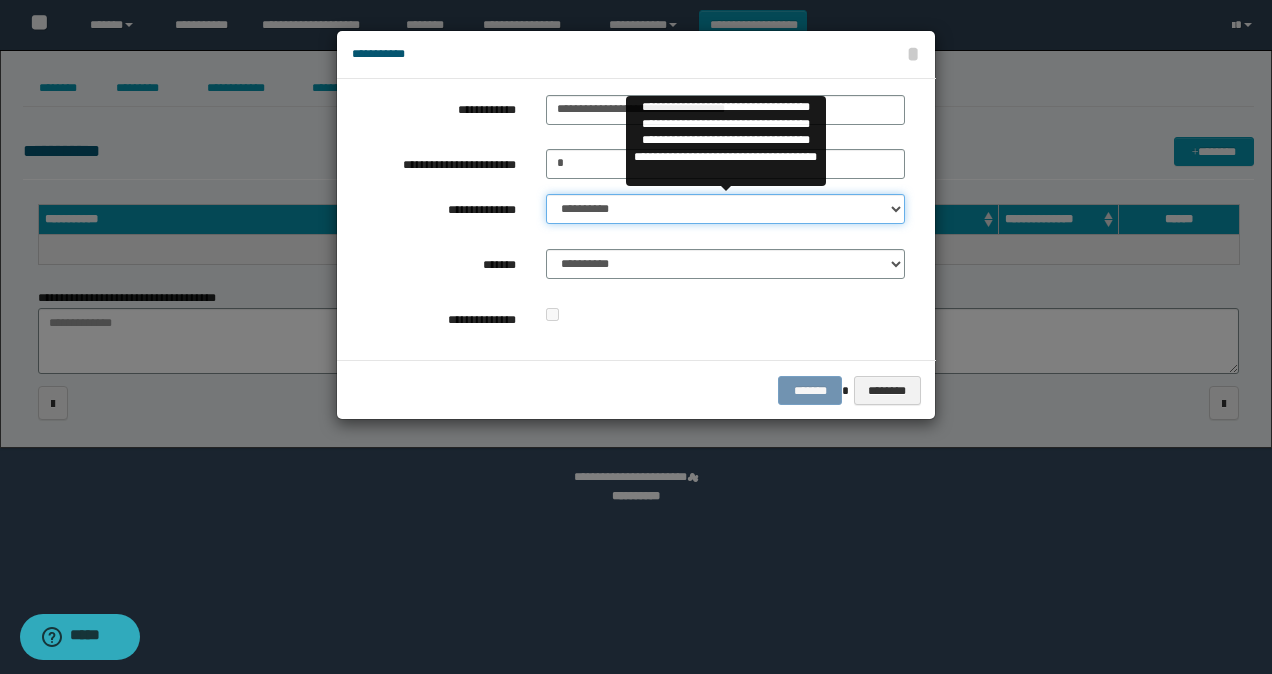 select on "**" 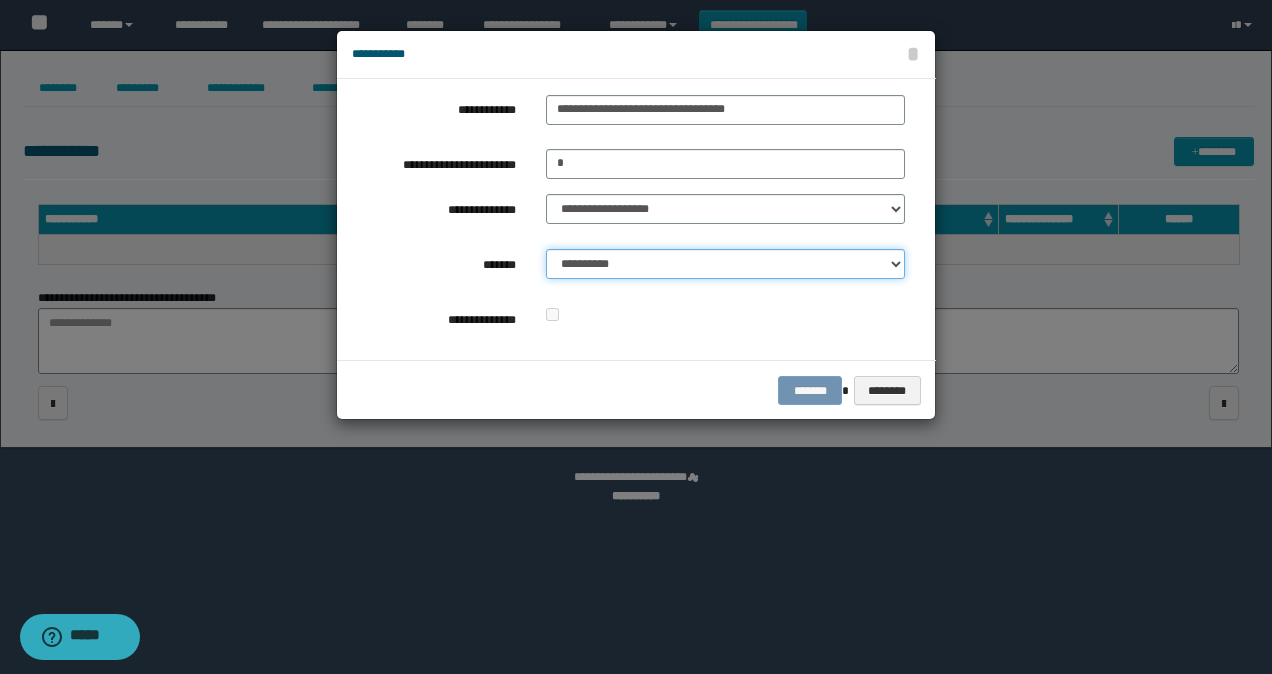 click on "**********" at bounding box center [725, 264] 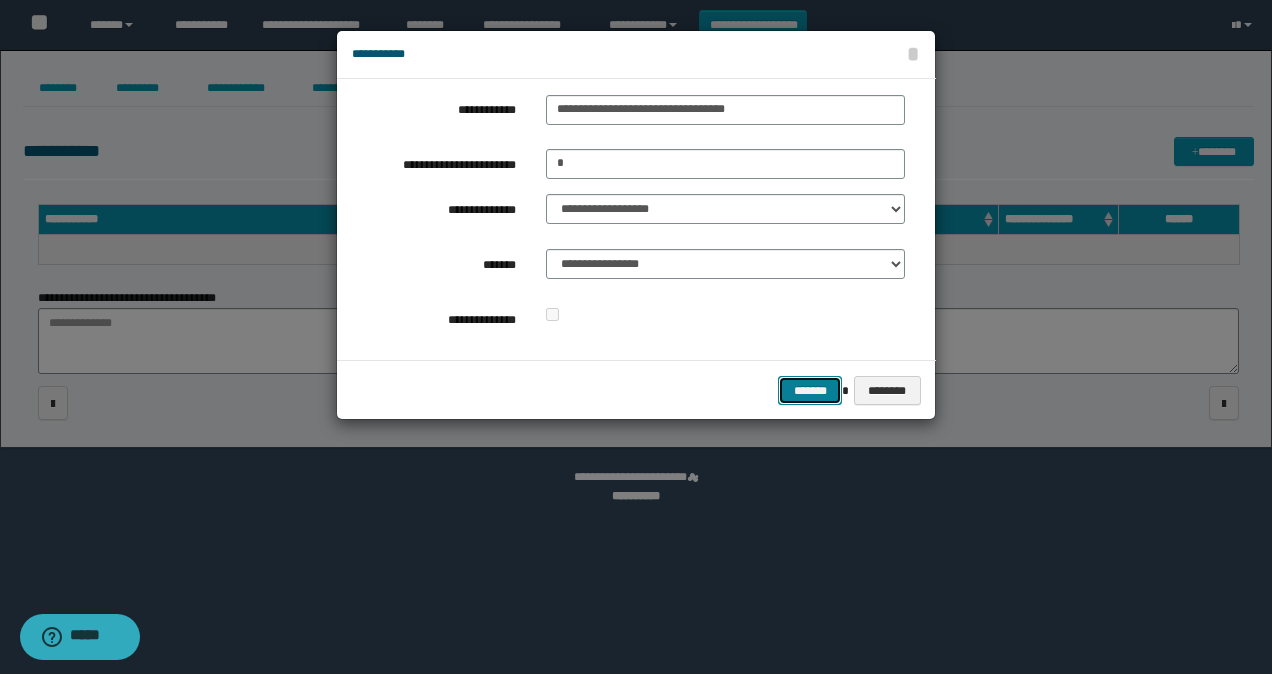 click on "*******" at bounding box center [810, 390] 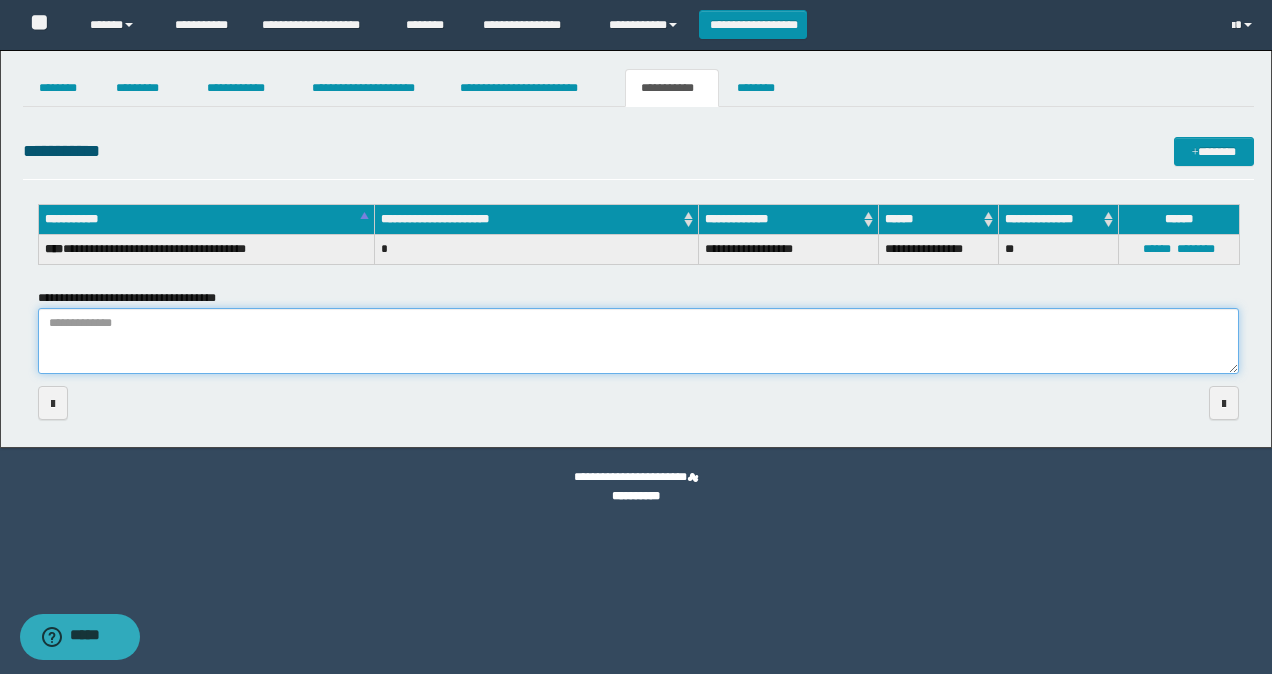 click on "**********" at bounding box center [638, 341] 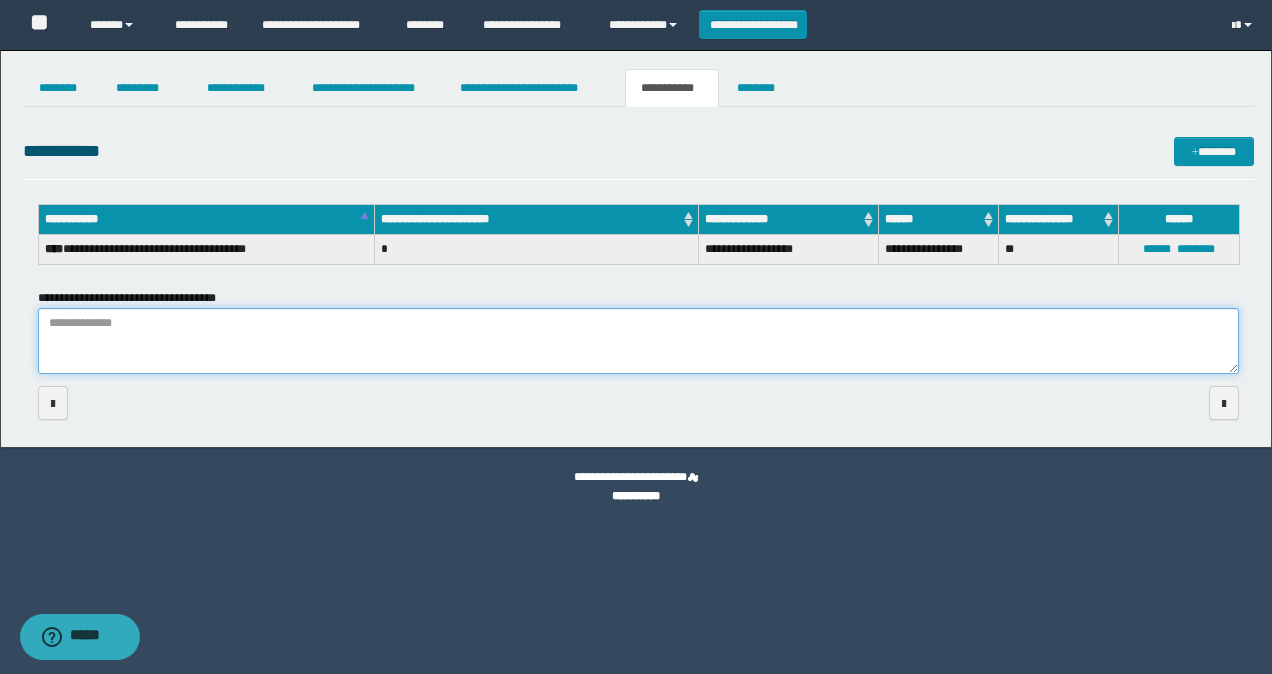 click on "**********" at bounding box center (638, 341) 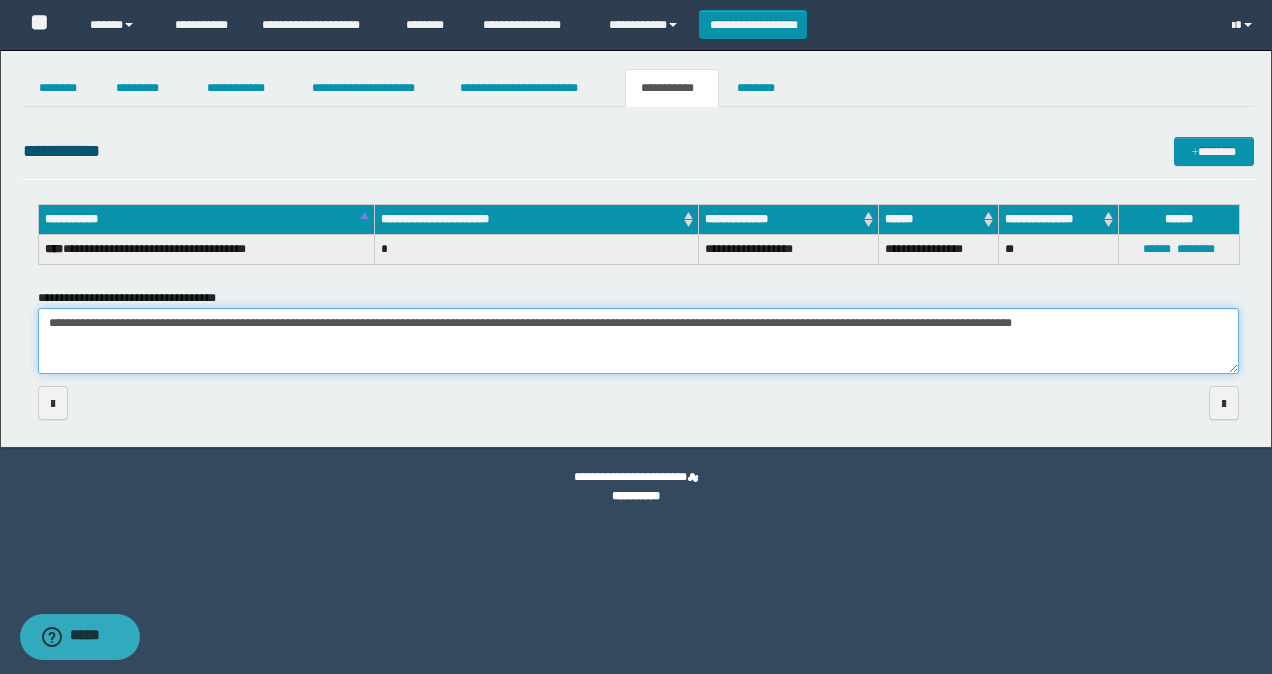 click on "**********" at bounding box center (638, 341) 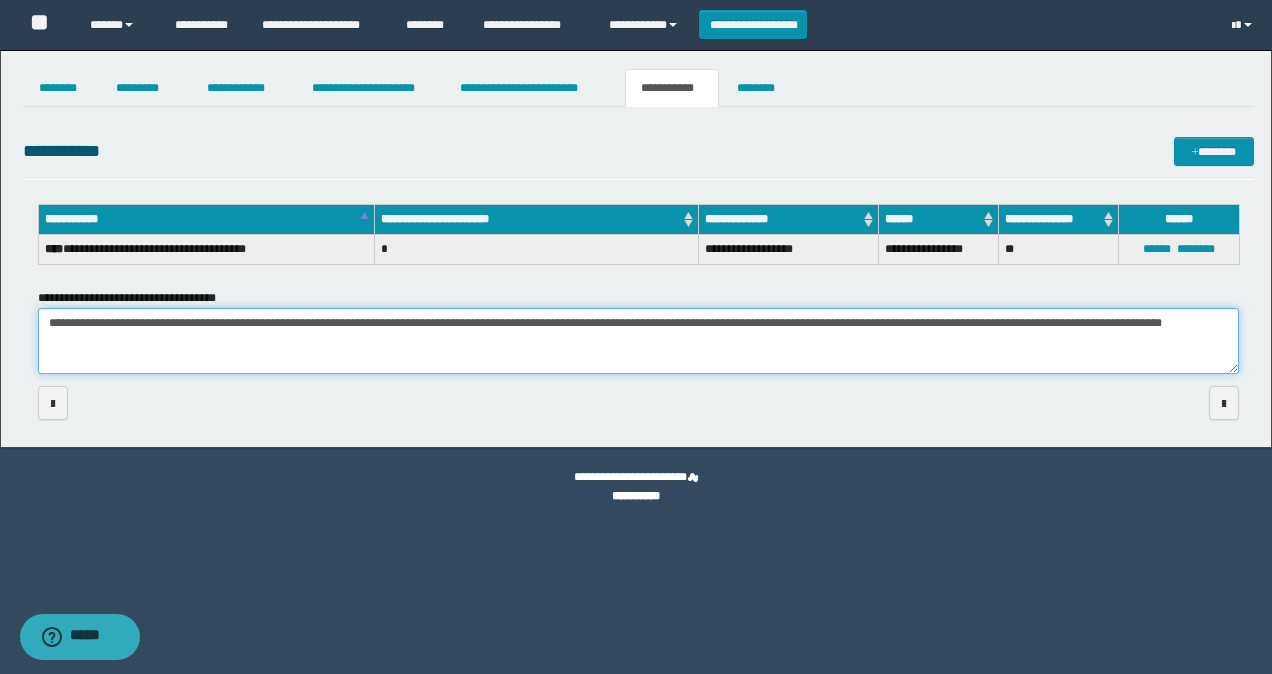 click on "**********" at bounding box center [638, 341] 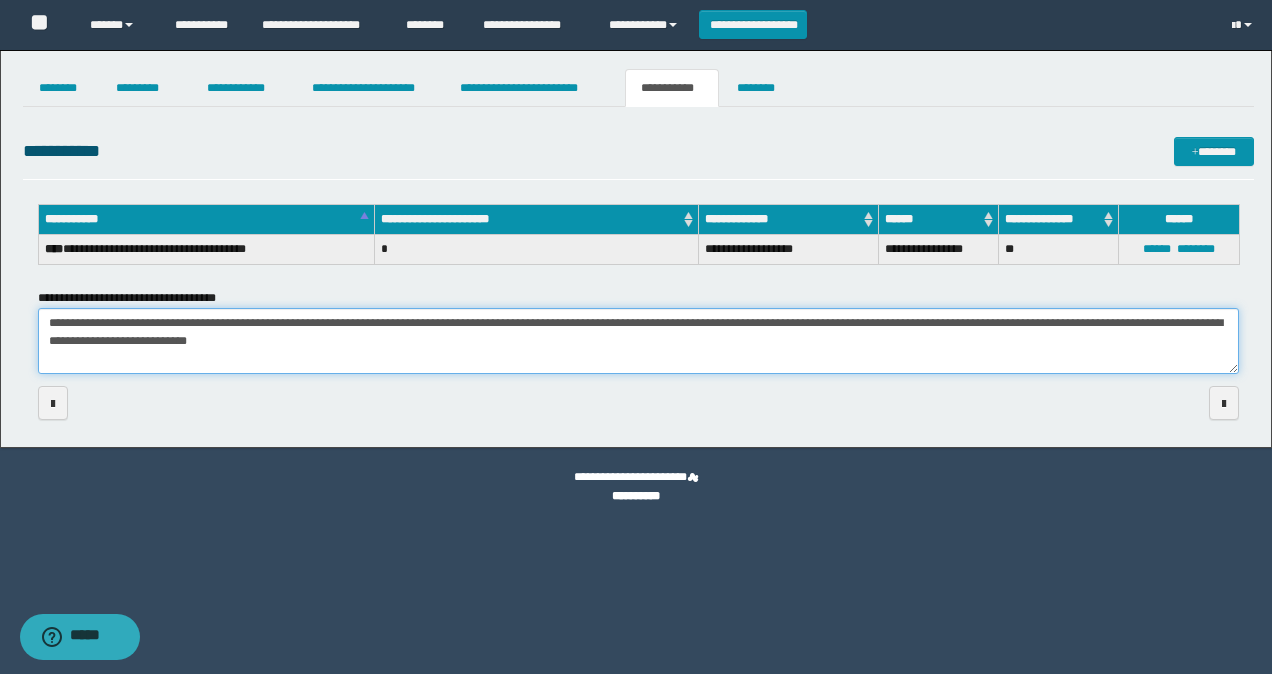 drag, startPoint x: 643, startPoint y: 368, endPoint x: 655, endPoint y: 368, distance: 12 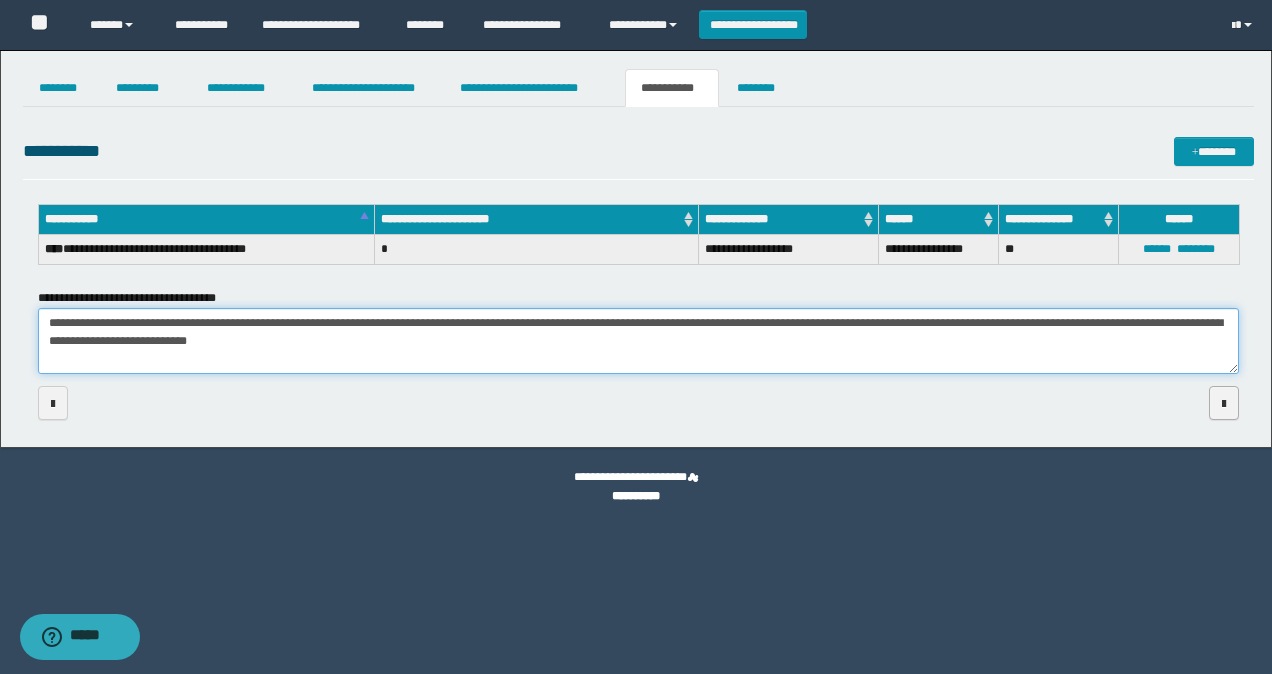 type on "**********" 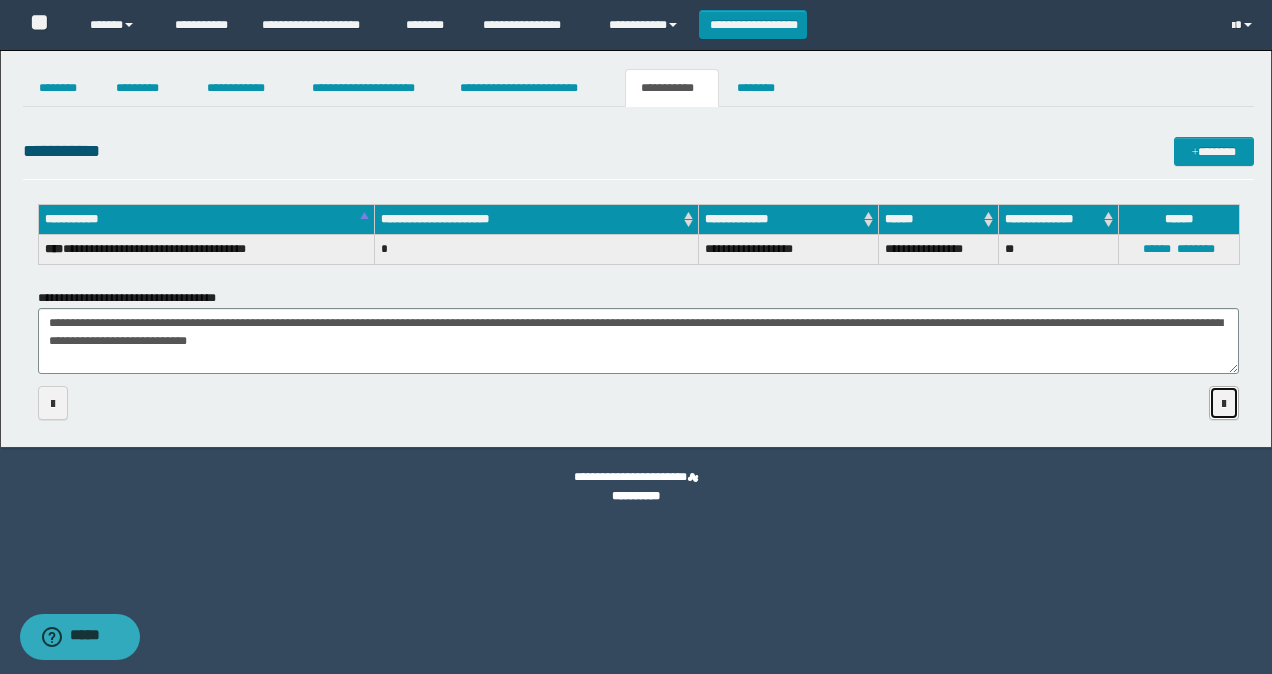 click at bounding box center (1224, 404) 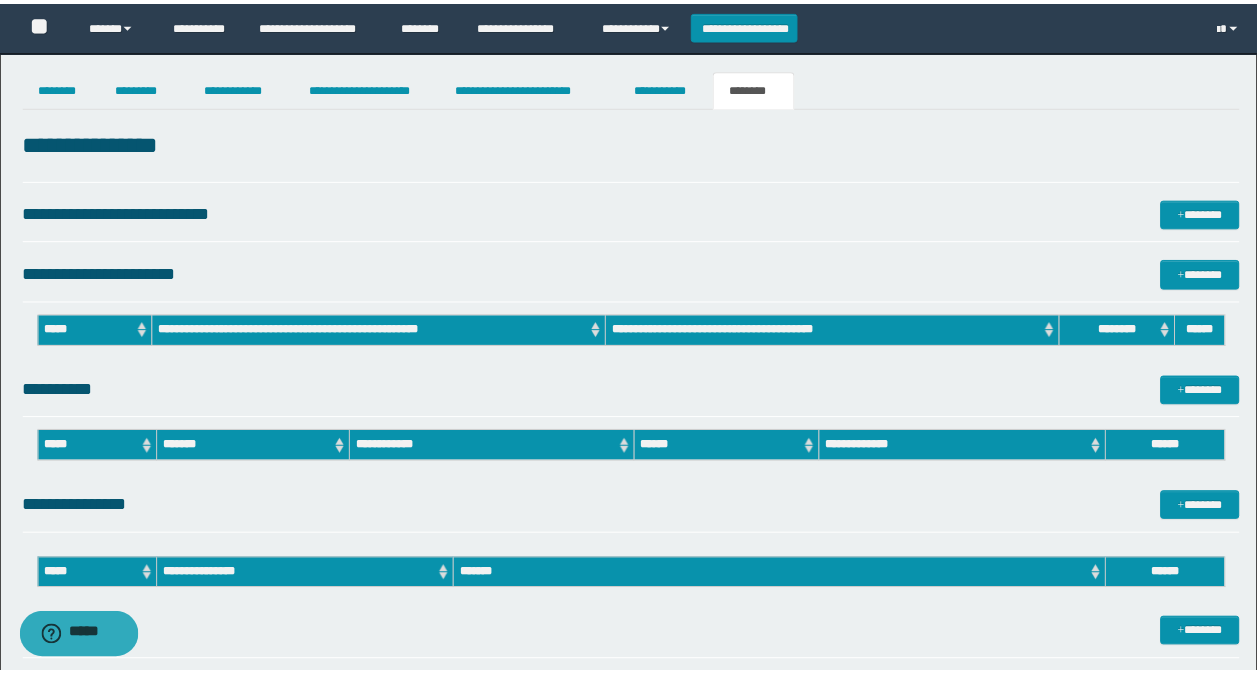 scroll, scrollTop: 0, scrollLeft: 0, axis: both 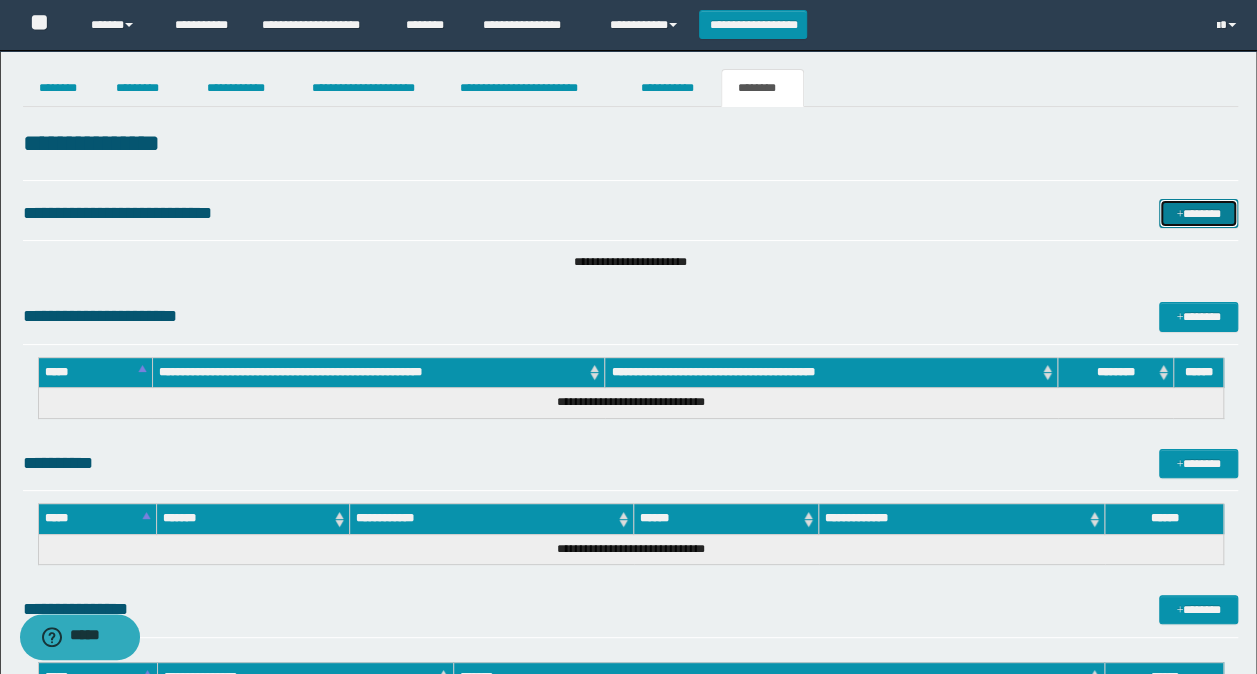 click on "*******" at bounding box center [1198, 213] 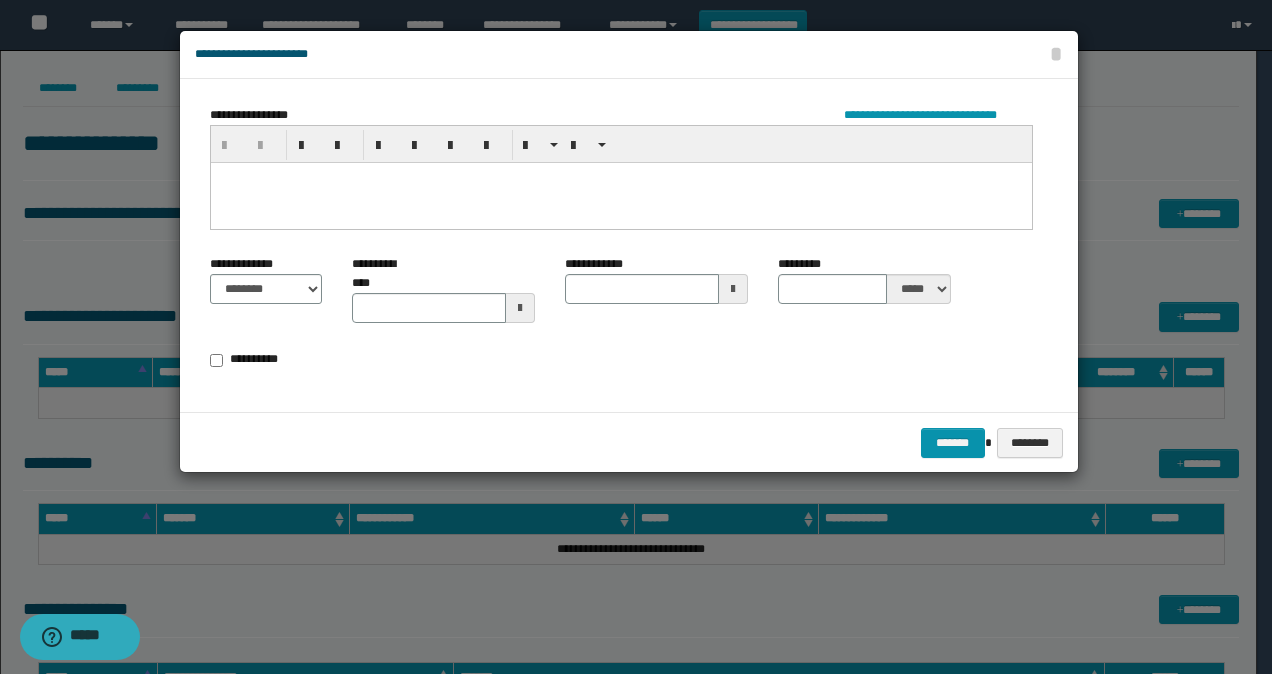 click at bounding box center [620, 202] 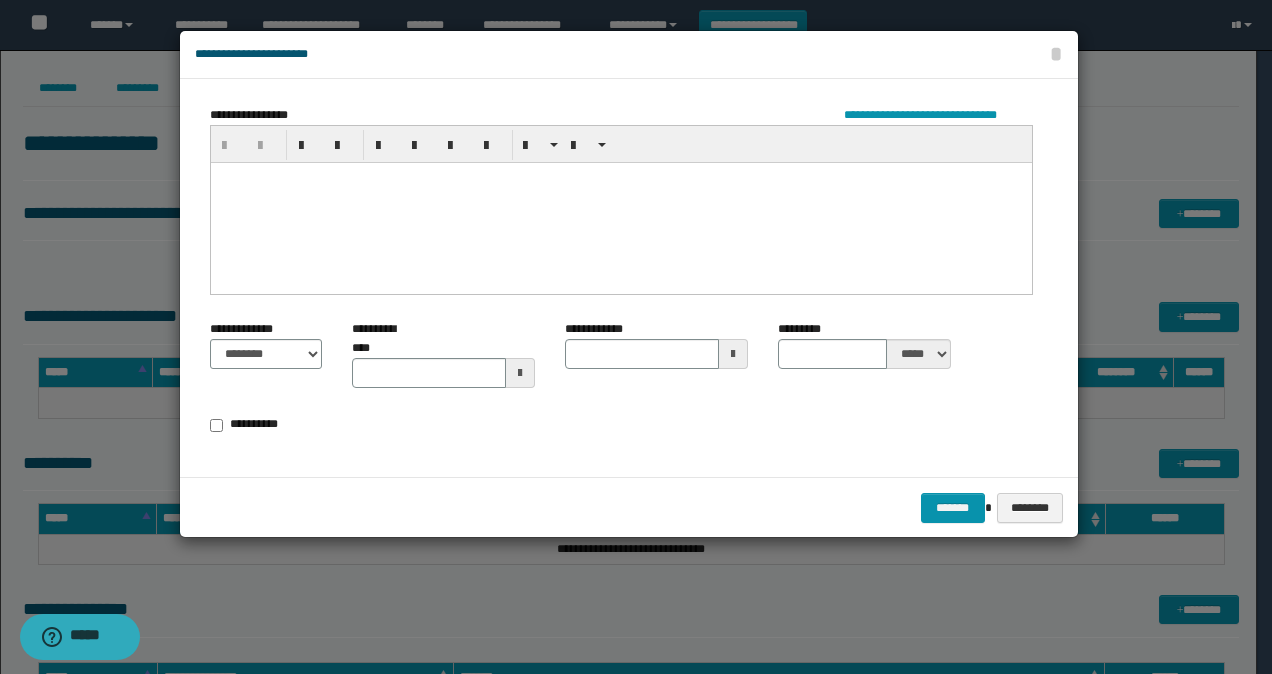 type 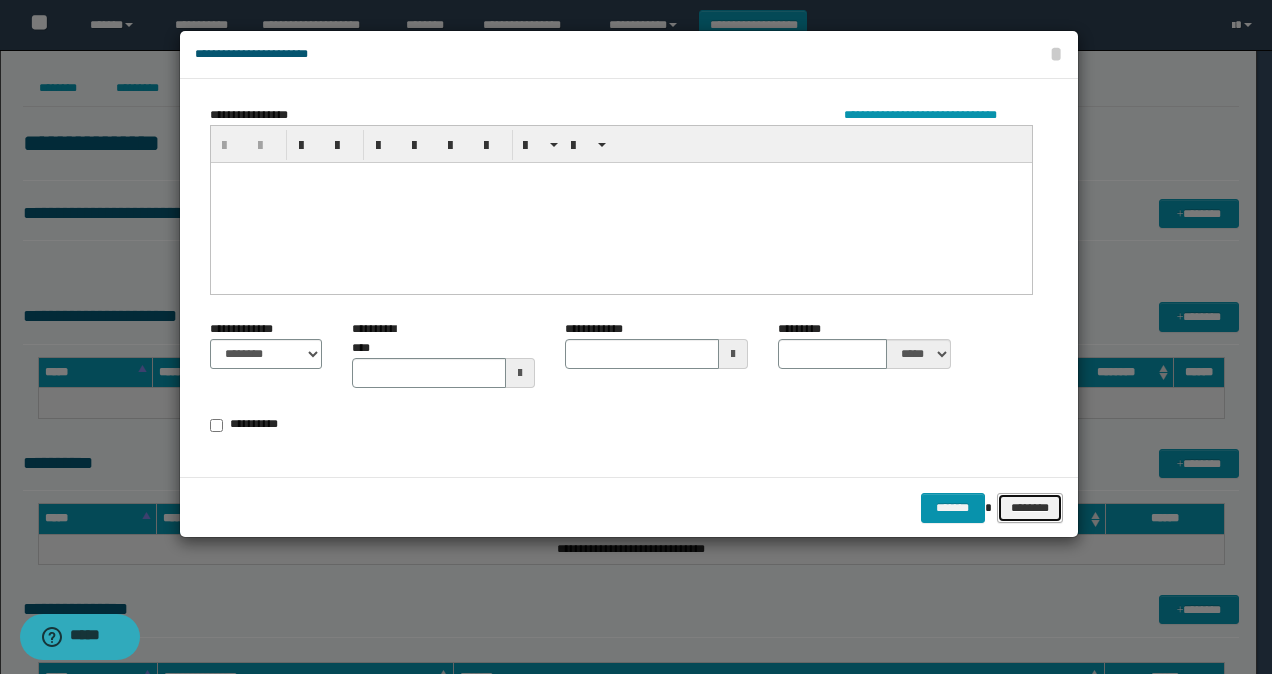click on "********" at bounding box center (1030, 507) 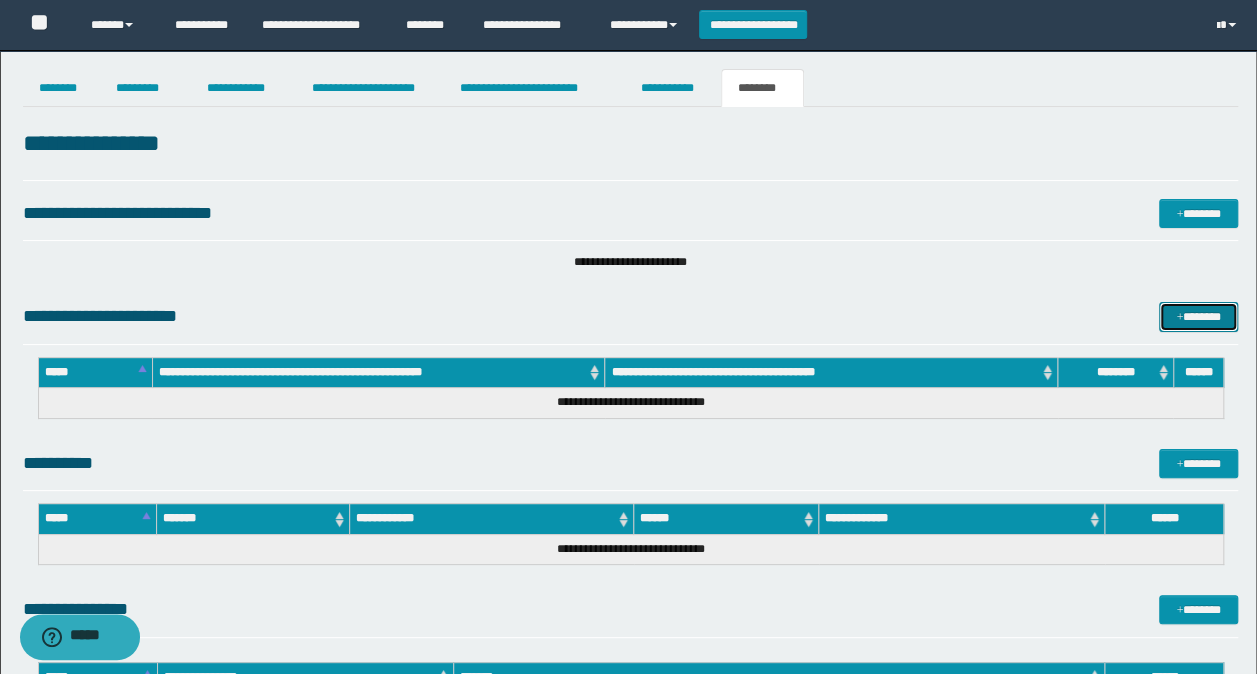 click at bounding box center (1179, 318) 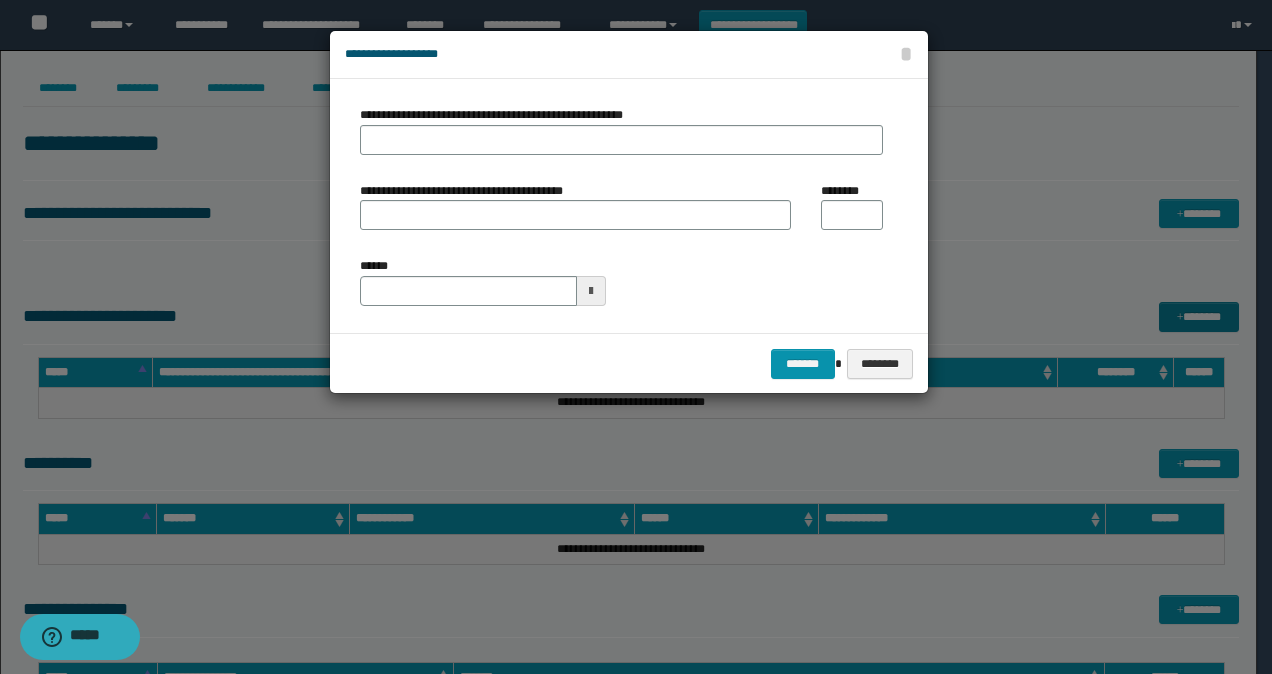 type on "**********" 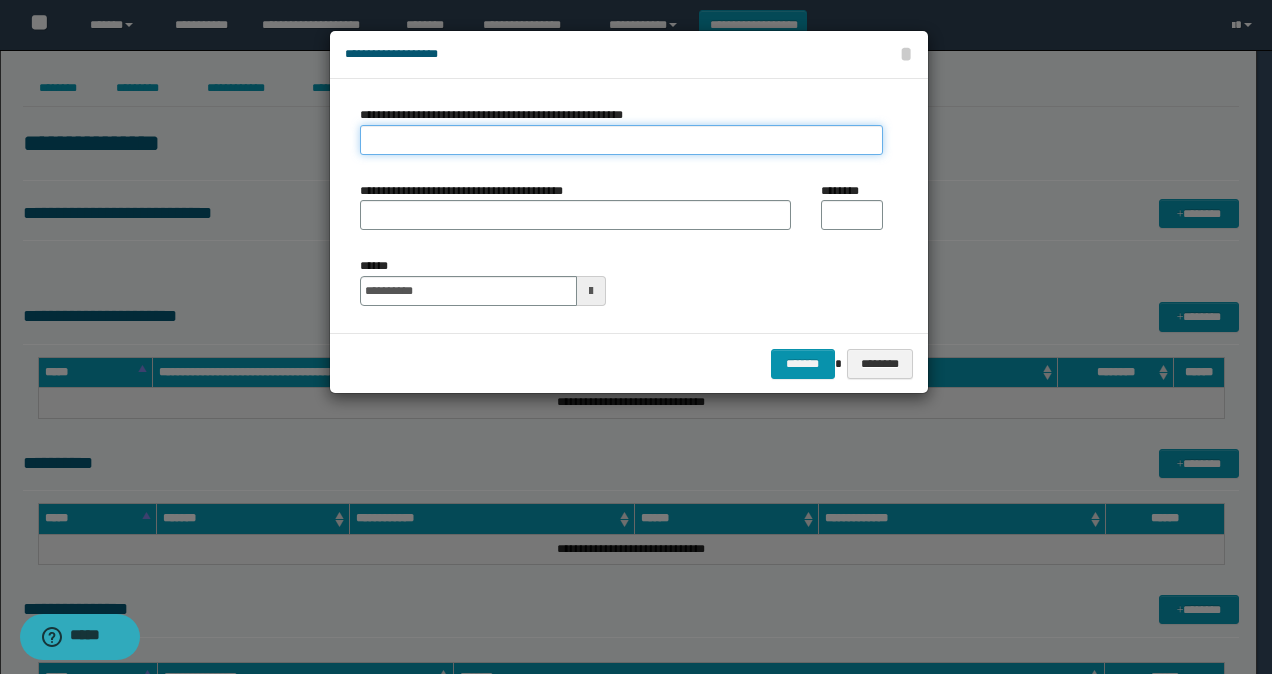 click on "**********" at bounding box center [621, 140] 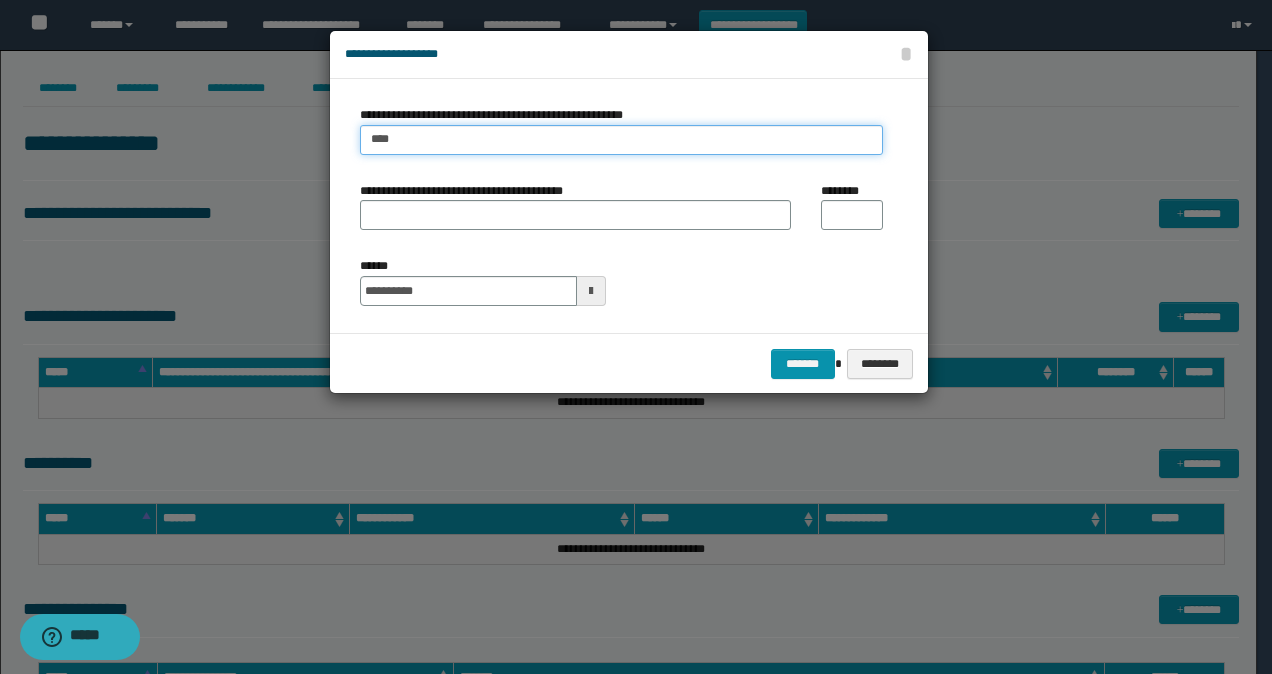 type on "**********" 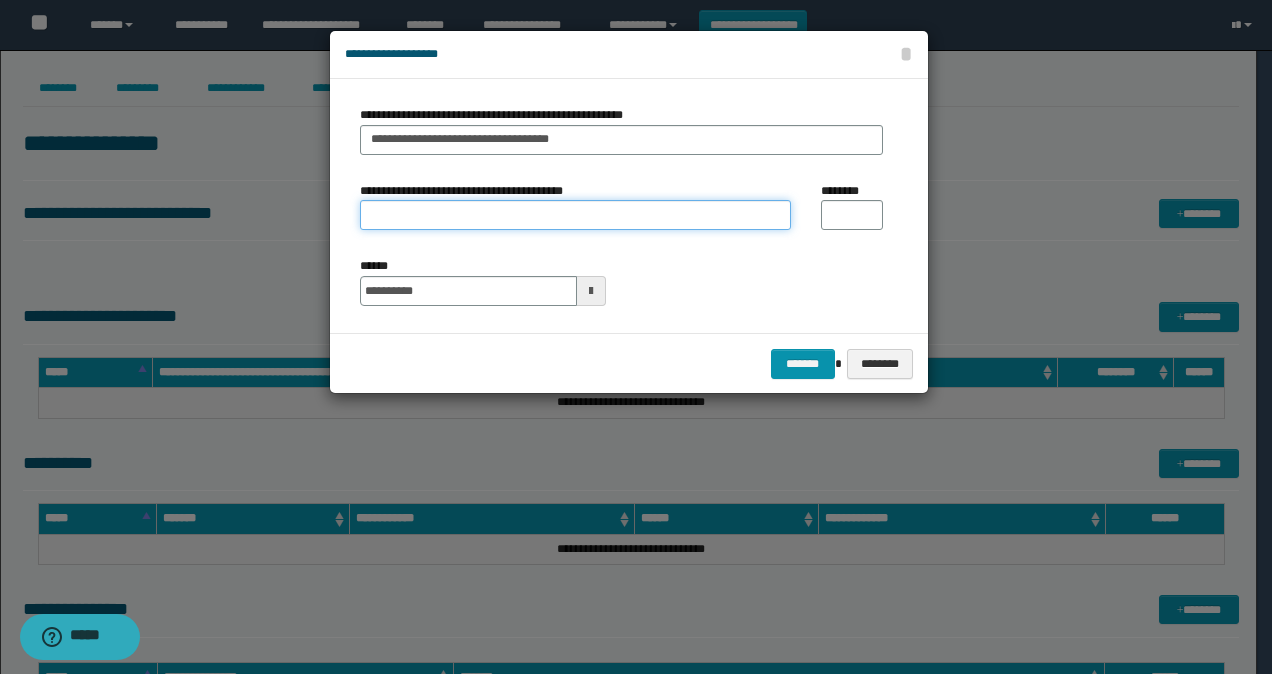 click on "**********" at bounding box center [575, 215] 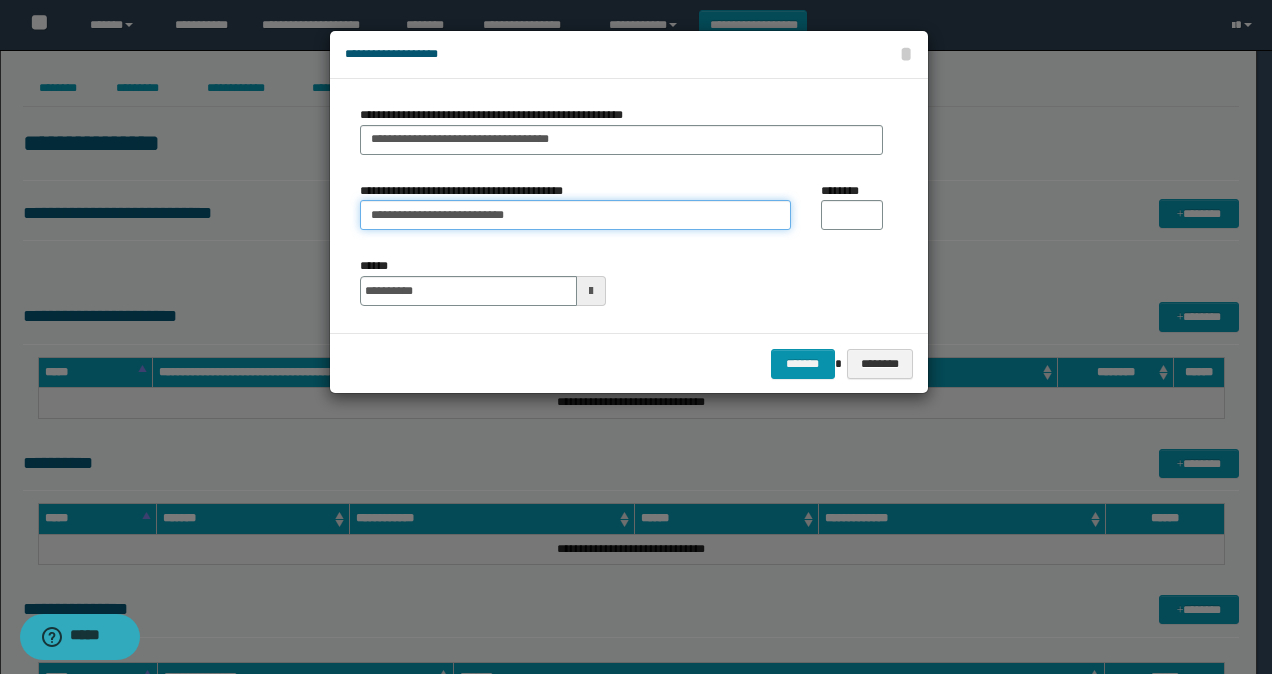 type on "**********" 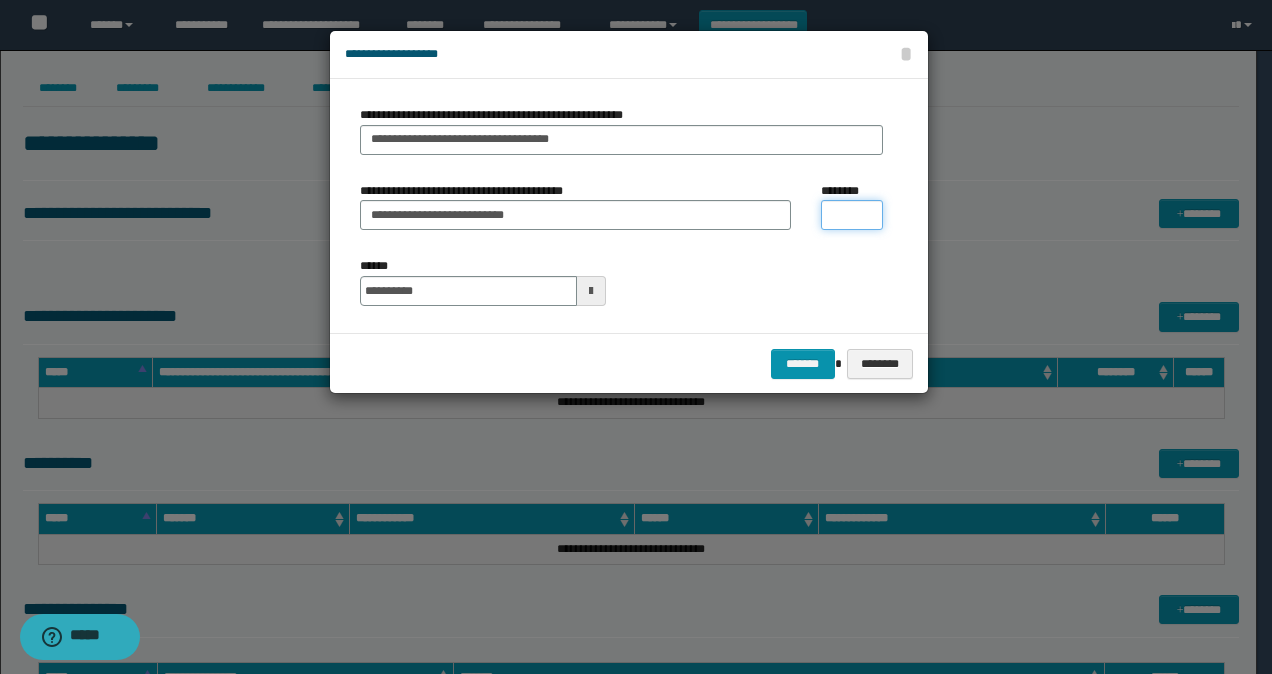 click on "********" at bounding box center (852, 215) 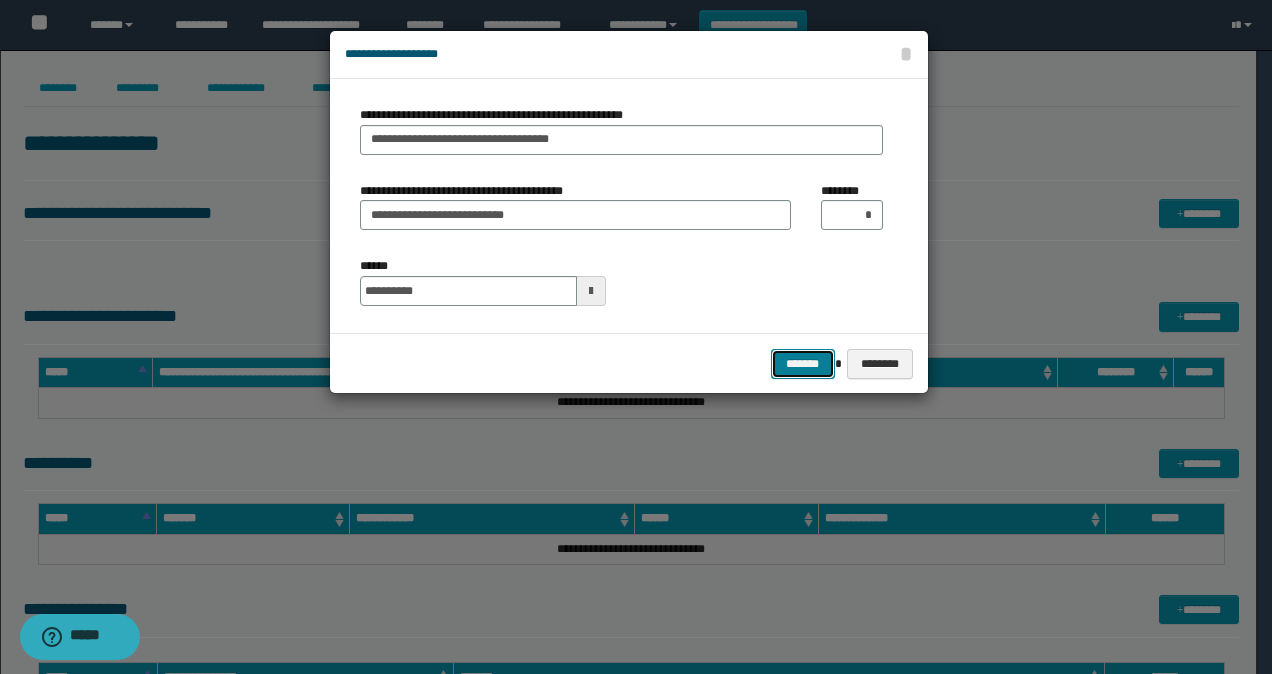 click on "*******" at bounding box center (803, 363) 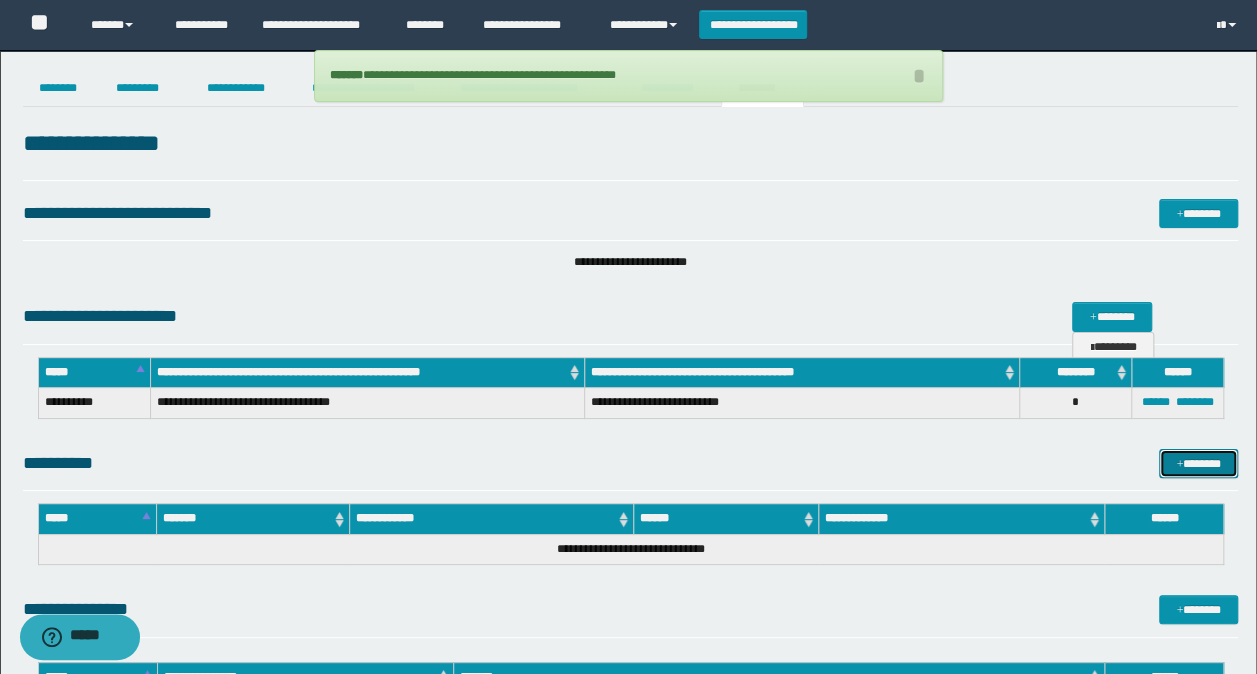 click on "*******" at bounding box center (1198, 463) 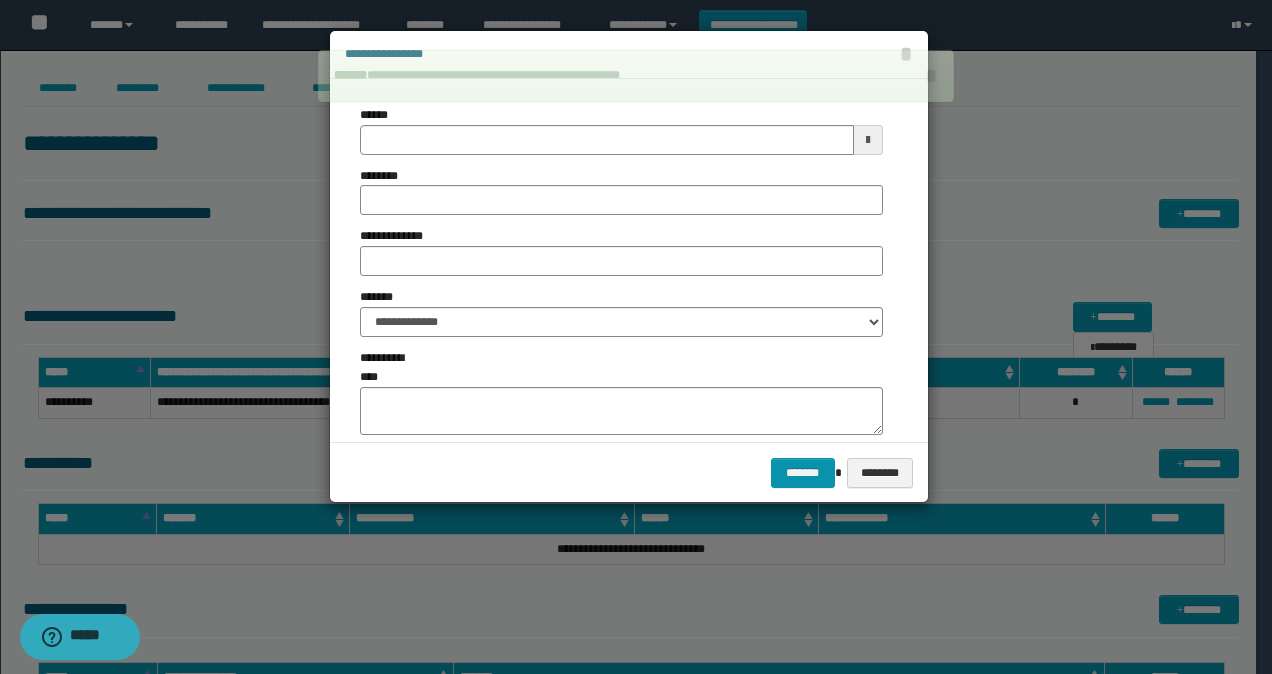 type on "**********" 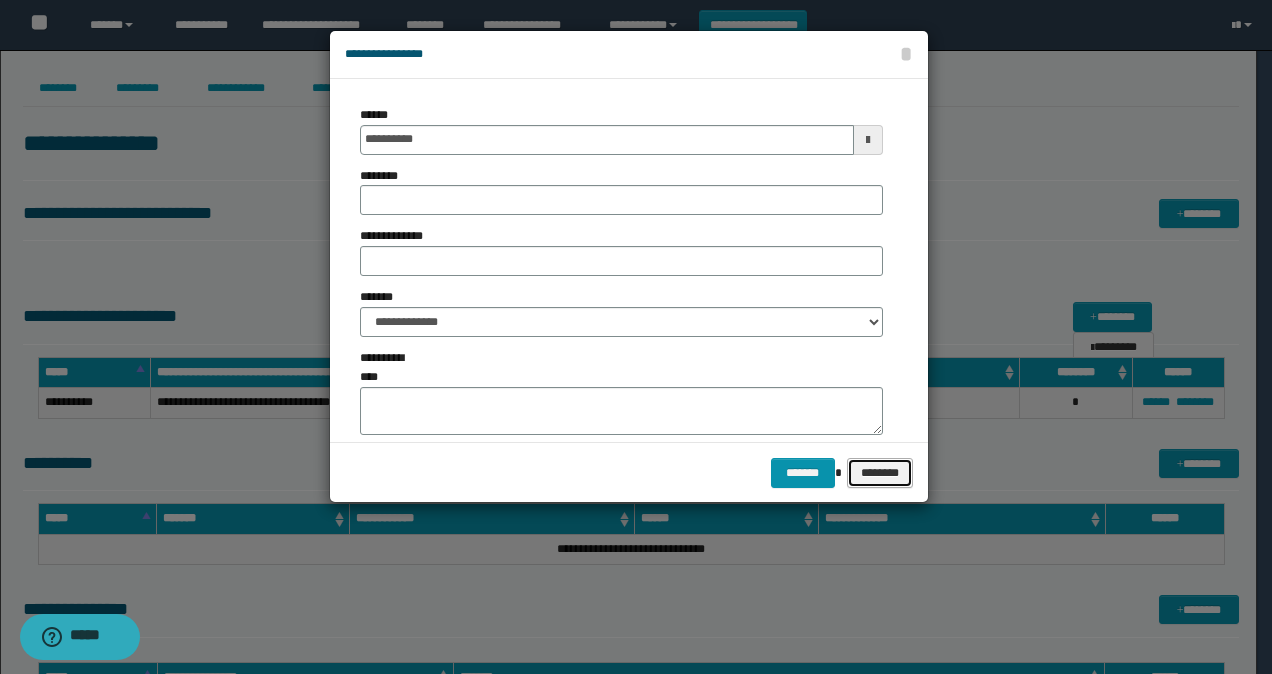 click on "********" at bounding box center (880, 472) 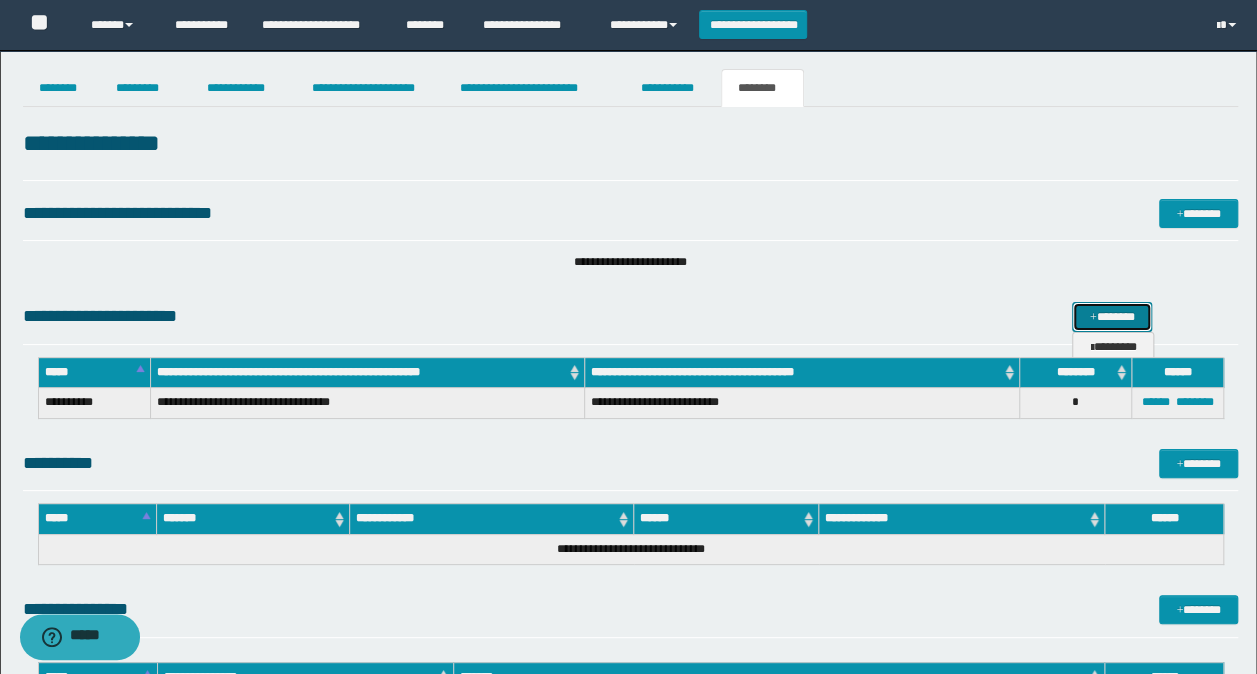 click on "*******" at bounding box center (1111, 316) 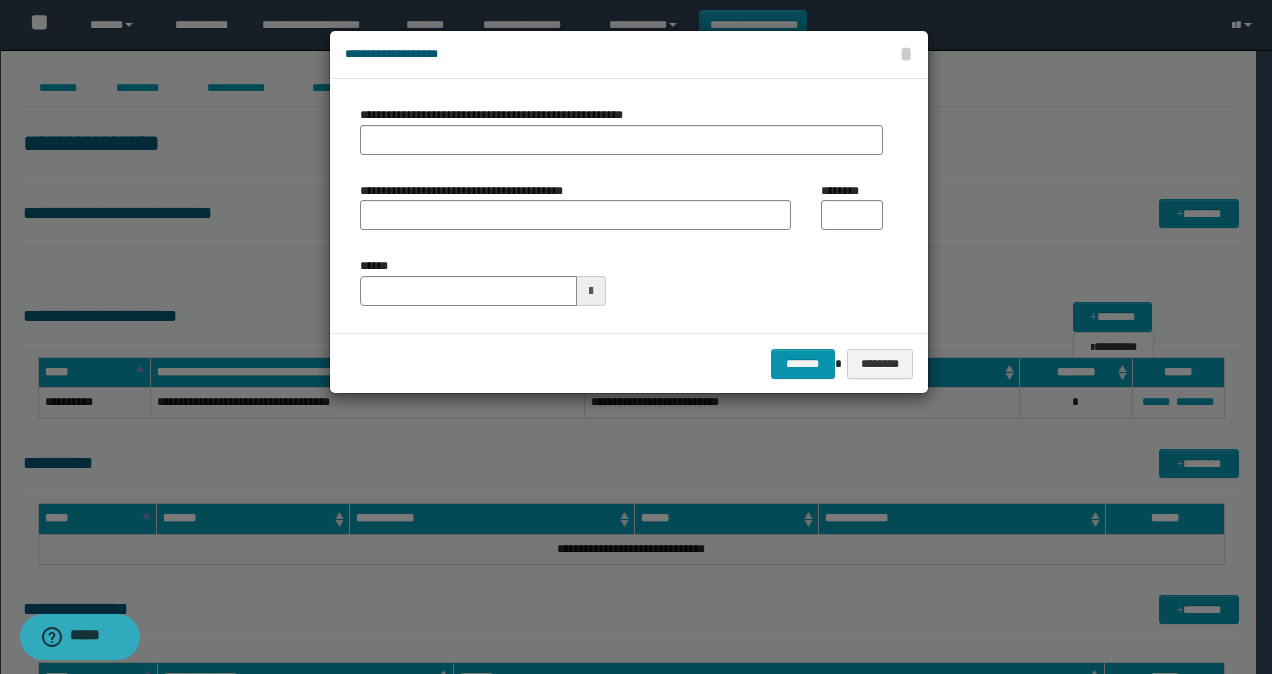 type on "**********" 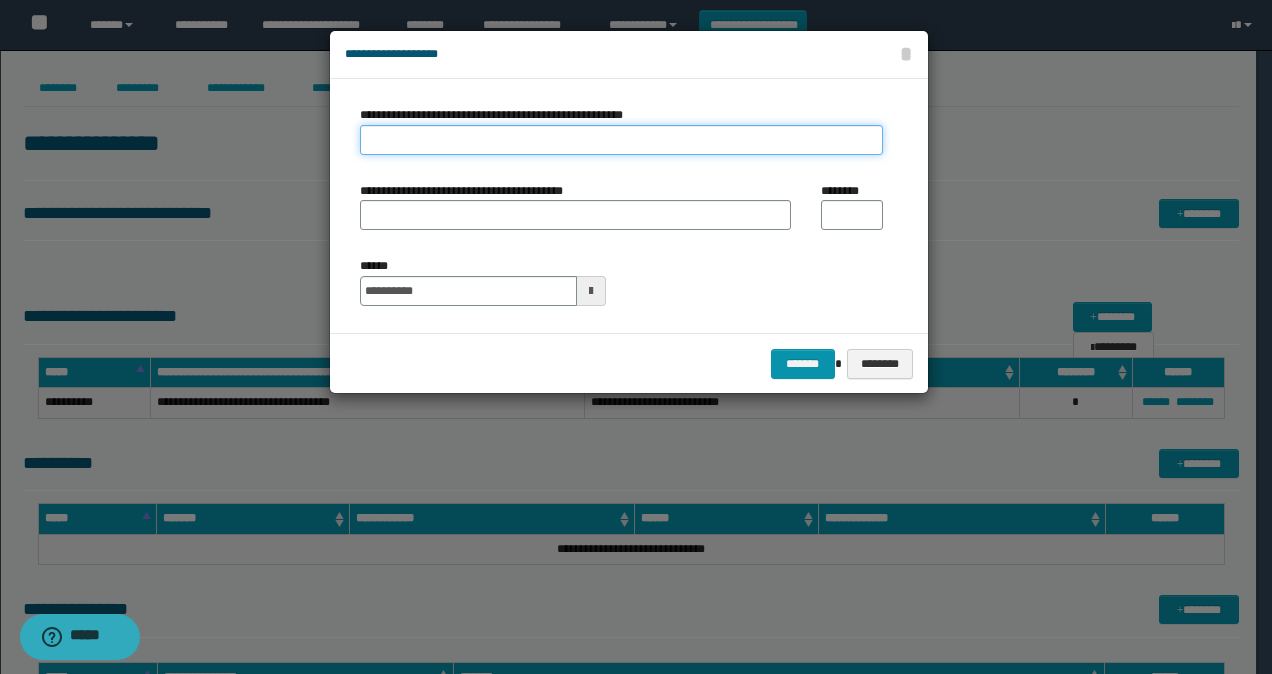 click on "**********" at bounding box center [621, 140] 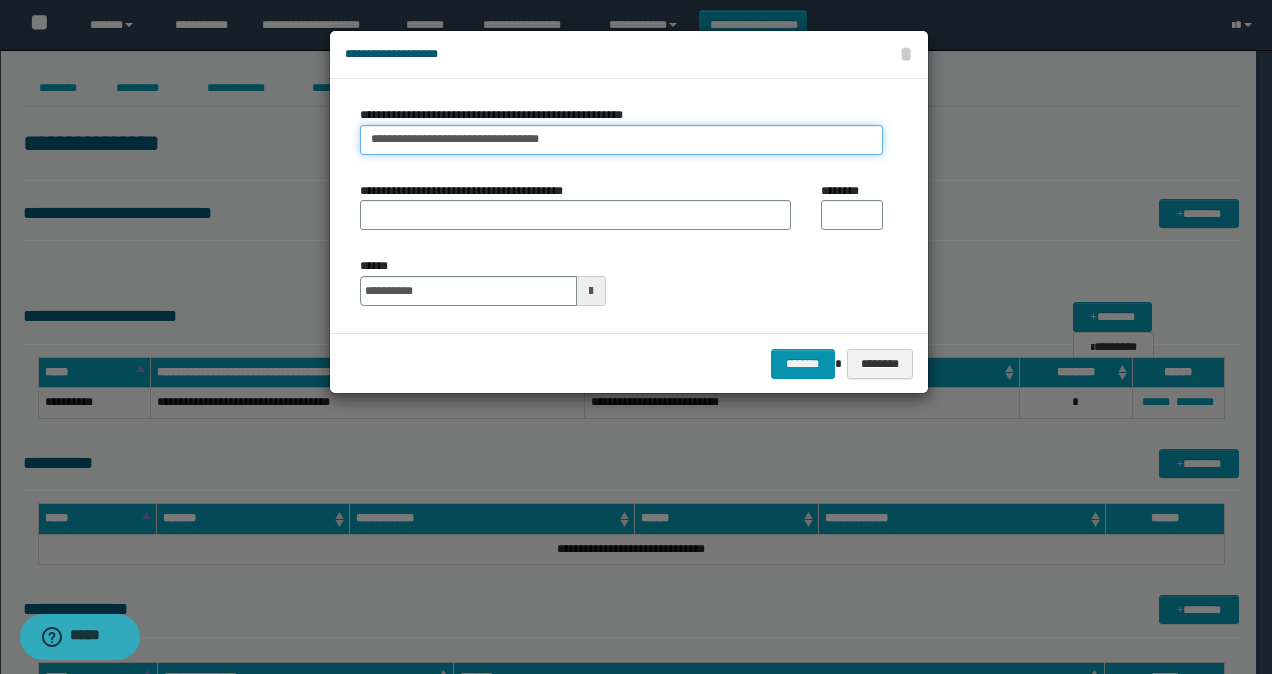 type on "**********" 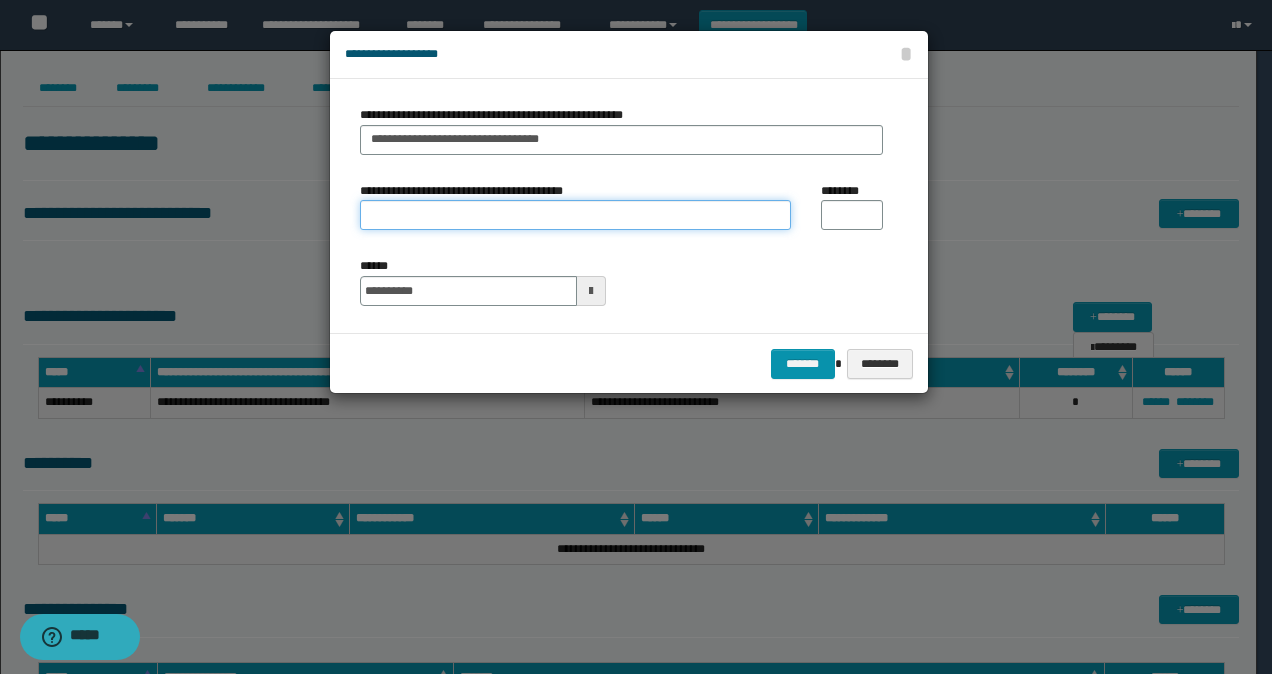 click on "**********" at bounding box center (575, 215) 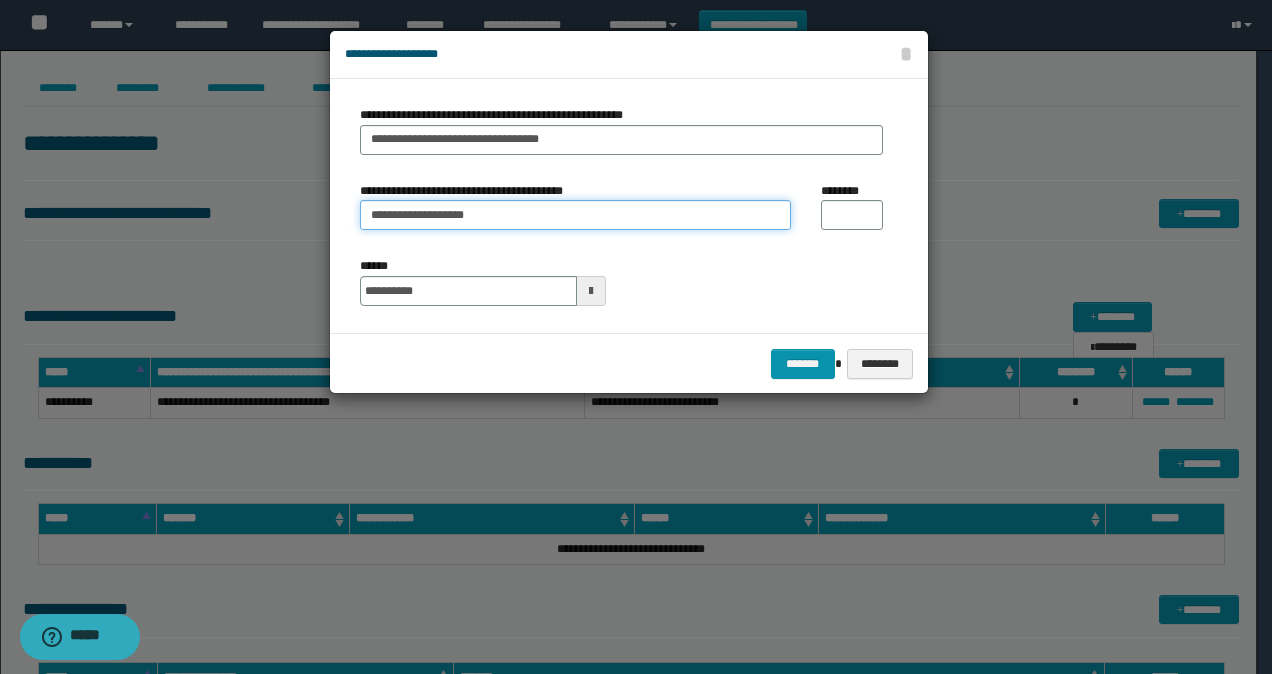 click on "**********" at bounding box center (575, 215) 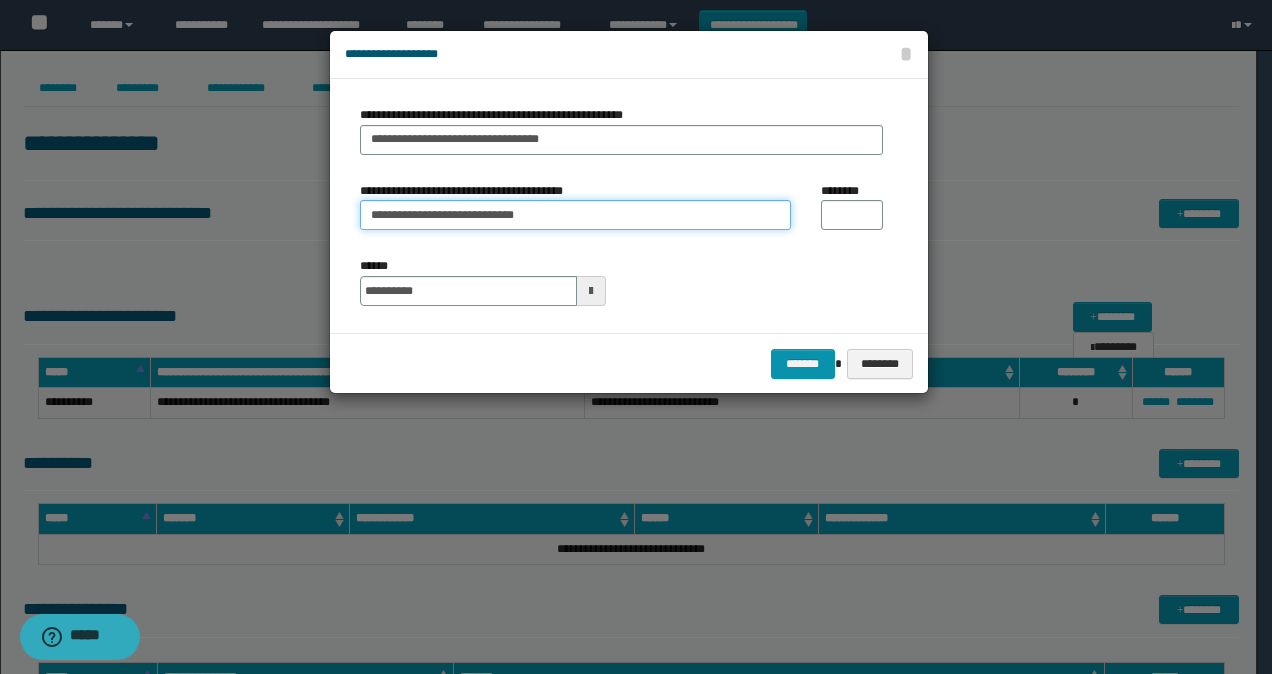 click on "**********" at bounding box center (575, 215) 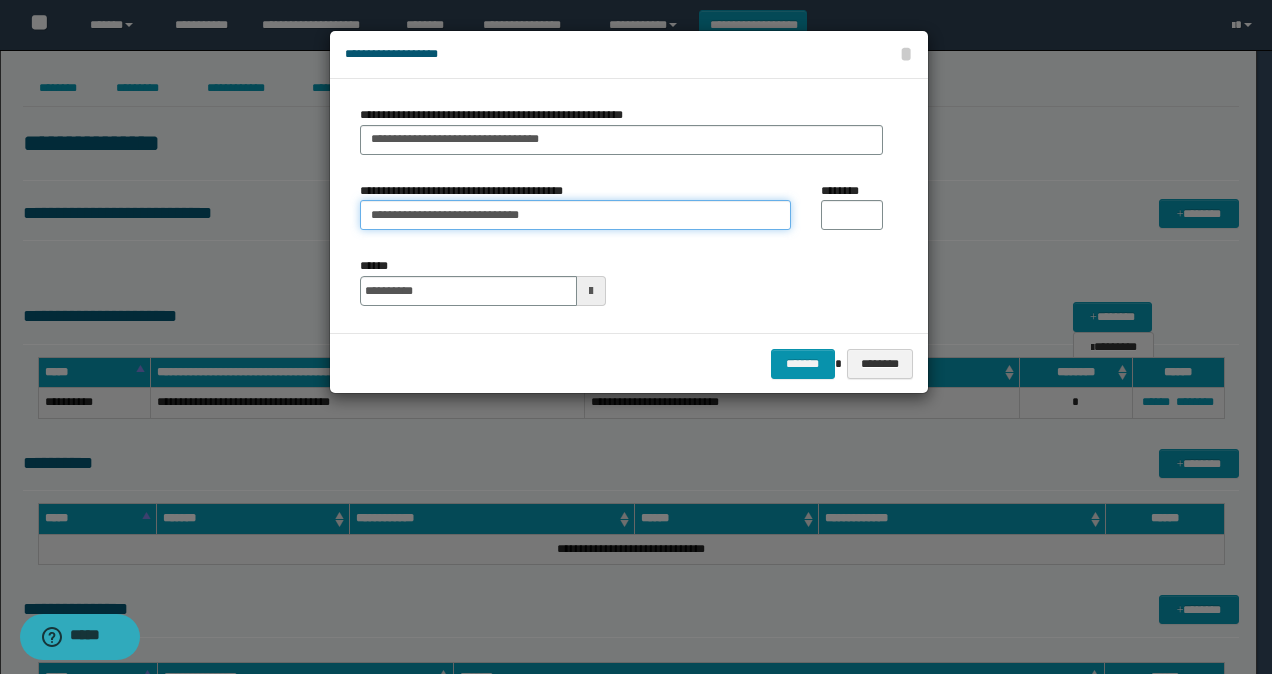 type on "**********" 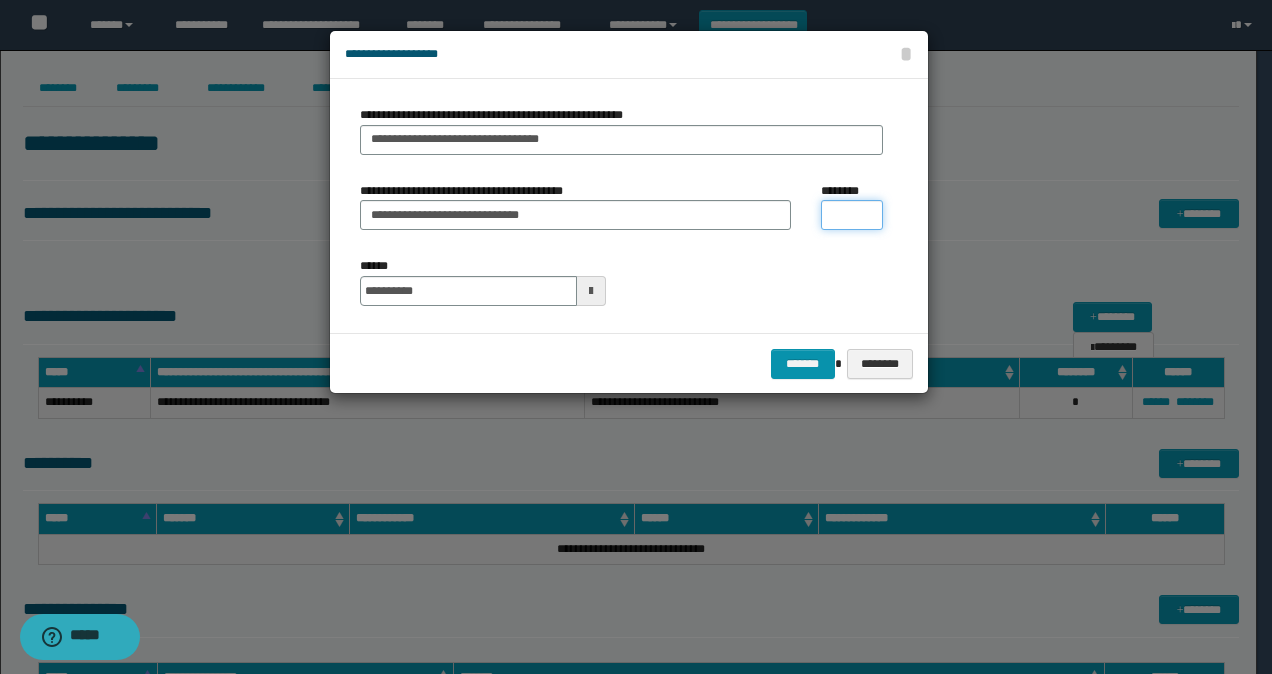 click on "********" at bounding box center (852, 215) 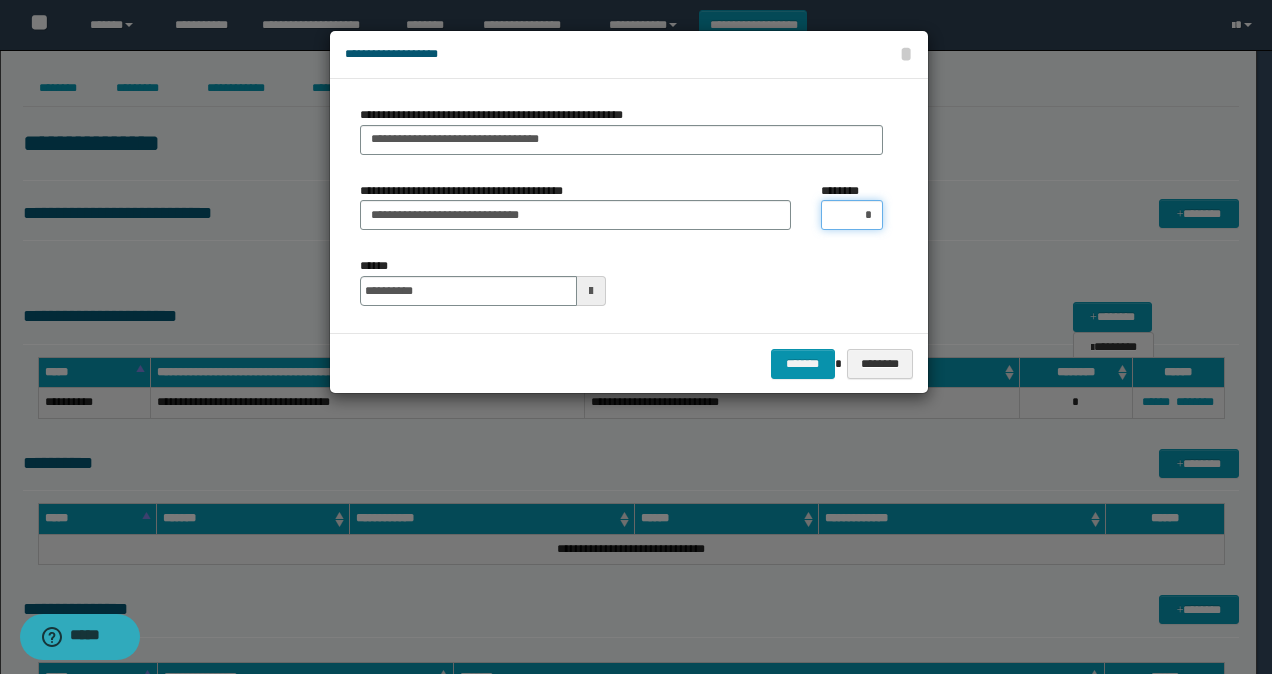 type on "**" 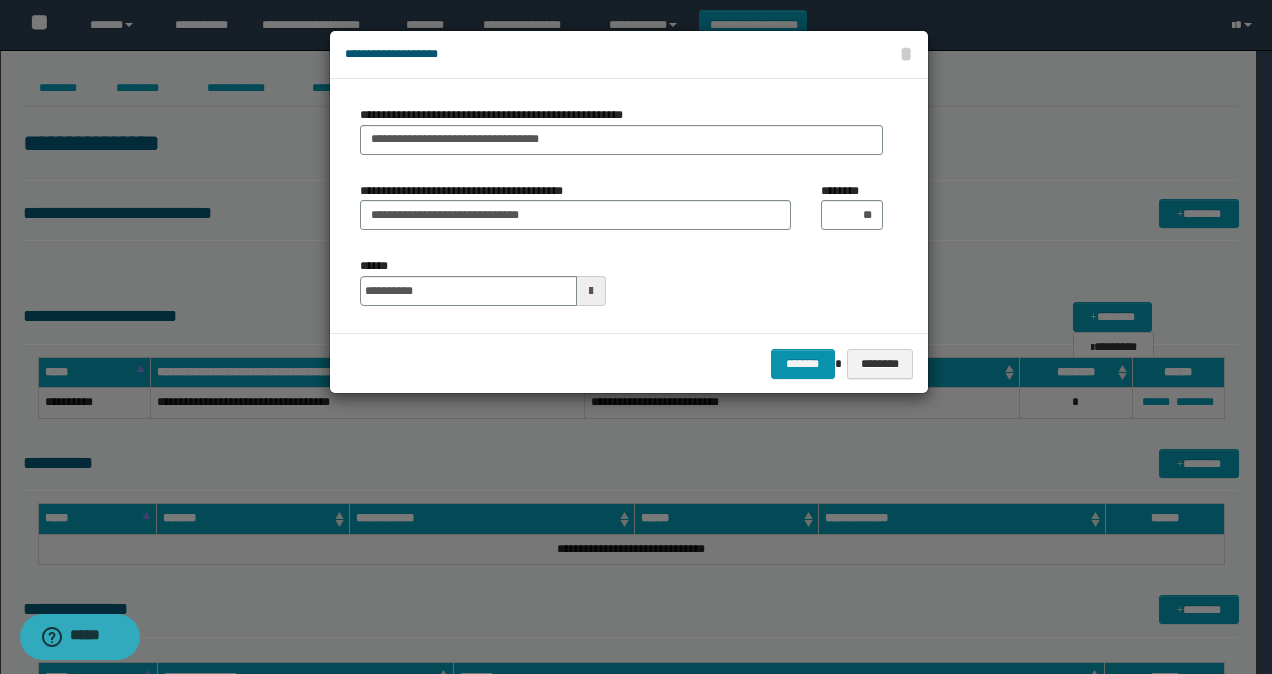 click on "**********" at bounding box center (629, 206) 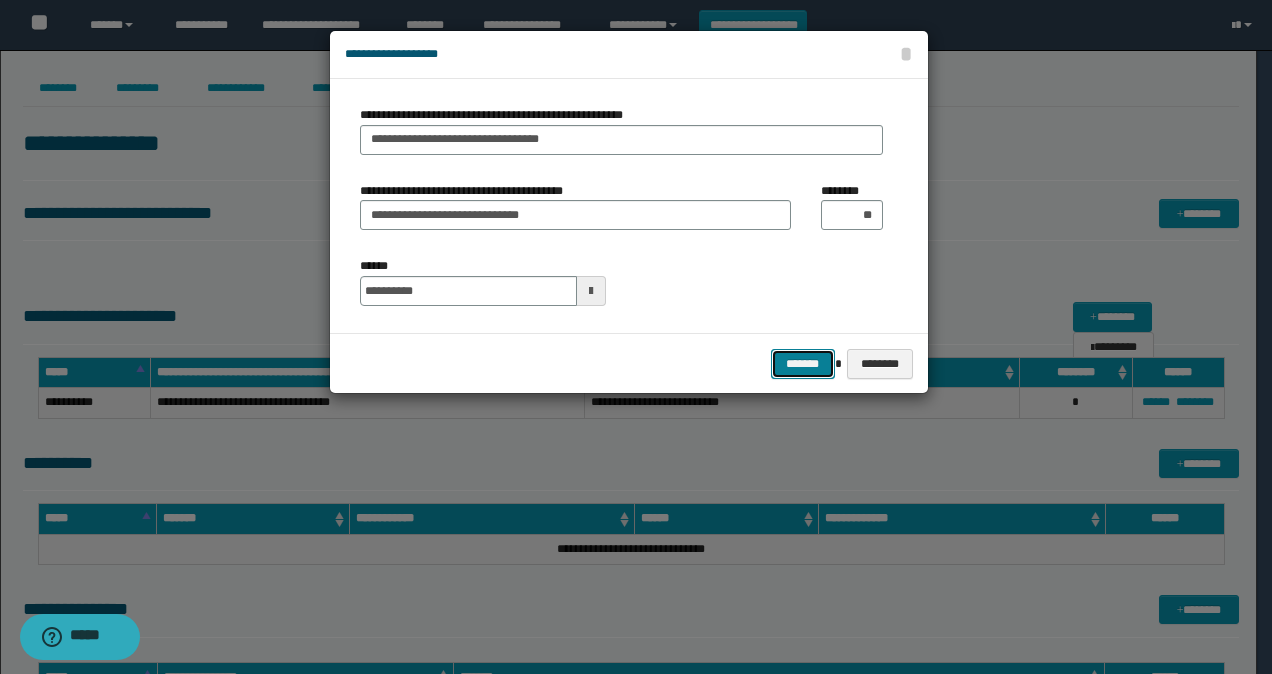 click on "*******" at bounding box center (803, 363) 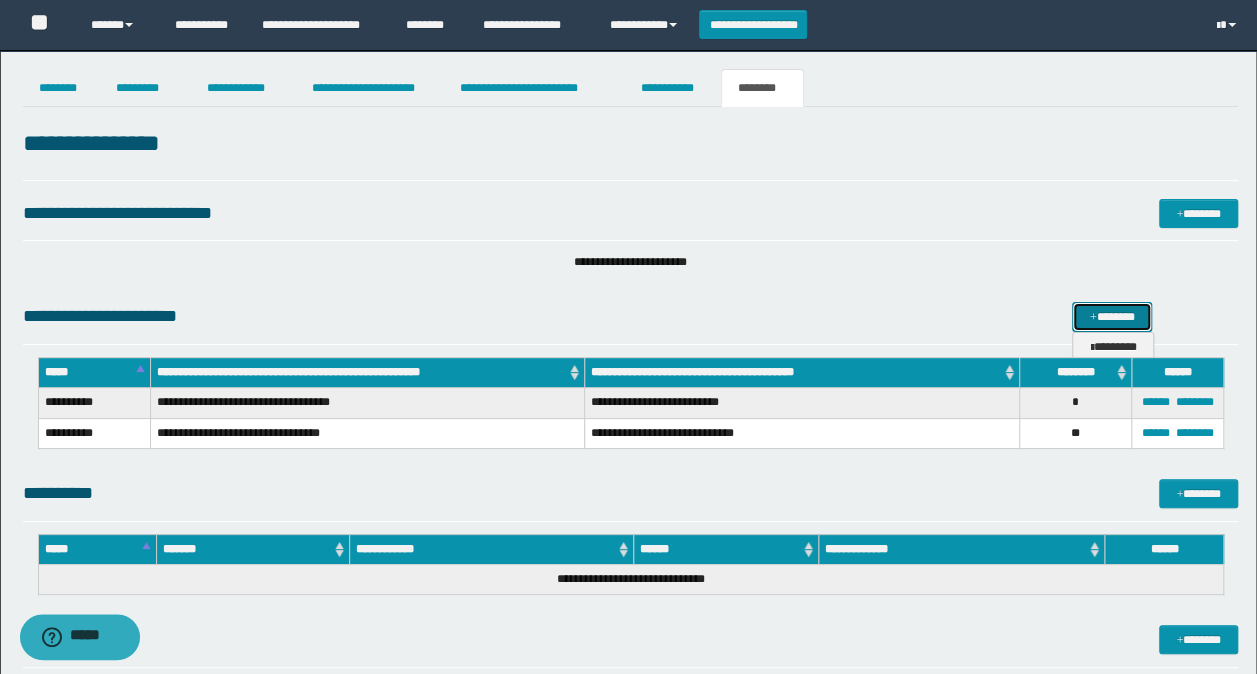 click on "*******" at bounding box center (1111, 316) 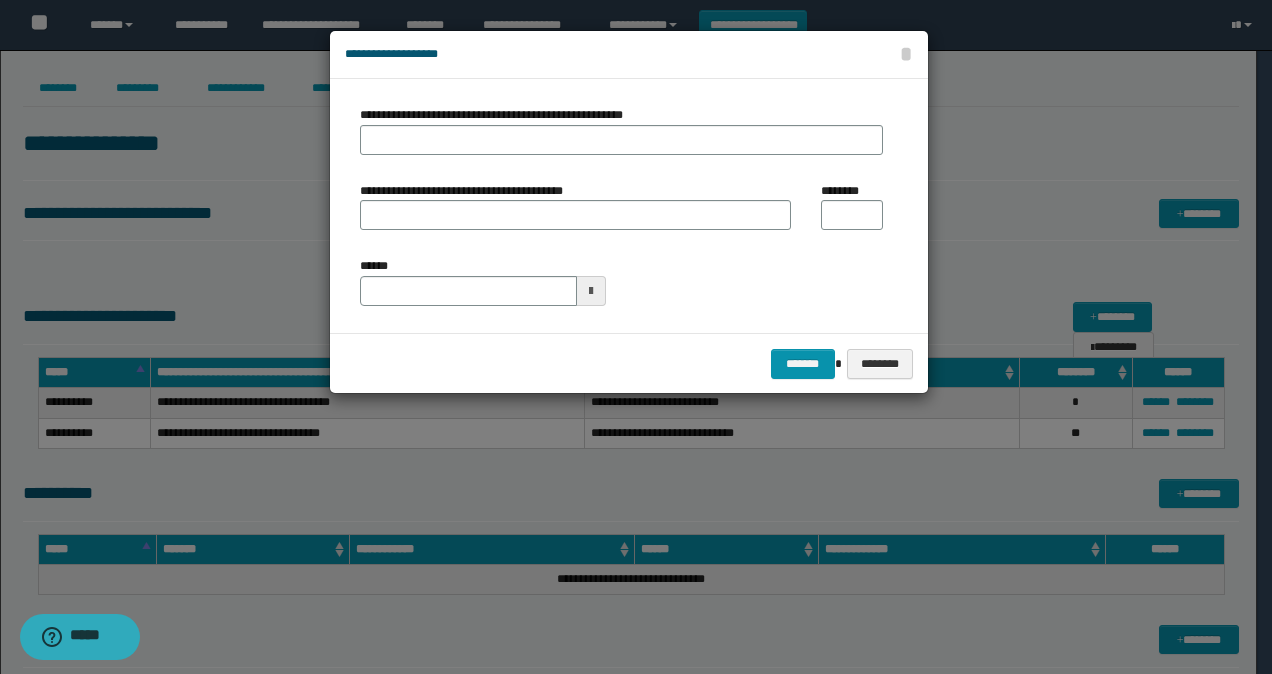 type on "**********" 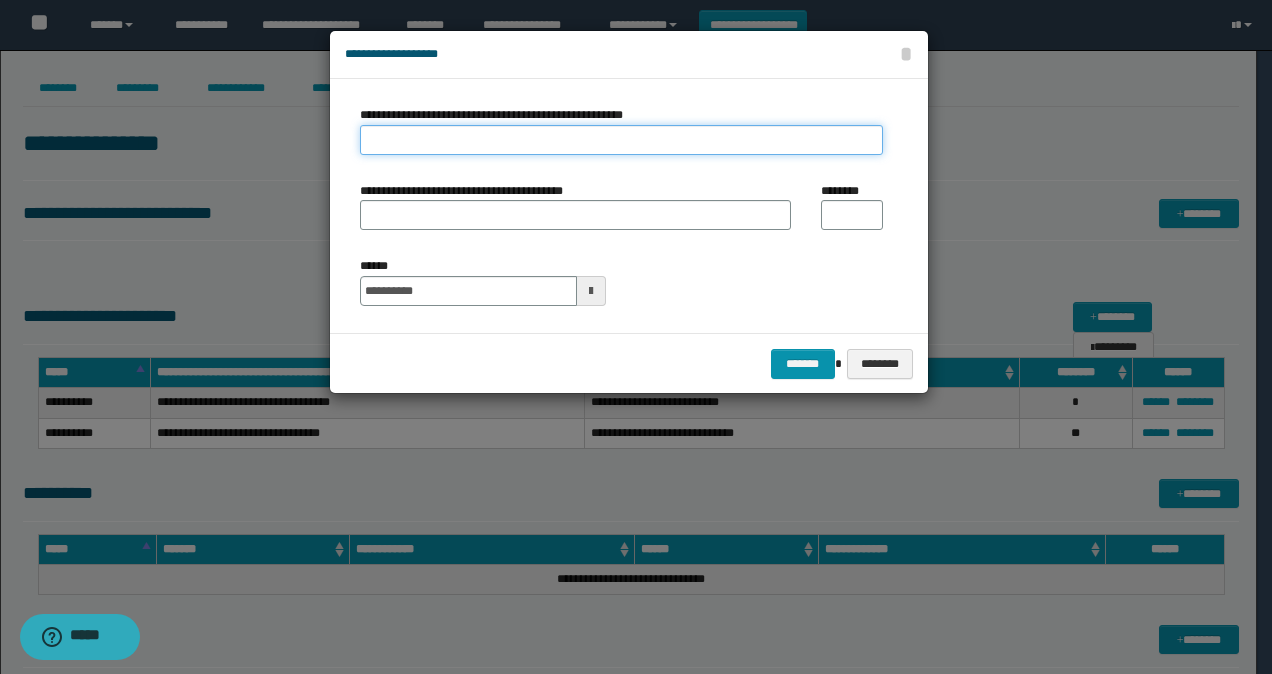 click on "**********" at bounding box center (621, 140) 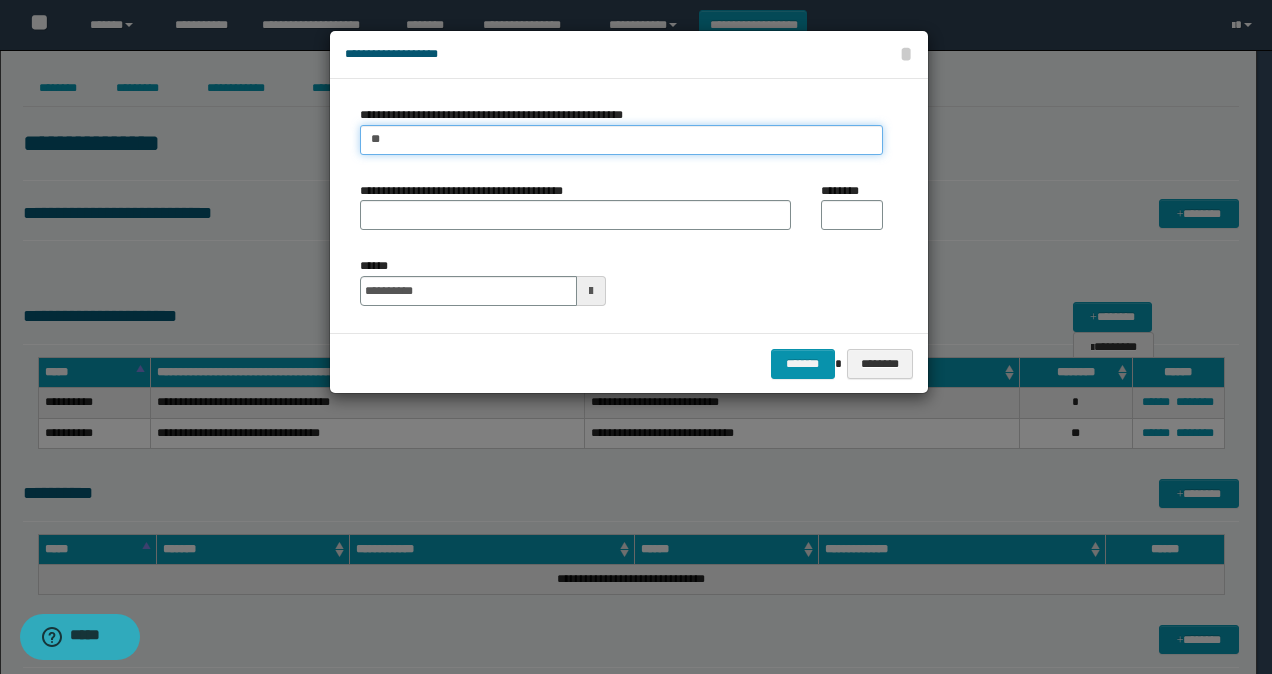 type on "*" 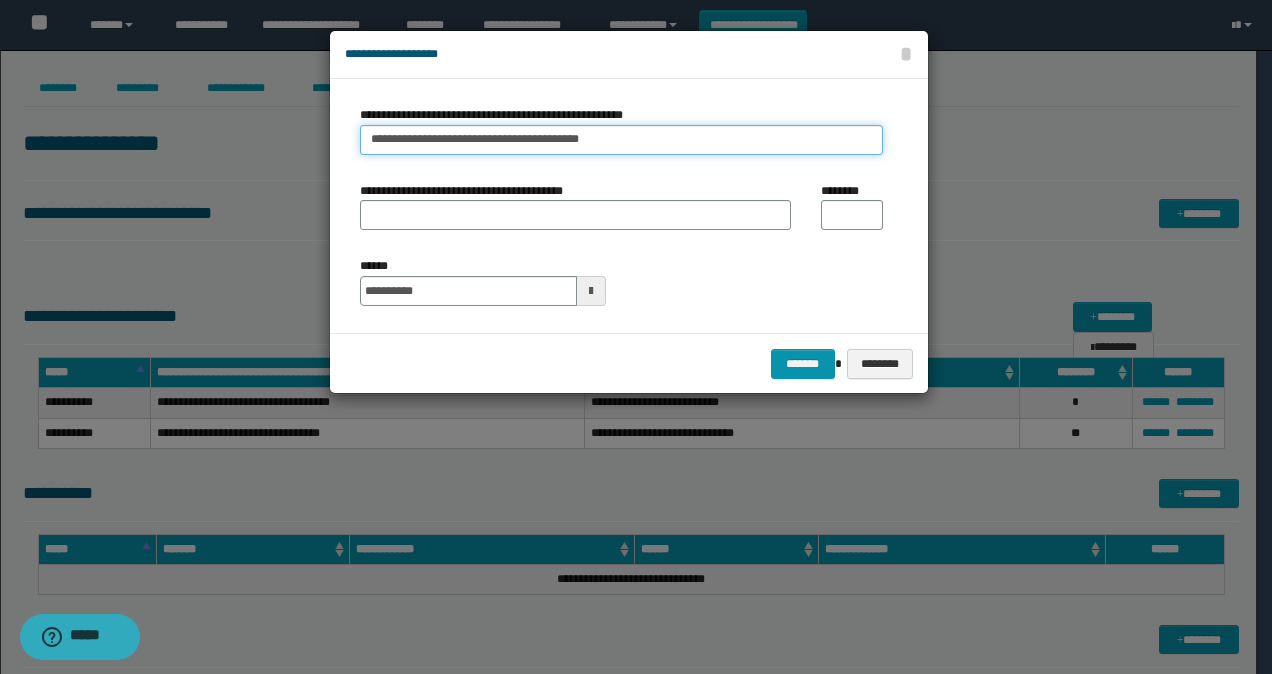 type on "**********" 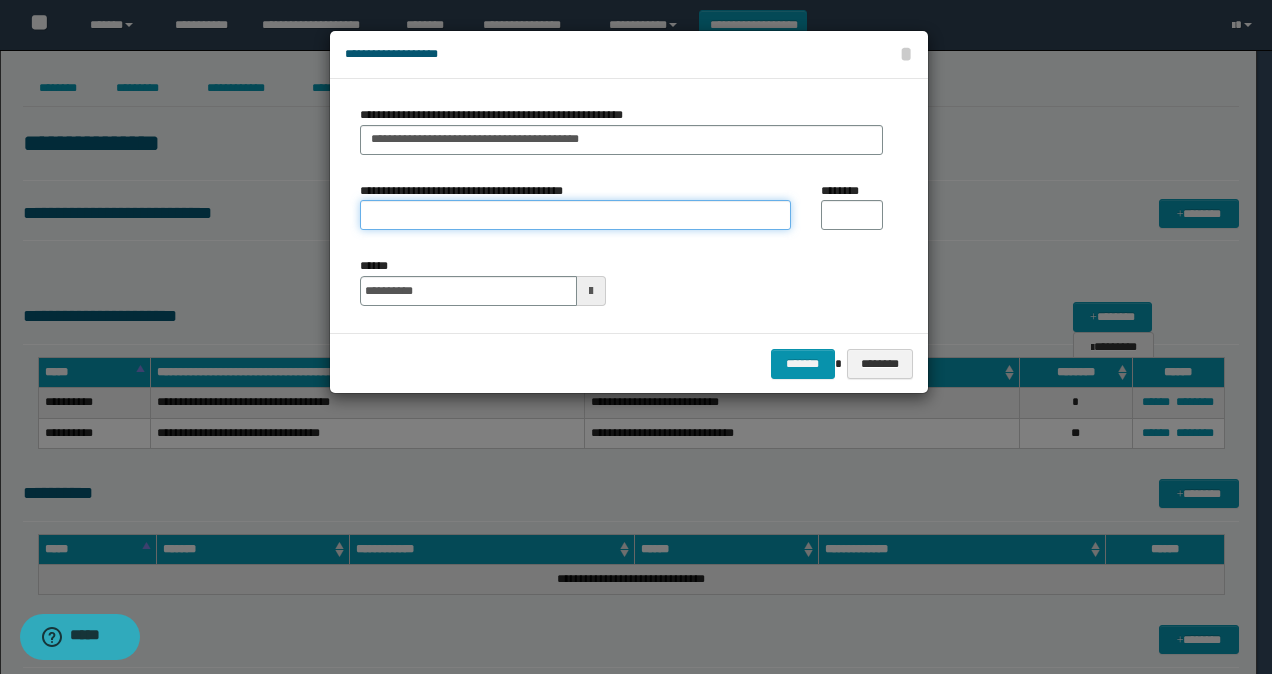 click on "**********" at bounding box center (575, 215) 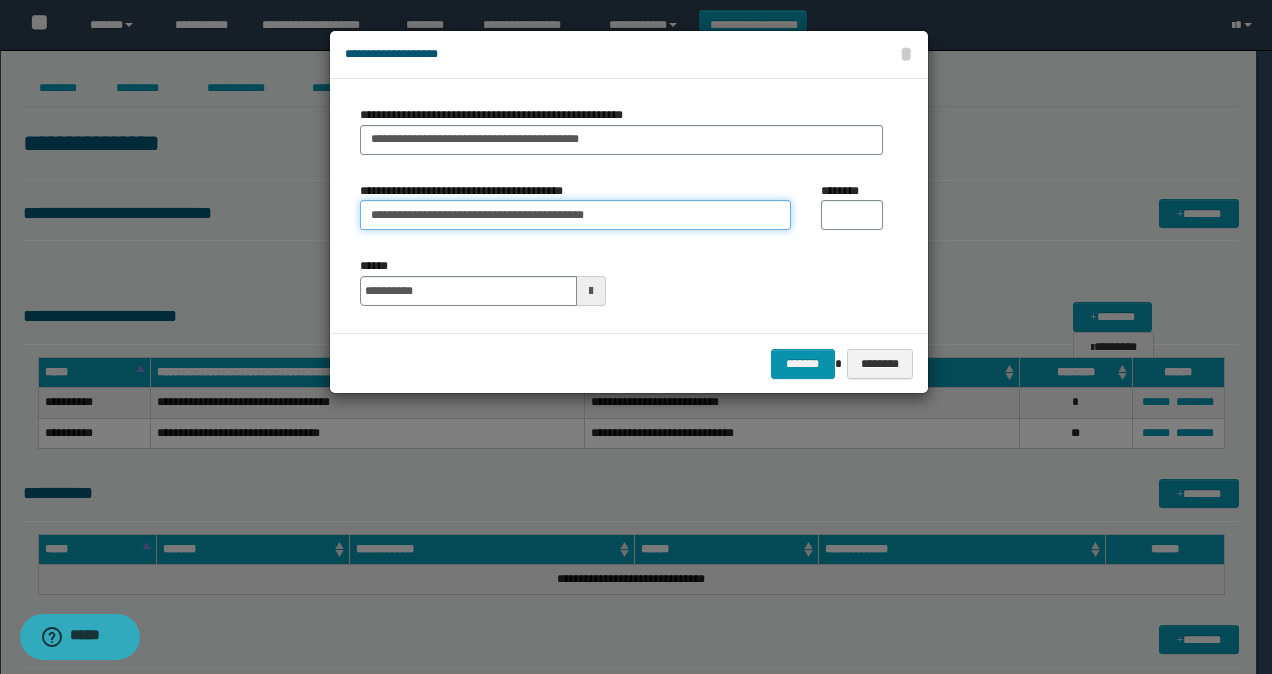 drag, startPoint x: 657, startPoint y: 215, endPoint x: 282, endPoint y: 216, distance: 375.00134 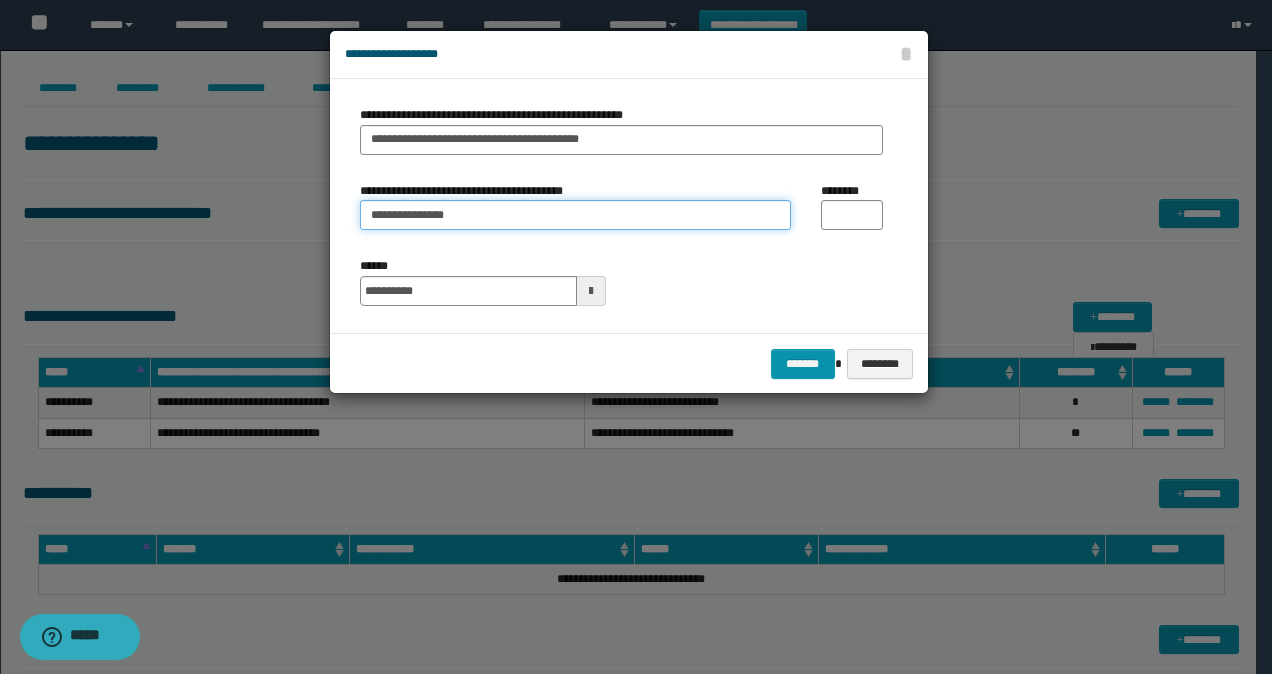 click on "**********" at bounding box center [575, 215] 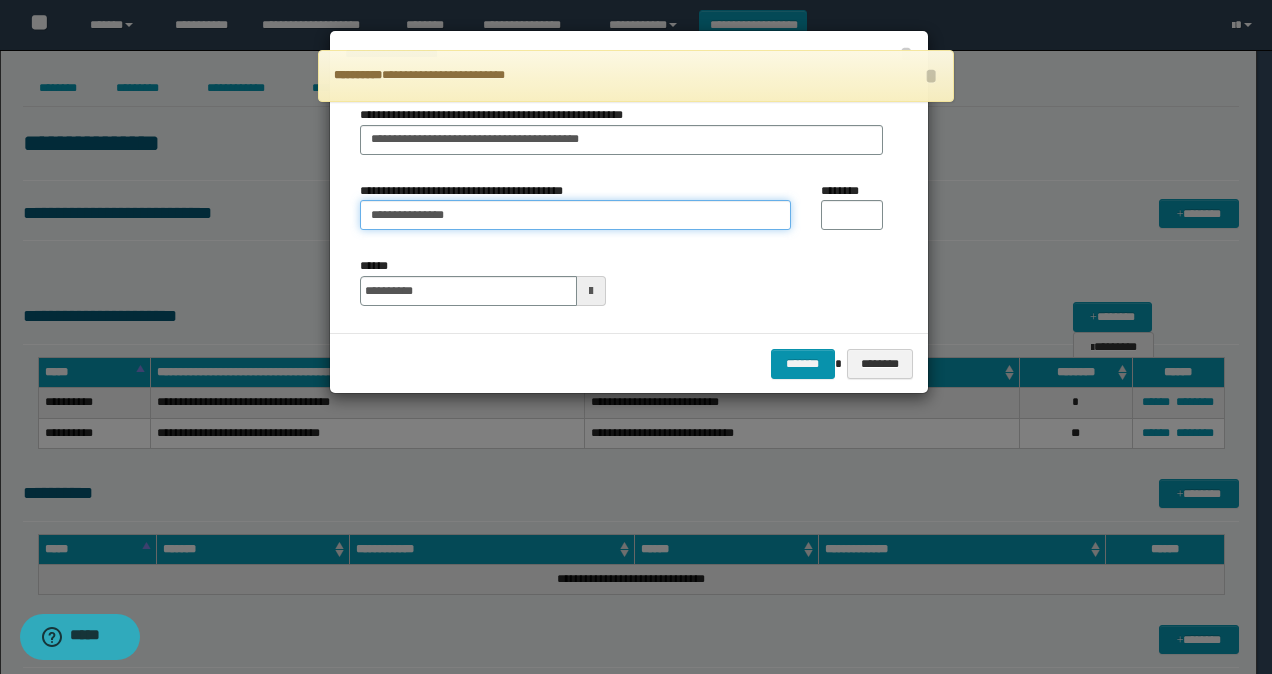 click on "**********" at bounding box center (575, 215) 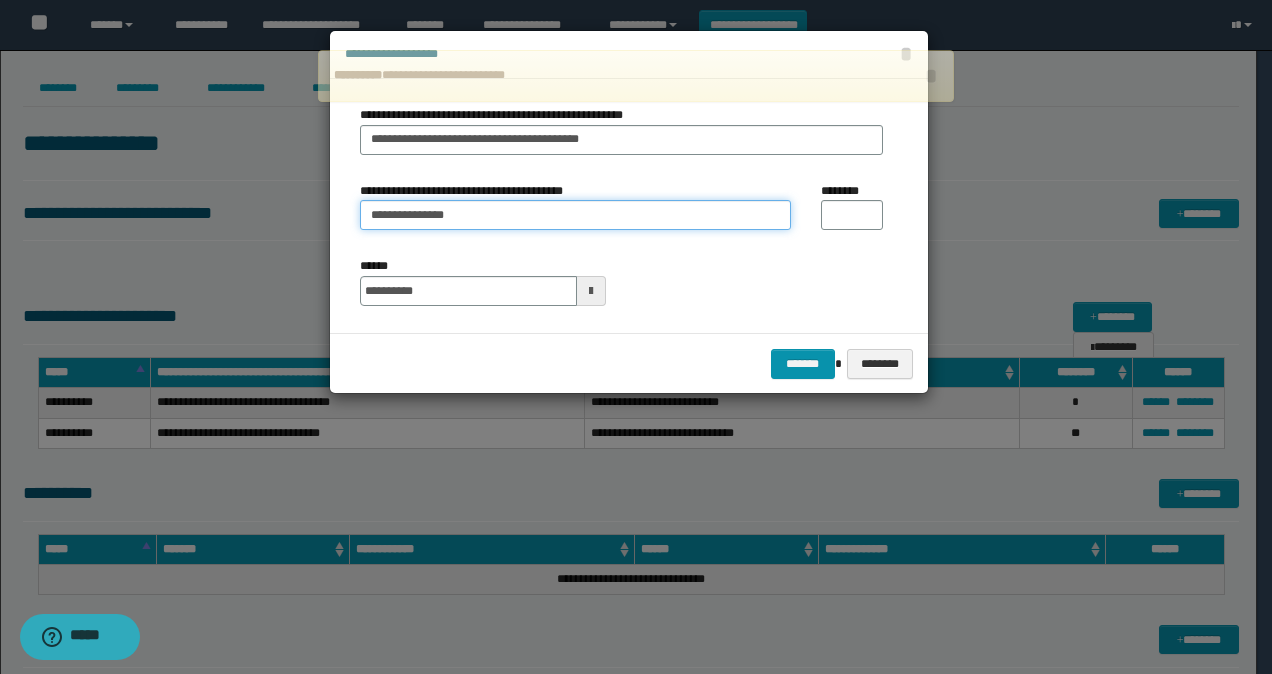 click on "**********" at bounding box center [575, 215] 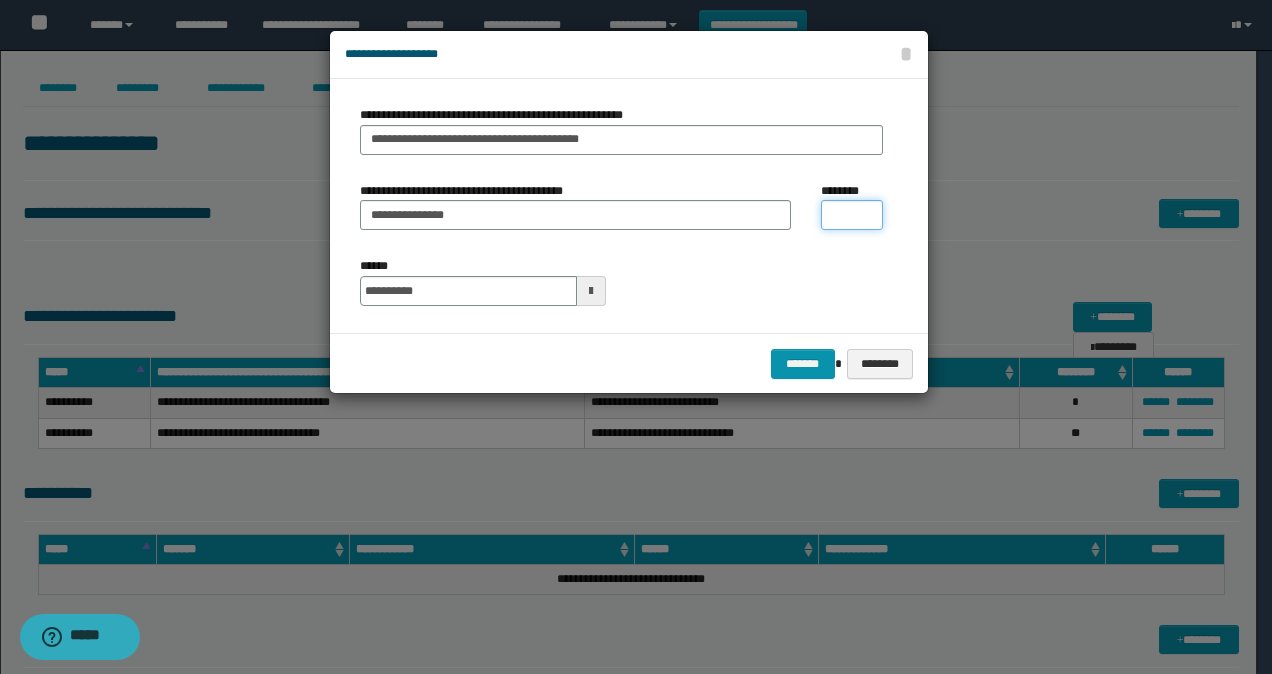 click on "********" at bounding box center [852, 215] 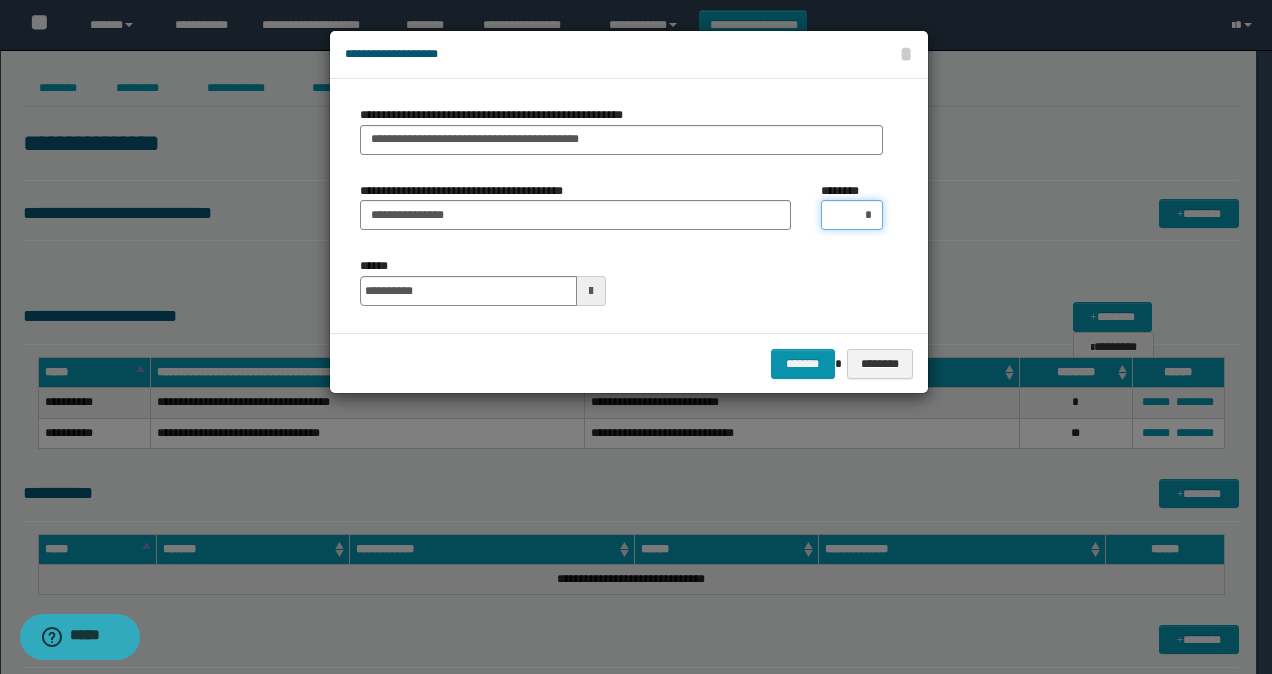 type on "**" 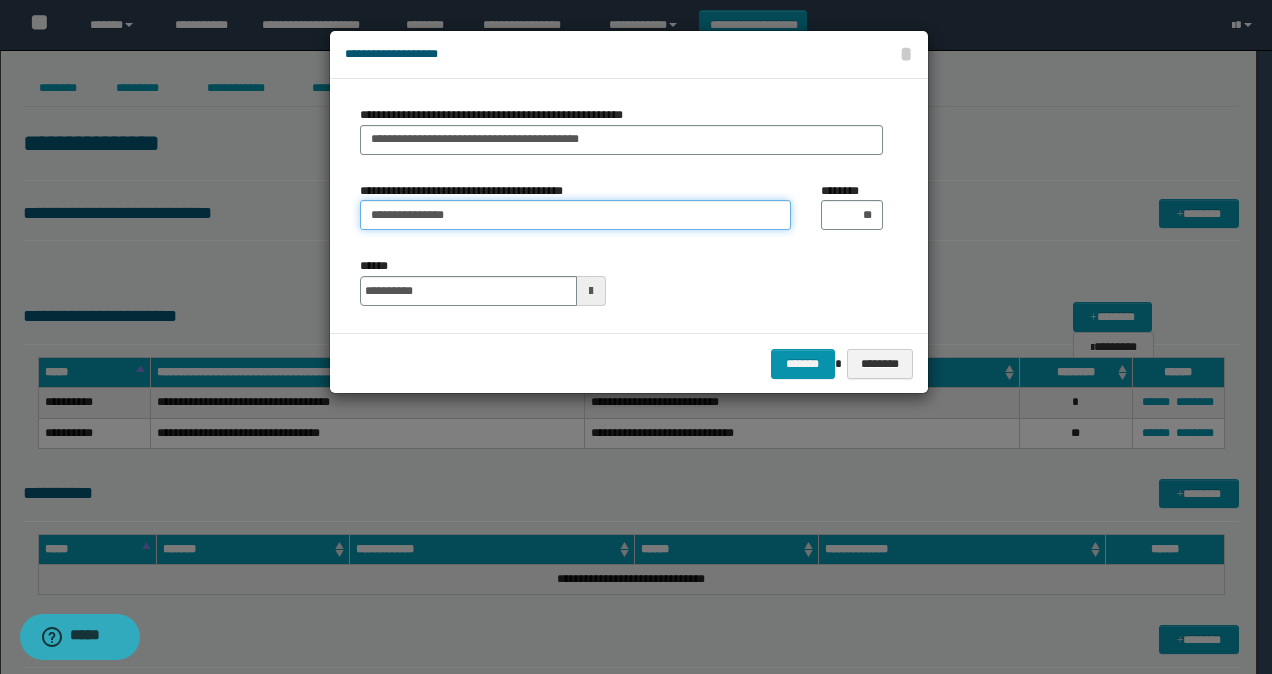 click on "**********" at bounding box center (575, 215) 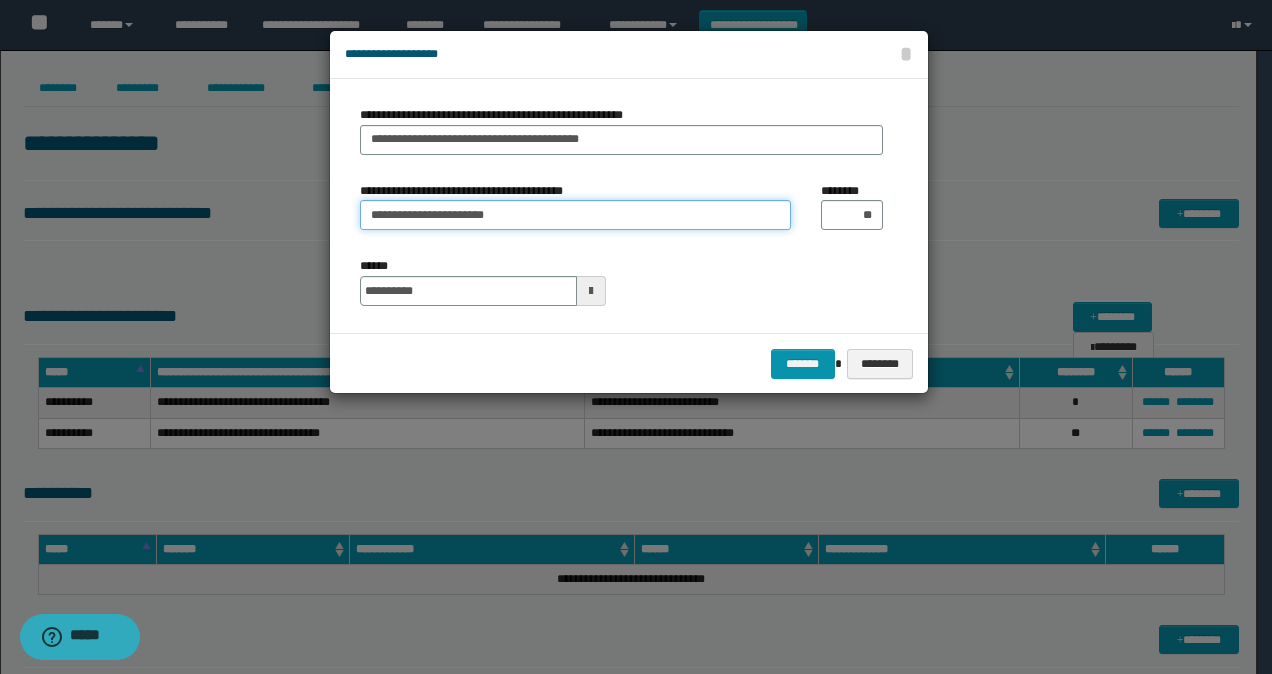 type on "**********" 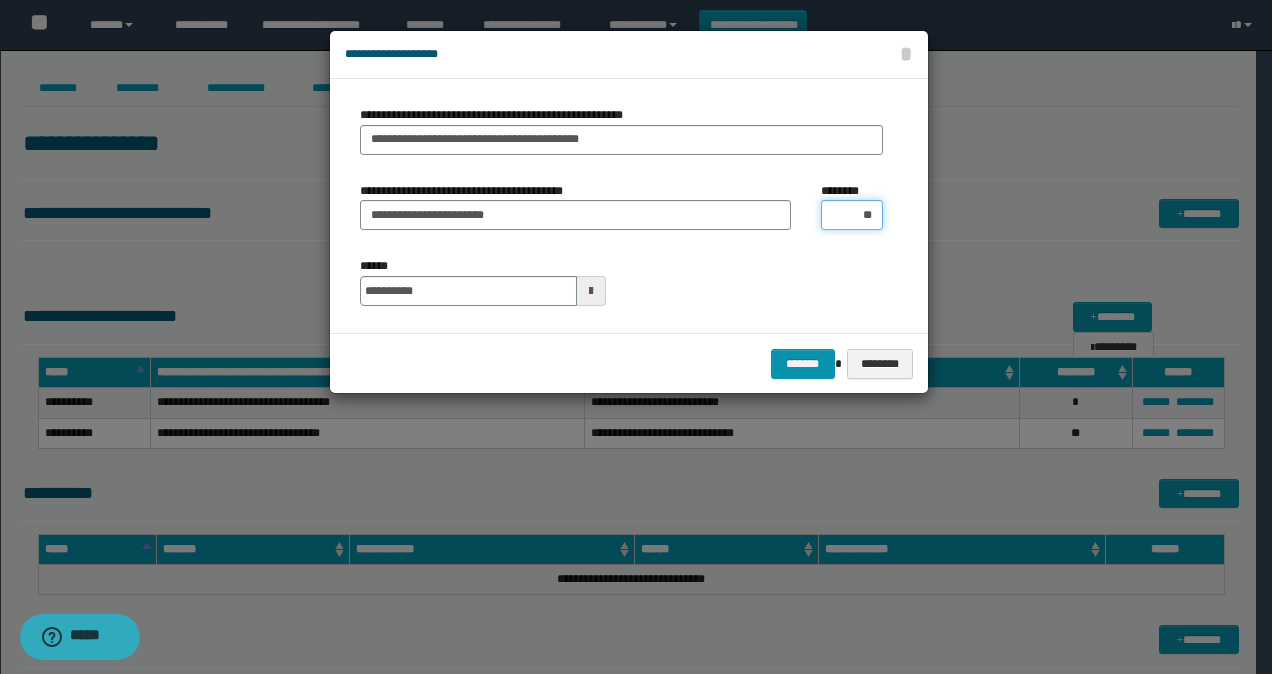 click on "**" at bounding box center (852, 215) 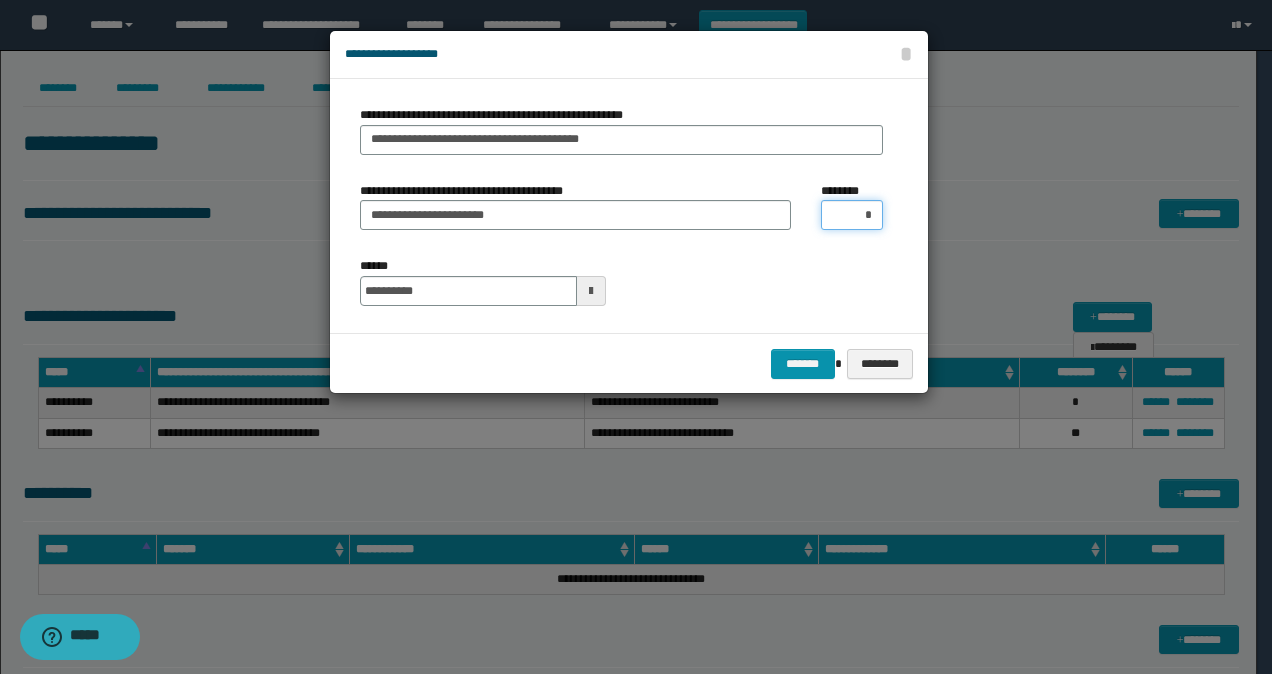 type on "**" 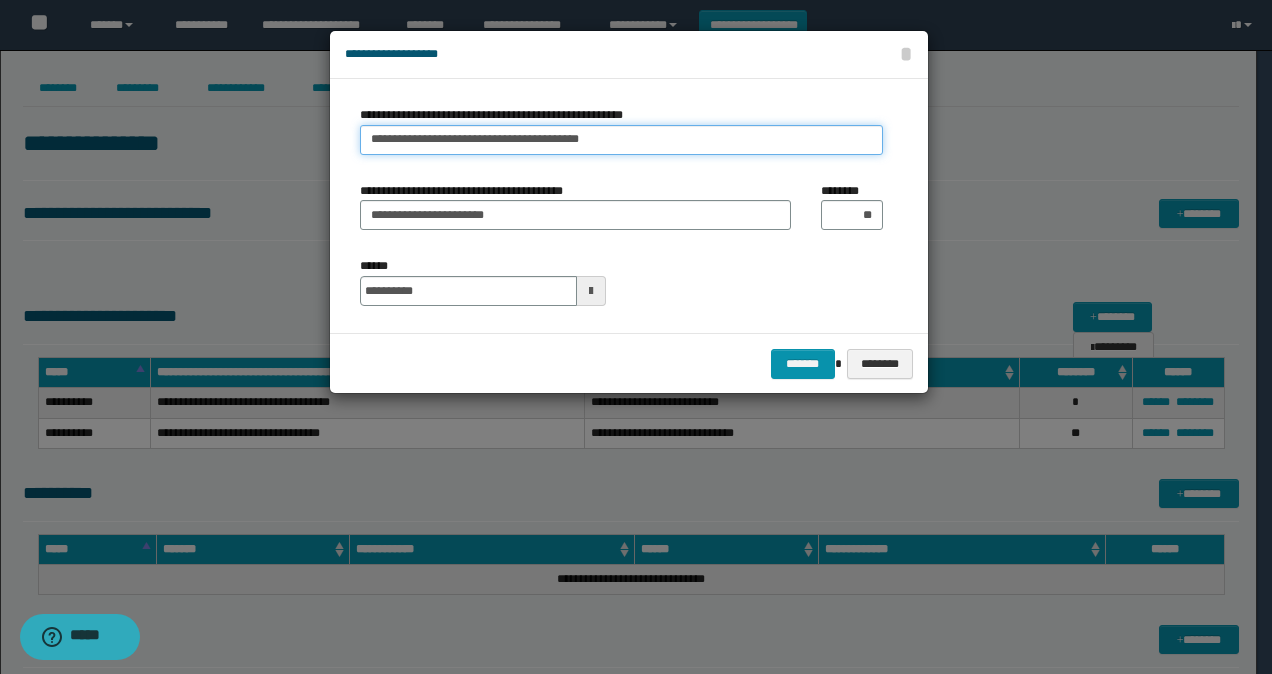click on "**********" at bounding box center [621, 140] 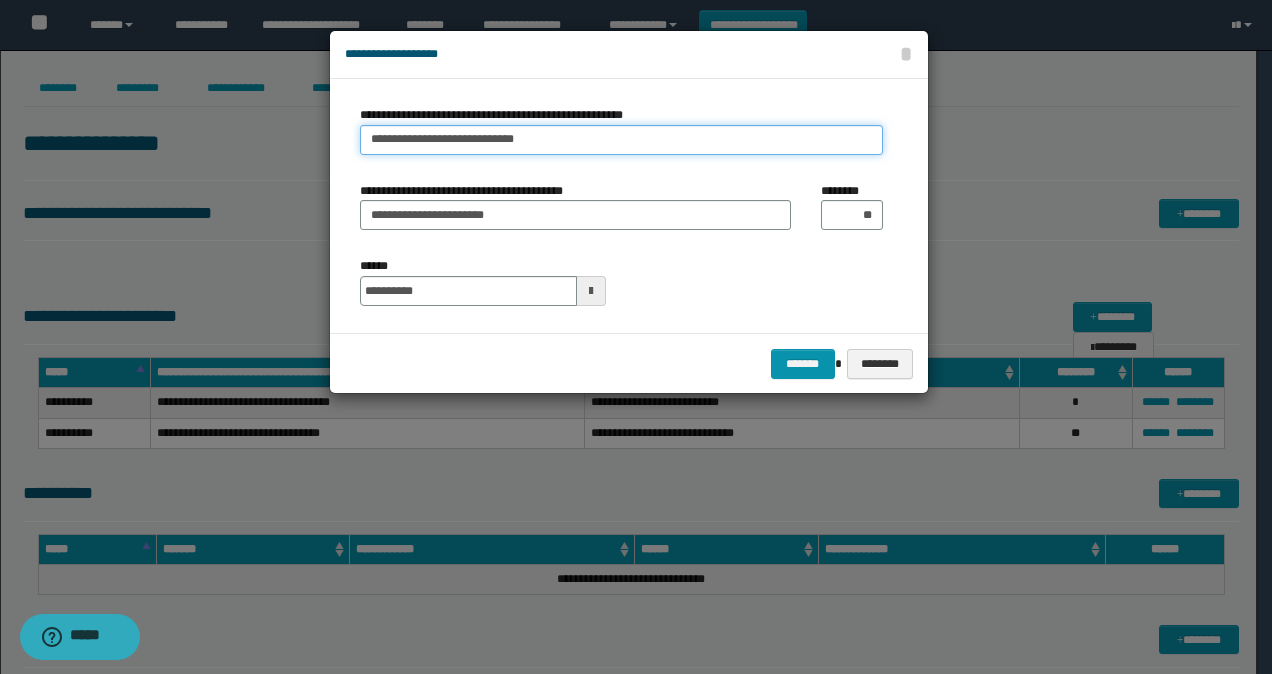 type on "**********" 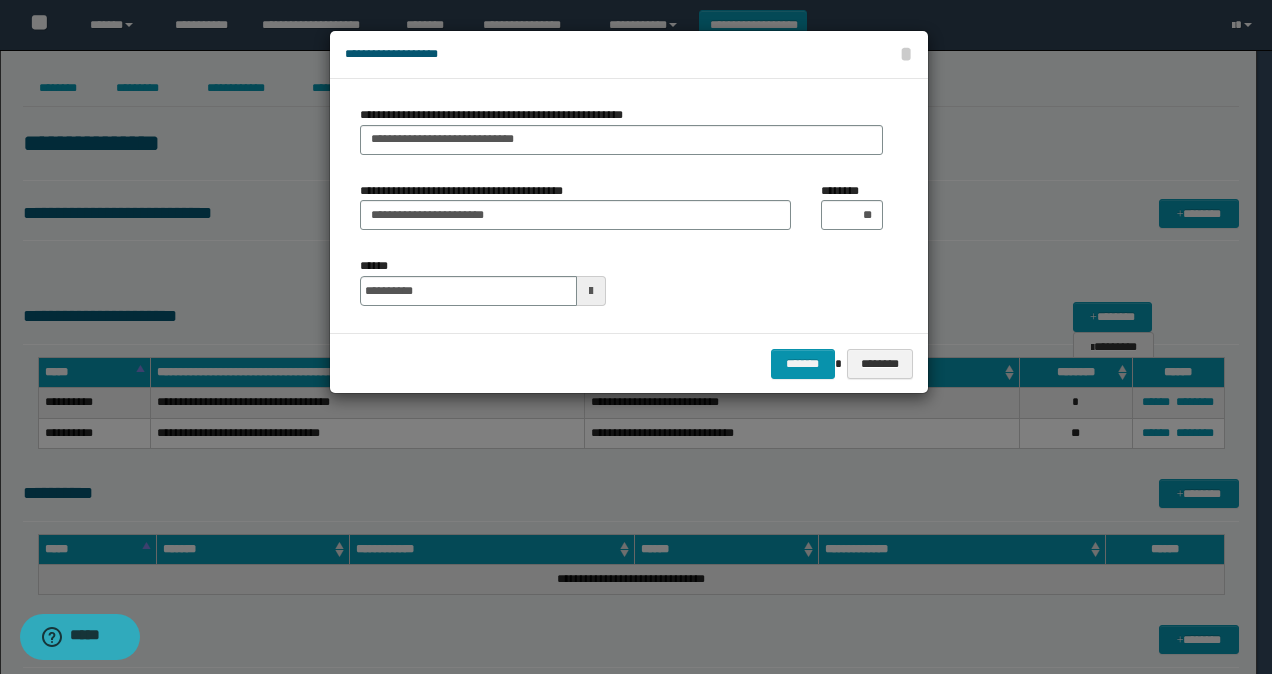 click on "**********" at bounding box center [621, 281] 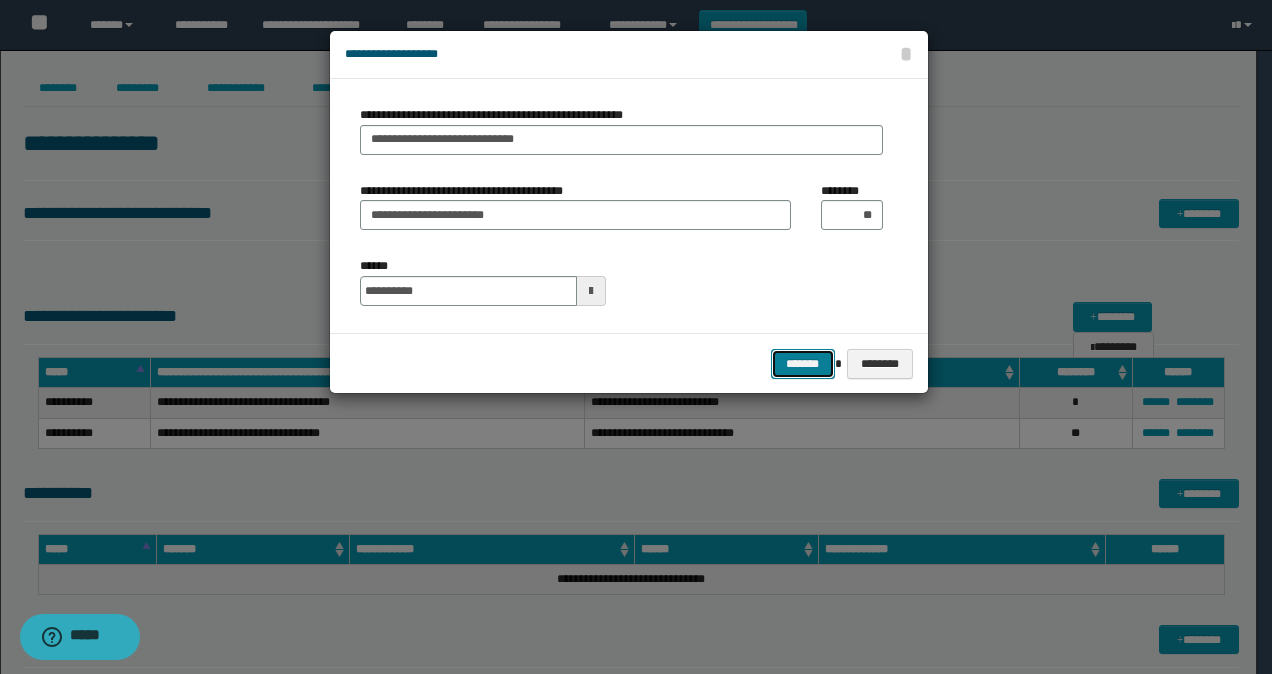 click on "*******" at bounding box center [803, 363] 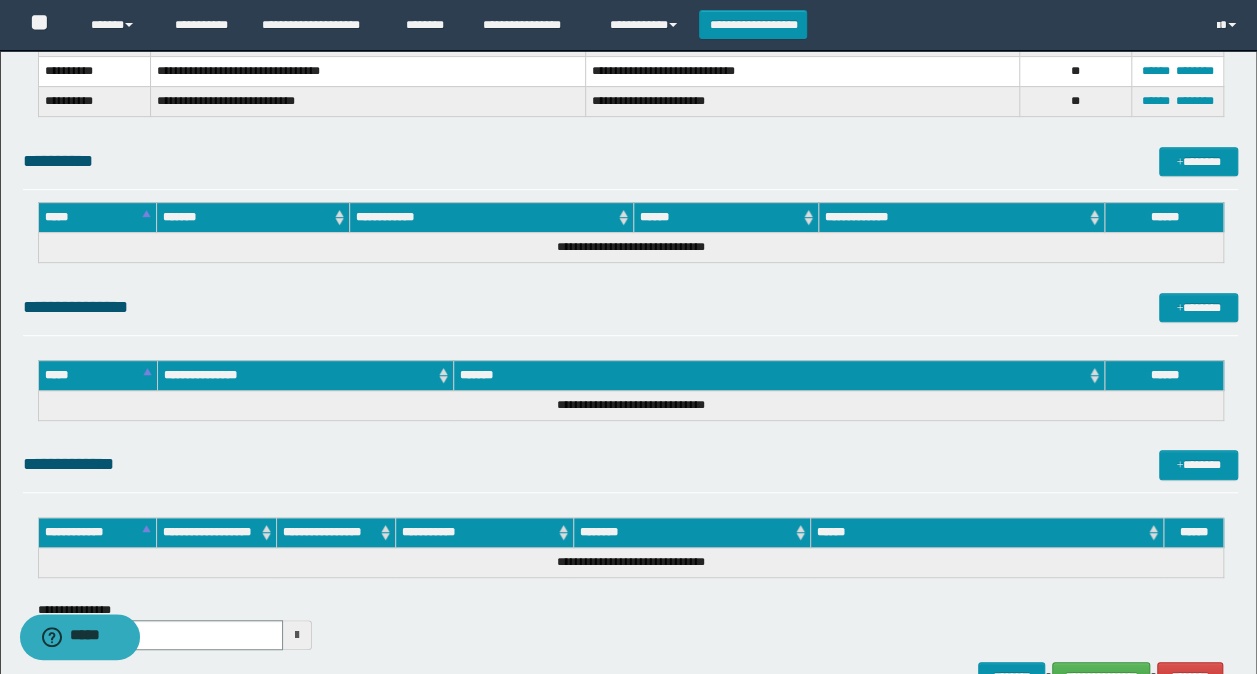 scroll, scrollTop: 400, scrollLeft: 0, axis: vertical 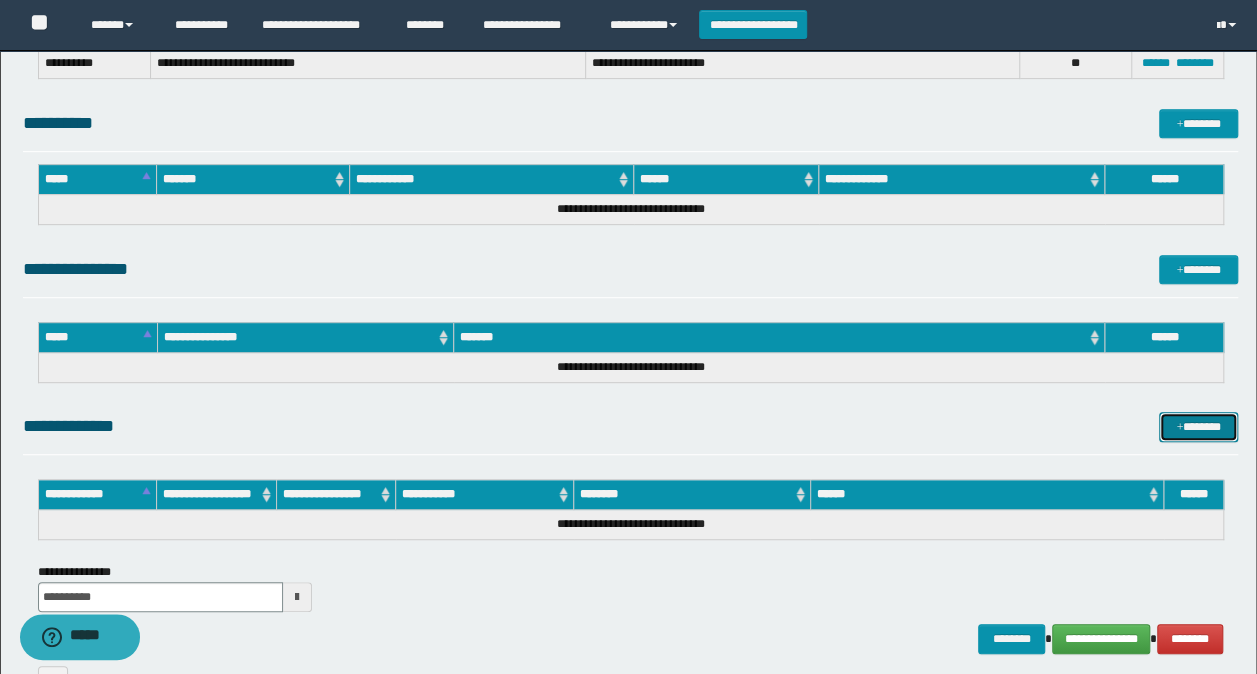click on "*******" at bounding box center (1198, 426) 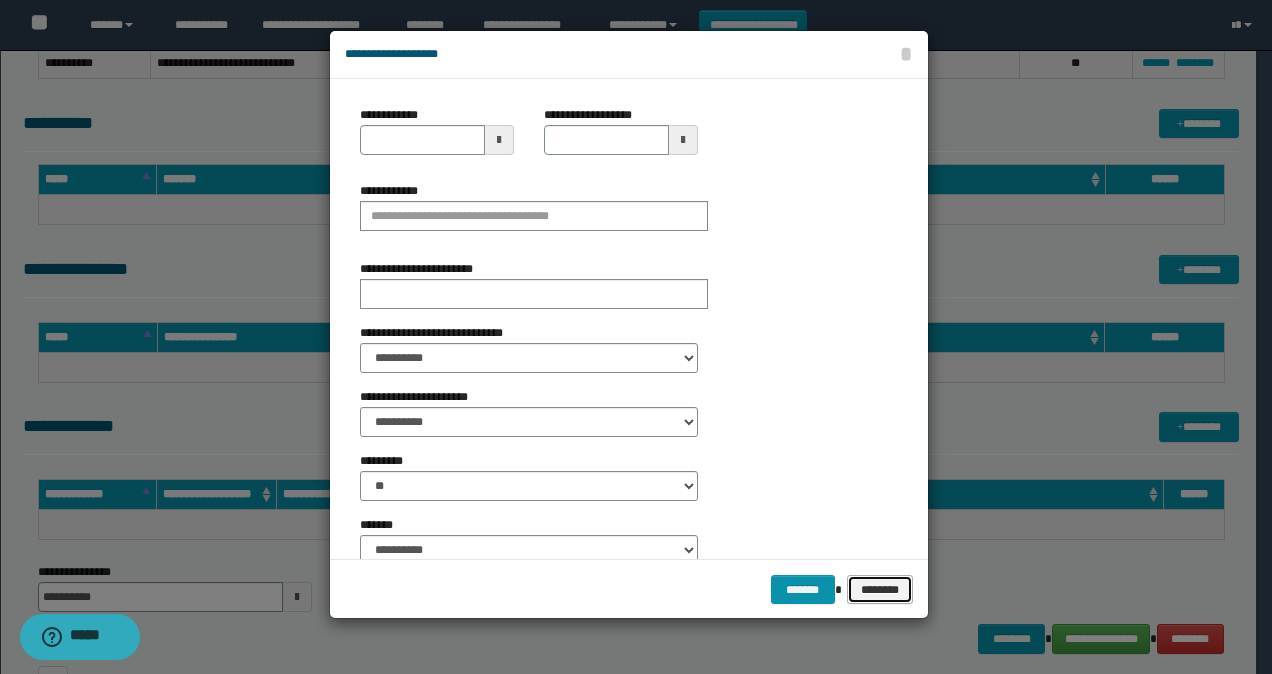 click on "********" at bounding box center (880, 589) 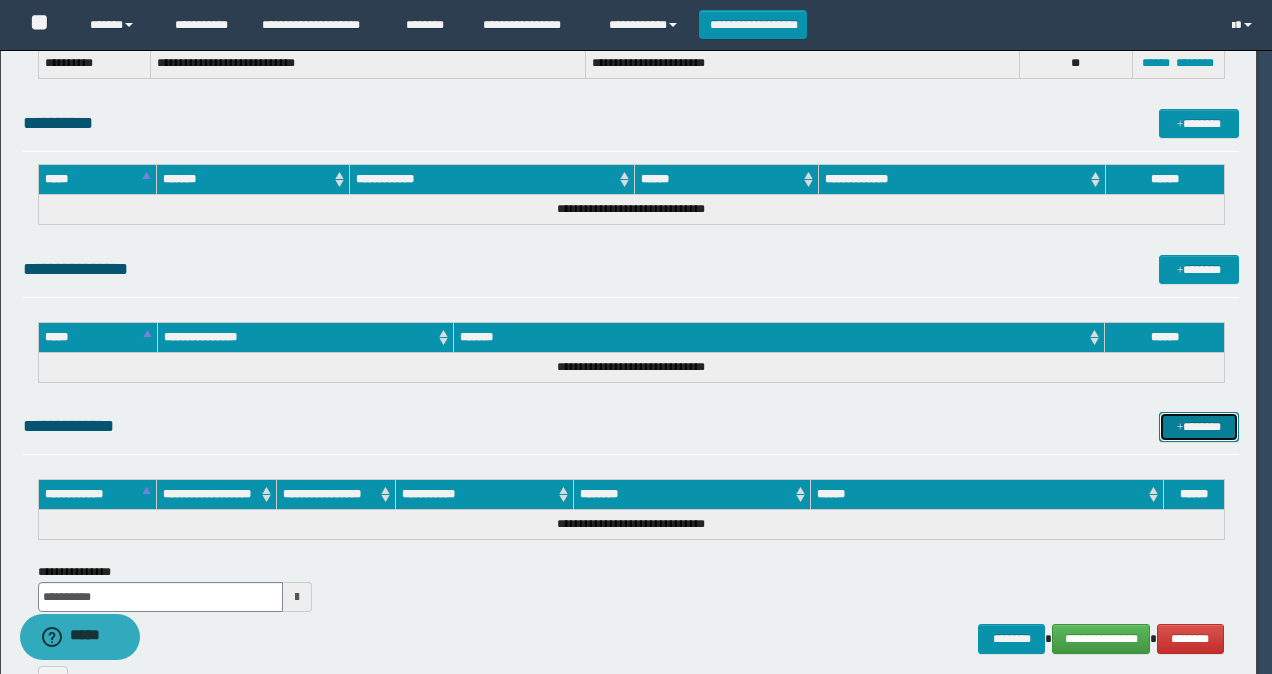 type 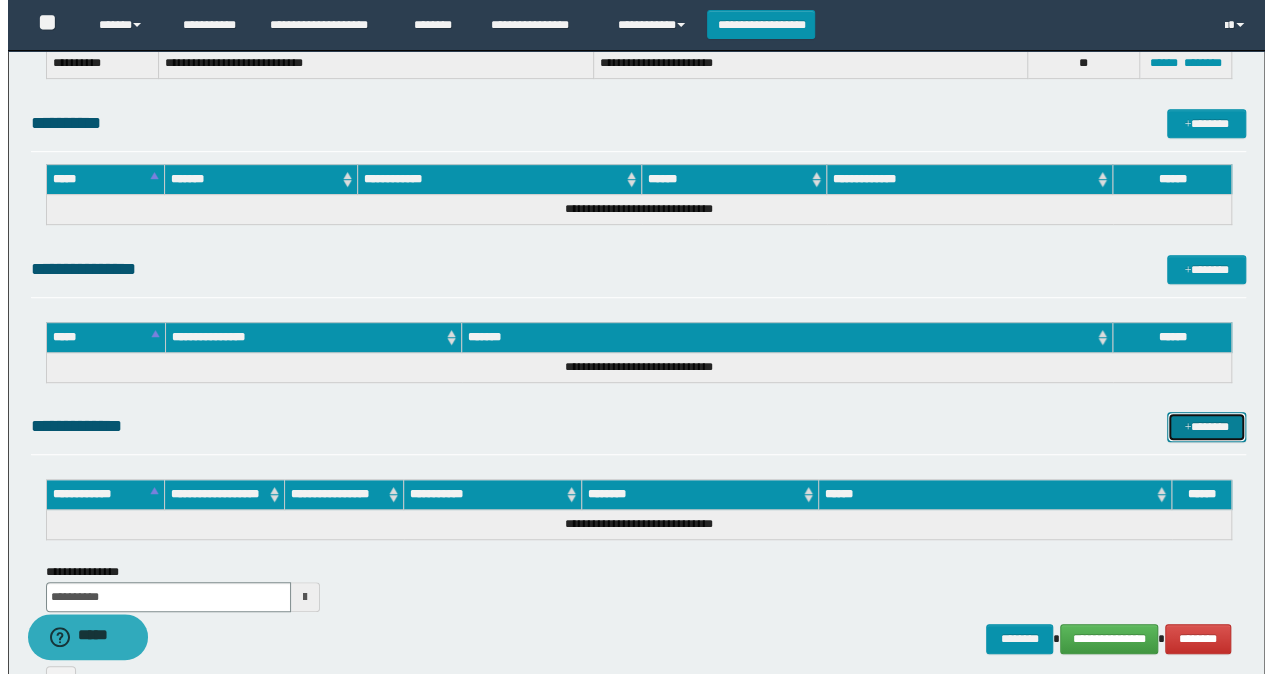 scroll, scrollTop: 500, scrollLeft: 0, axis: vertical 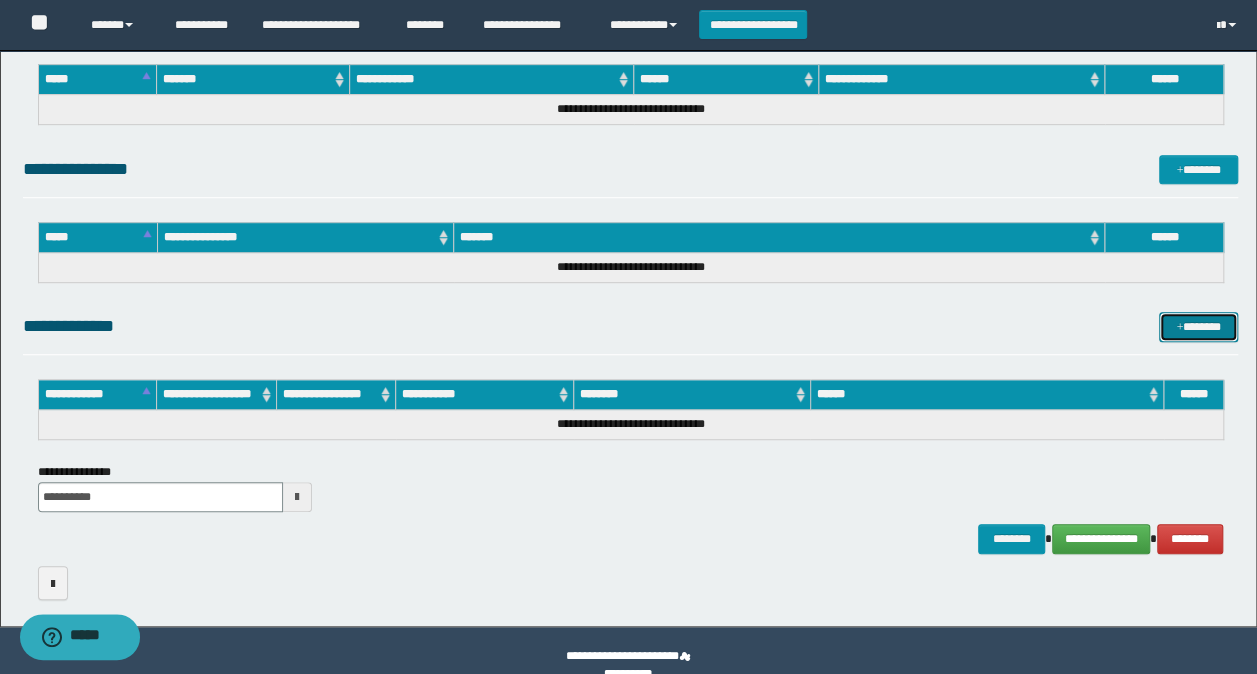 click on "*******" at bounding box center (1198, 326) 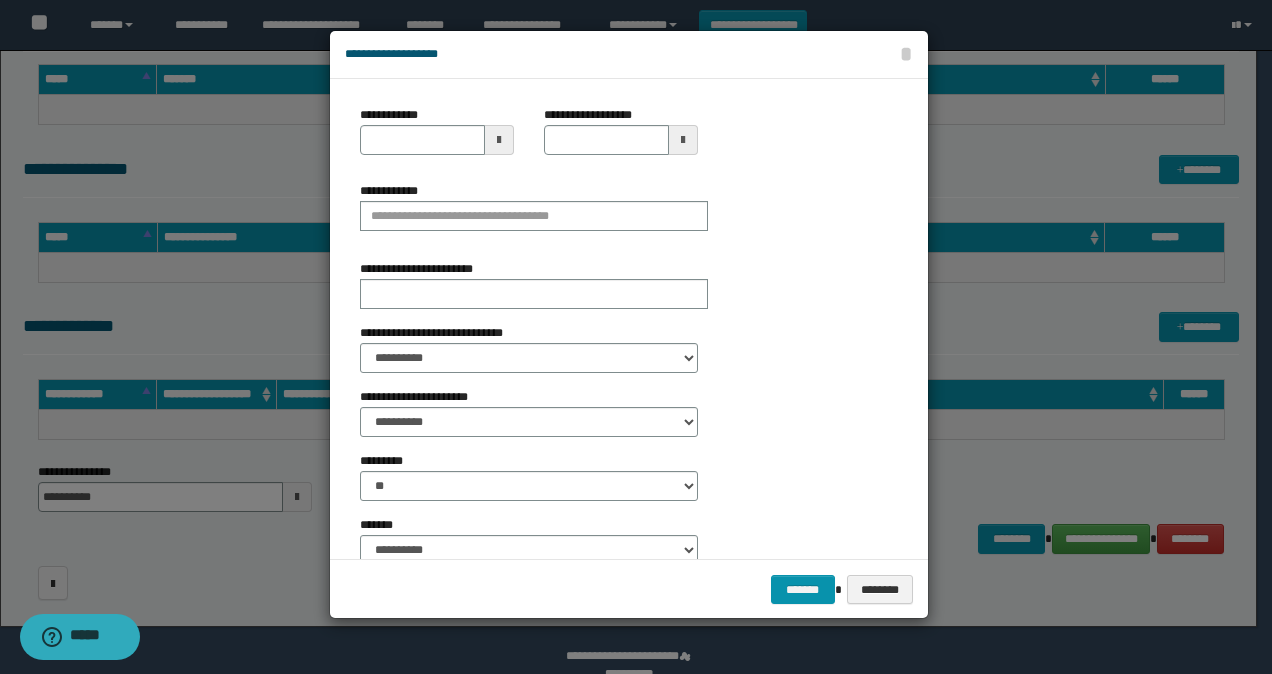 click at bounding box center (499, 140) 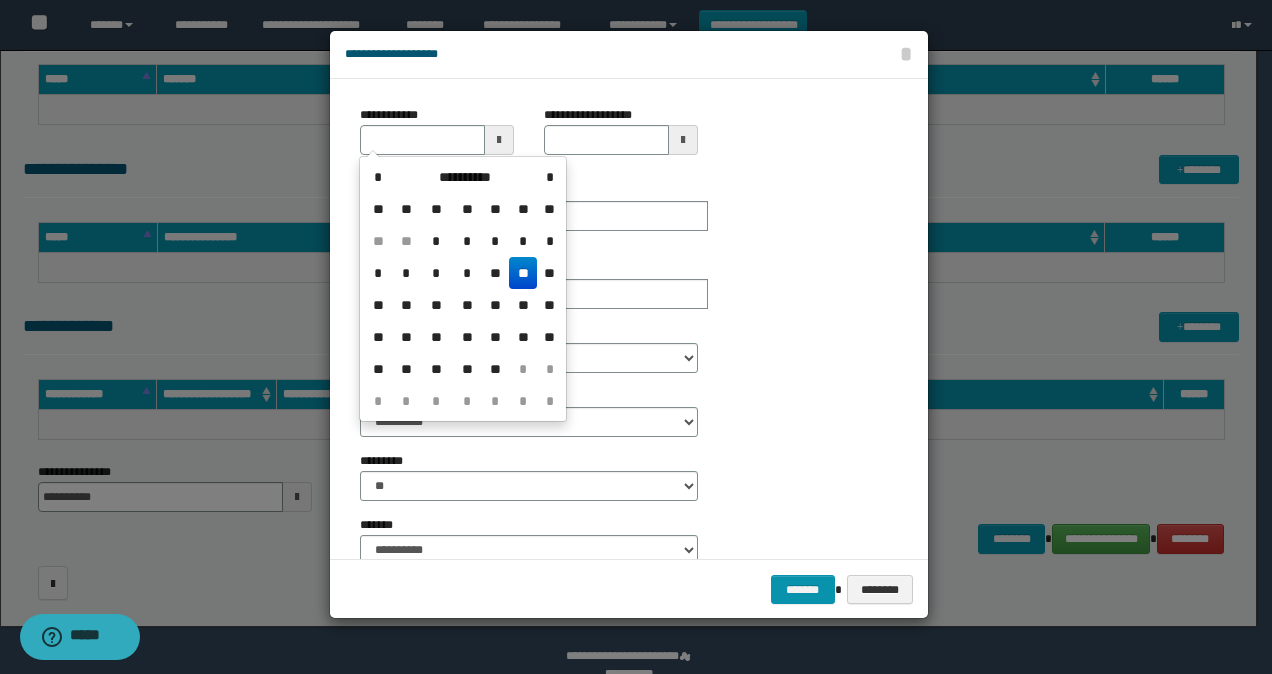 click on "**" at bounding box center [523, 273] 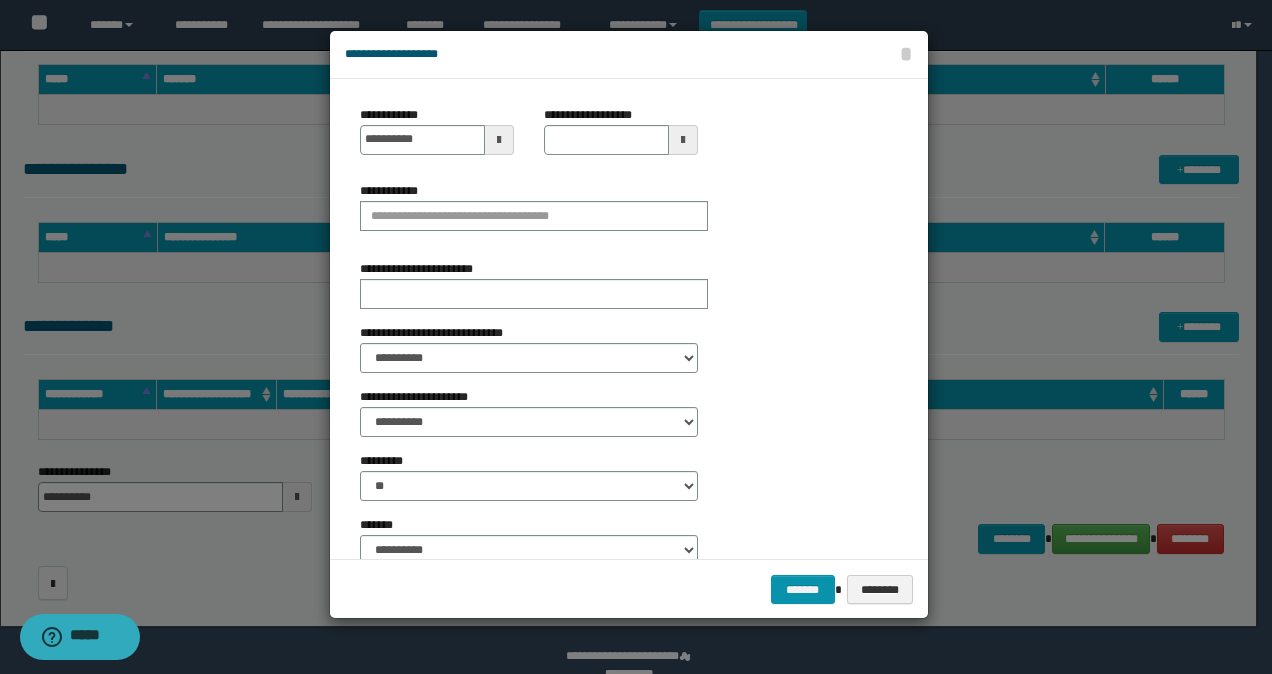 click at bounding box center [683, 140] 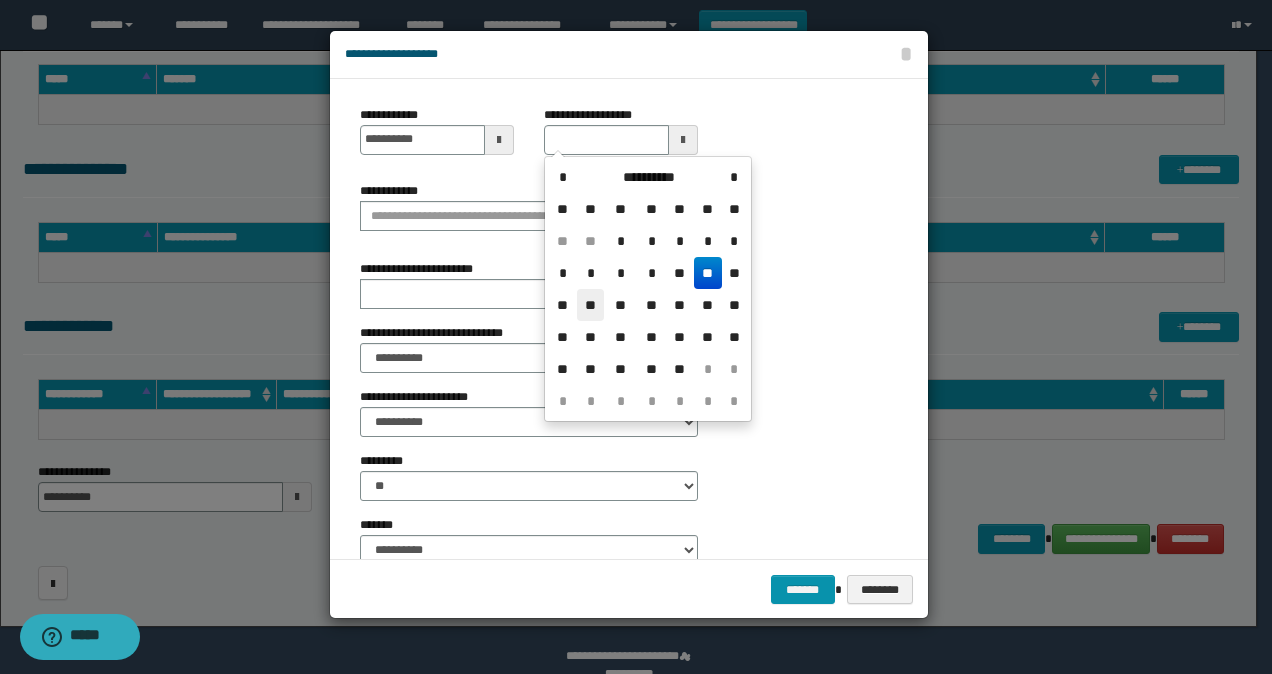 click on "**" at bounding box center [591, 305] 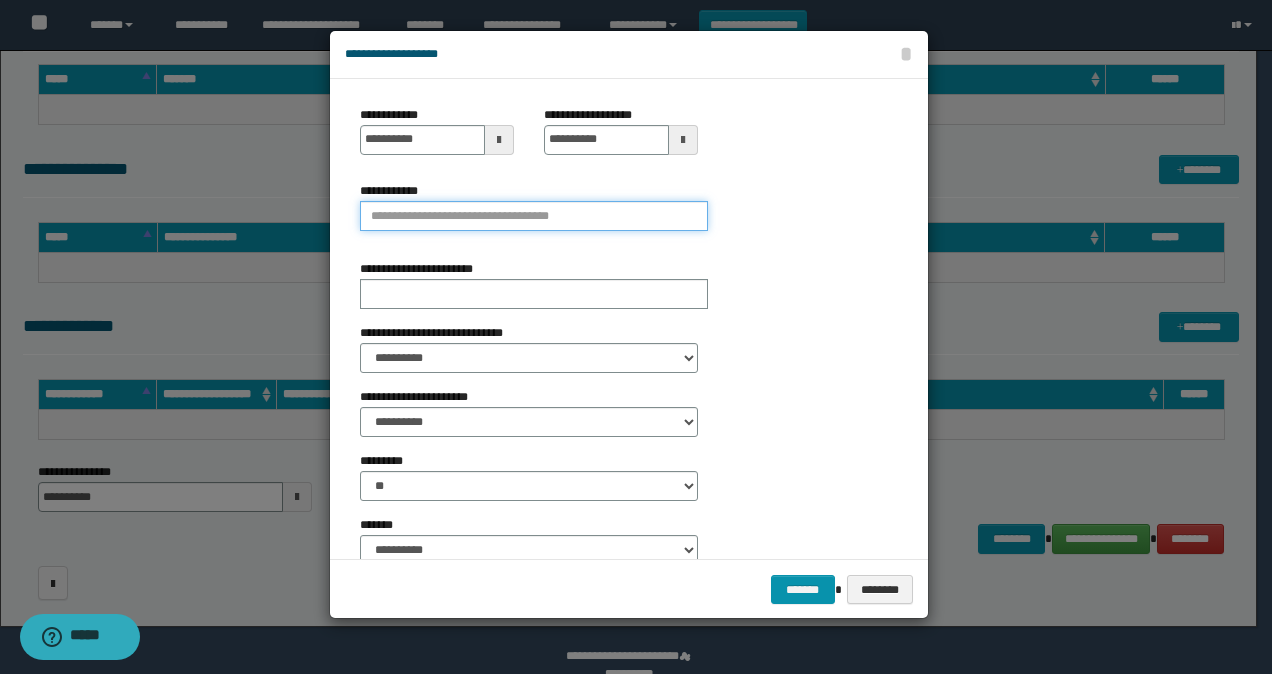 click on "**********" at bounding box center (534, 216) 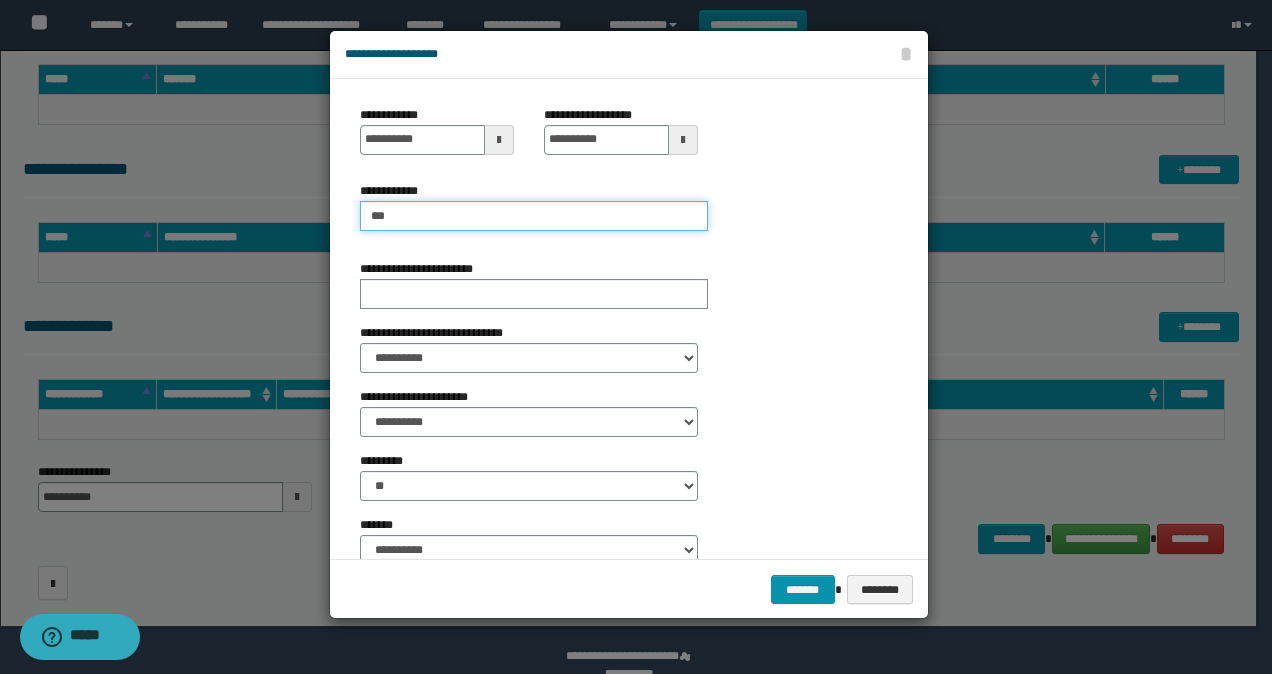 type on "****" 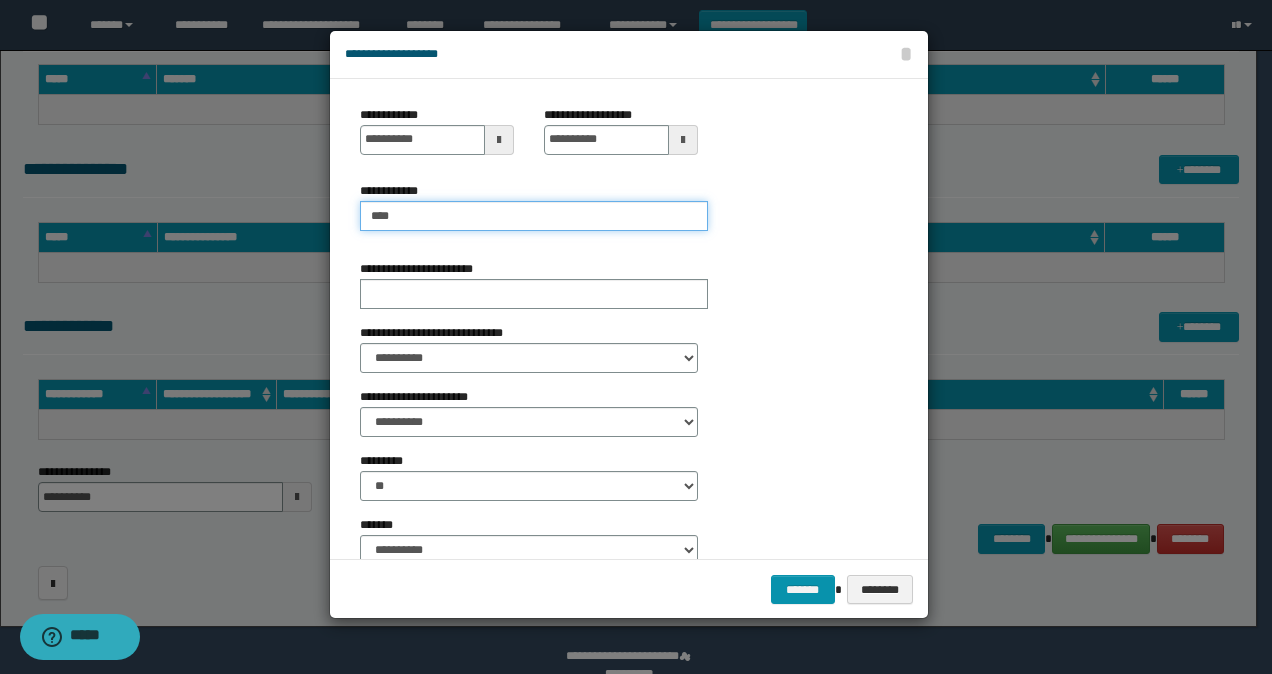 type on "****" 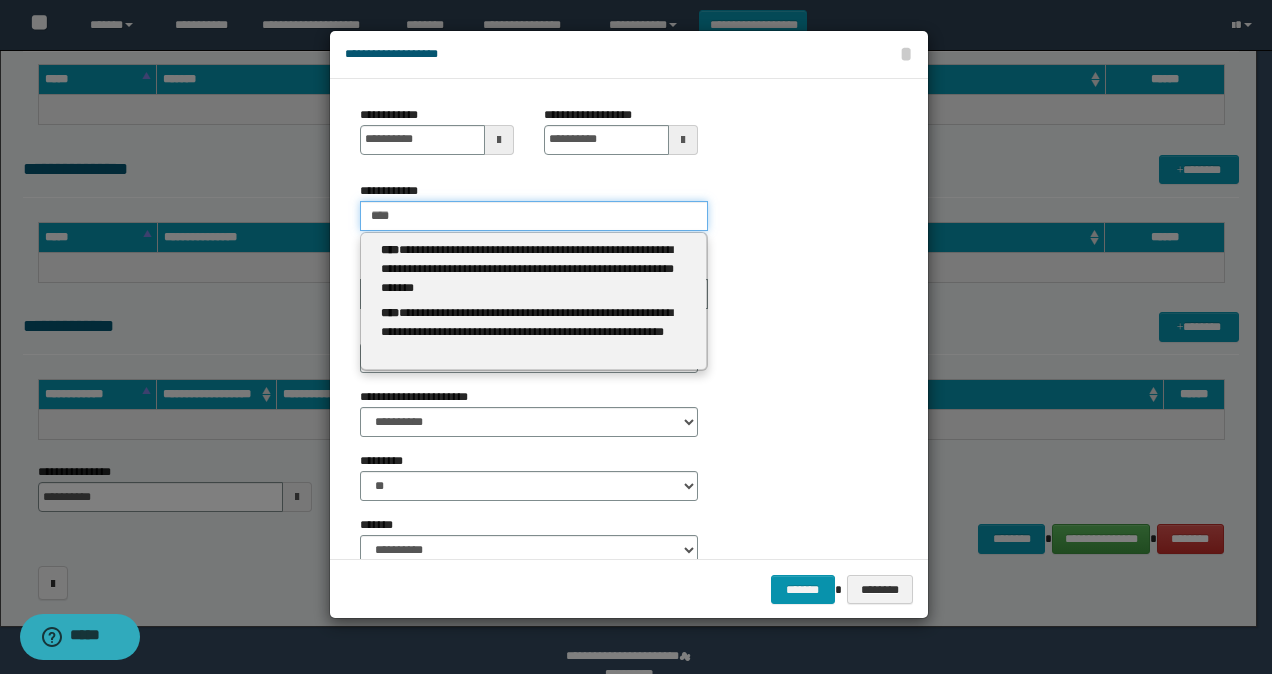 type 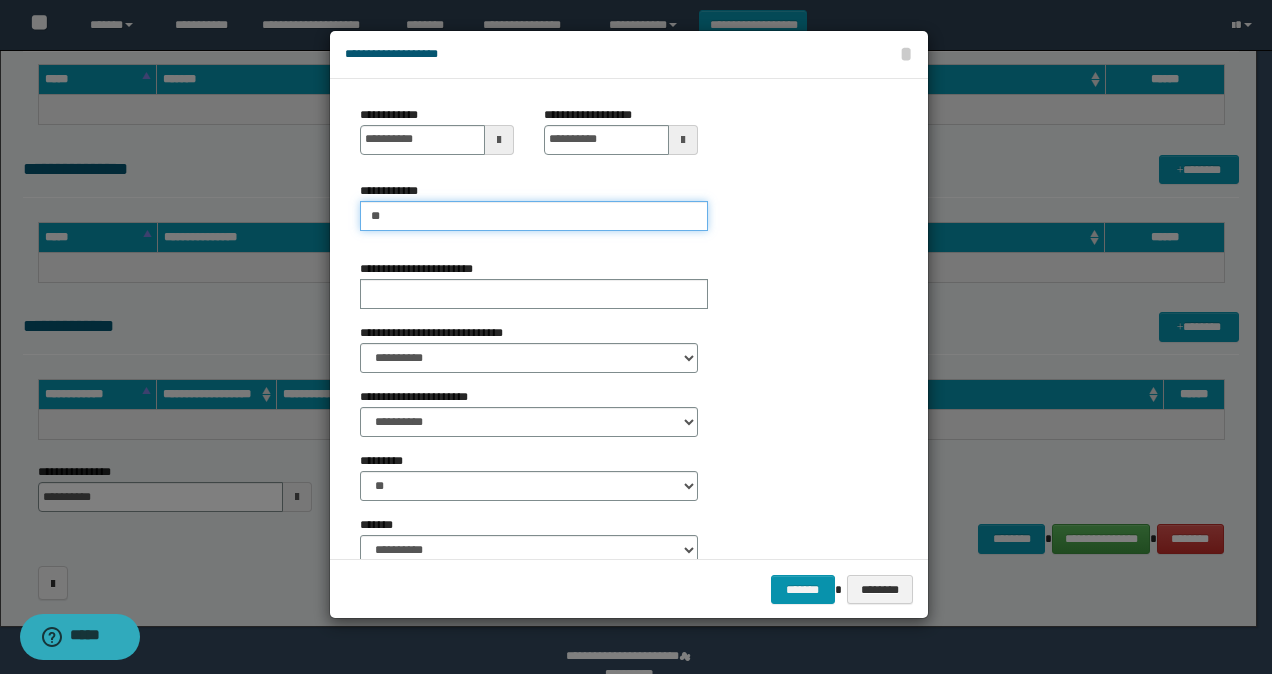 type on "*" 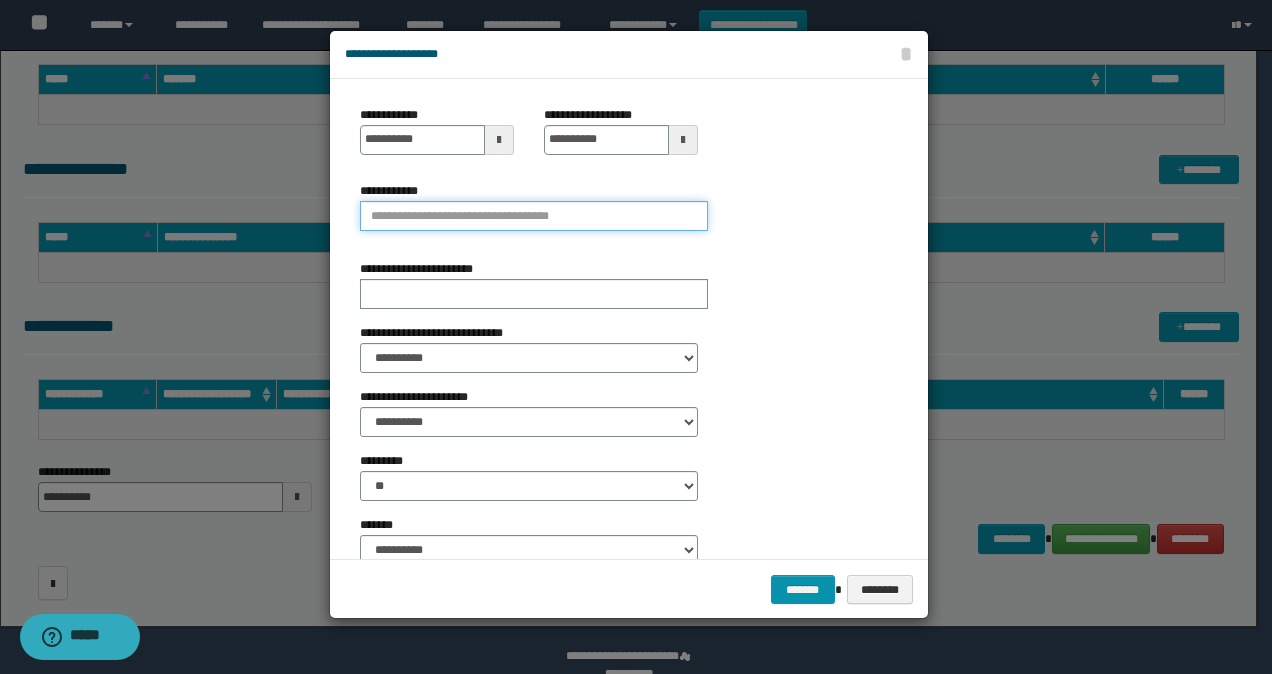 type on "*" 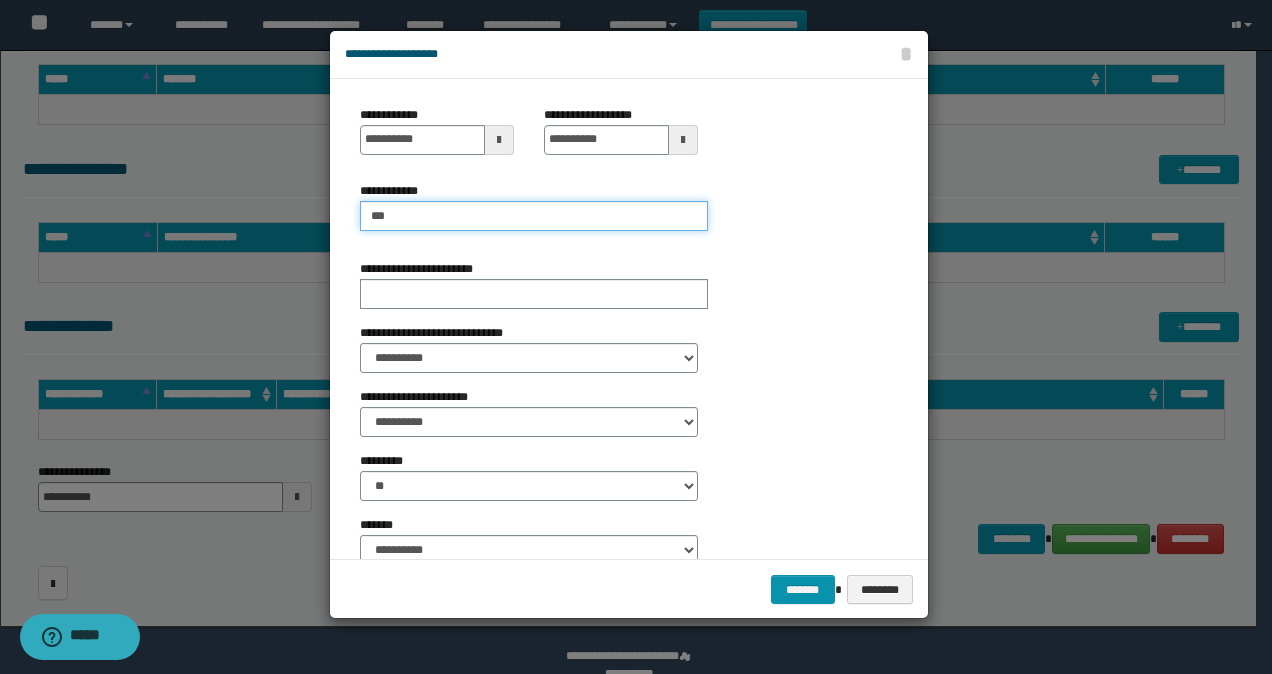 type on "****" 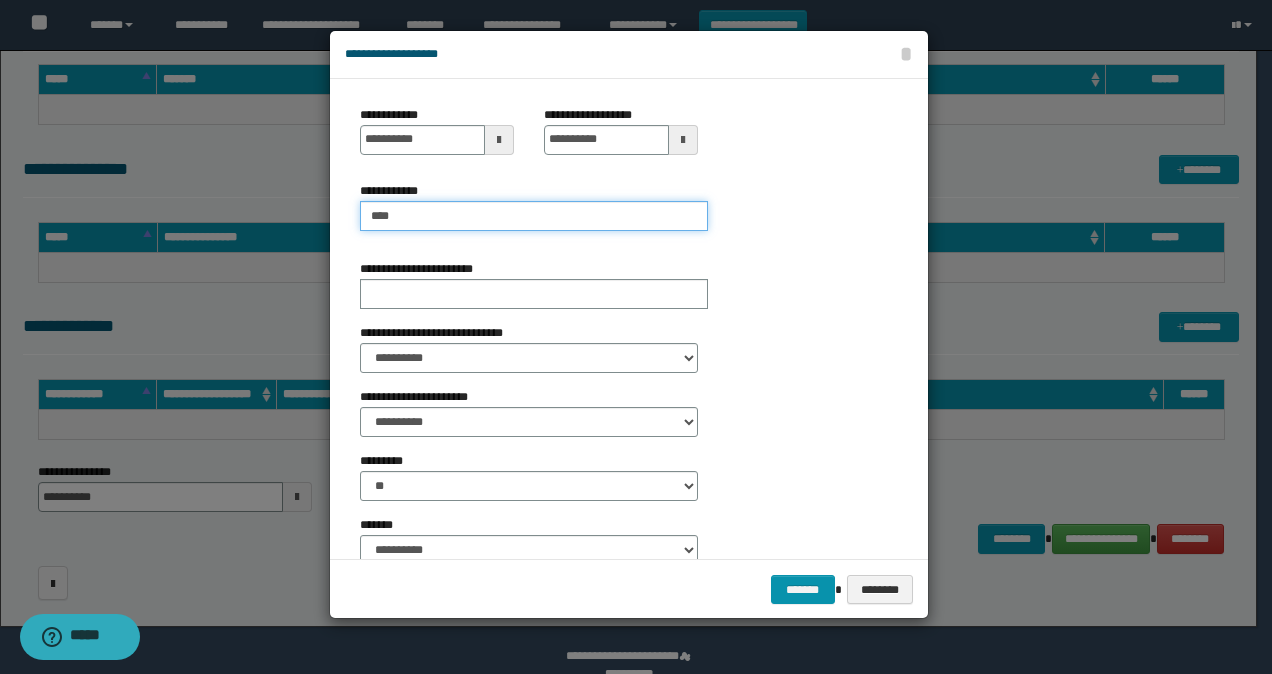 type on "****" 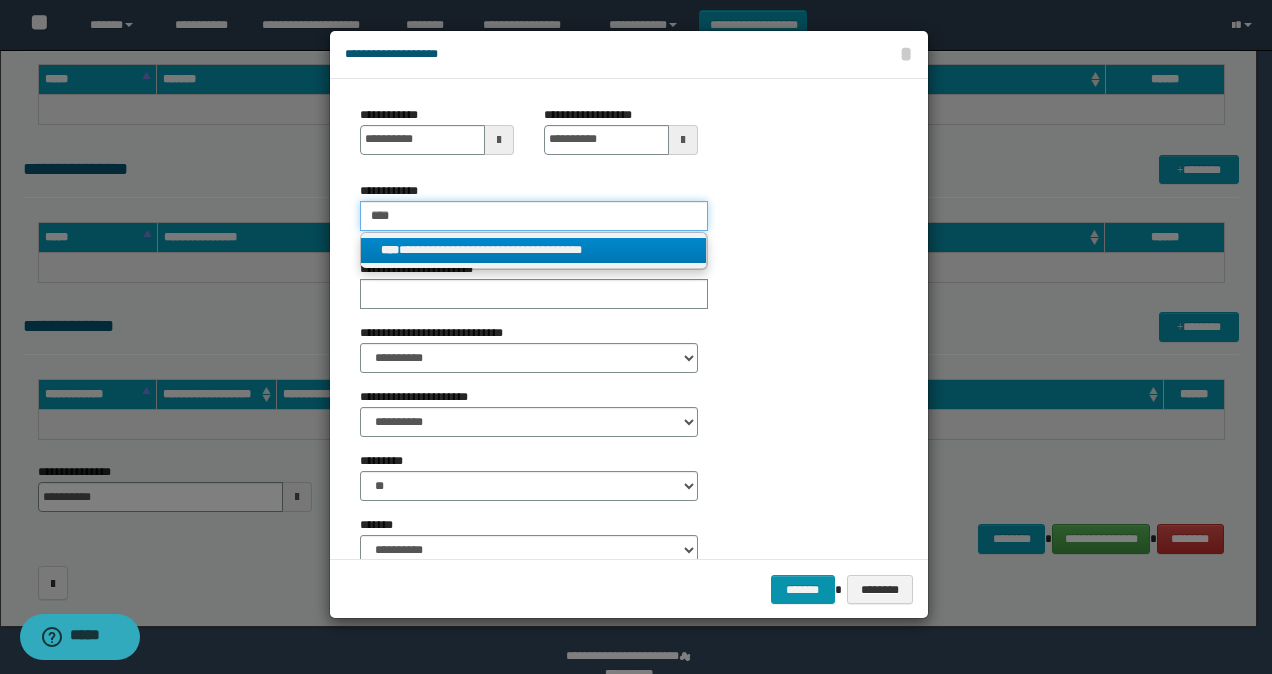 type on "****" 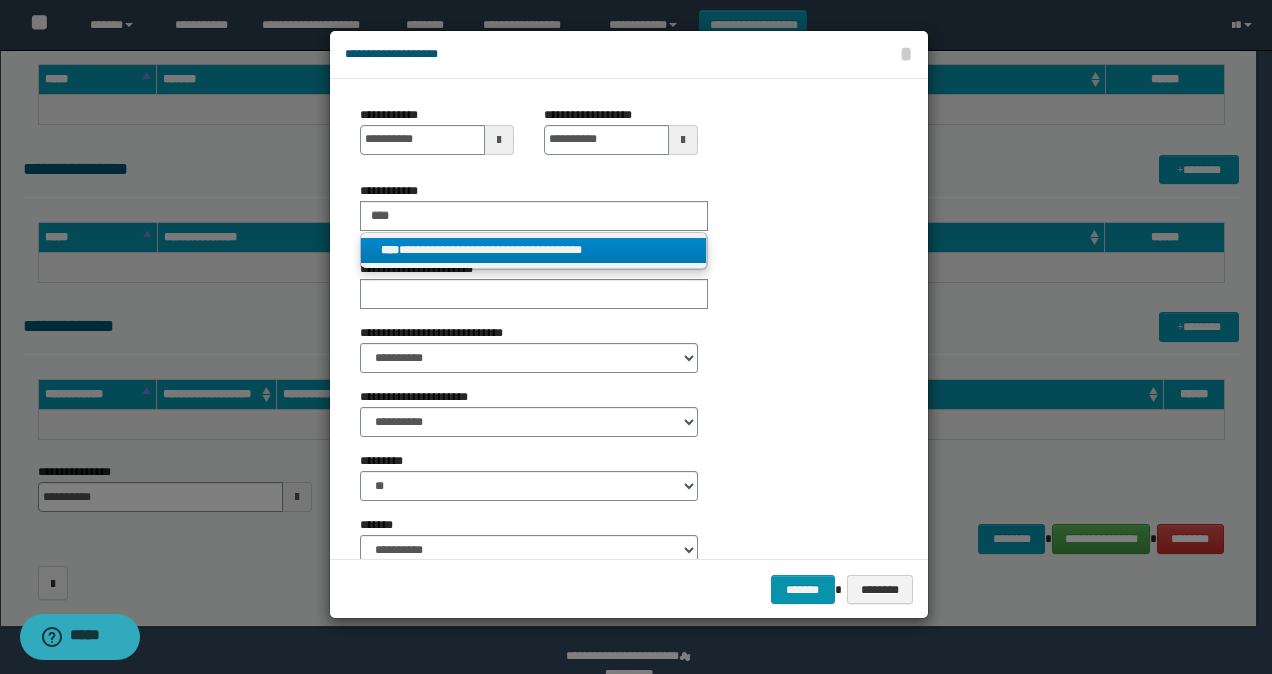 click on "**********" at bounding box center [534, 250] 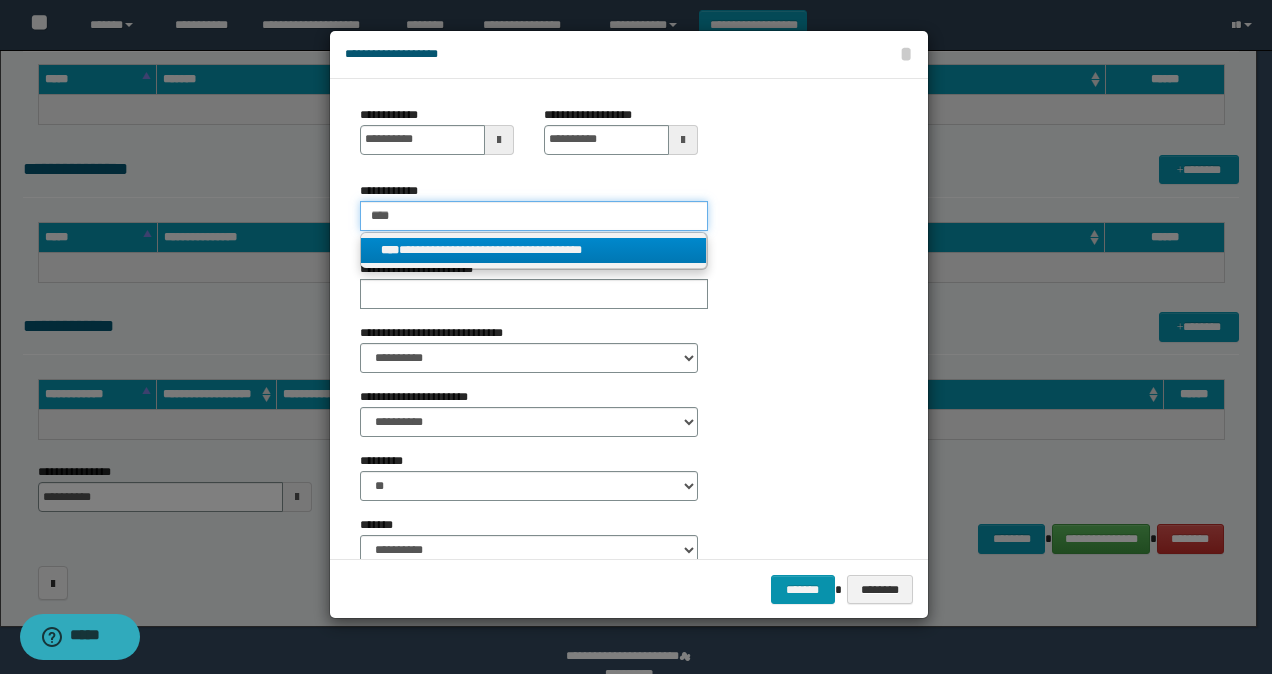 type 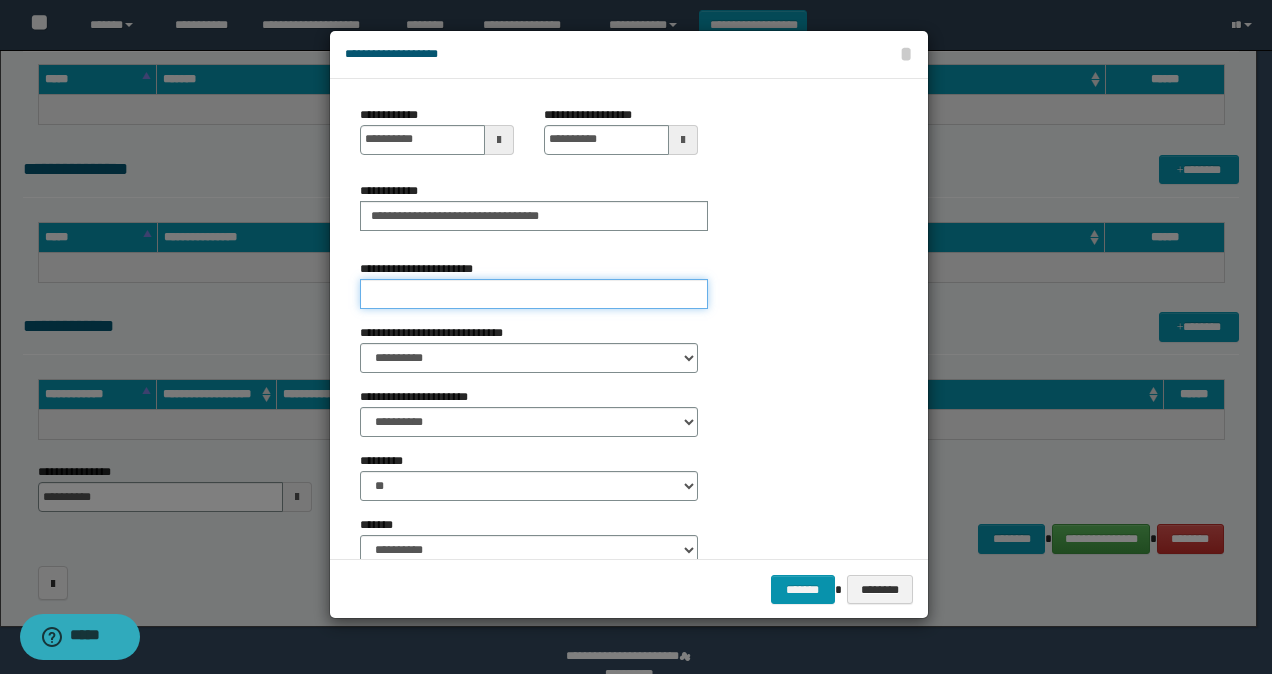 click on "**********" at bounding box center [534, 294] 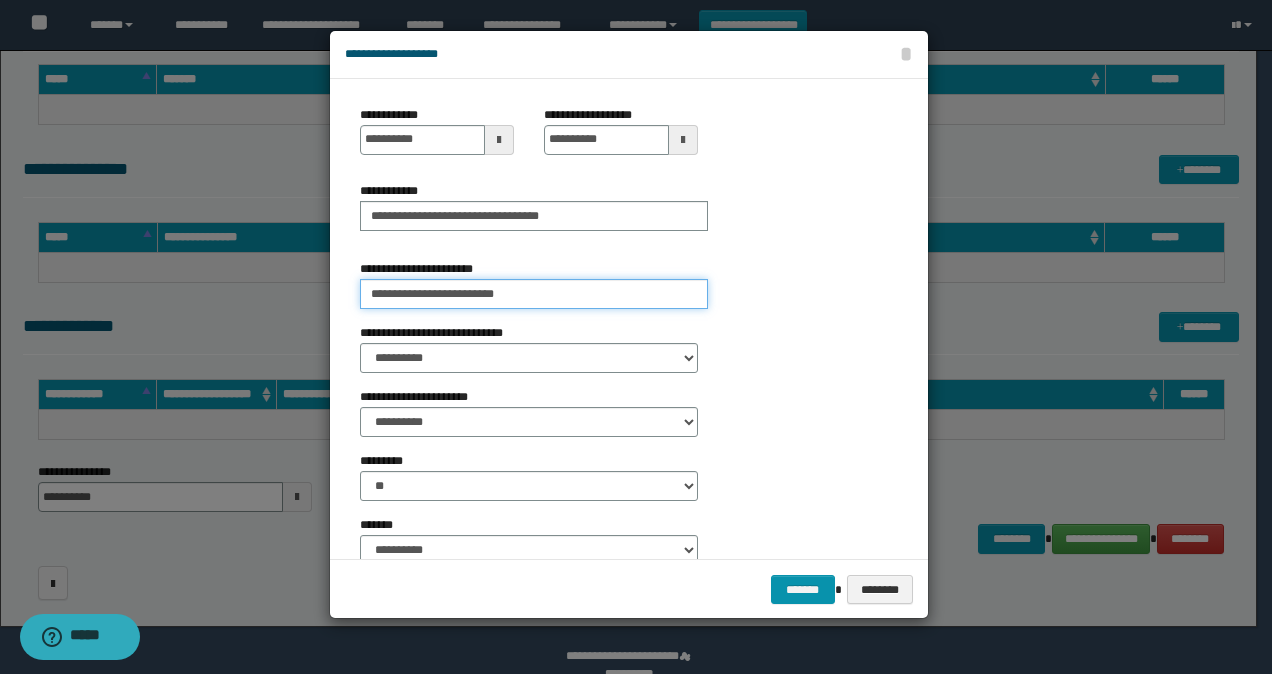 type on "**********" 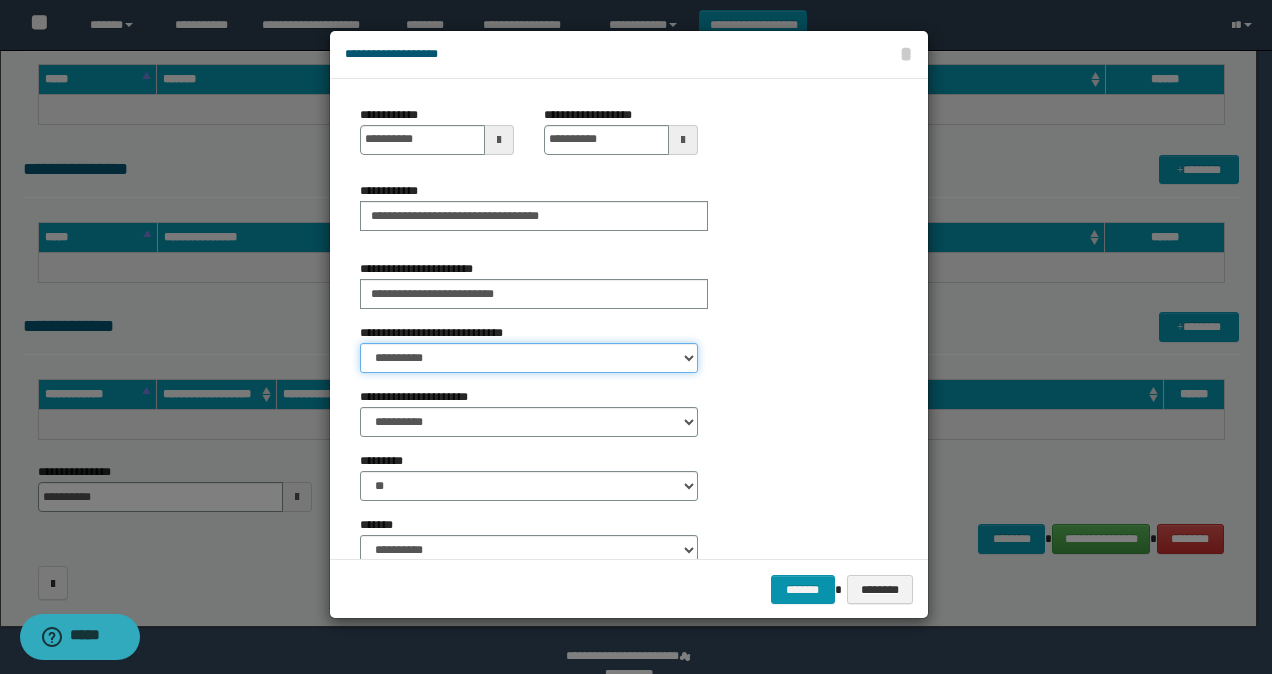 click on "**********" at bounding box center (529, 358) 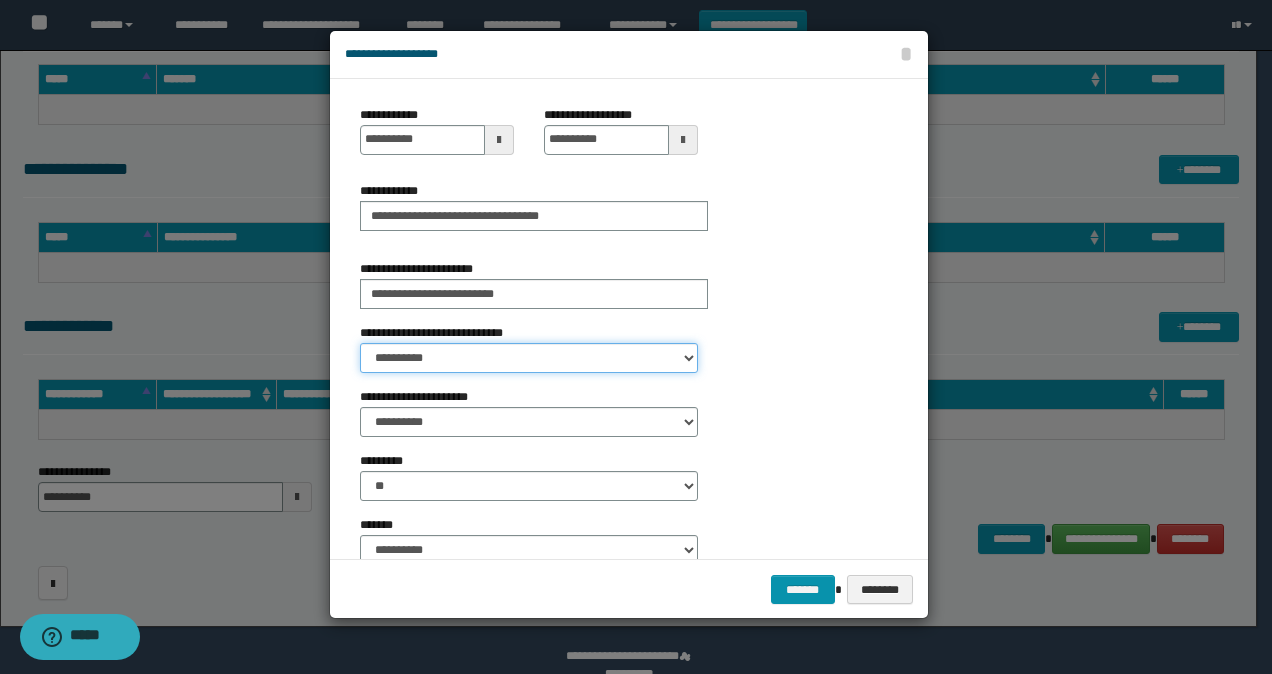 select on "**" 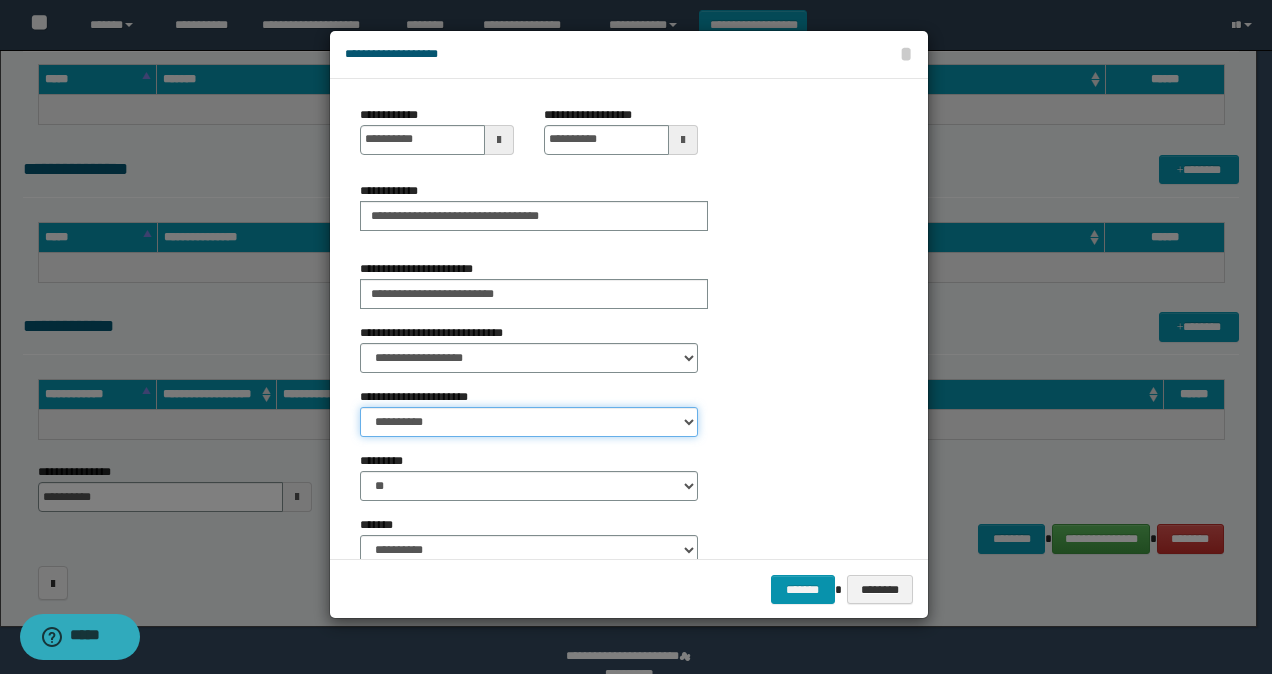 click on "**********" at bounding box center (529, 422) 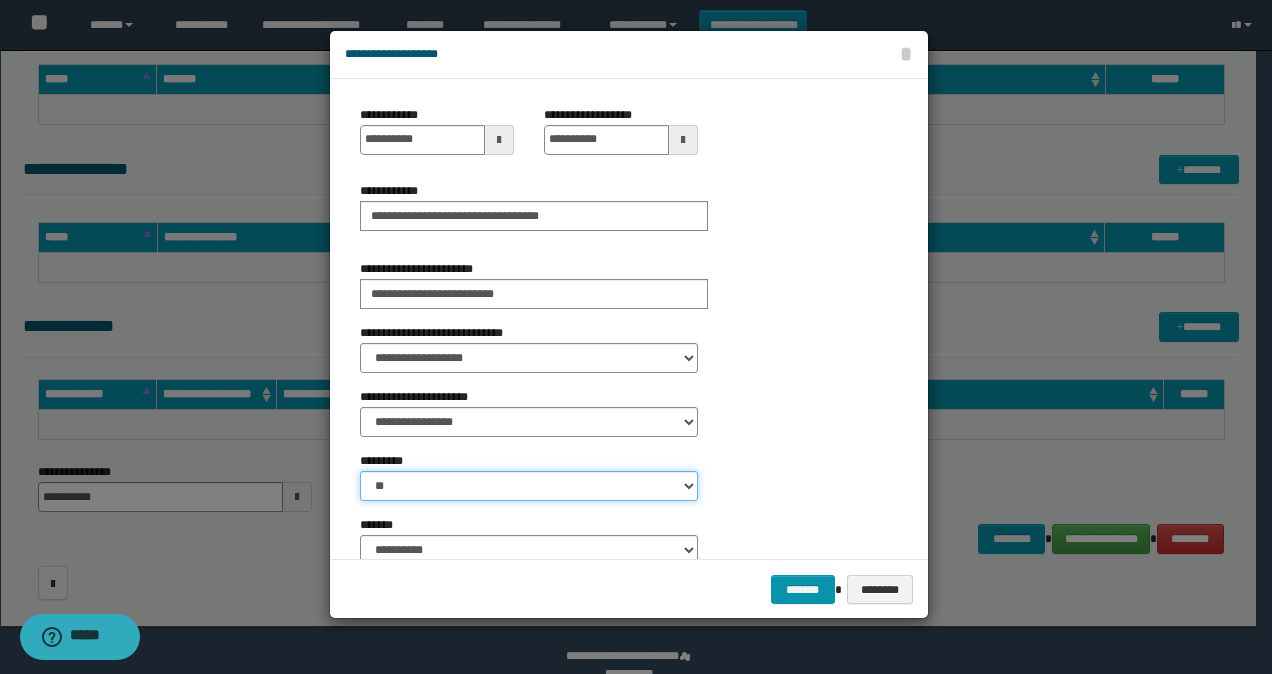 click on "**
**" at bounding box center (529, 486) 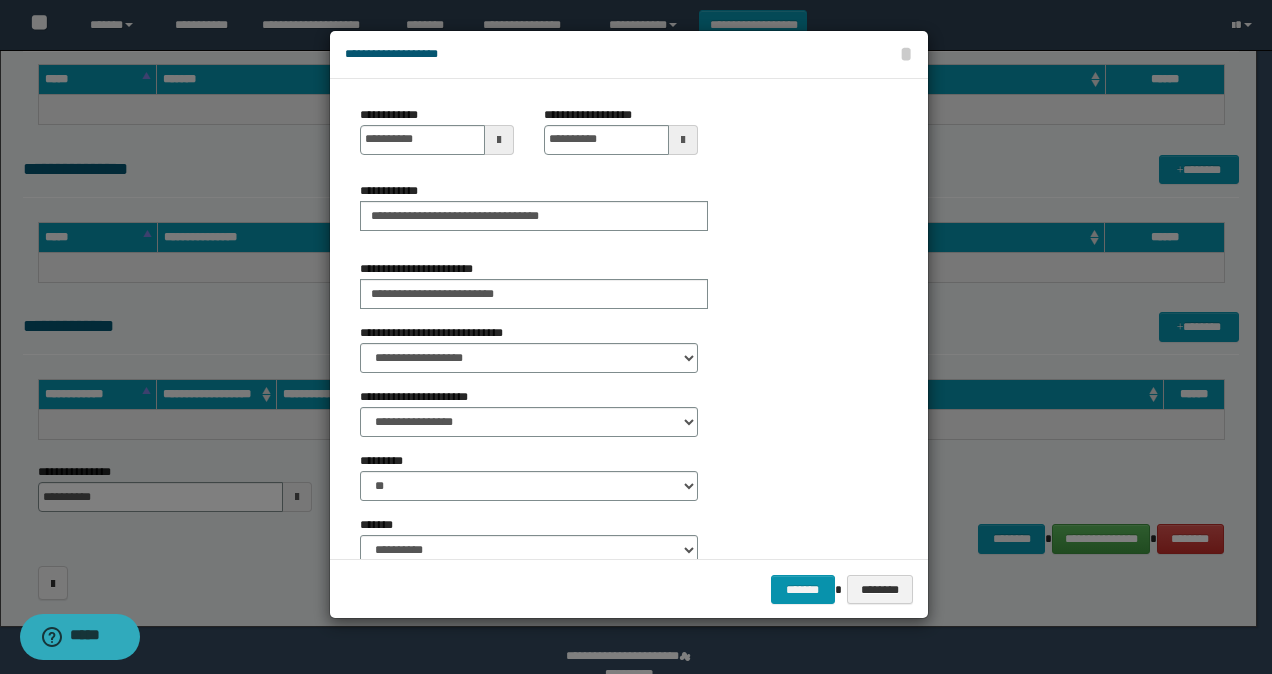 click on "**********" at bounding box center [621, 432] 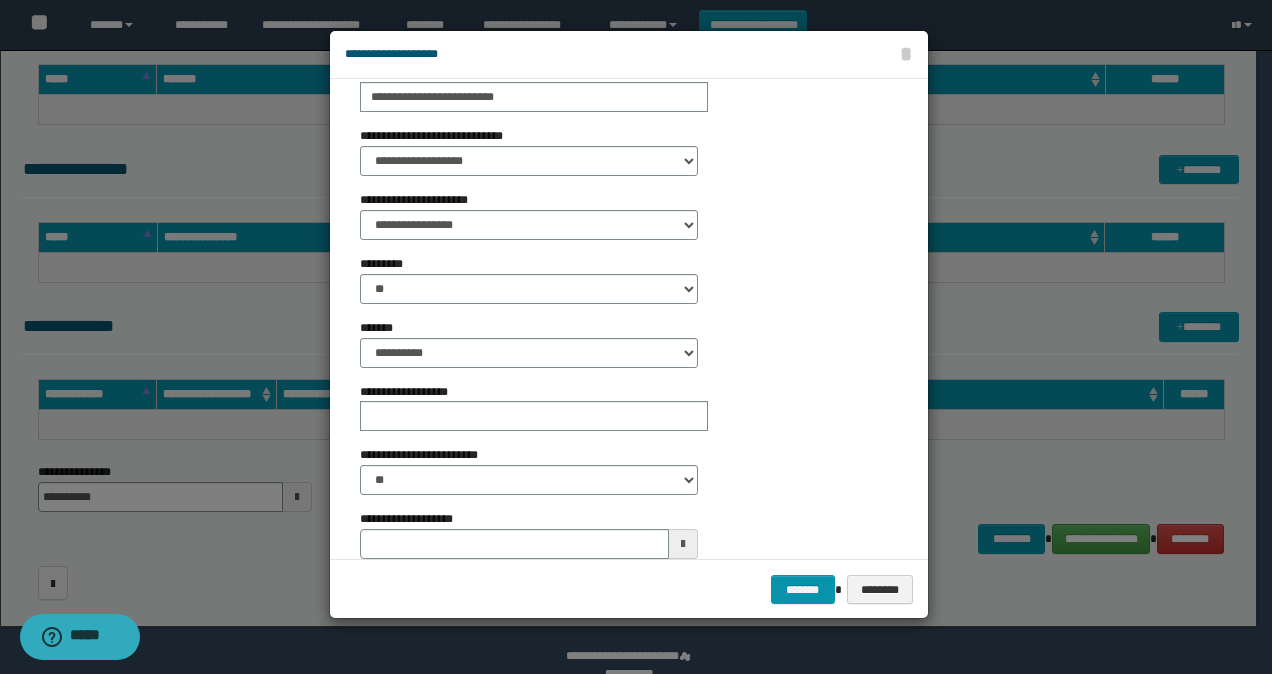 scroll, scrollTop: 200, scrollLeft: 0, axis: vertical 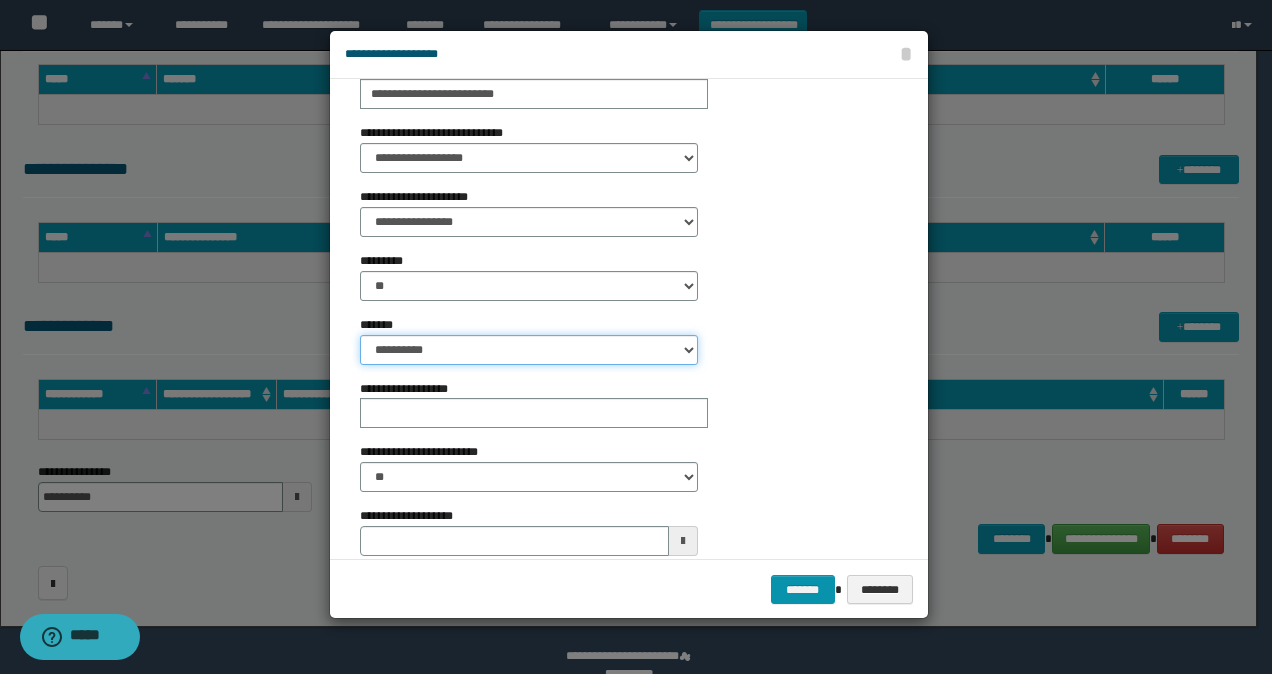 click on "**********" at bounding box center (529, 350) 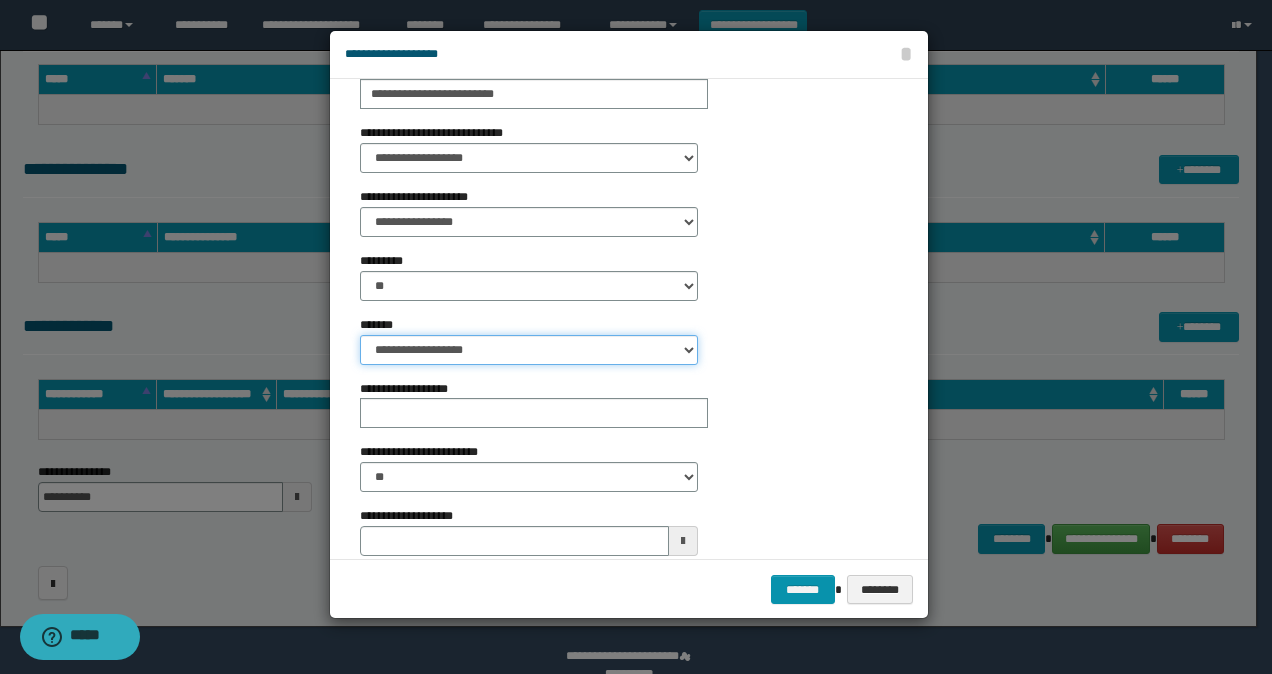 scroll, scrollTop: 227, scrollLeft: 0, axis: vertical 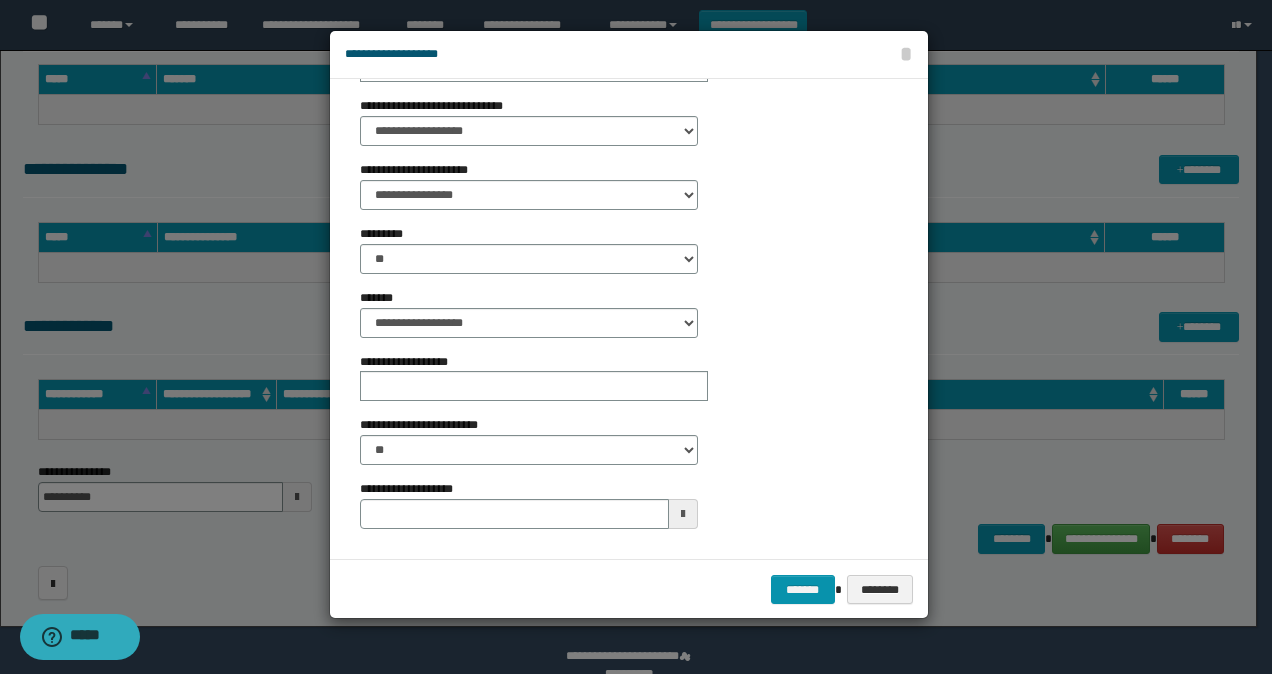 click at bounding box center (683, 514) 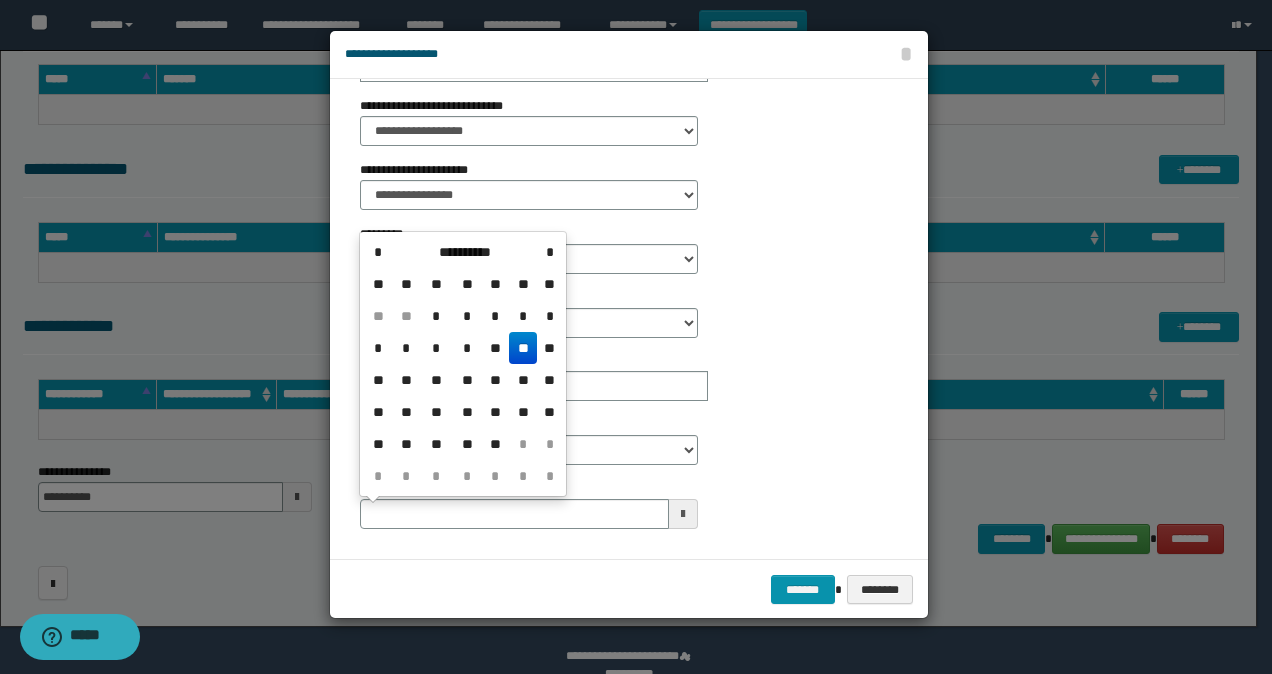 click on "**" at bounding box center [523, 348] 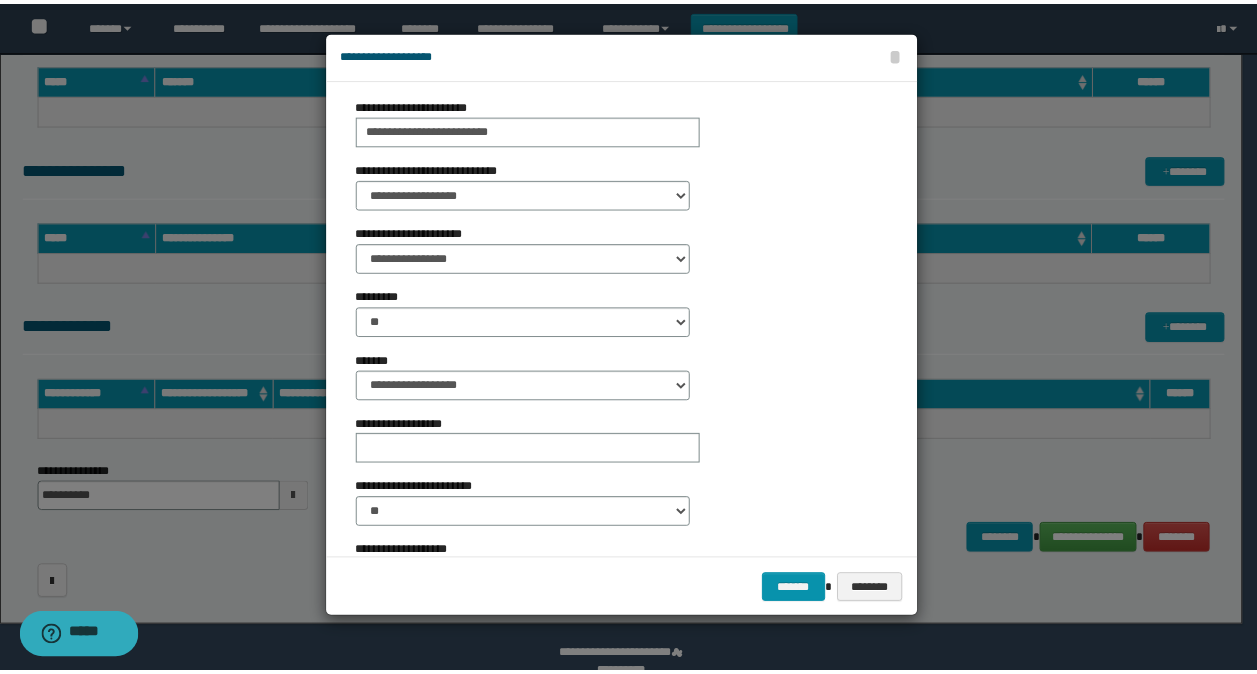 scroll, scrollTop: 227, scrollLeft: 0, axis: vertical 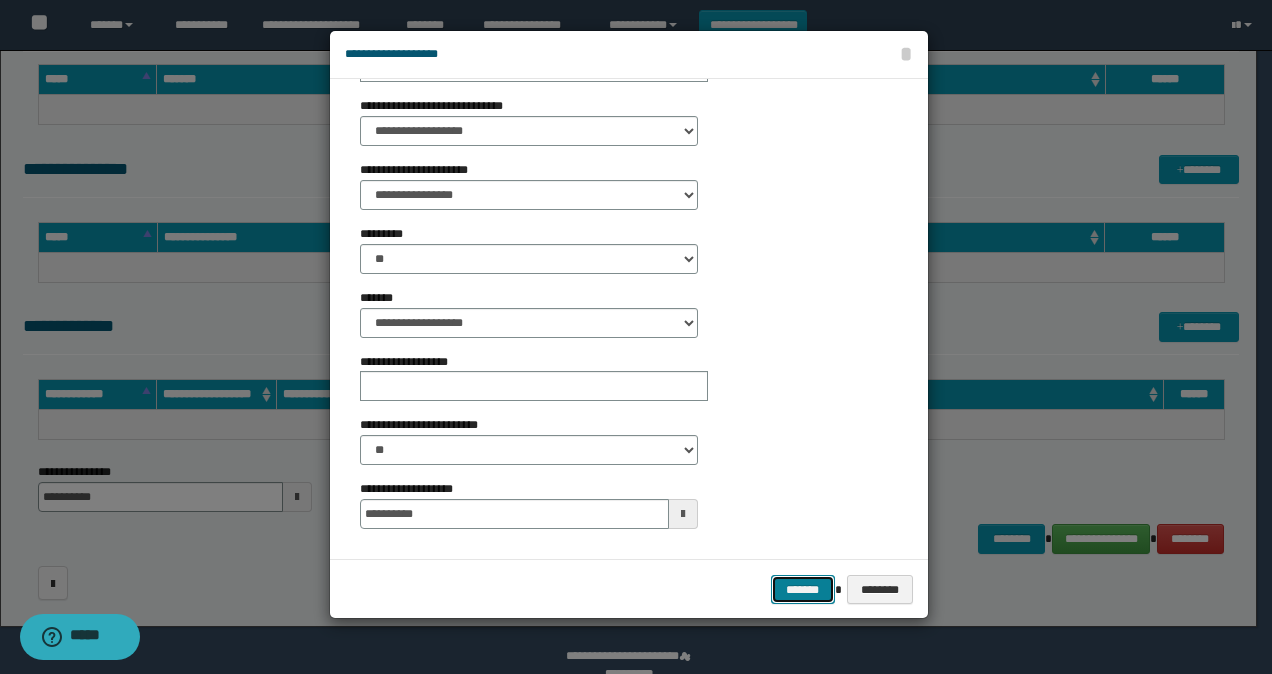 click on "*******" at bounding box center [803, 589] 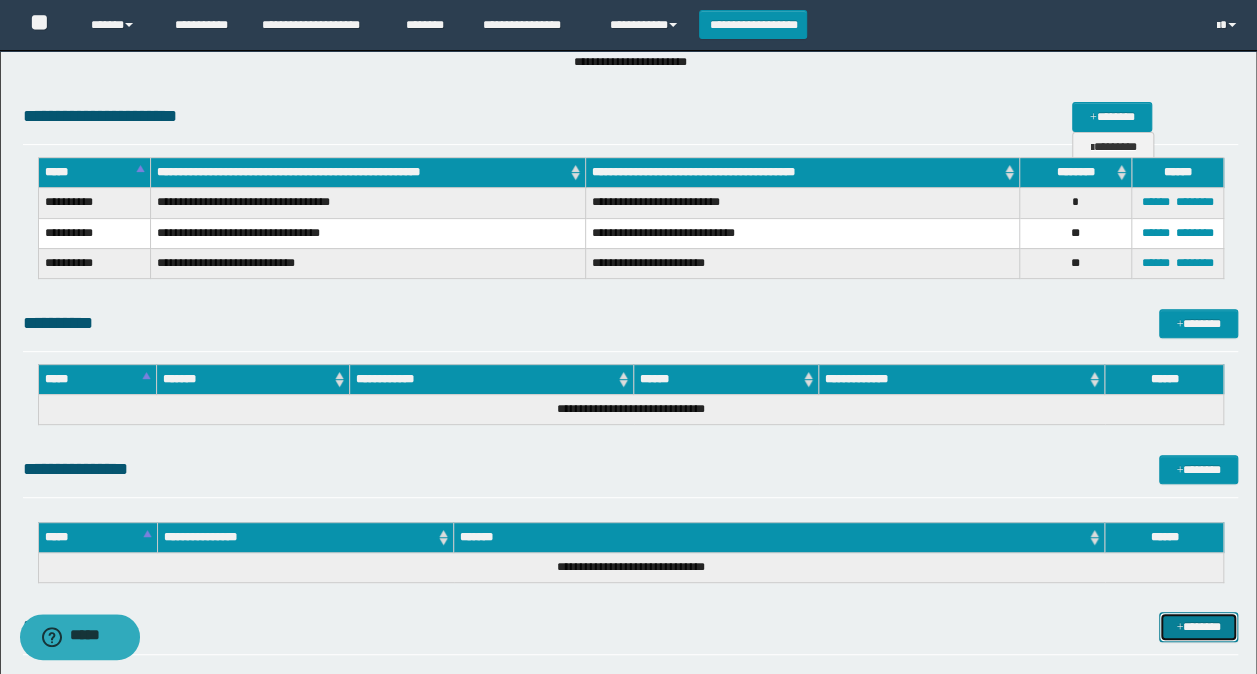 scroll, scrollTop: 0, scrollLeft: 0, axis: both 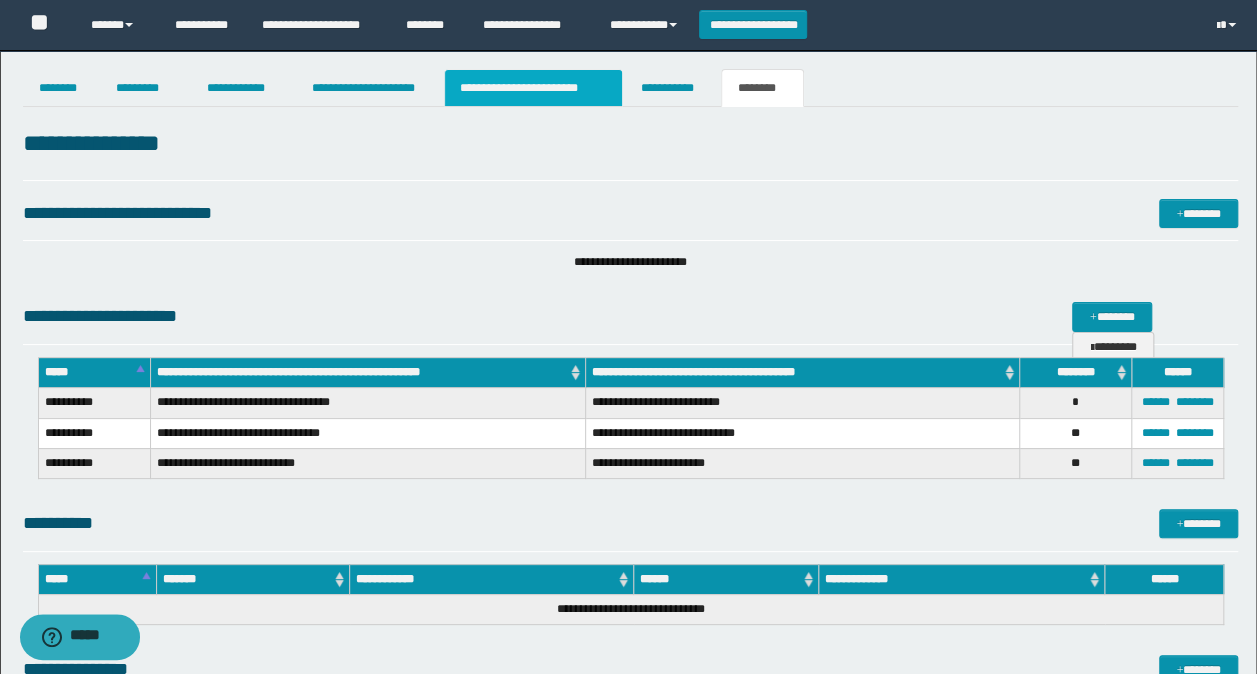 click on "**********" at bounding box center (533, 88) 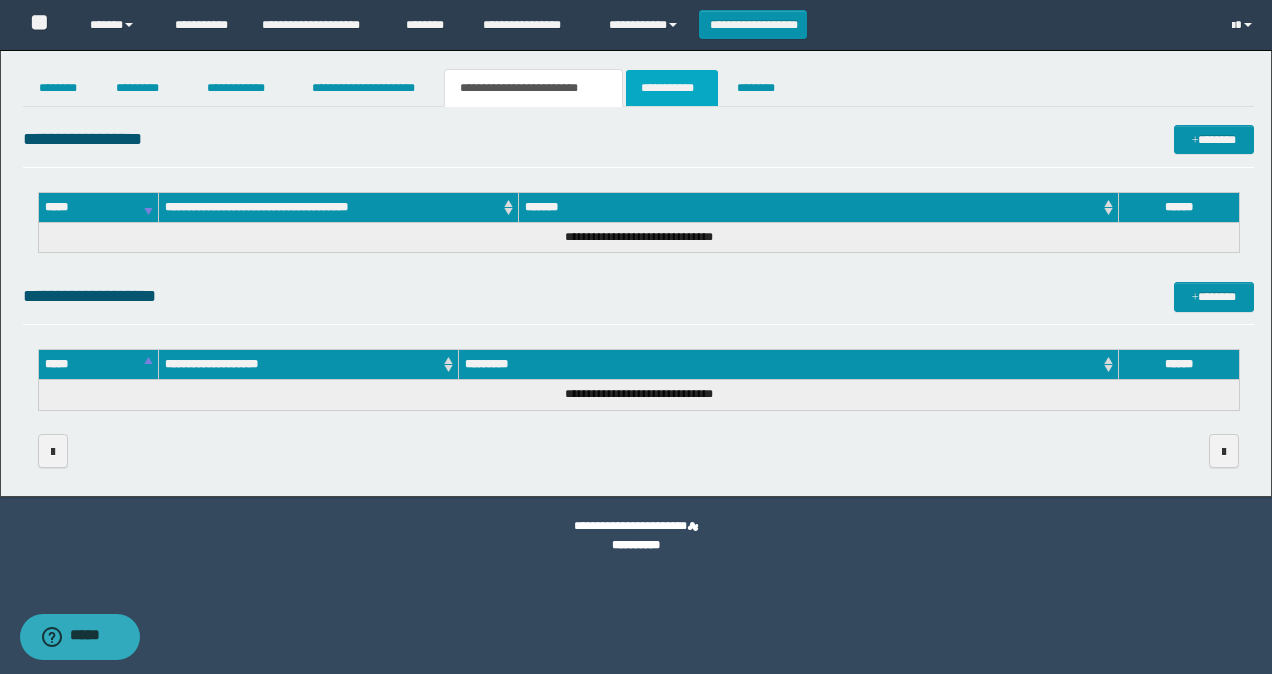 click on "**********" at bounding box center (672, 88) 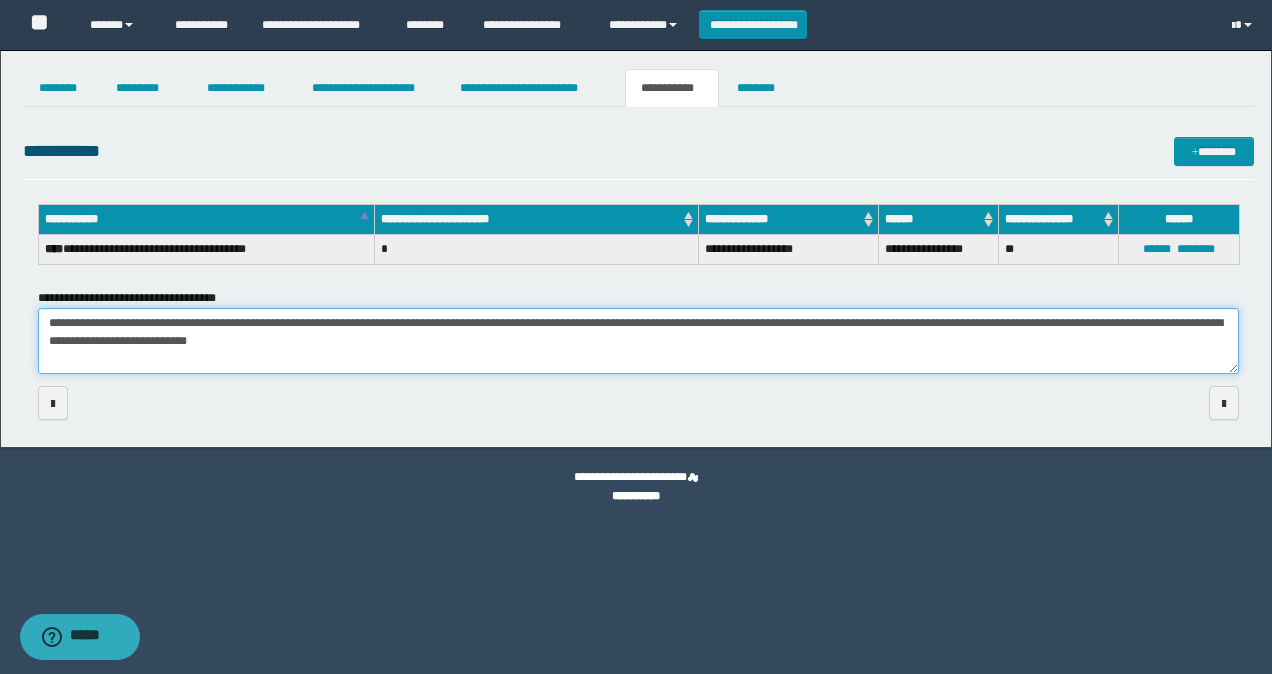 click on "**********" at bounding box center [638, 341] 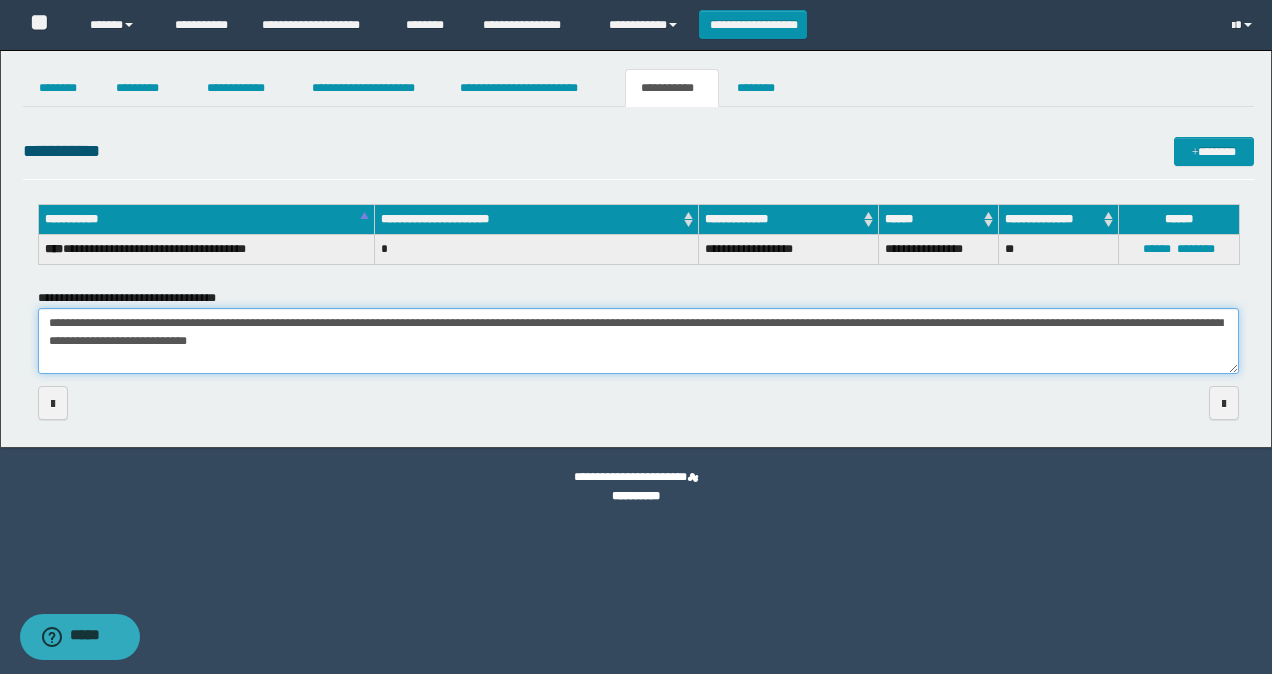 click on "**********" at bounding box center (638, 341) 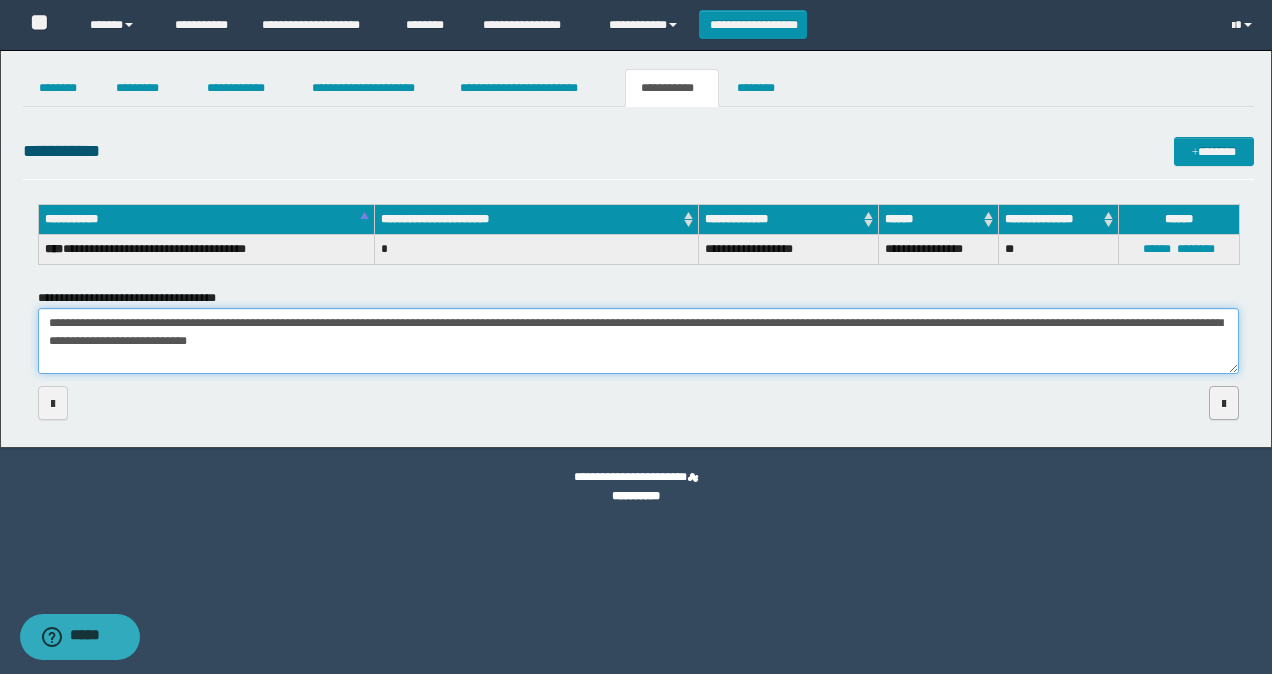 type on "**********" 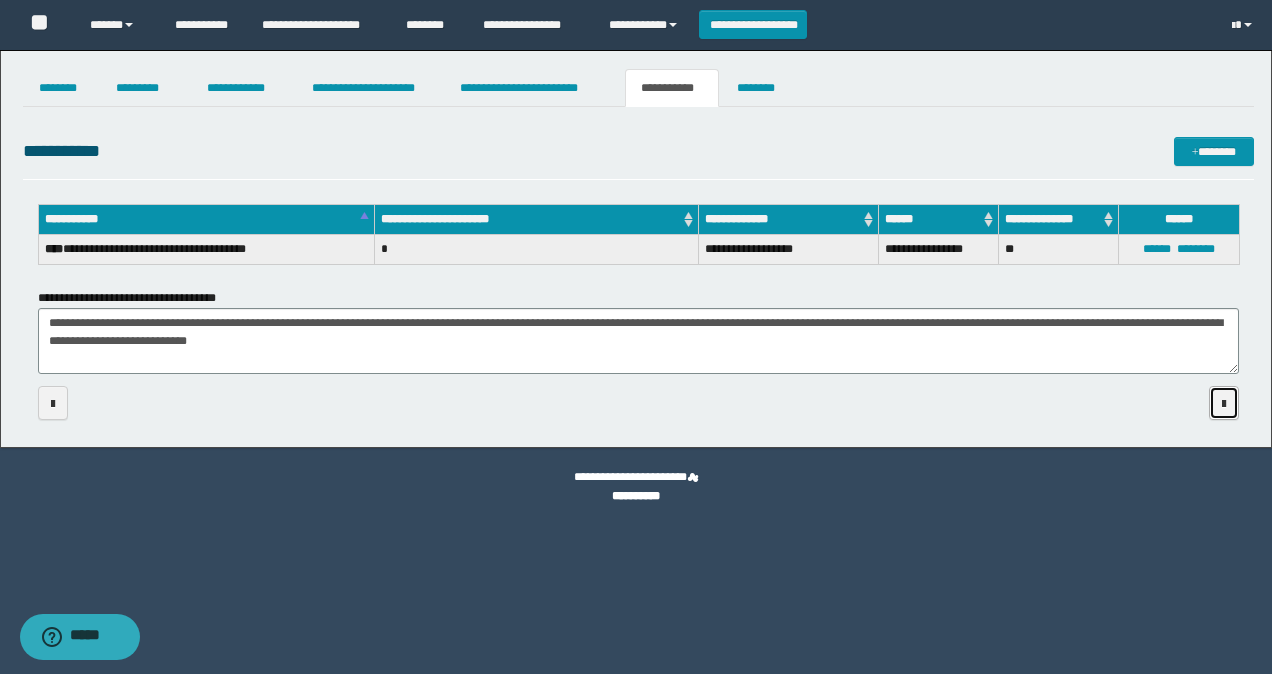click at bounding box center (1224, 404) 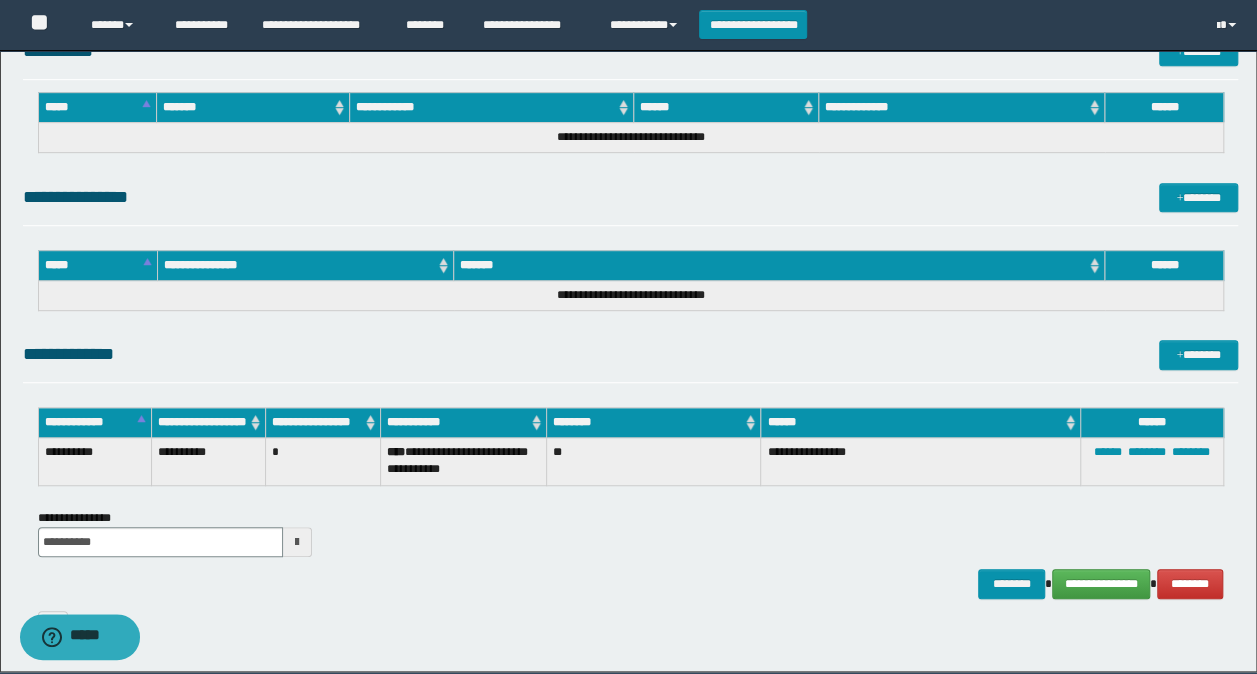 scroll, scrollTop: 547, scrollLeft: 0, axis: vertical 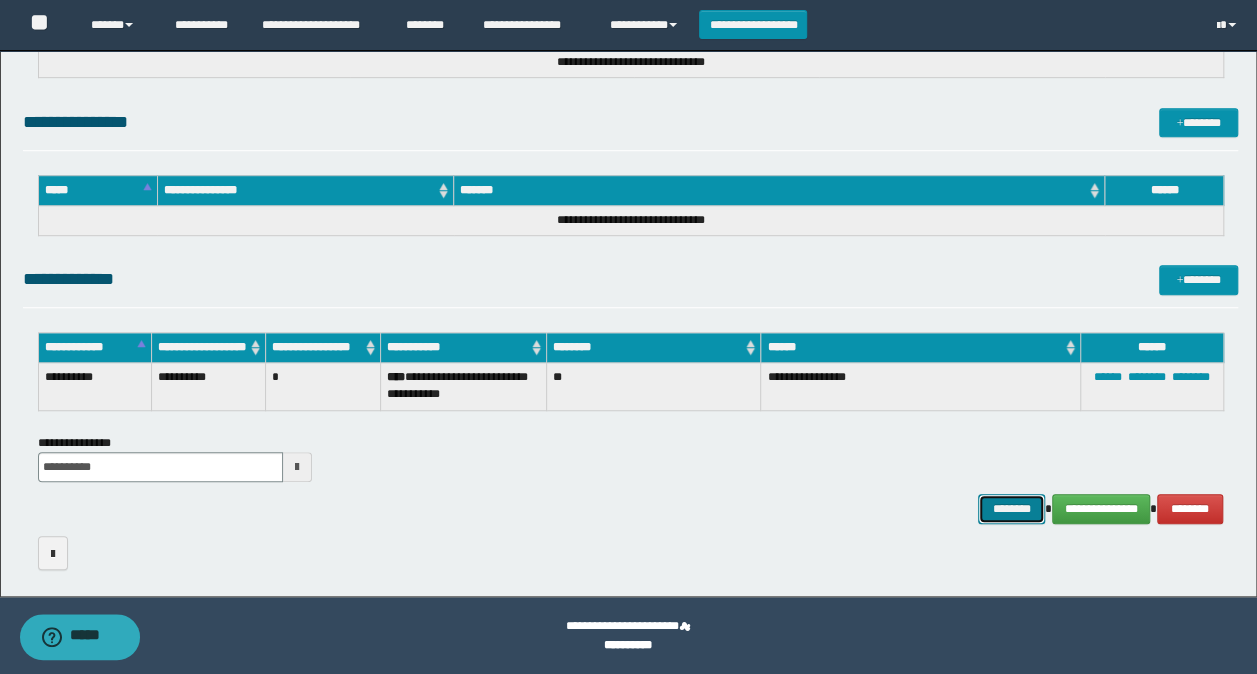 click on "********" at bounding box center (1011, 508) 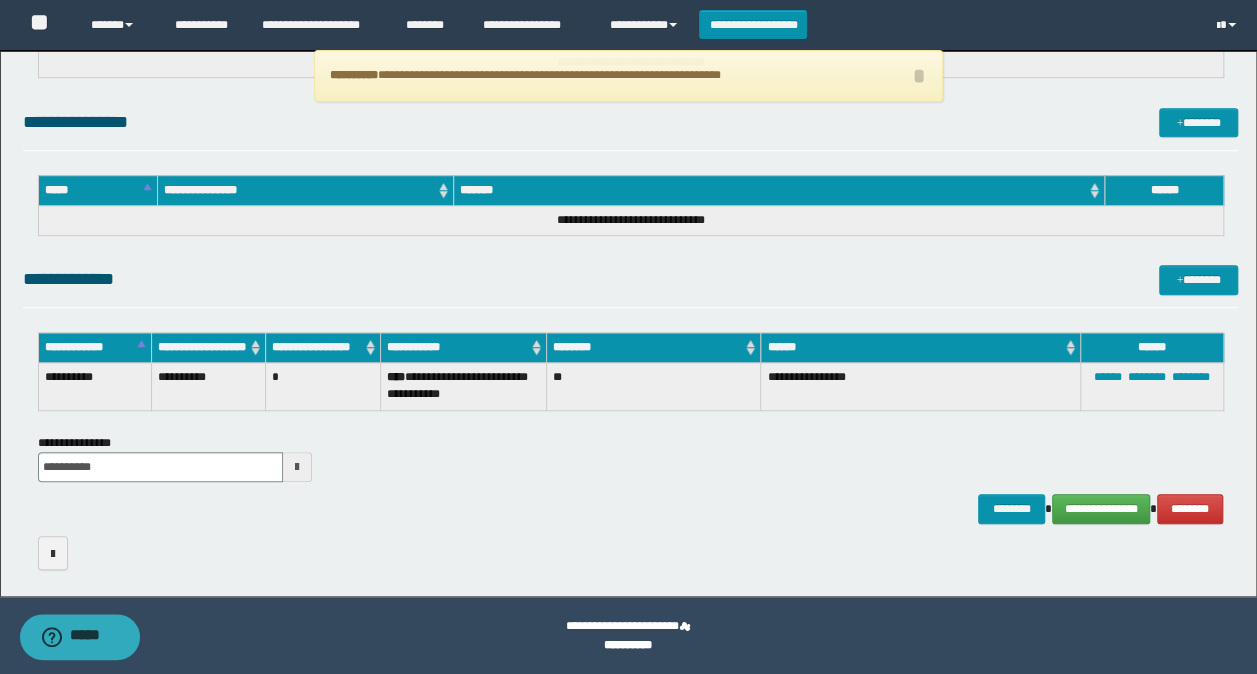 click on "**********" at bounding box center (631, 122) 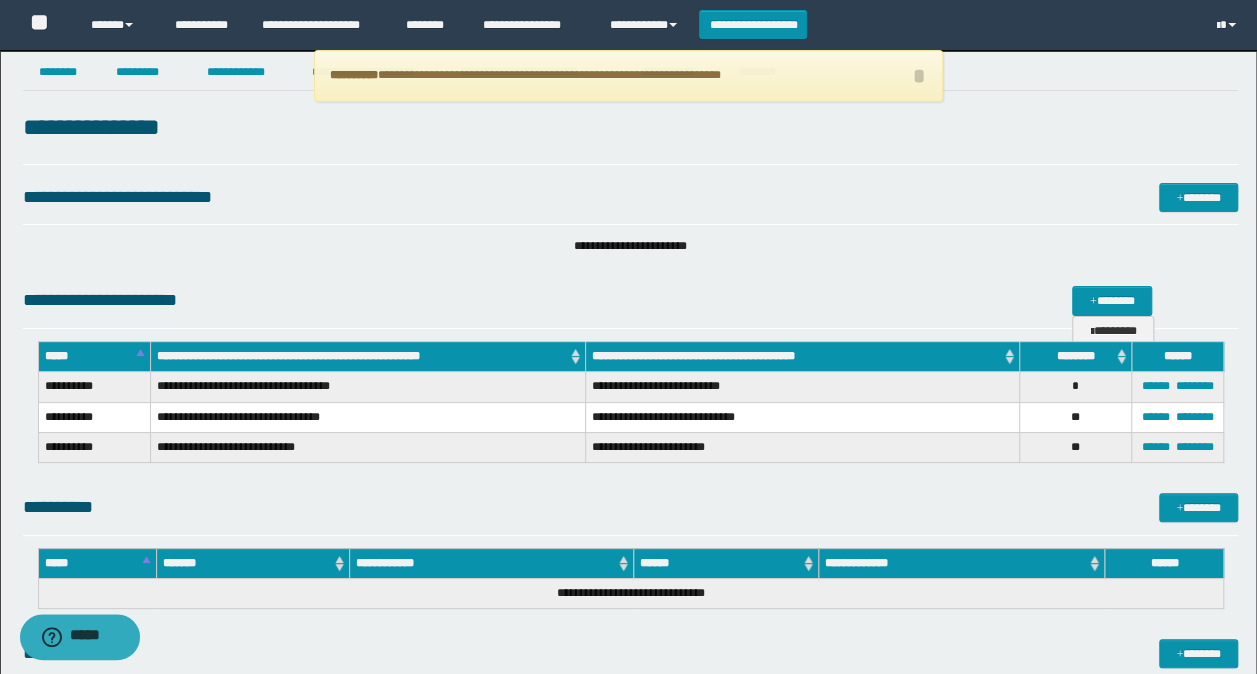 scroll, scrollTop: 0, scrollLeft: 0, axis: both 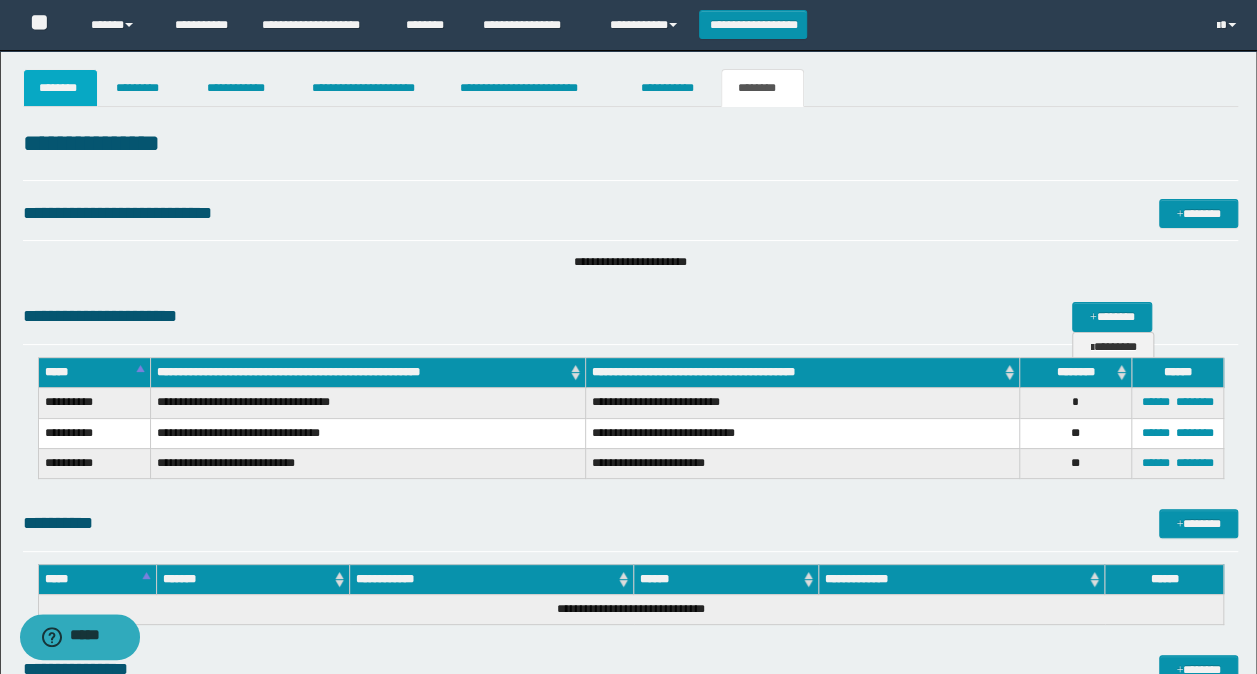 click on "********" at bounding box center (61, 88) 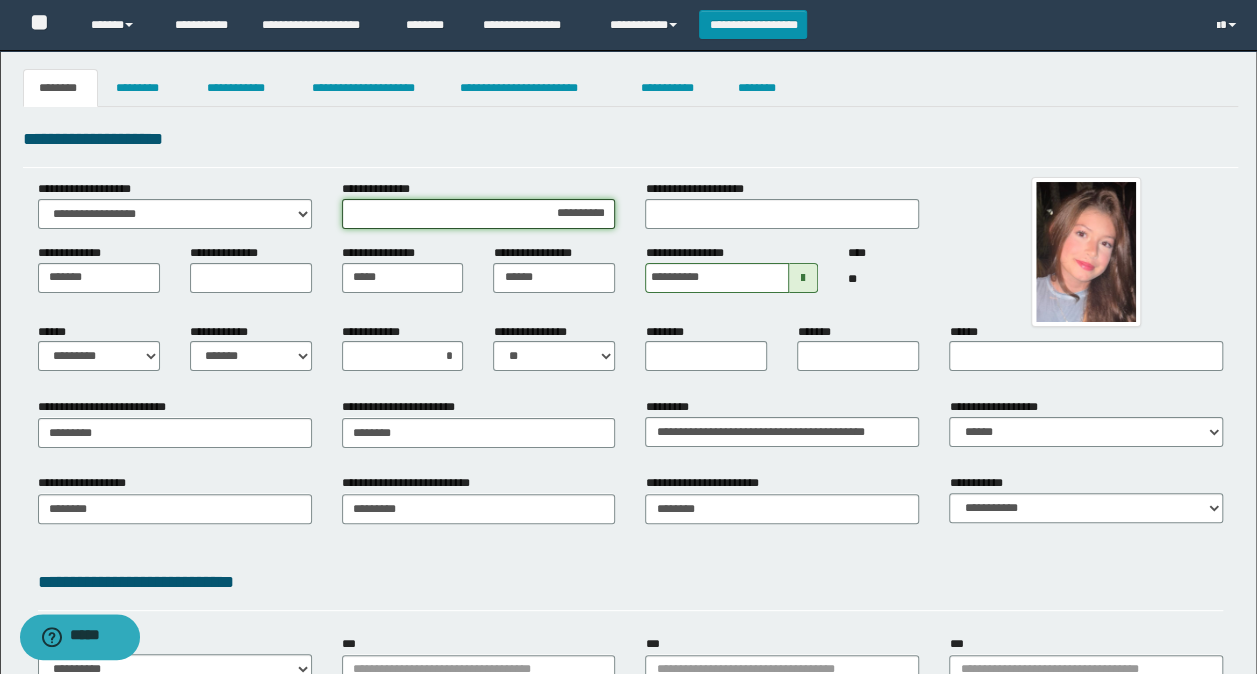 drag, startPoint x: 524, startPoint y: 214, endPoint x: 608, endPoint y: 216, distance: 84.0238 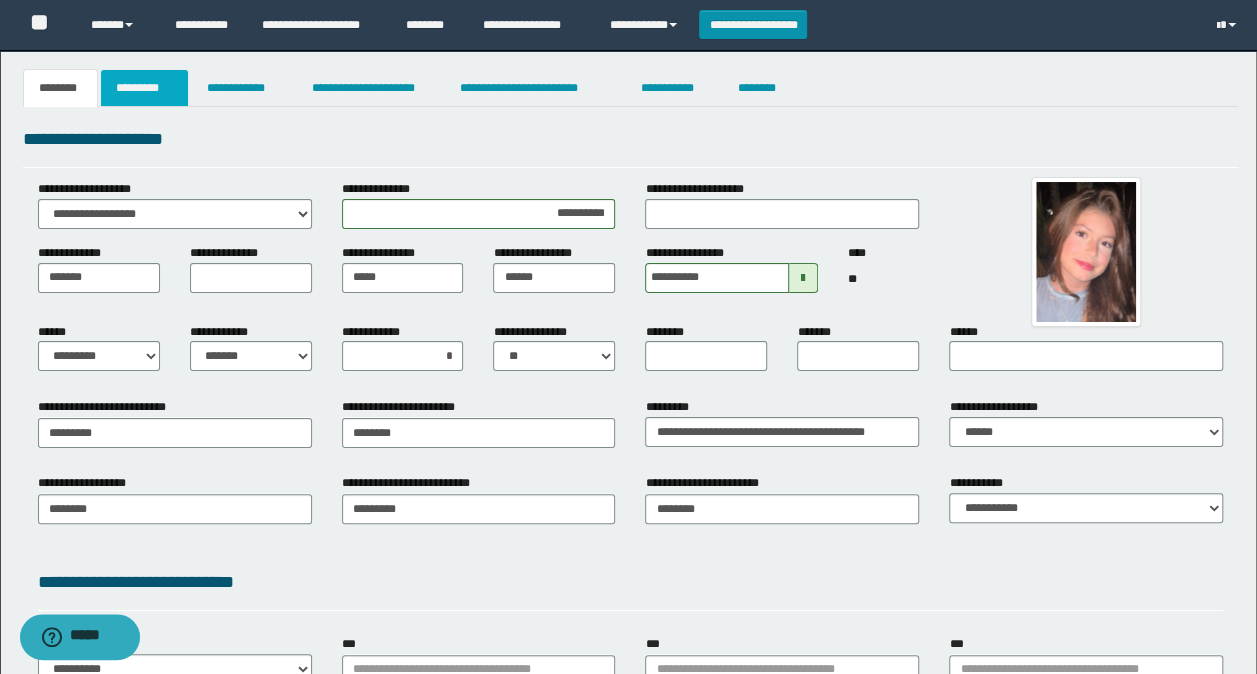 click on "*********" at bounding box center [144, 88] 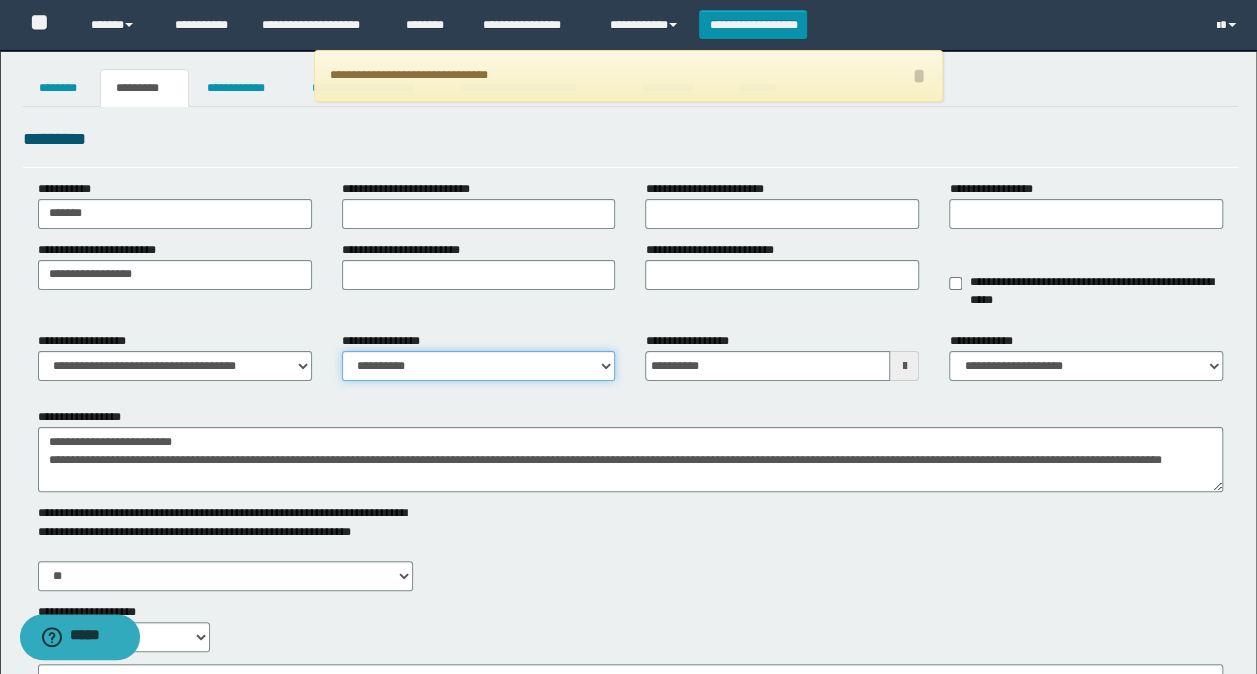click on "**********" at bounding box center (479, 366) 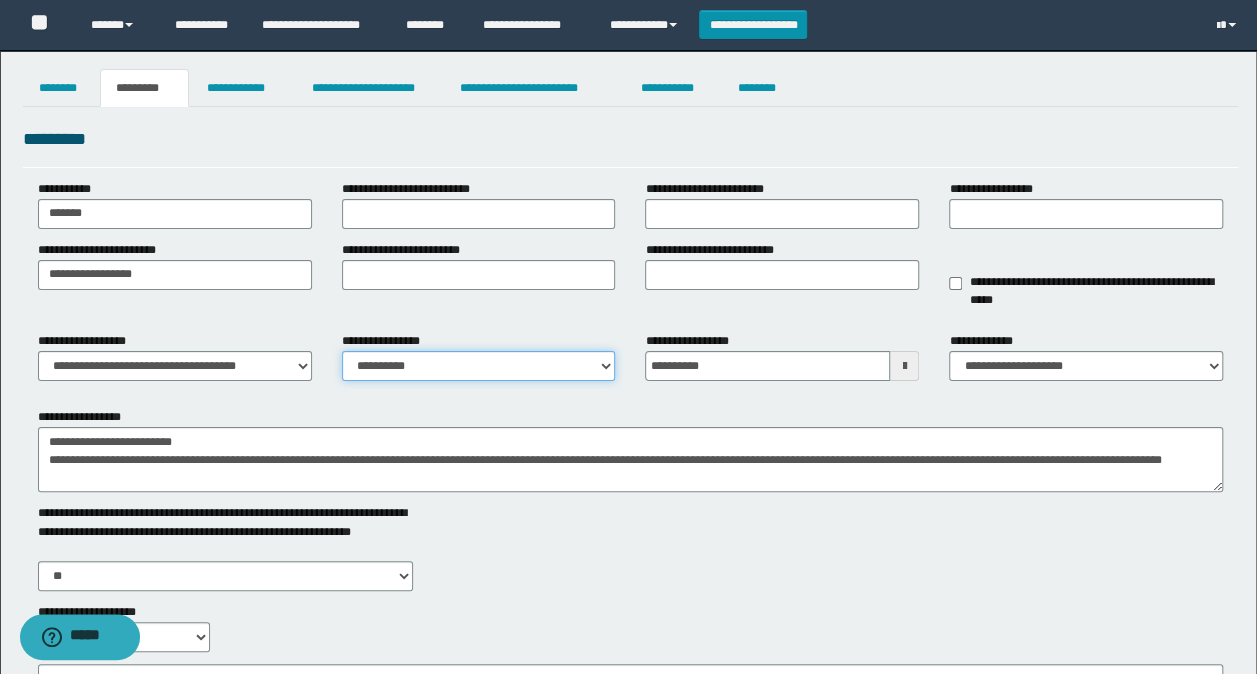 select on "****" 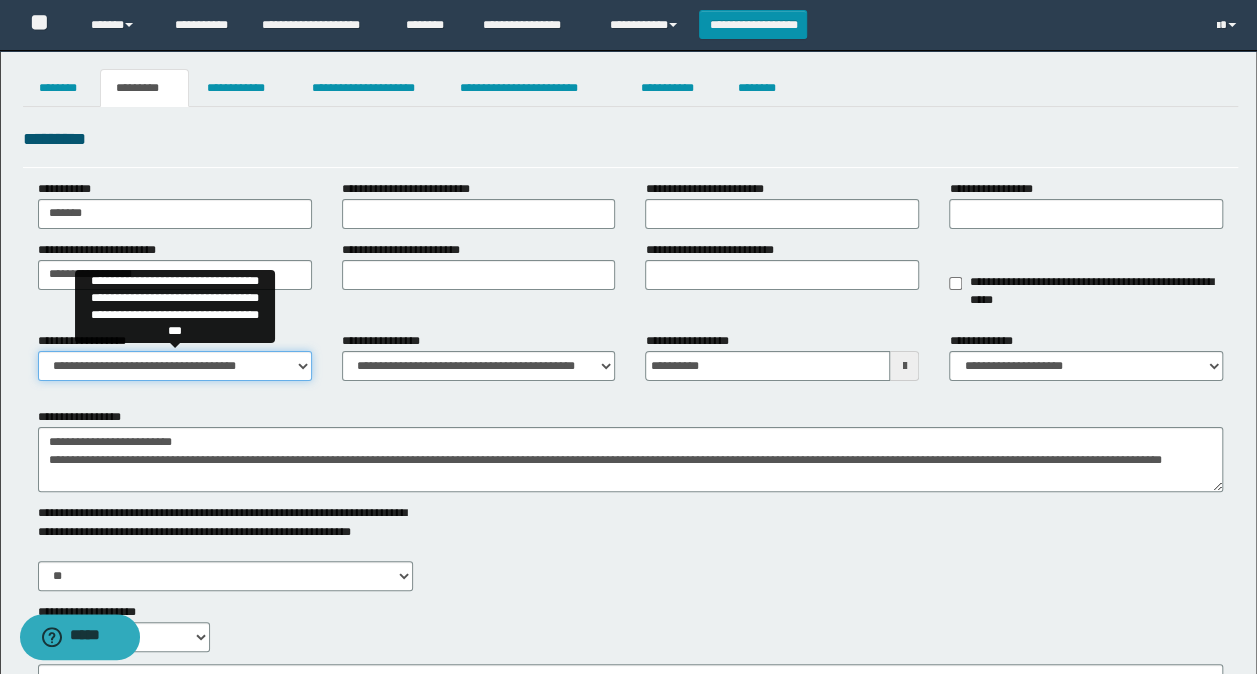 click on "**********" at bounding box center (175, 366) 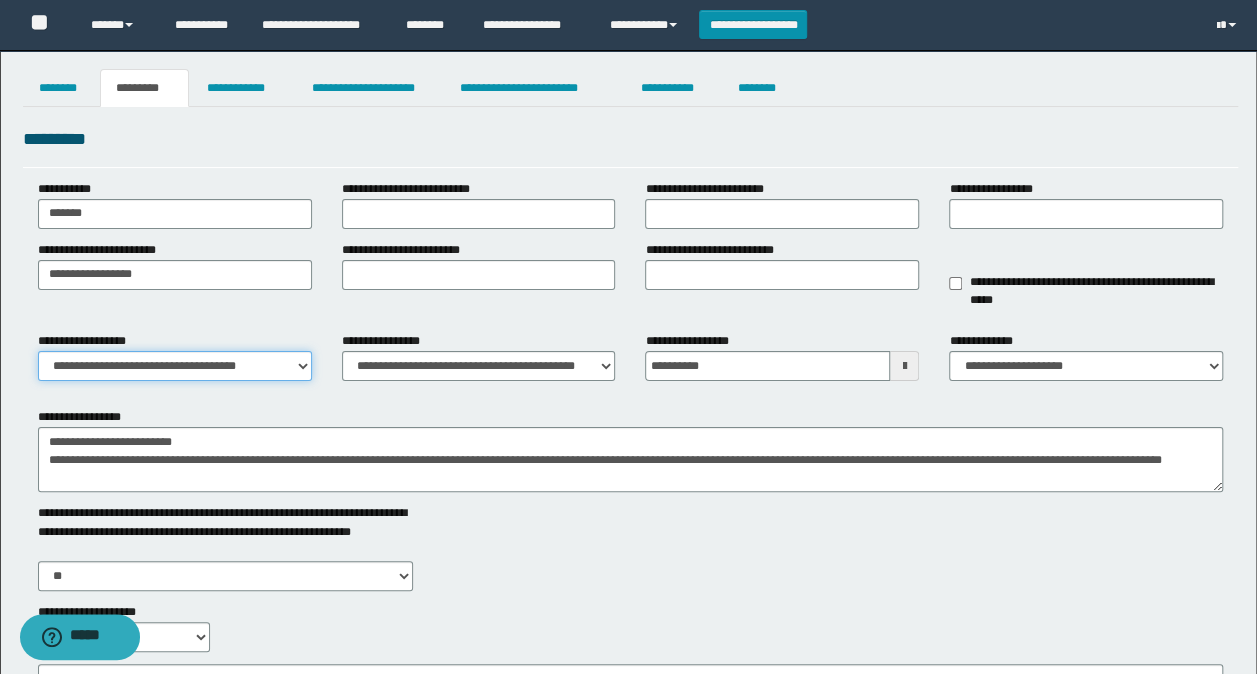 click on "**********" at bounding box center (175, 366) 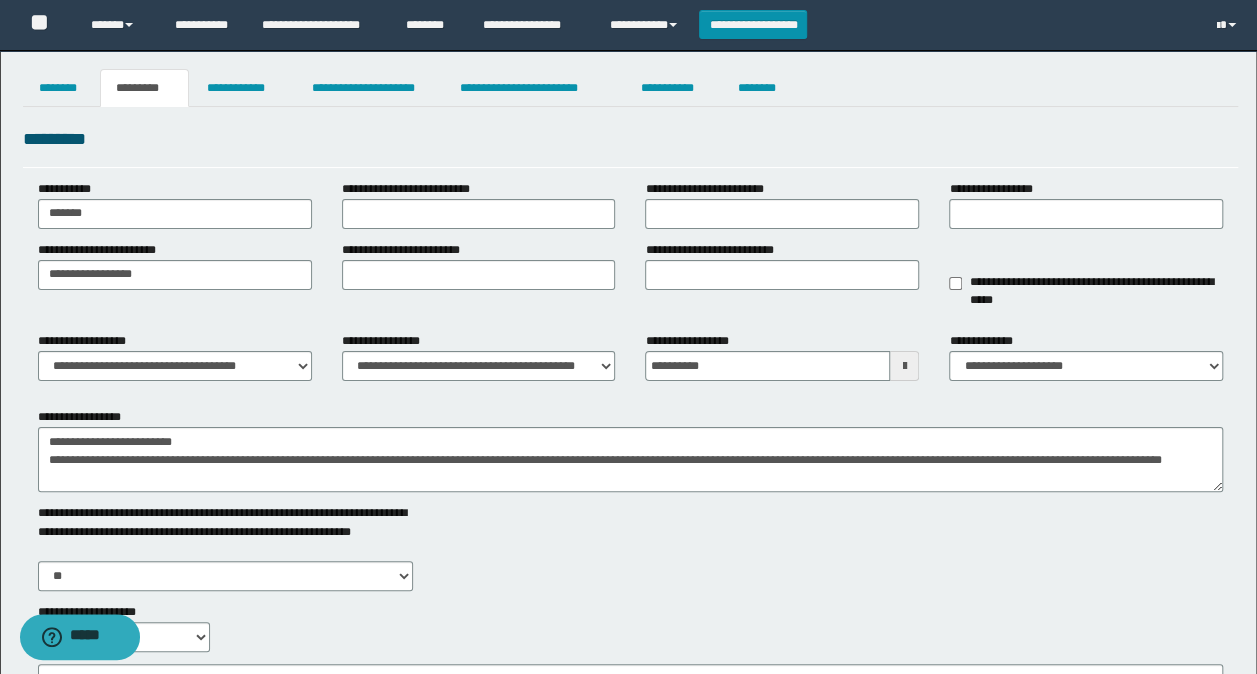 click on "**********" at bounding box center [631, 480] 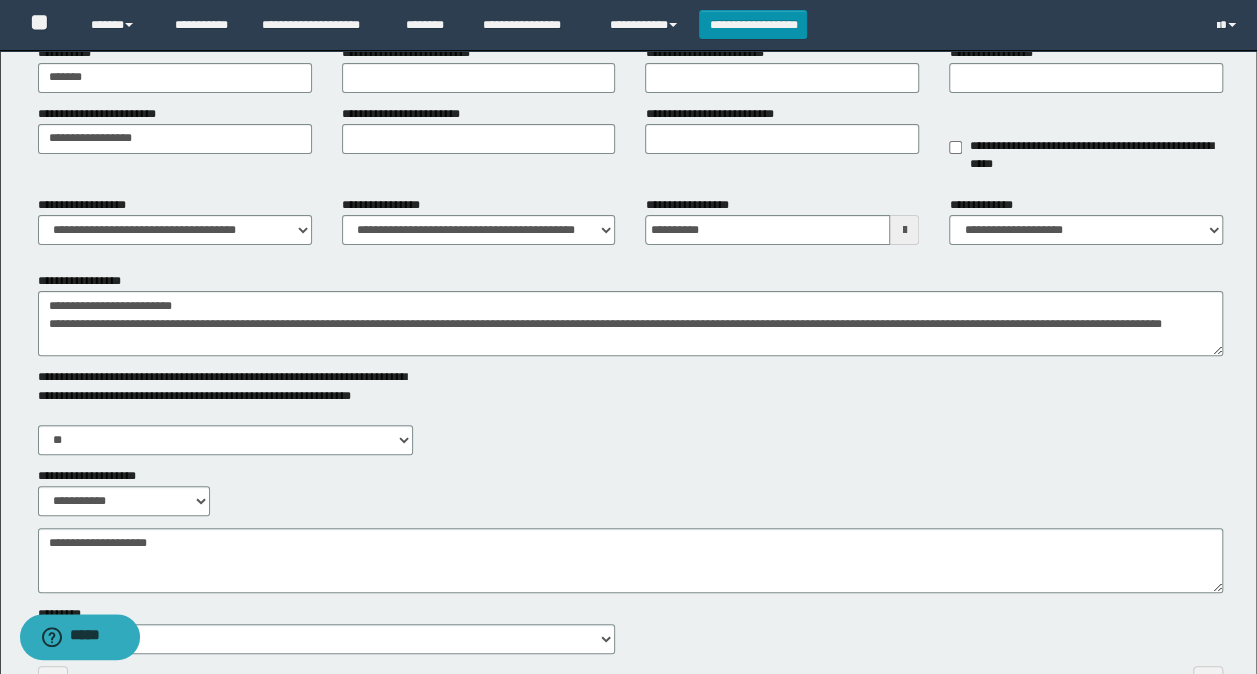 scroll, scrollTop: 200, scrollLeft: 0, axis: vertical 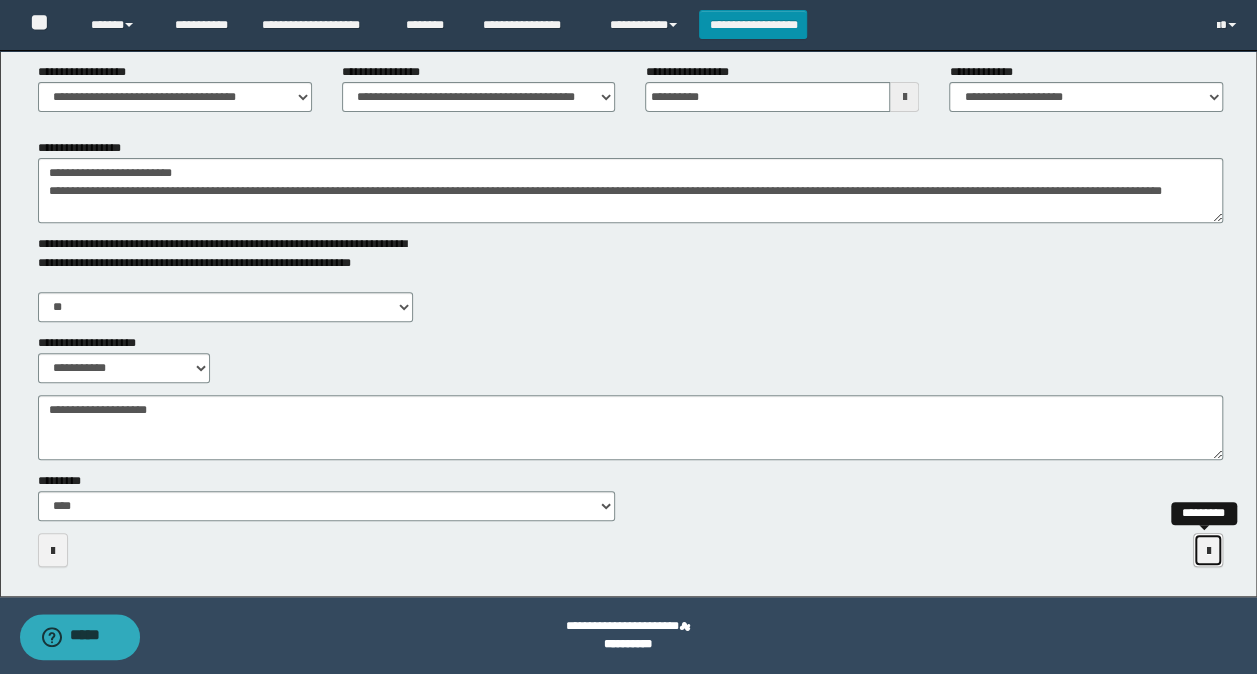 click at bounding box center [1208, 551] 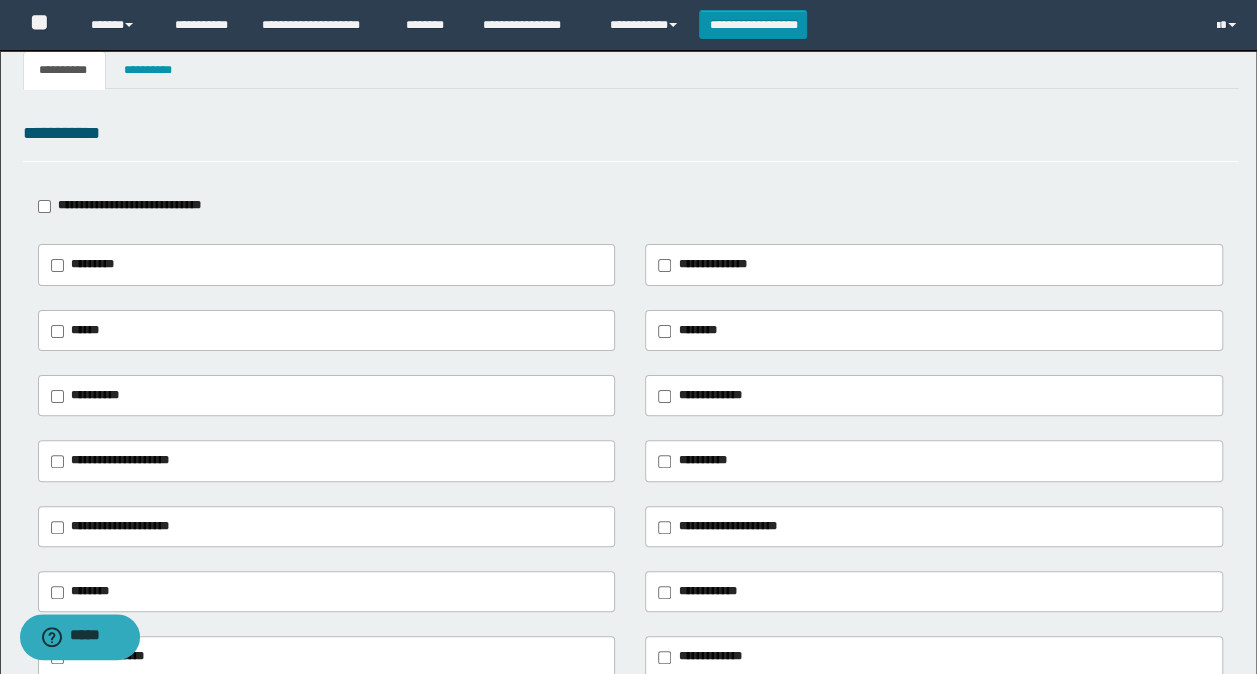 scroll, scrollTop: 0, scrollLeft: 0, axis: both 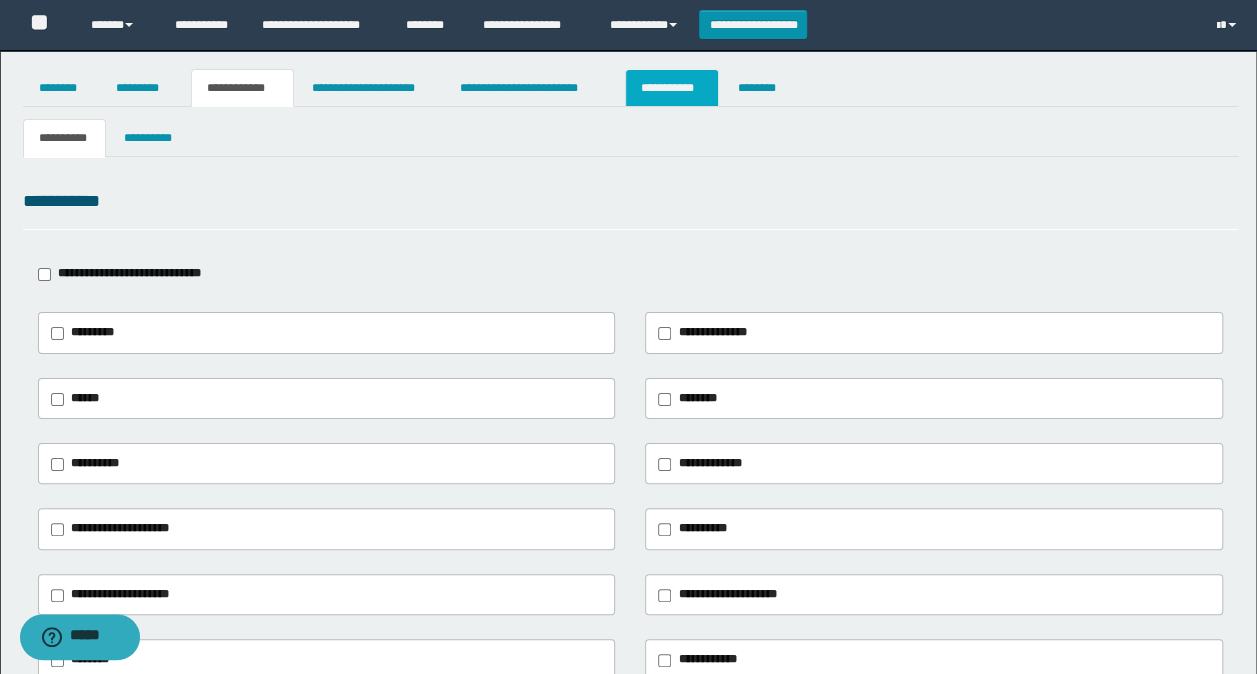 click on "**********" at bounding box center (672, 88) 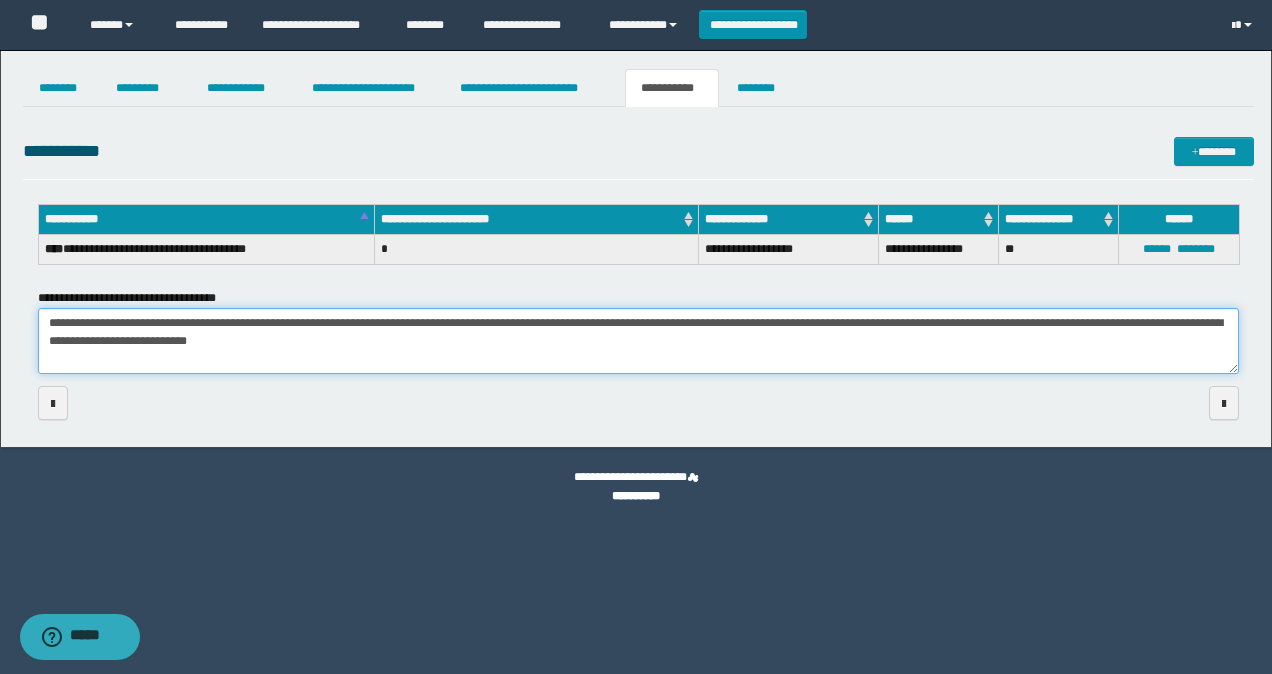 click on "**********" at bounding box center [638, 341] 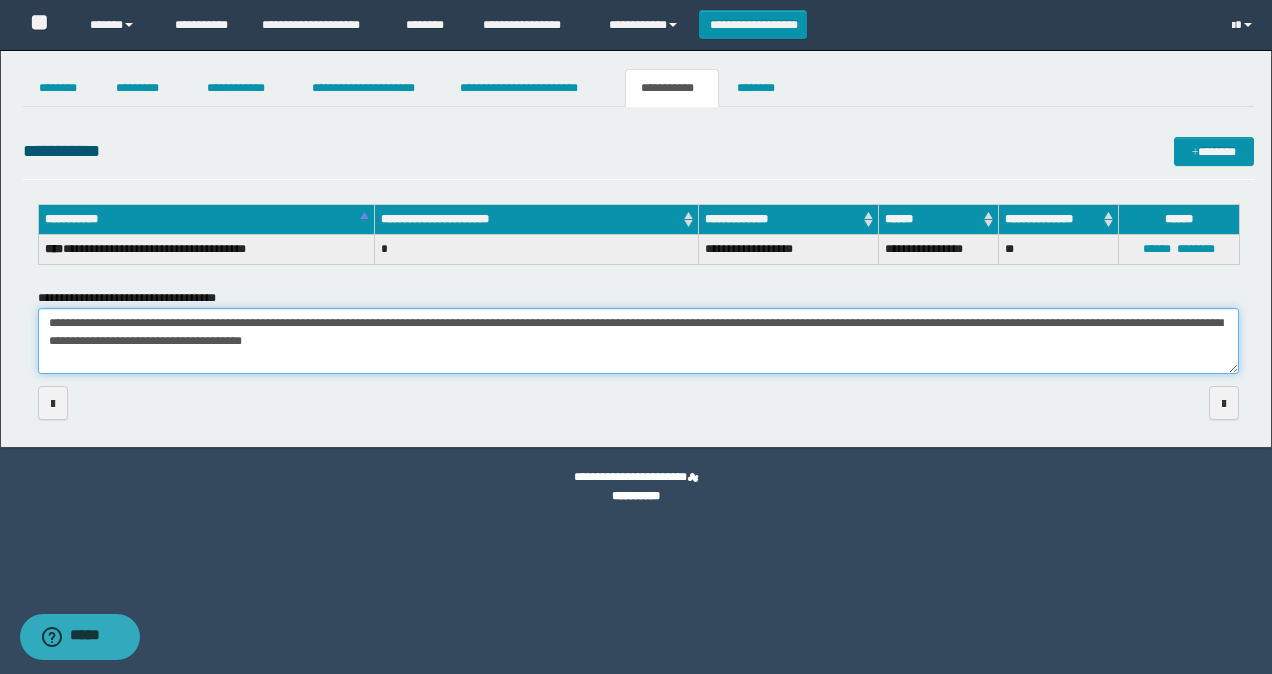 click on "**********" at bounding box center (638, 341) 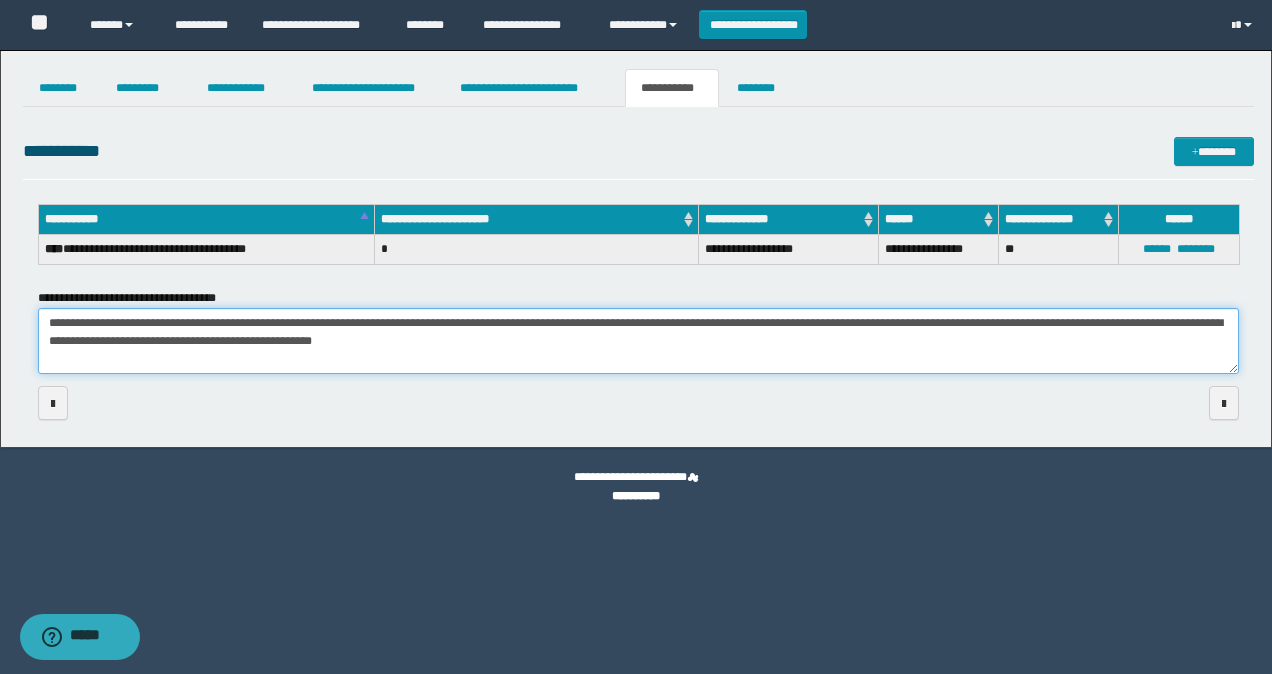 click on "**********" at bounding box center [638, 341] 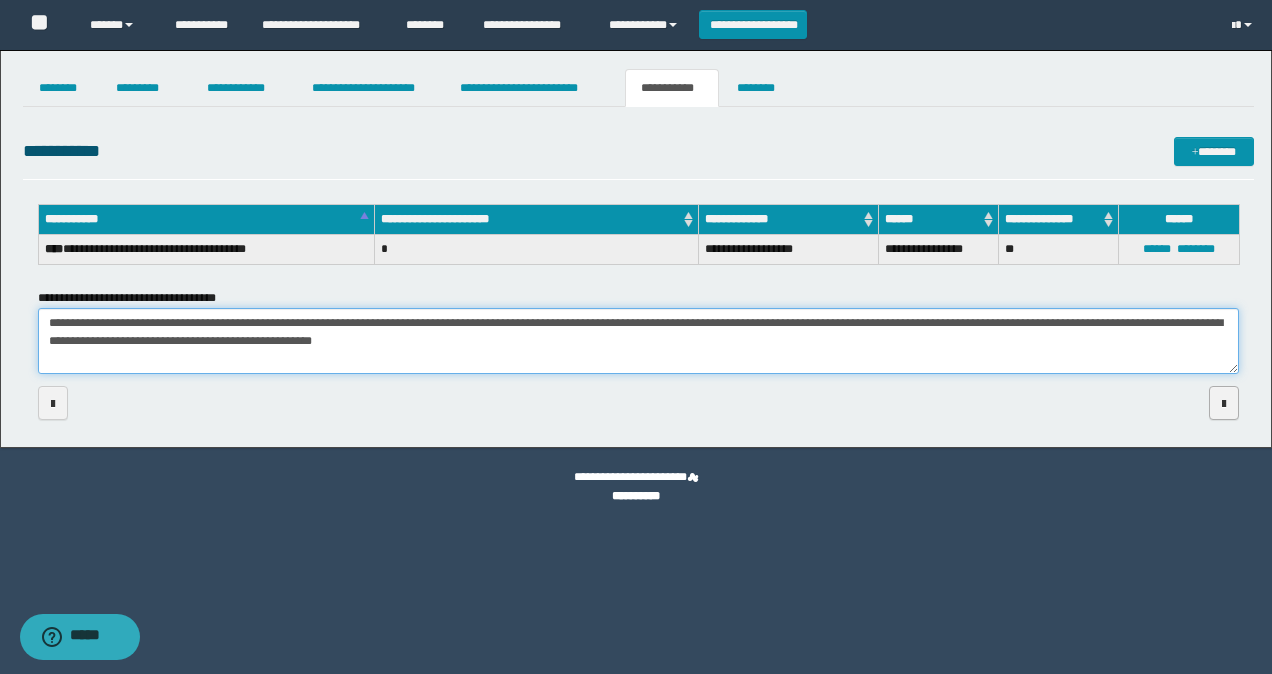 type on "**********" 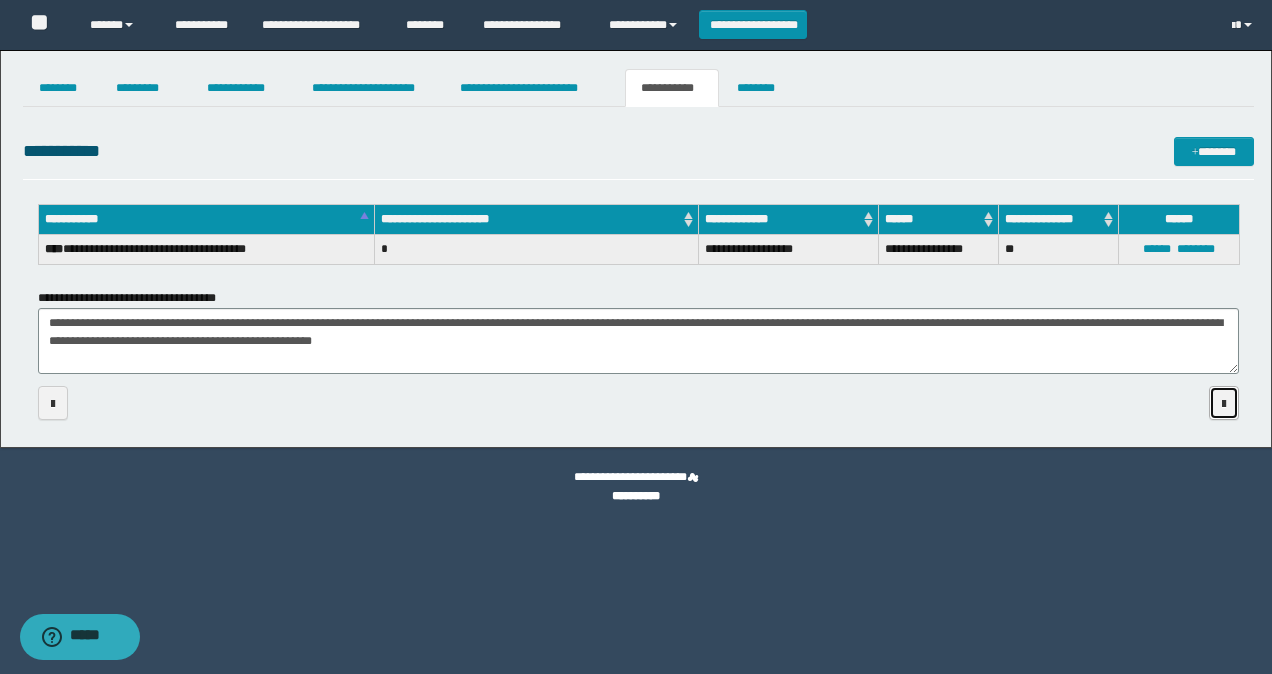 click at bounding box center (1224, 404) 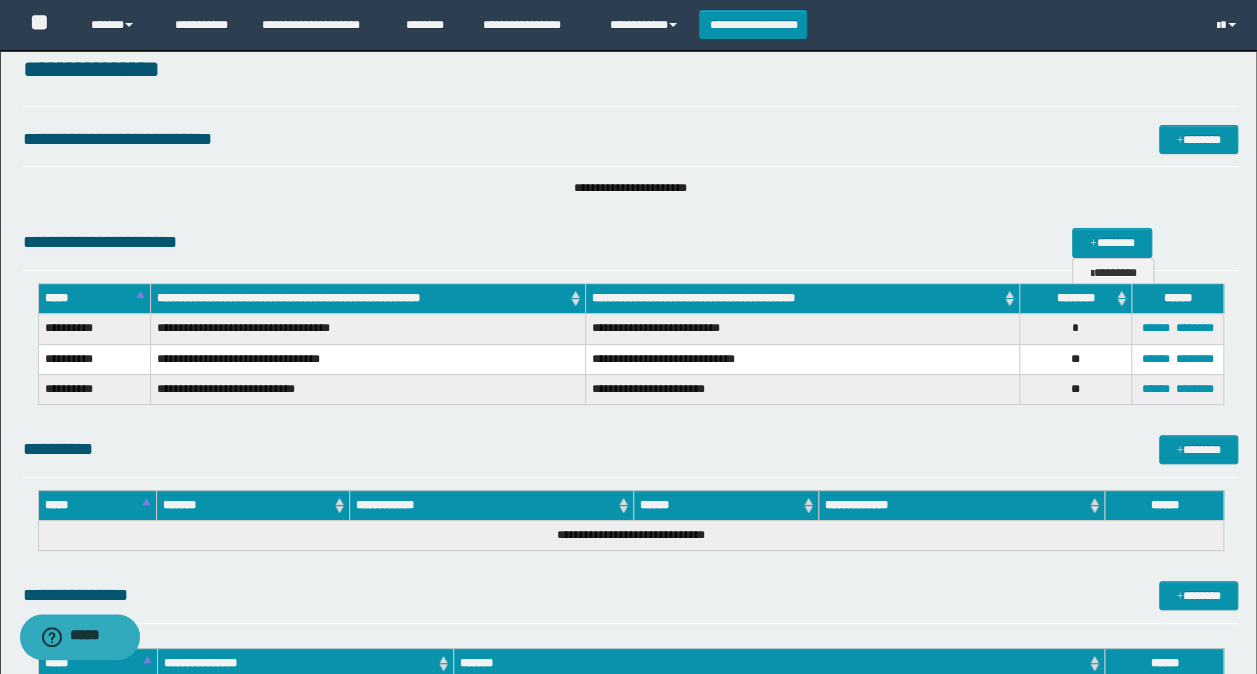 scroll, scrollTop: 0, scrollLeft: 0, axis: both 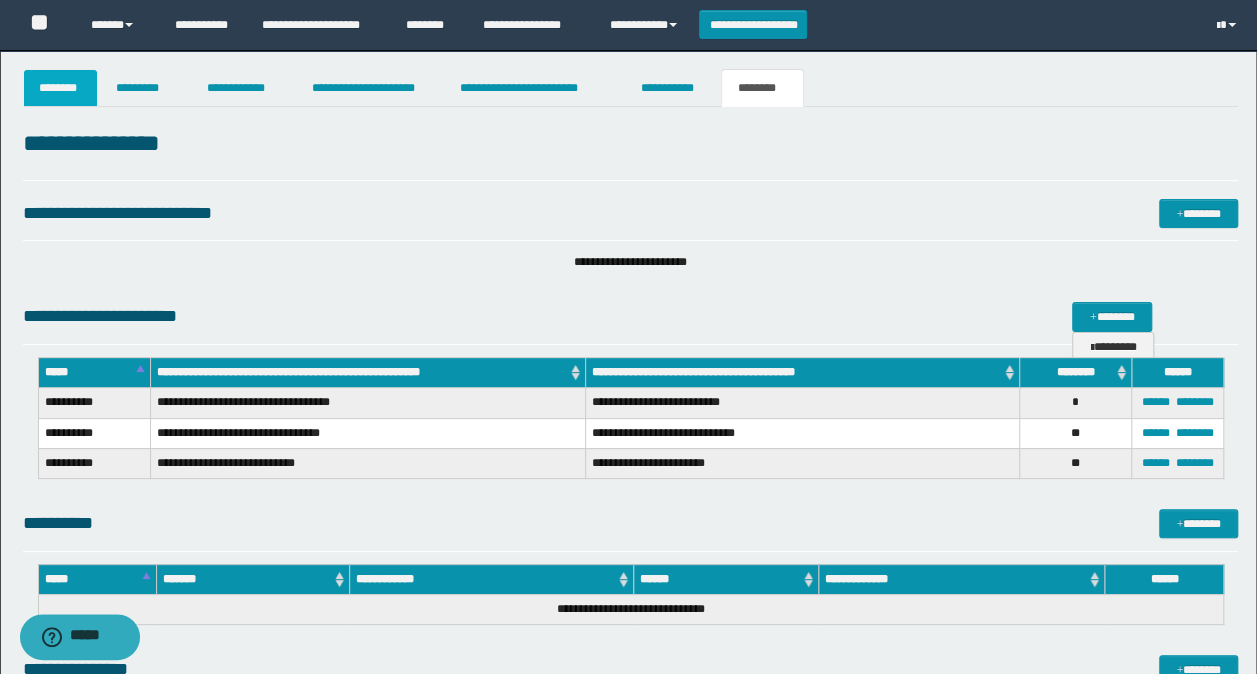 click on "********" at bounding box center [61, 88] 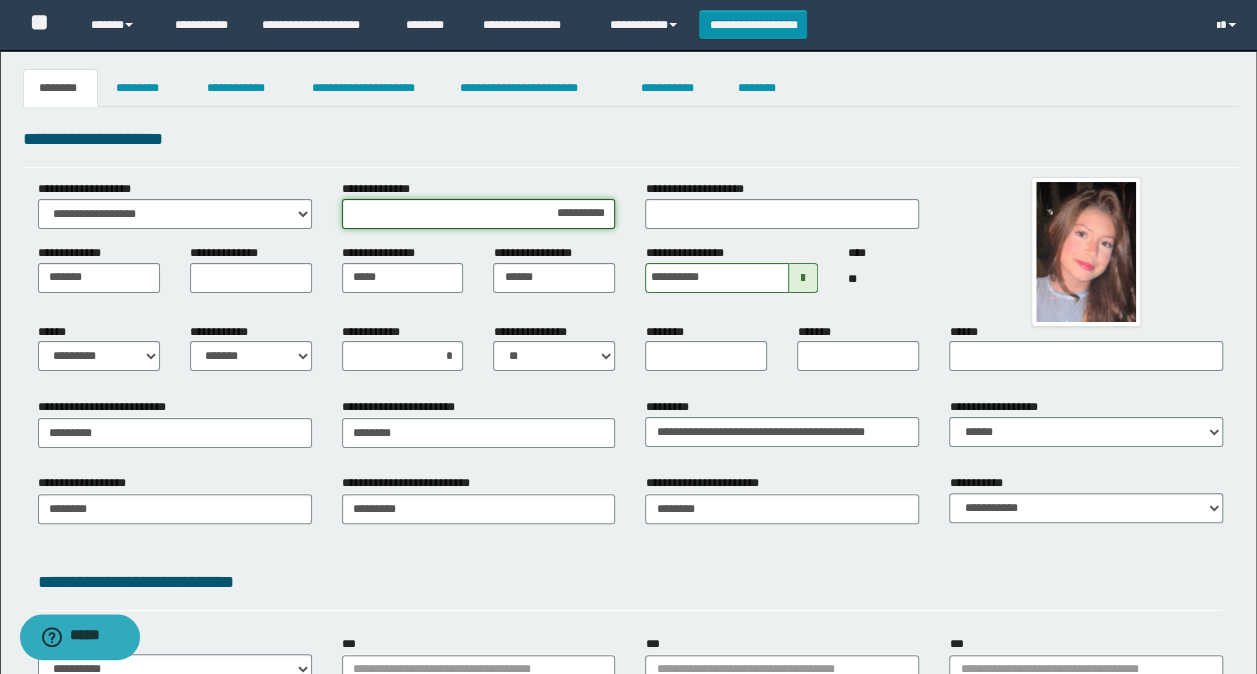 drag, startPoint x: 521, startPoint y: 215, endPoint x: 610, endPoint y: 215, distance: 89 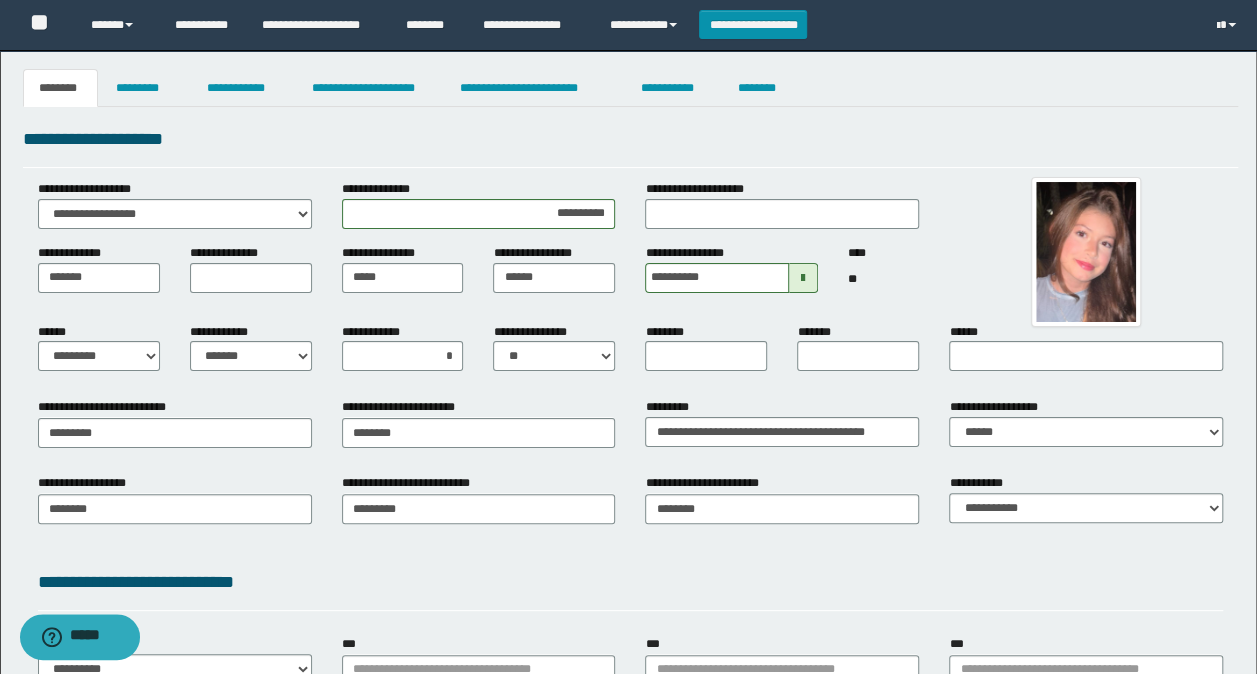 click on "**********" at bounding box center [631, 139] 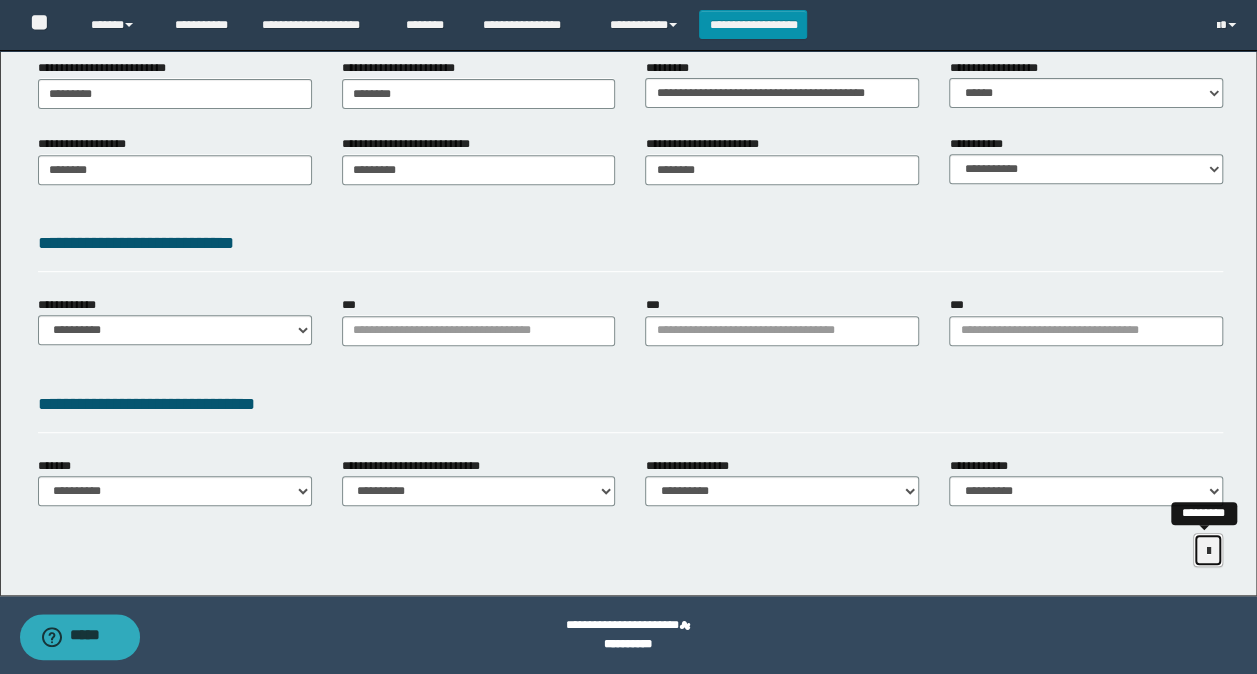 click at bounding box center (1208, 551) 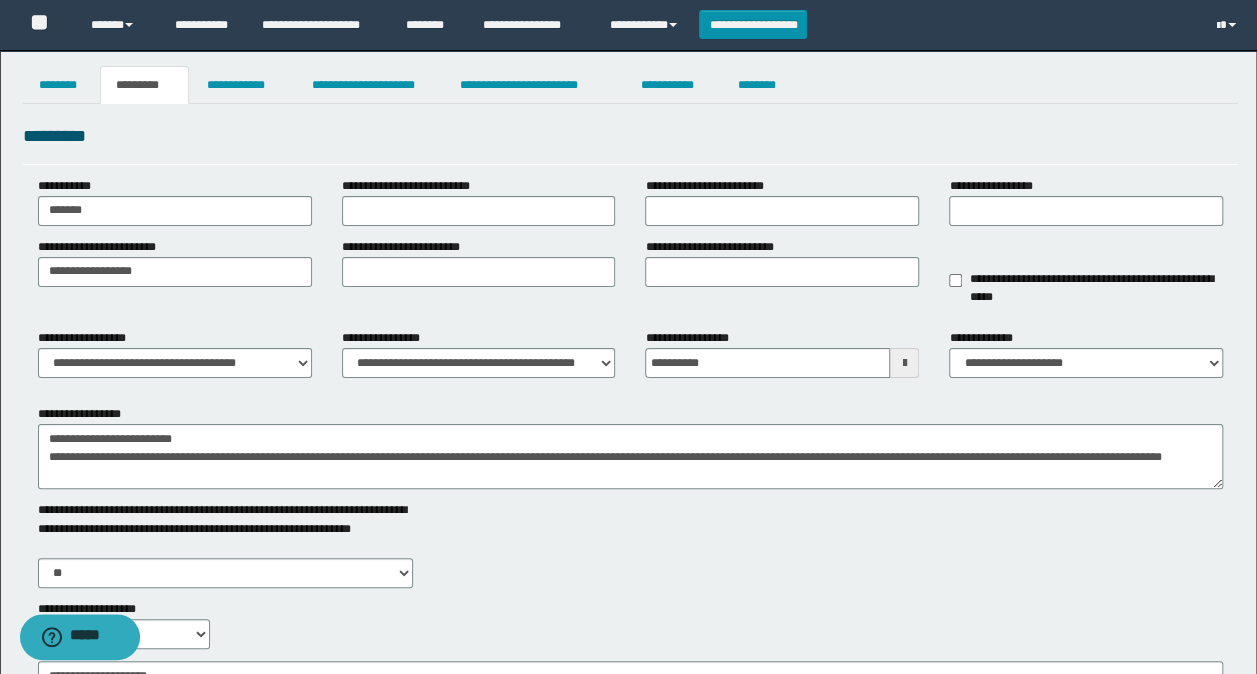 scroll, scrollTop: 0, scrollLeft: 0, axis: both 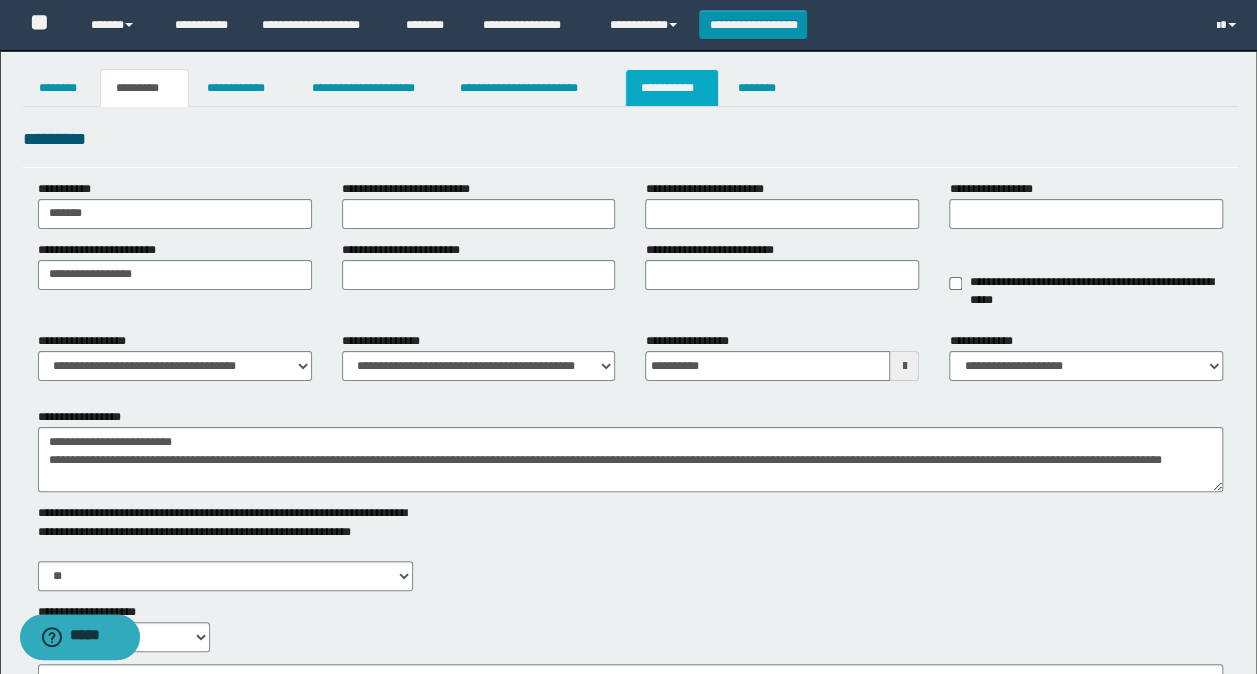 click on "**********" at bounding box center (672, 88) 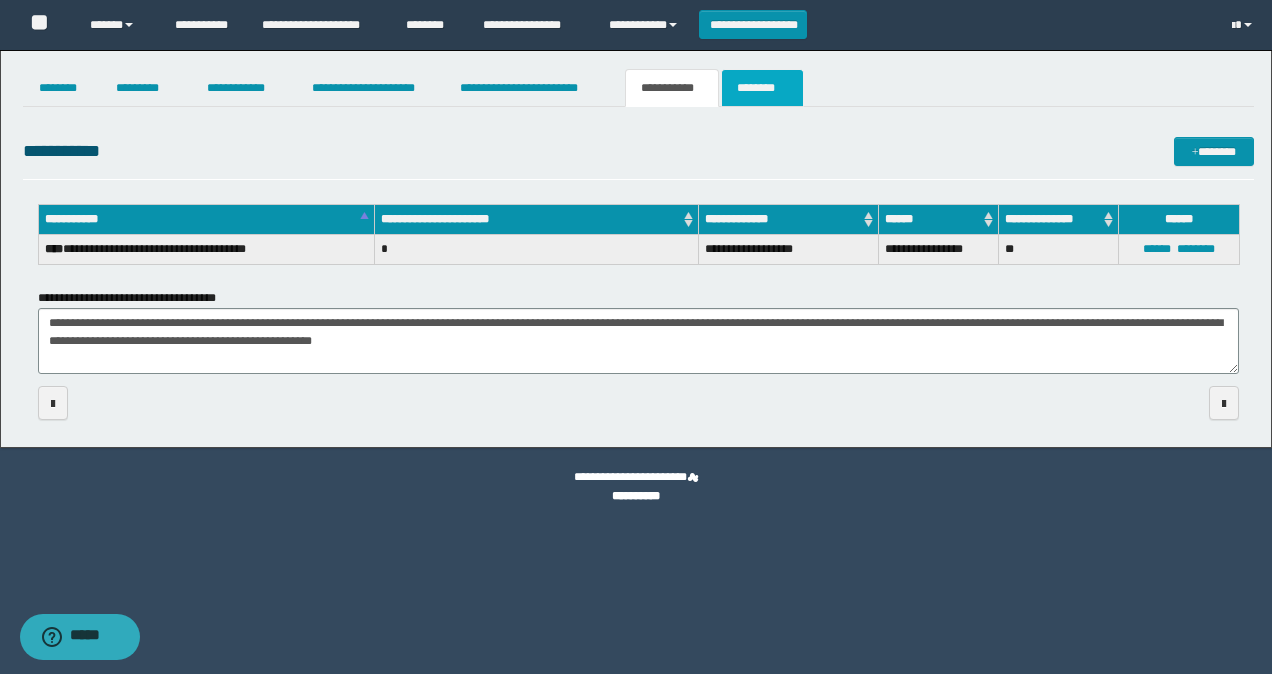 click on "********" at bounding box center [762, 88] 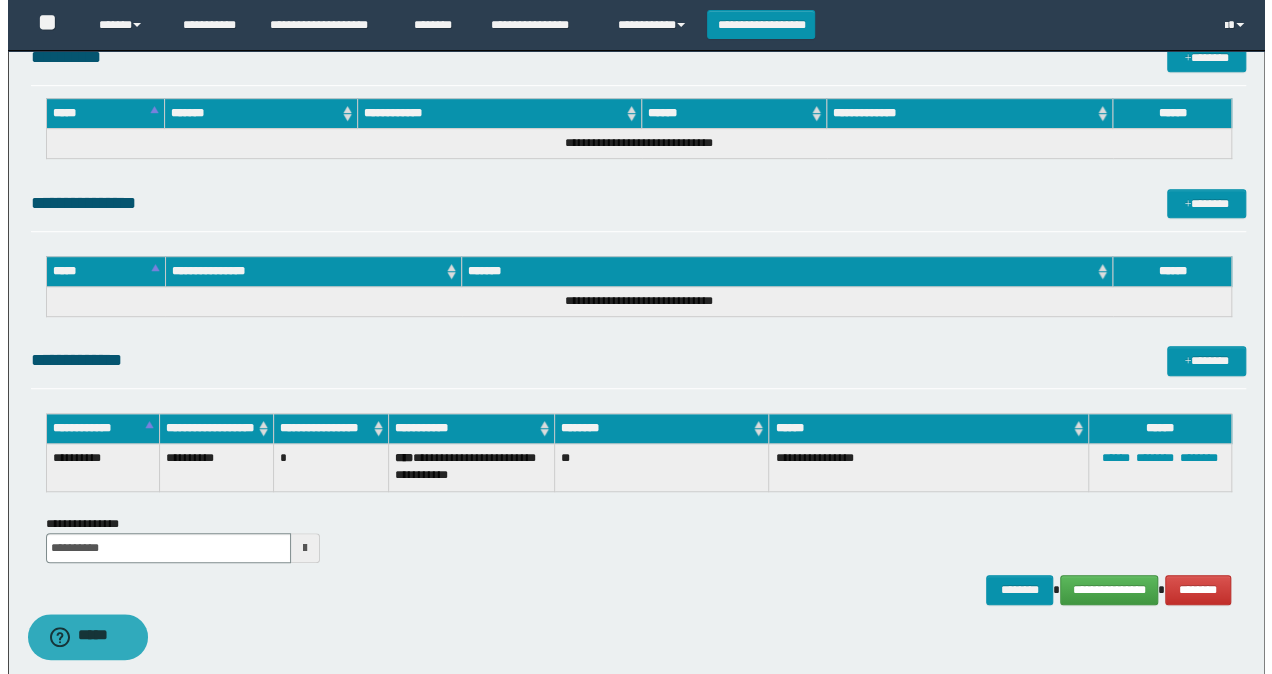 scroll, scrollTop: 547, scrollLeft: 0, axis: vertical 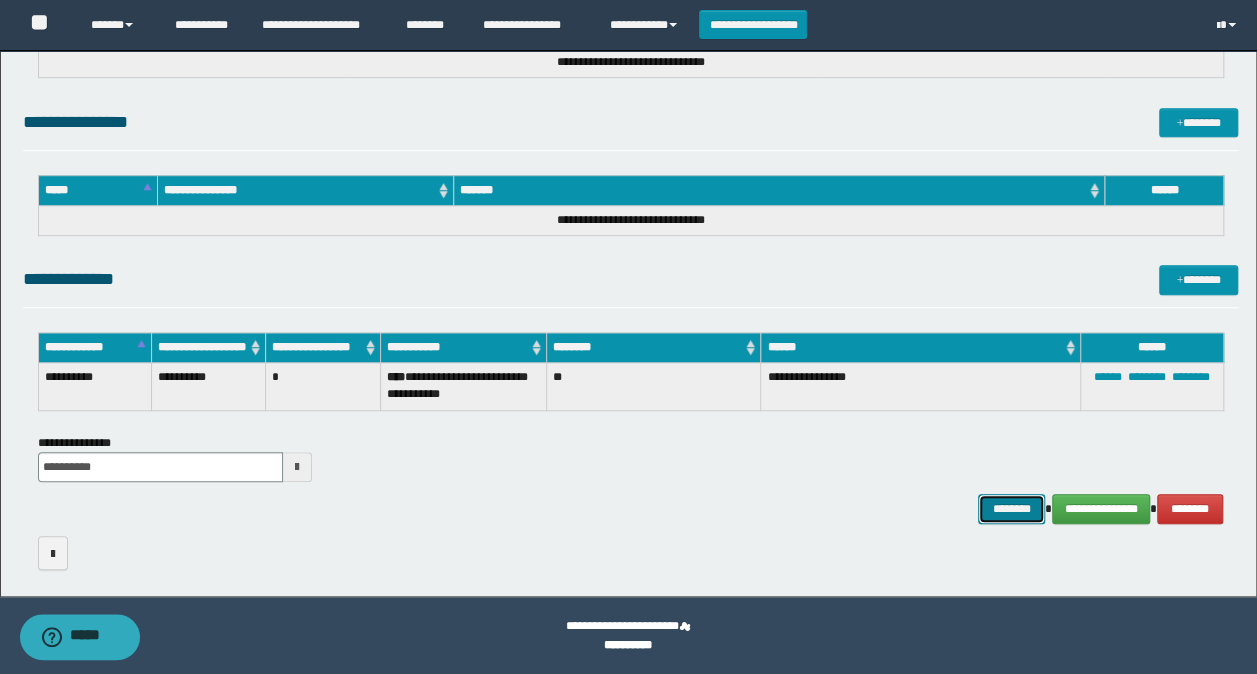 click on "********" at bounding box center (1011, 508) 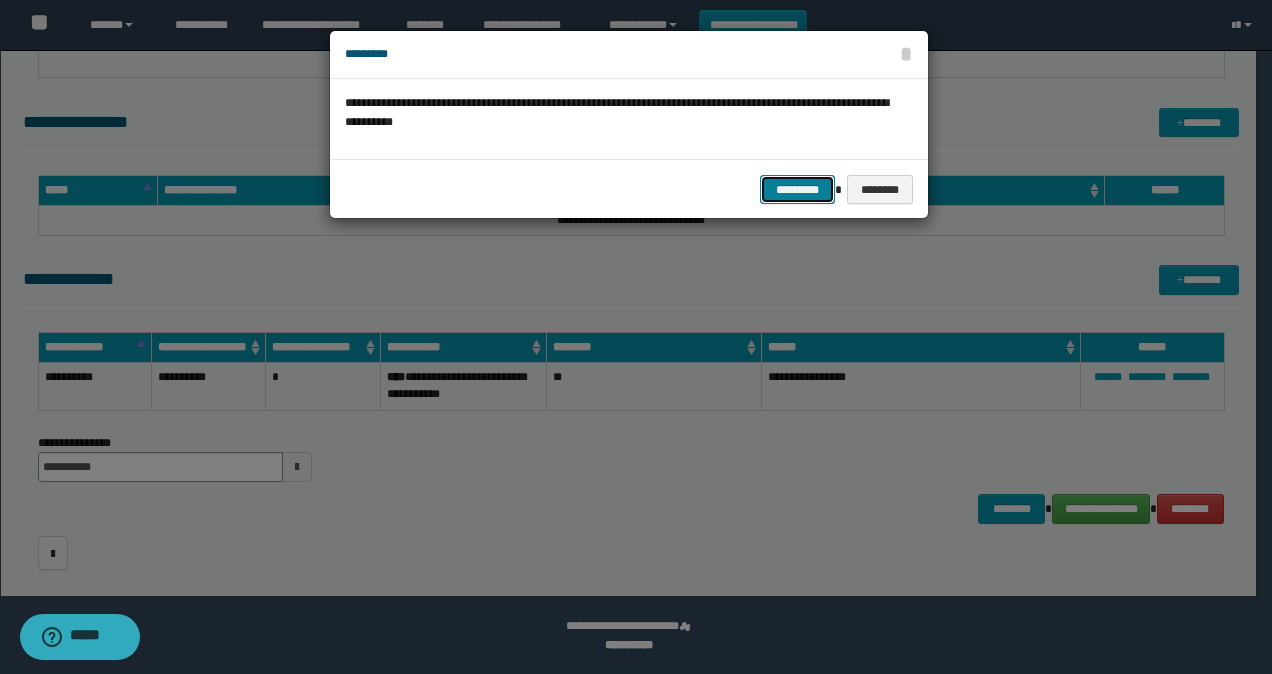 click on "*********" at bounding box center [797, 189] 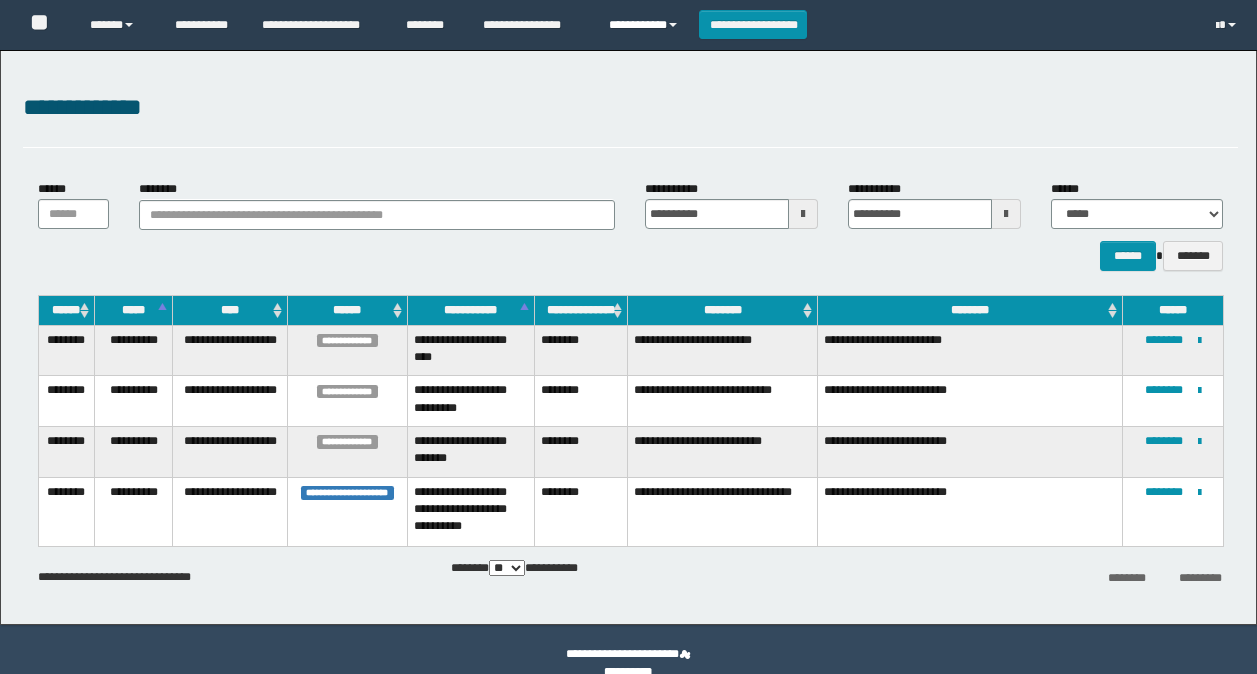 scroll, scrollTop: 0, scrollLeft: 0, axis: both 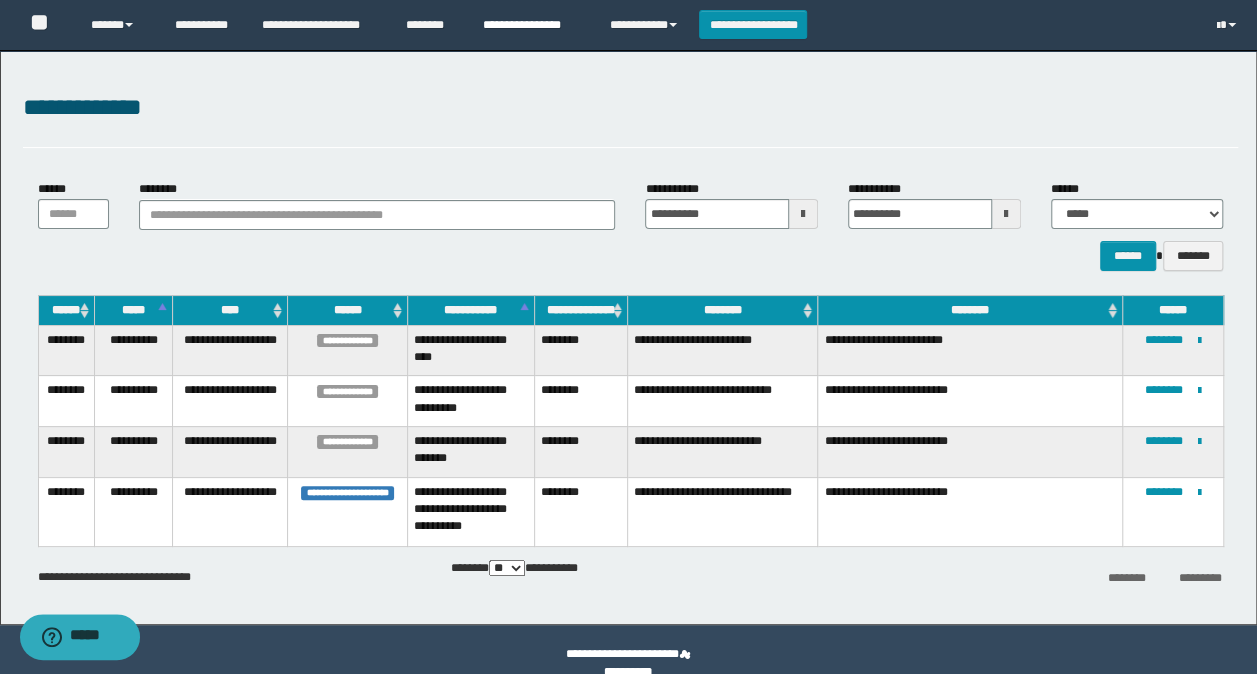 click on "**********" at bounding box center (531, 25) 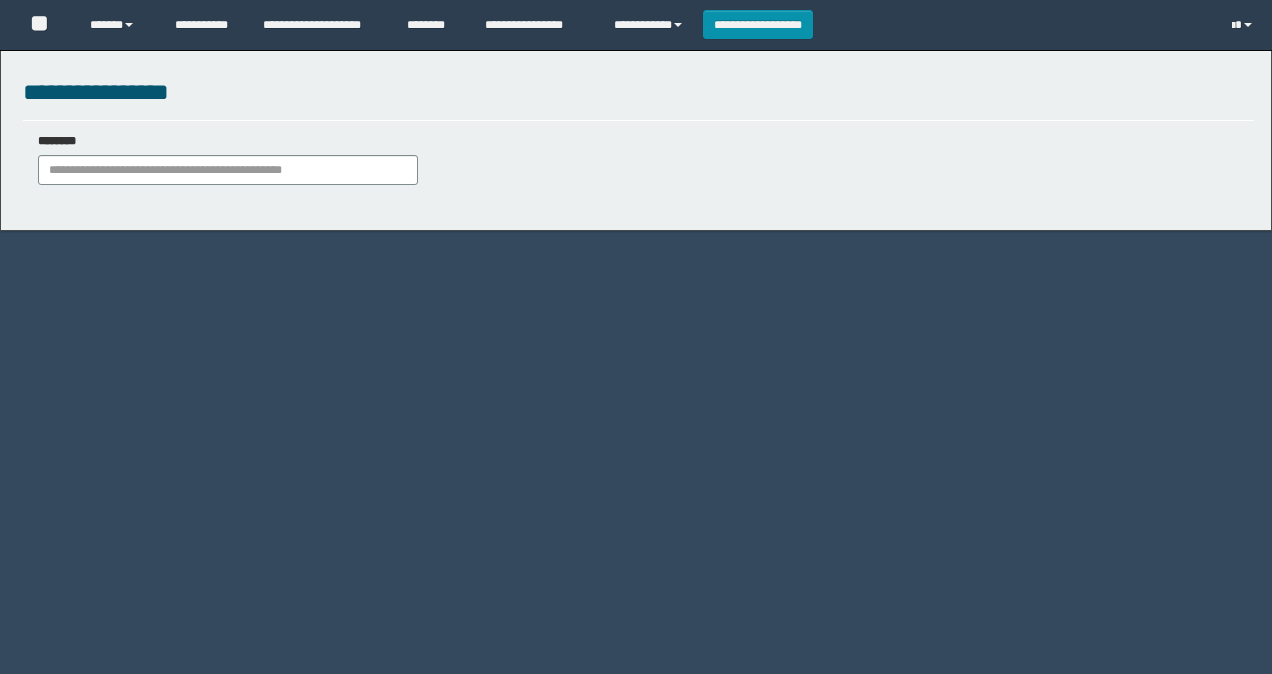 scroll, scrollTop: 0, scrollLeft: 0, axis: both 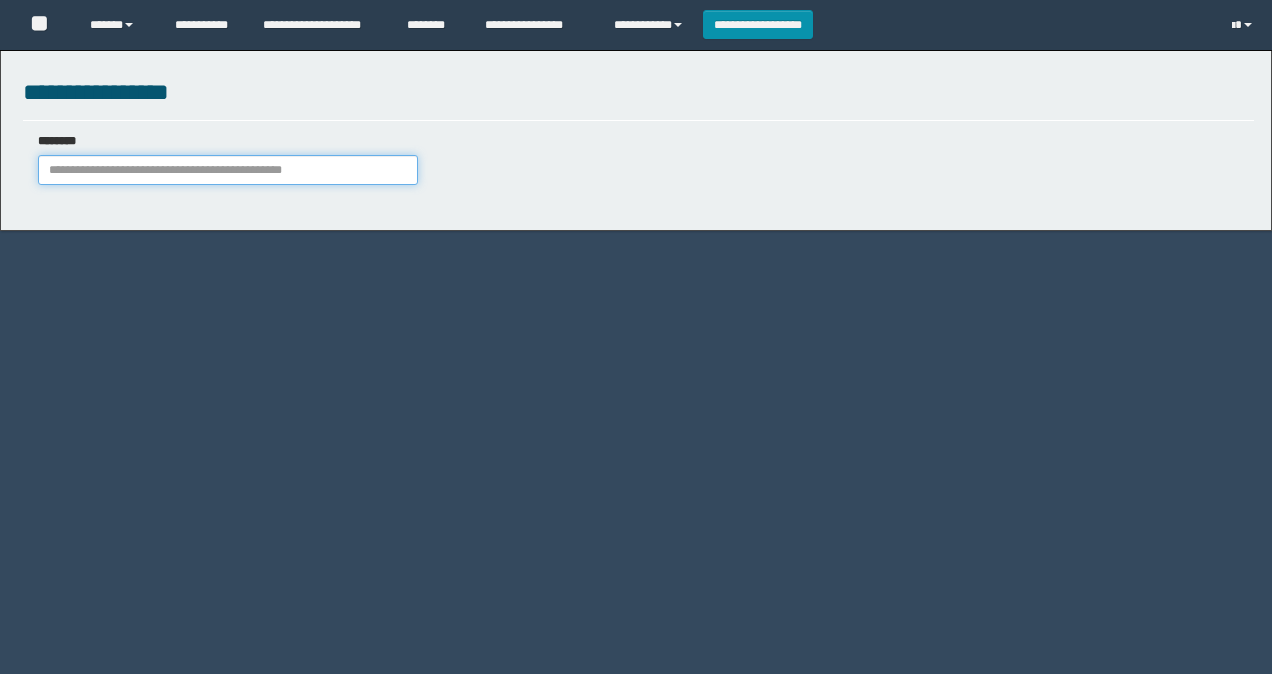 click on "********" at bounding box center (228, 170) 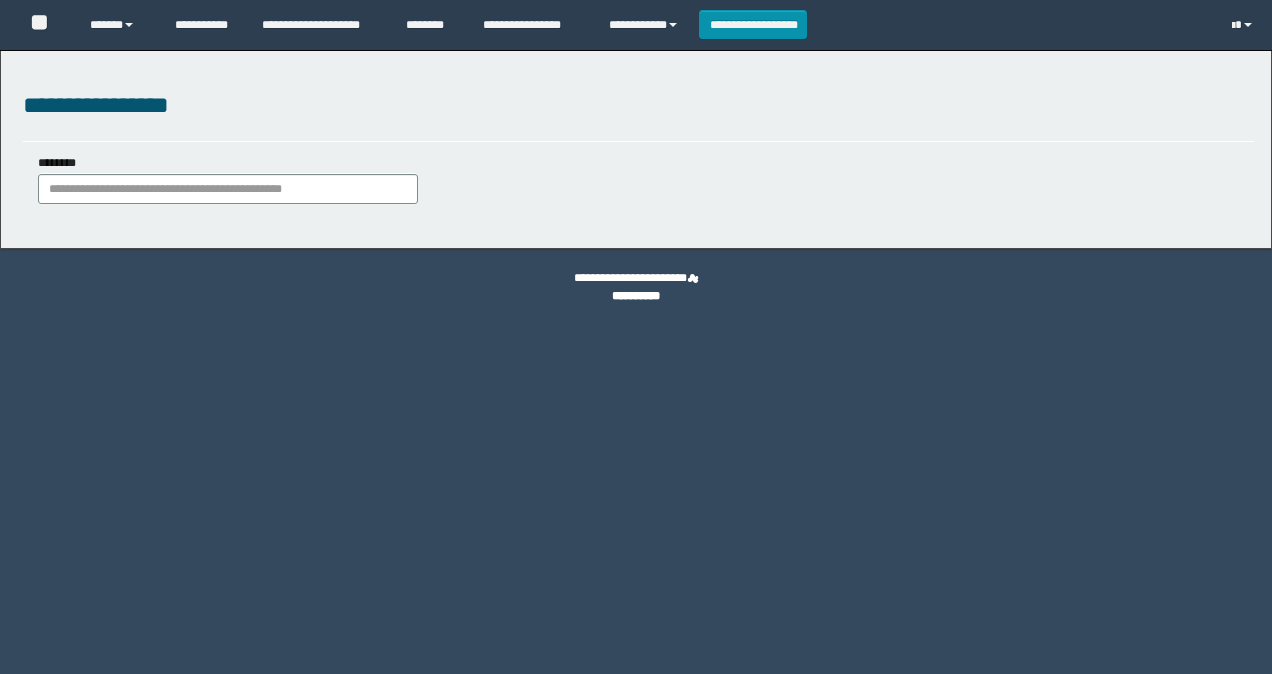 scroll, scrollTop: 0, scrollLeft: 0, axis: both 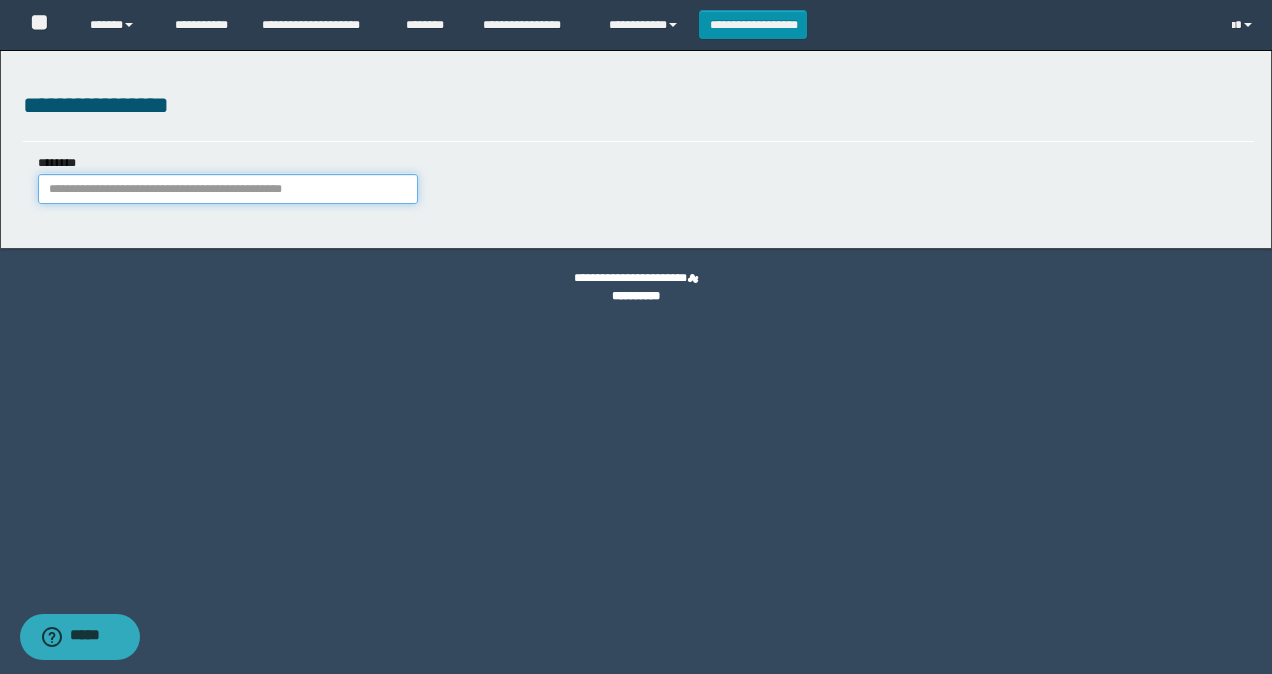 click on "********" at bounding box center (228, 189) 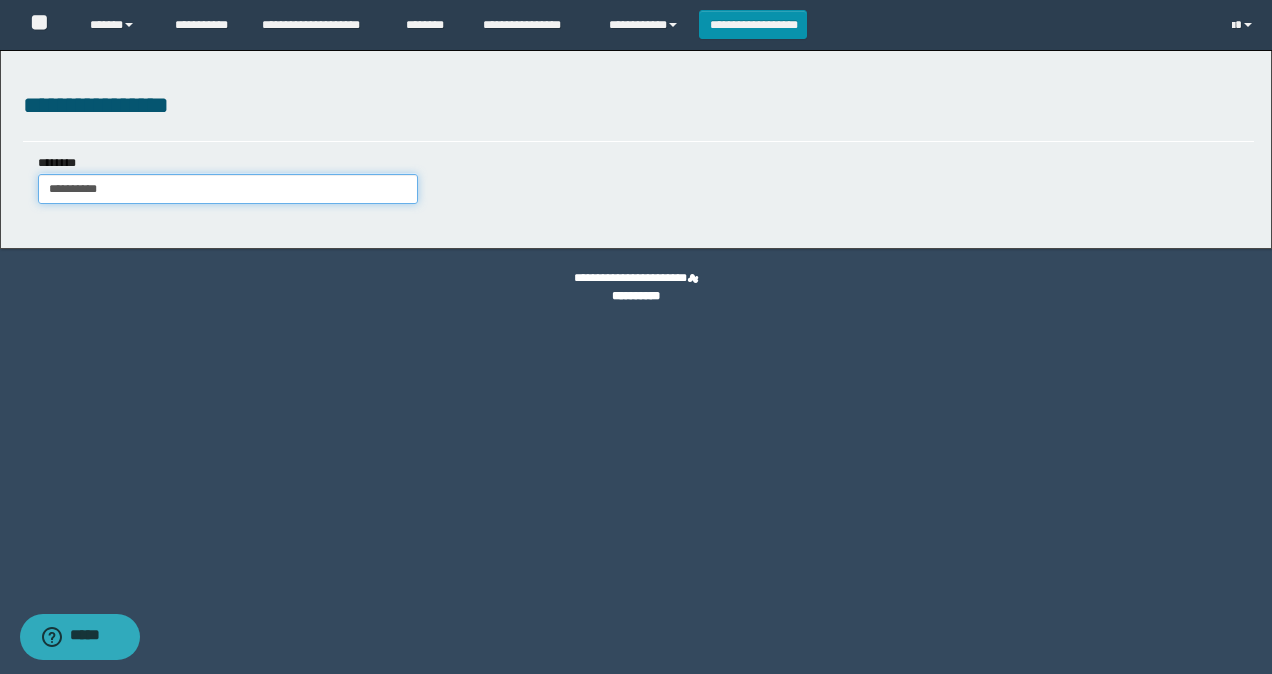 type on "**********" 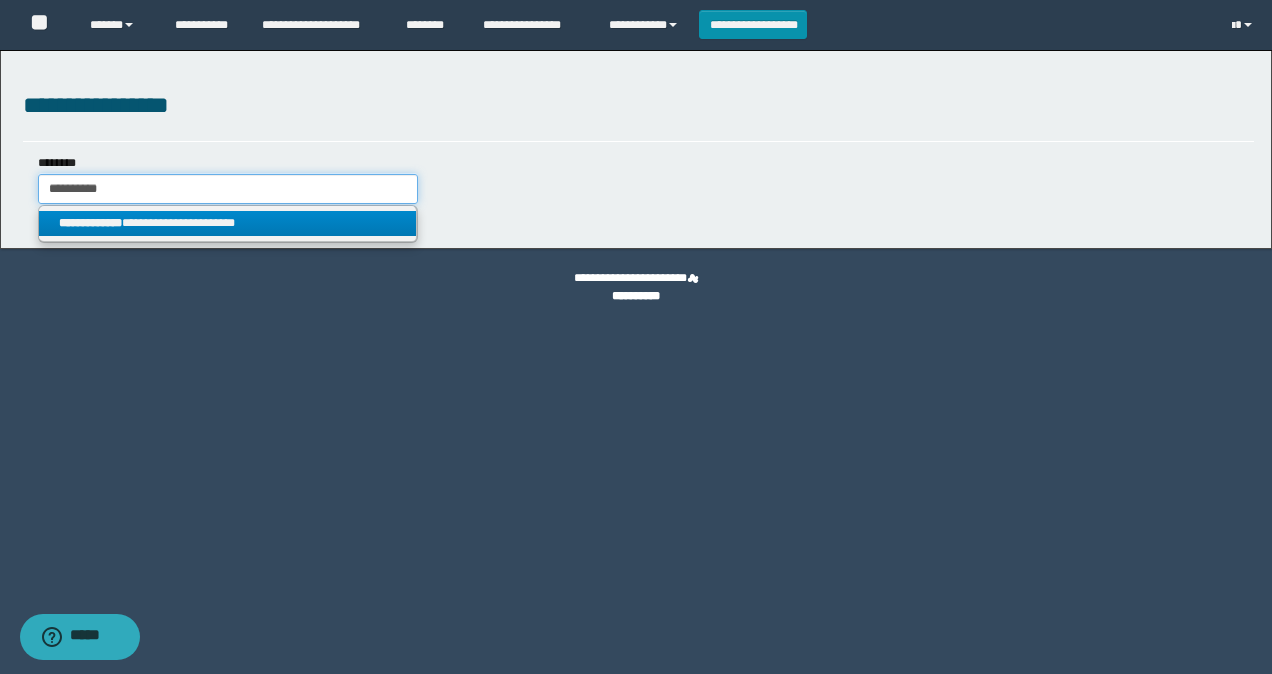 type on "**********" 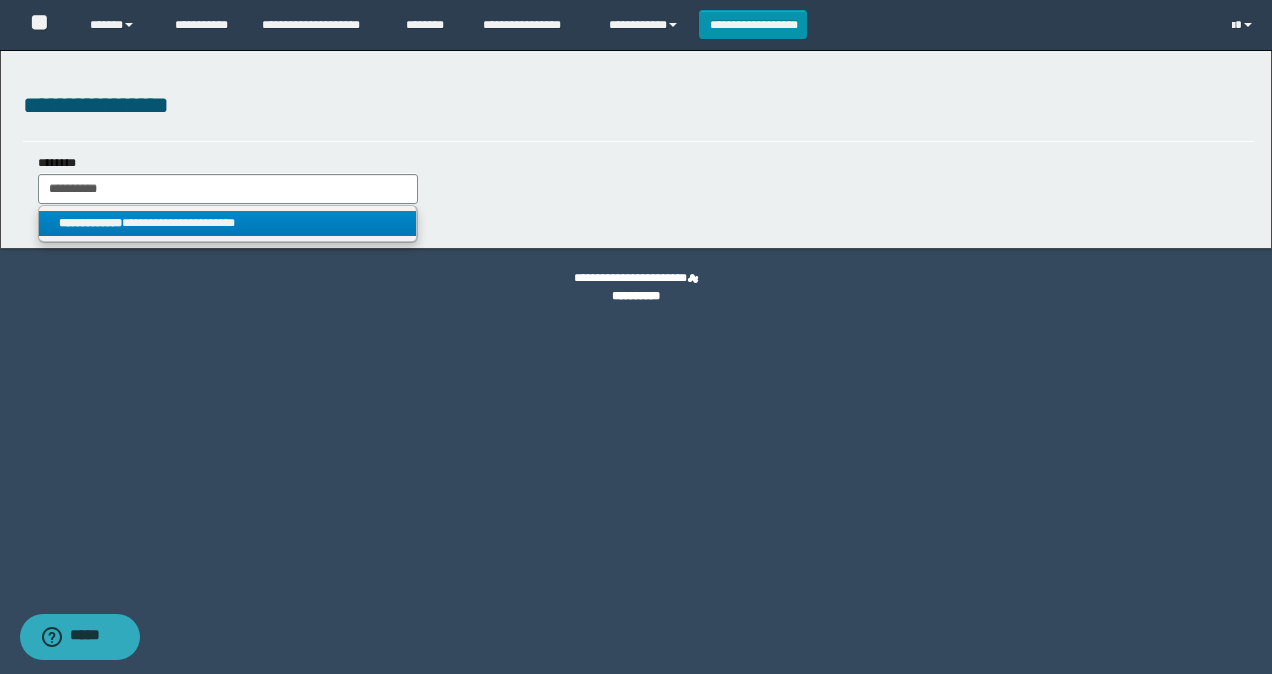 click on "**********" at bounding box center [228, 223] 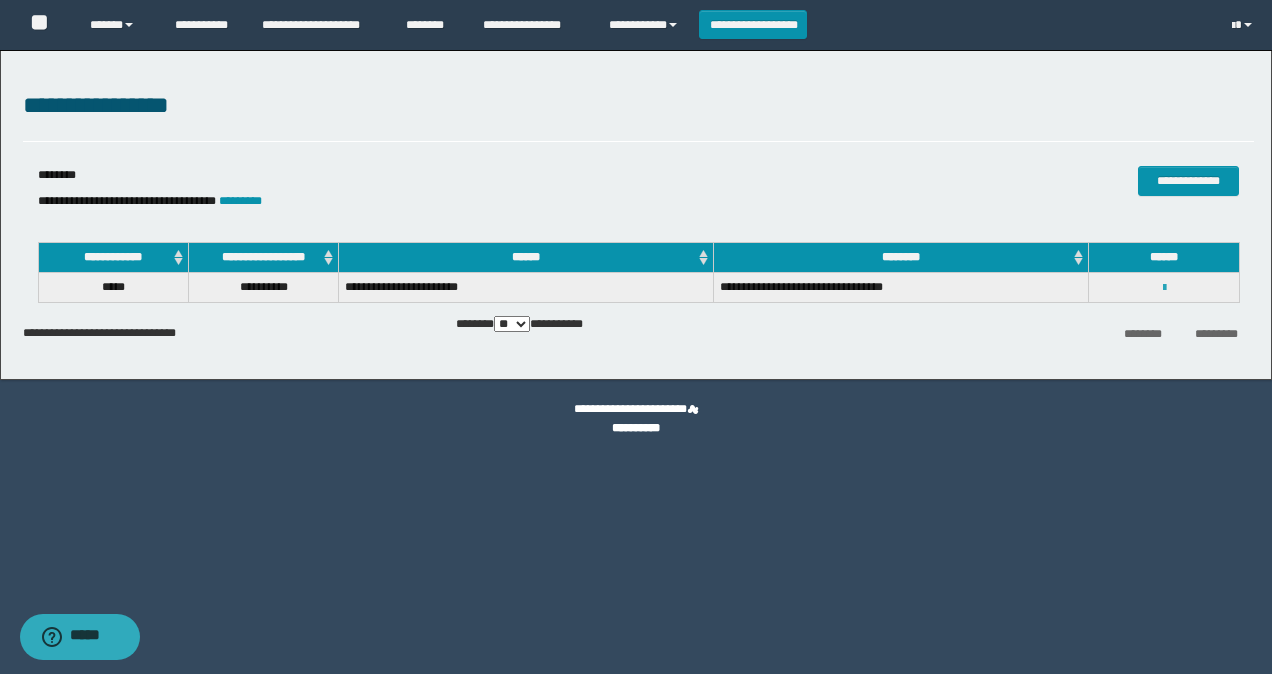 click at bounding box center (1164, 288) 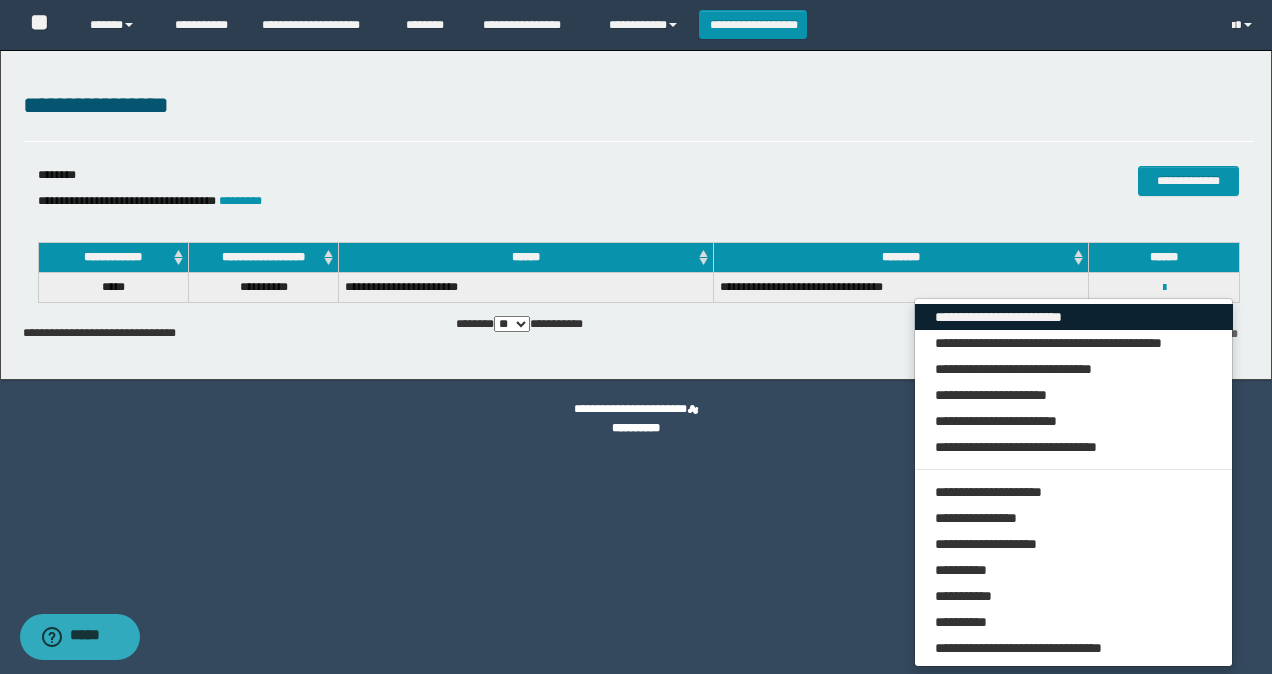 click on "**********" at bounding box center (1074, 317) 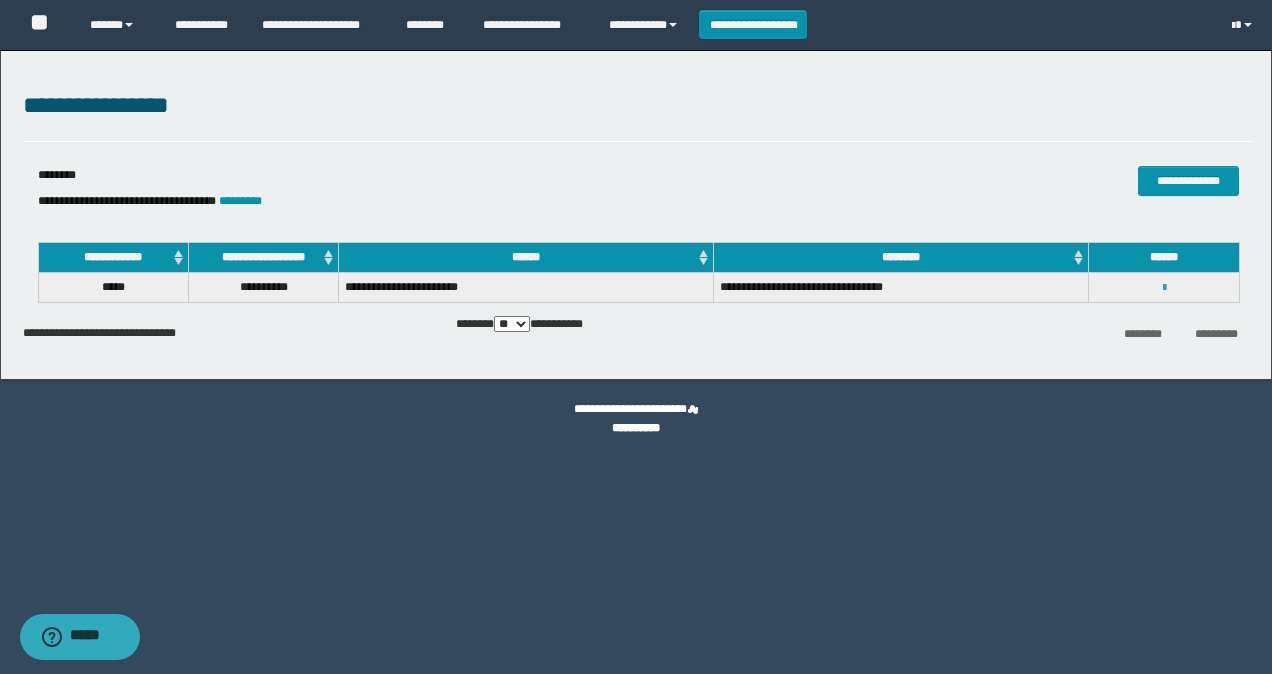 click at bounding box center (1164, 288) 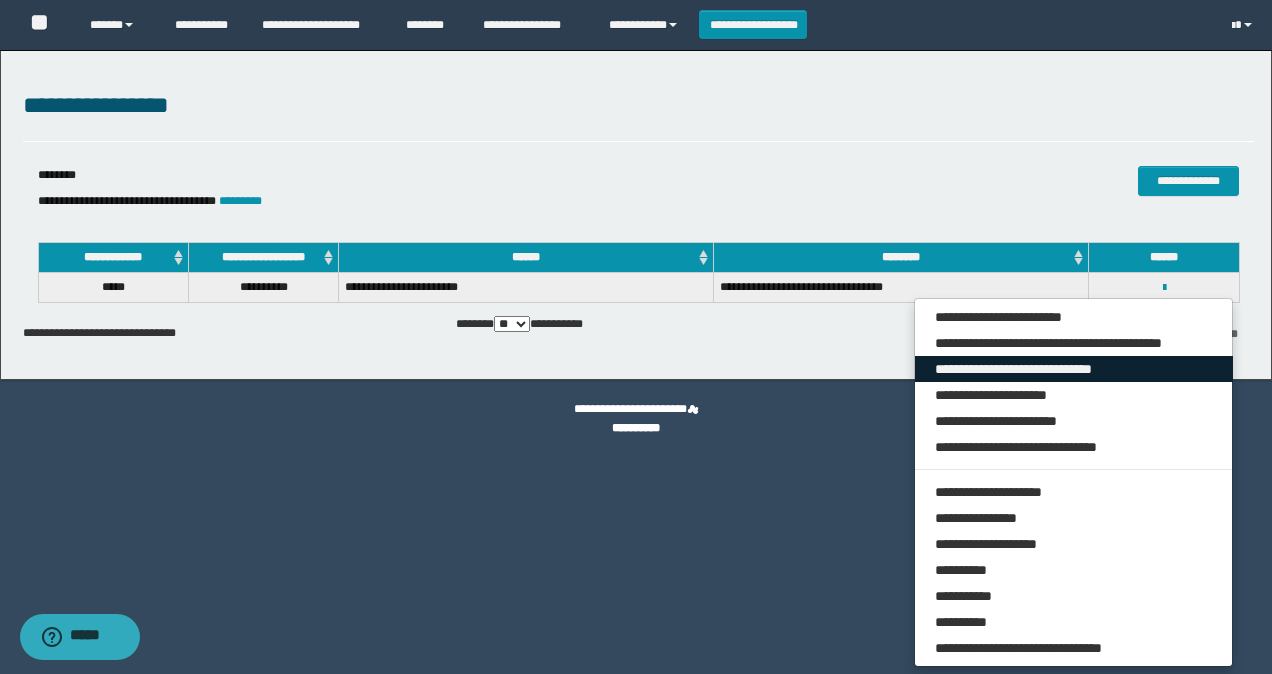 click on "**********" at bounding box center [1074, 369] 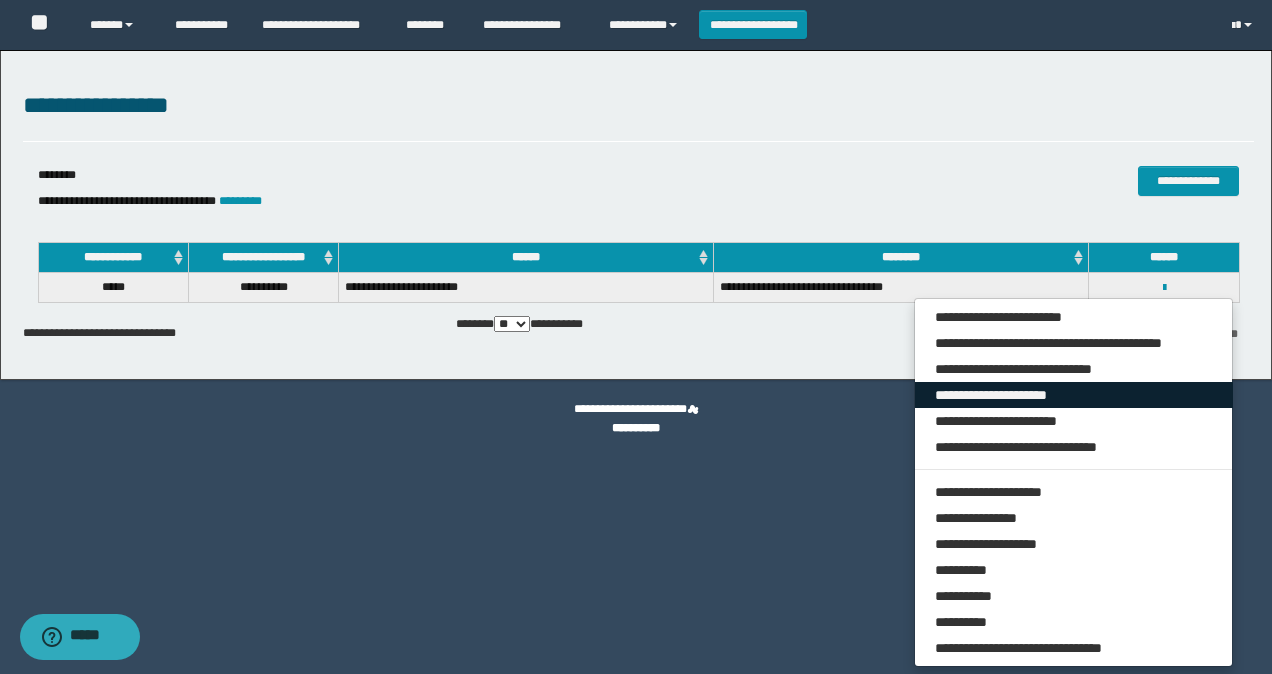 click on "**********" at bounding box center [1074, 395] 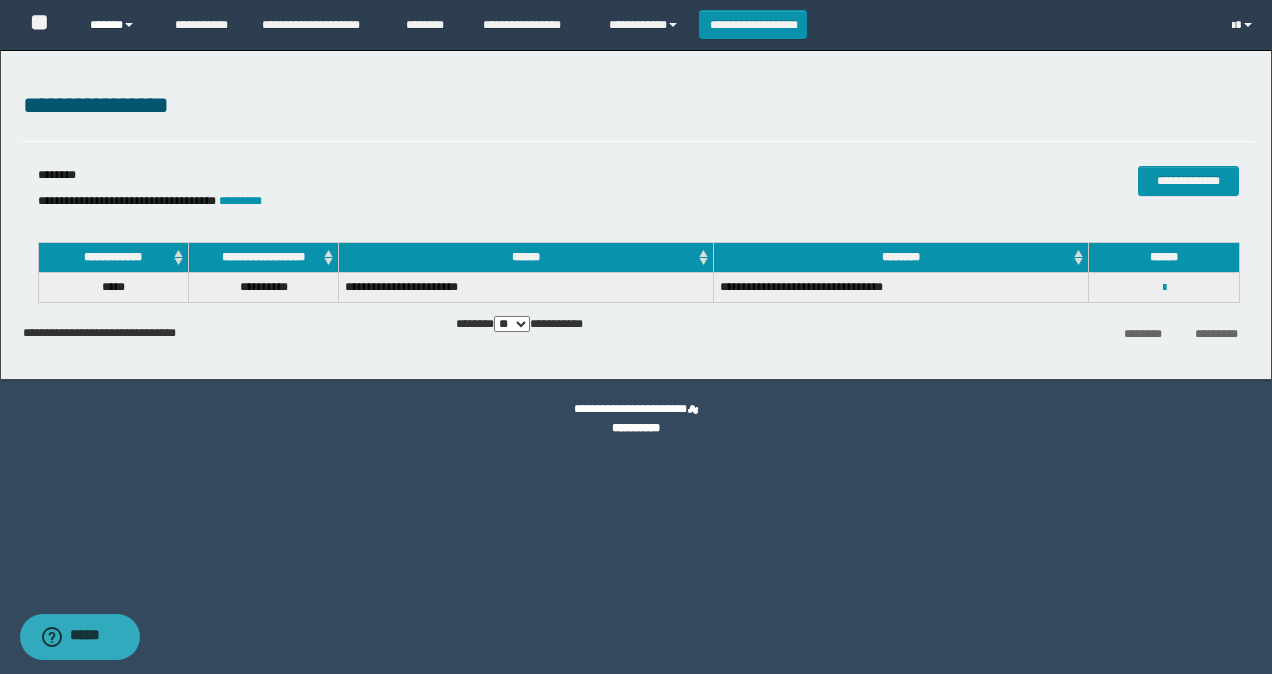 click on "******" at bounding box center (117, 25) 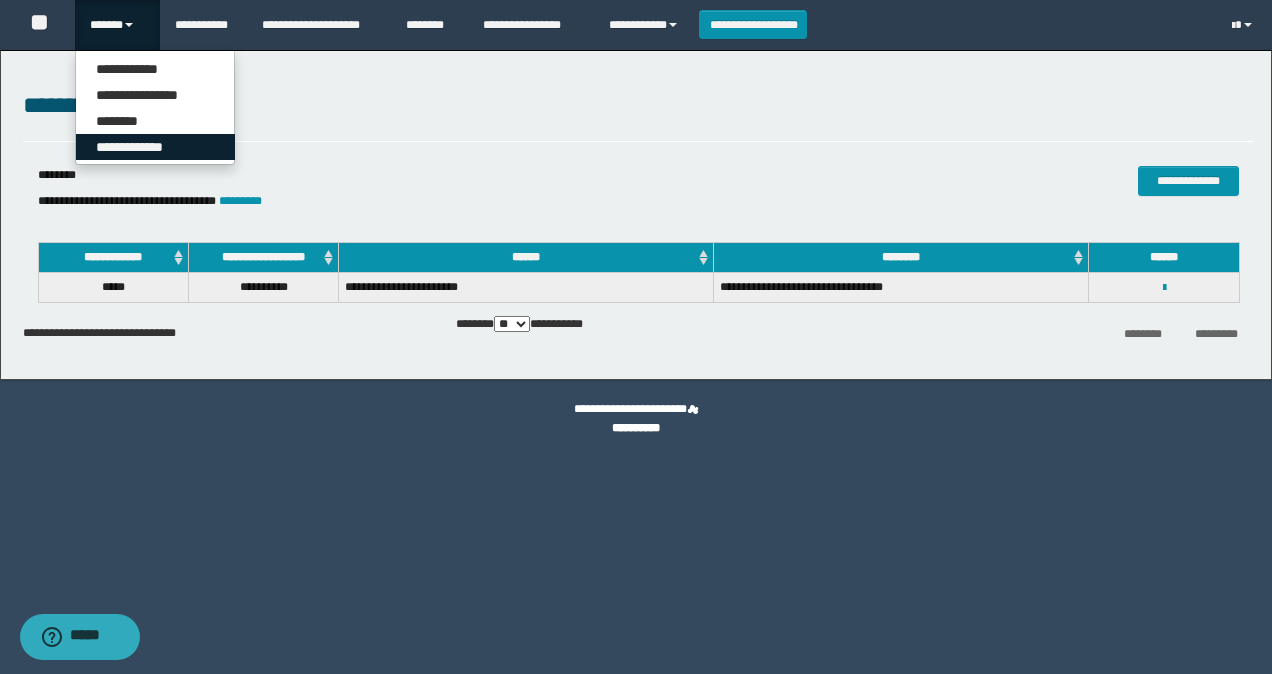 click on "**********" at bounding box center (155, 147) 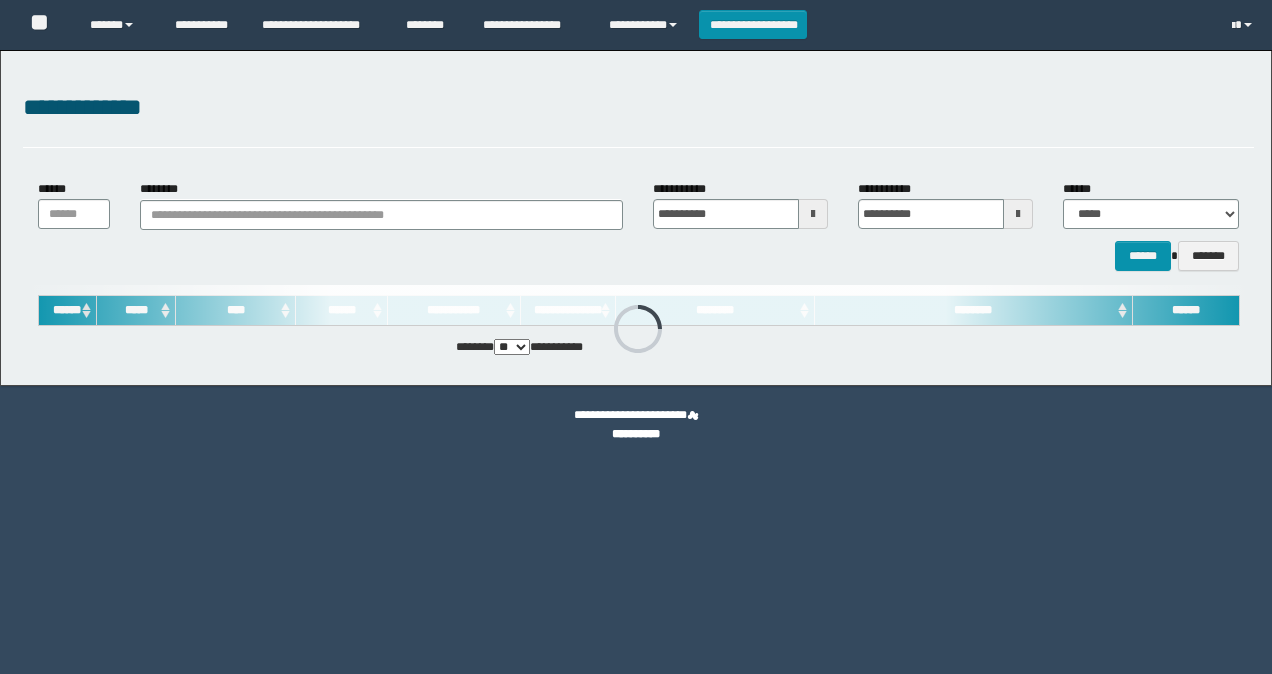 scroll, scrollTop: 0, scrollLeft: 0, axis: both 